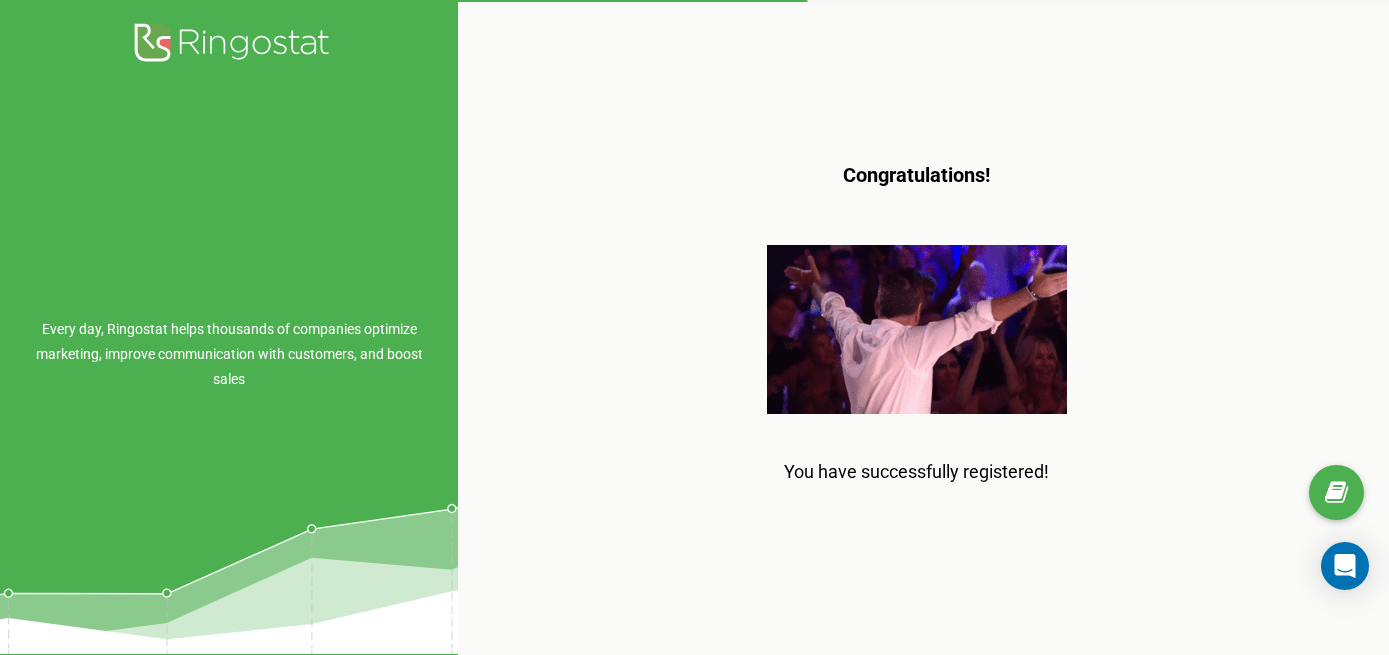 scroll, scrollTop: 0, scrollLeft: 0, axis: both 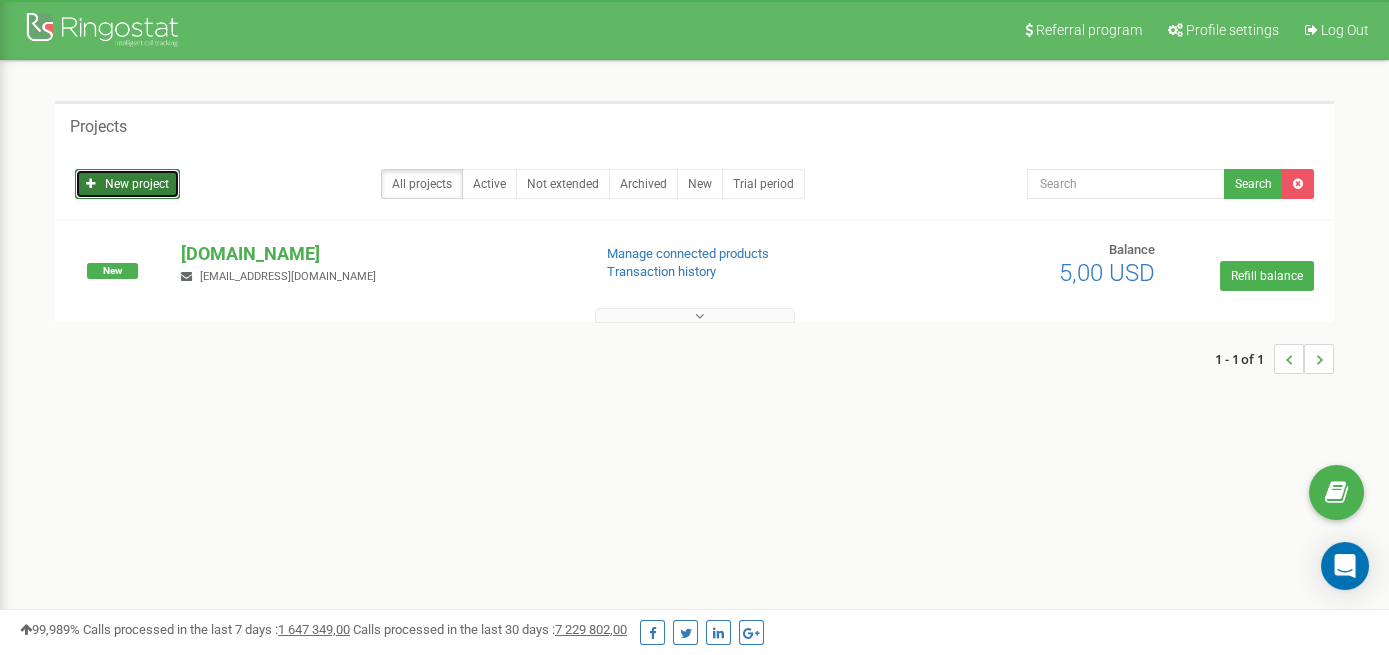 click on "New project" at bounding box center [127, 184] 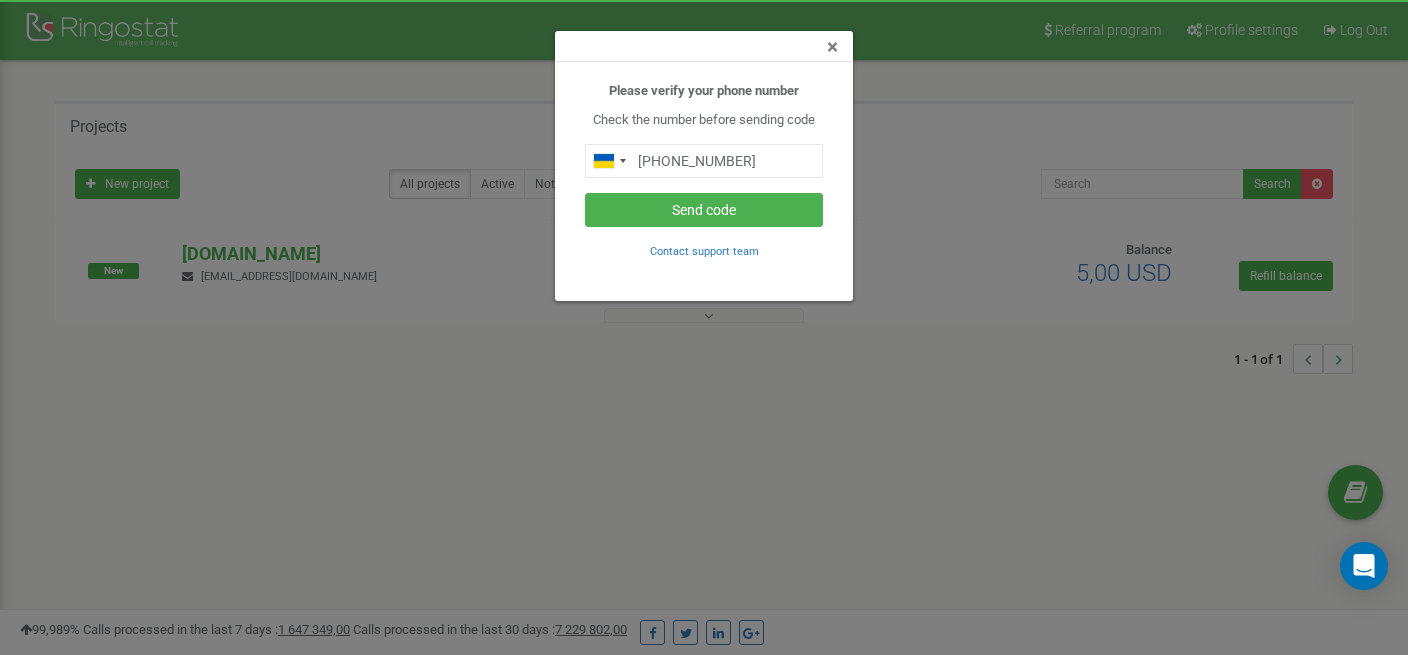 click on "×" at bounding box center (832, 47) 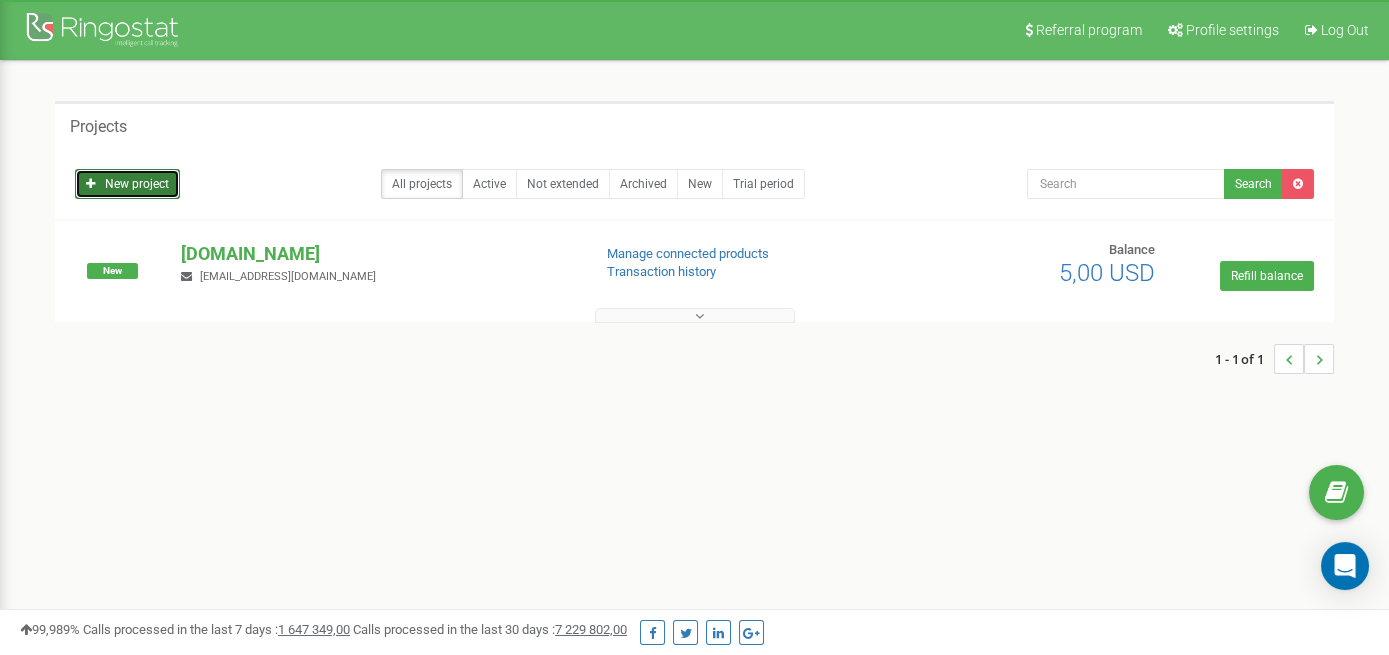 click on "New project" at bounding box center (127, 184) 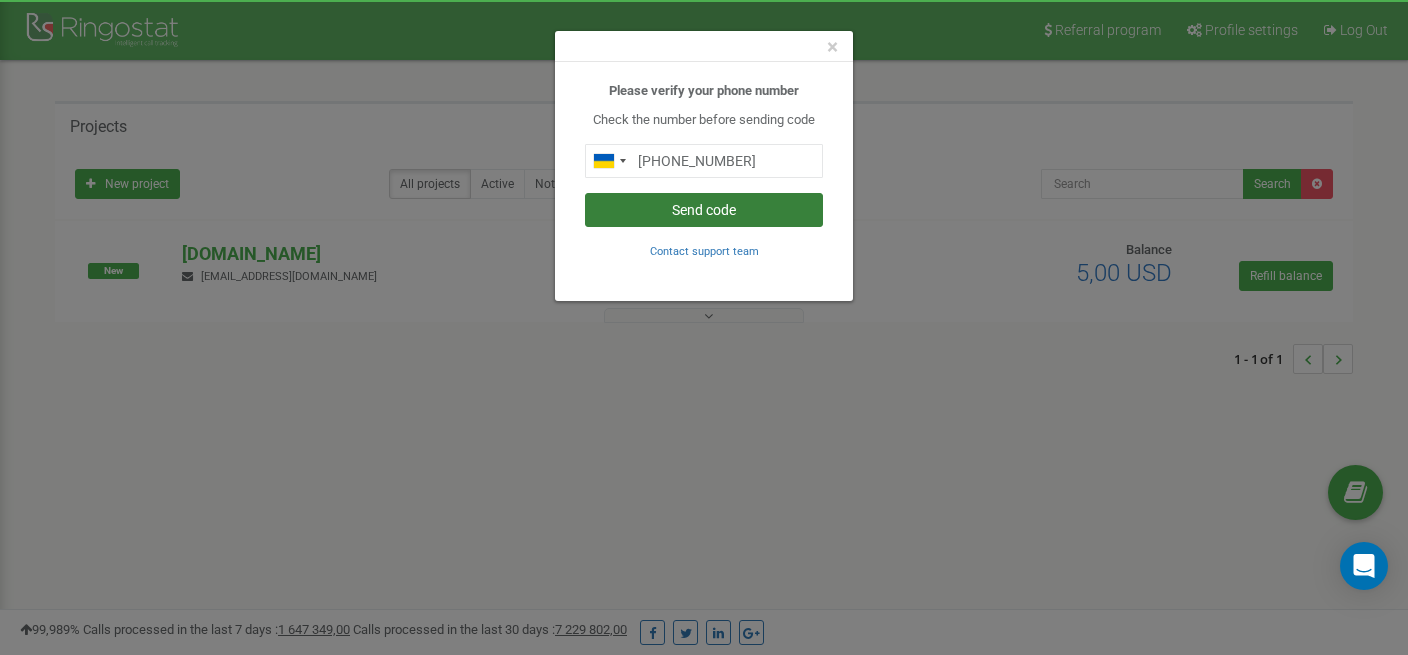 click on "Send code" at bounding box center [704, 210] 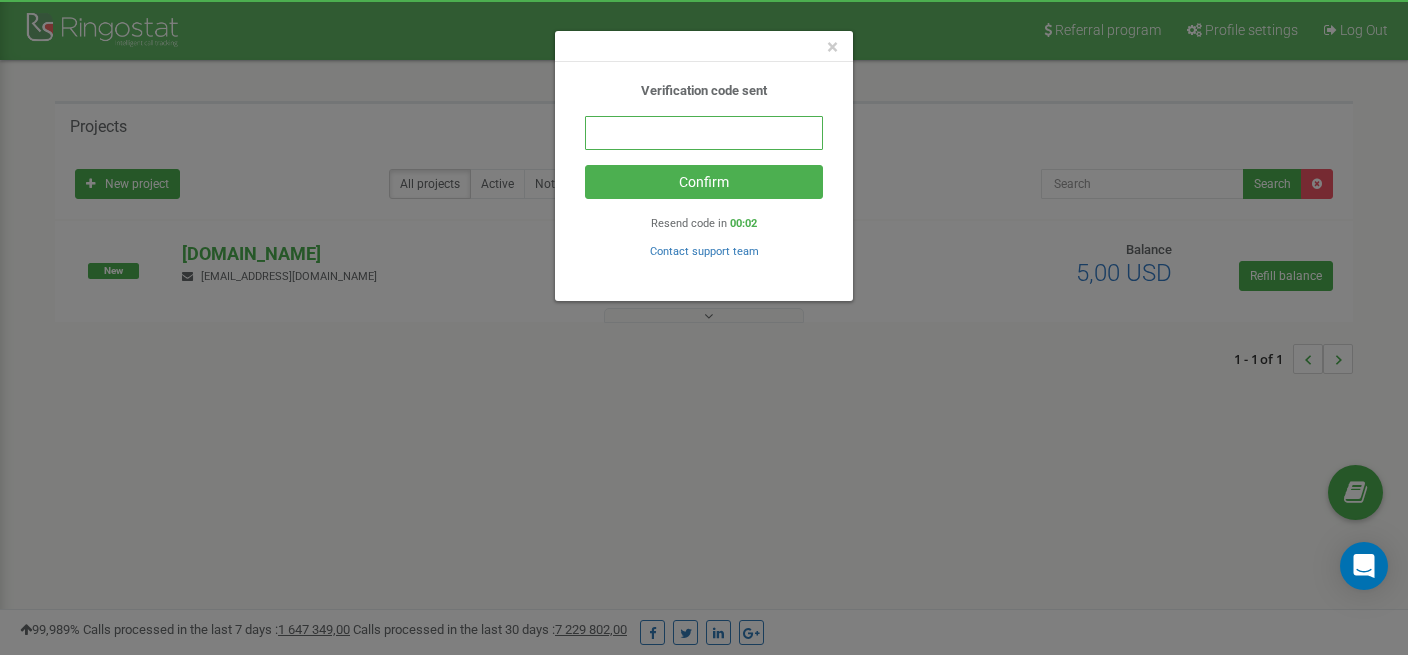 click at bounding box center [704, 133] 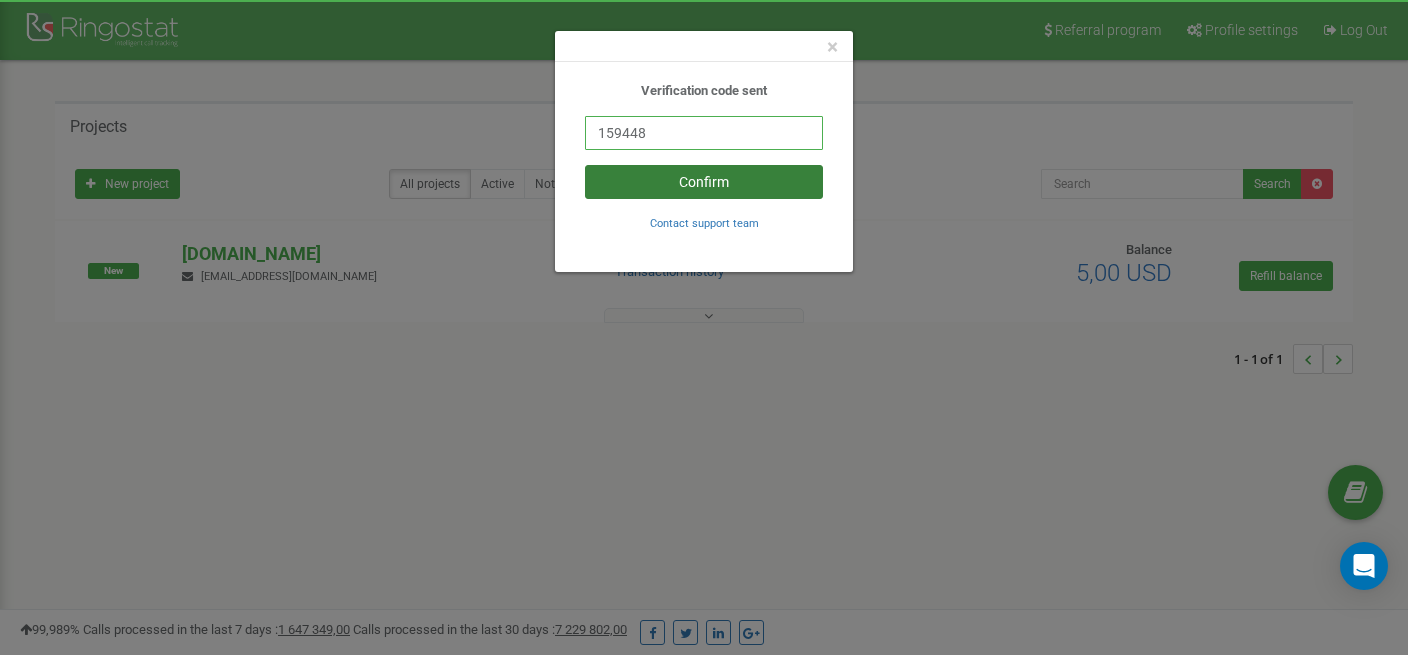 type on "159448" 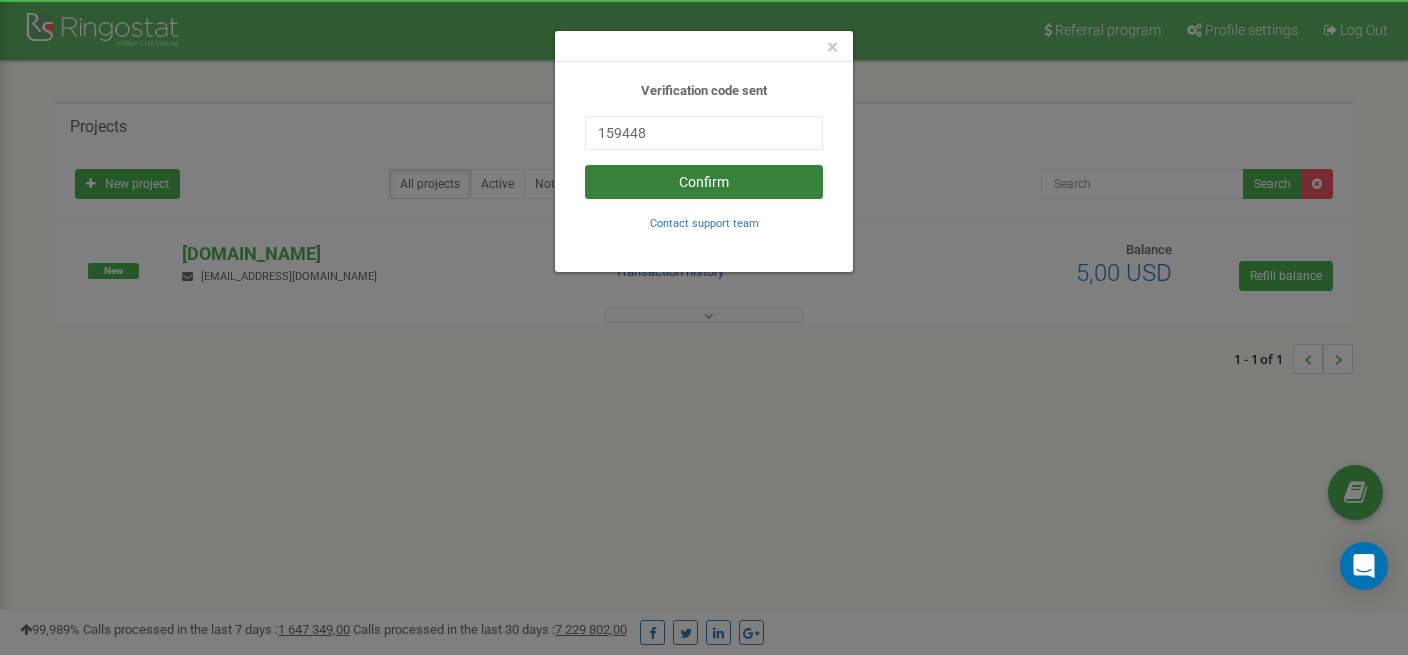 click on "Confirm" at bounding box center (704, 182) 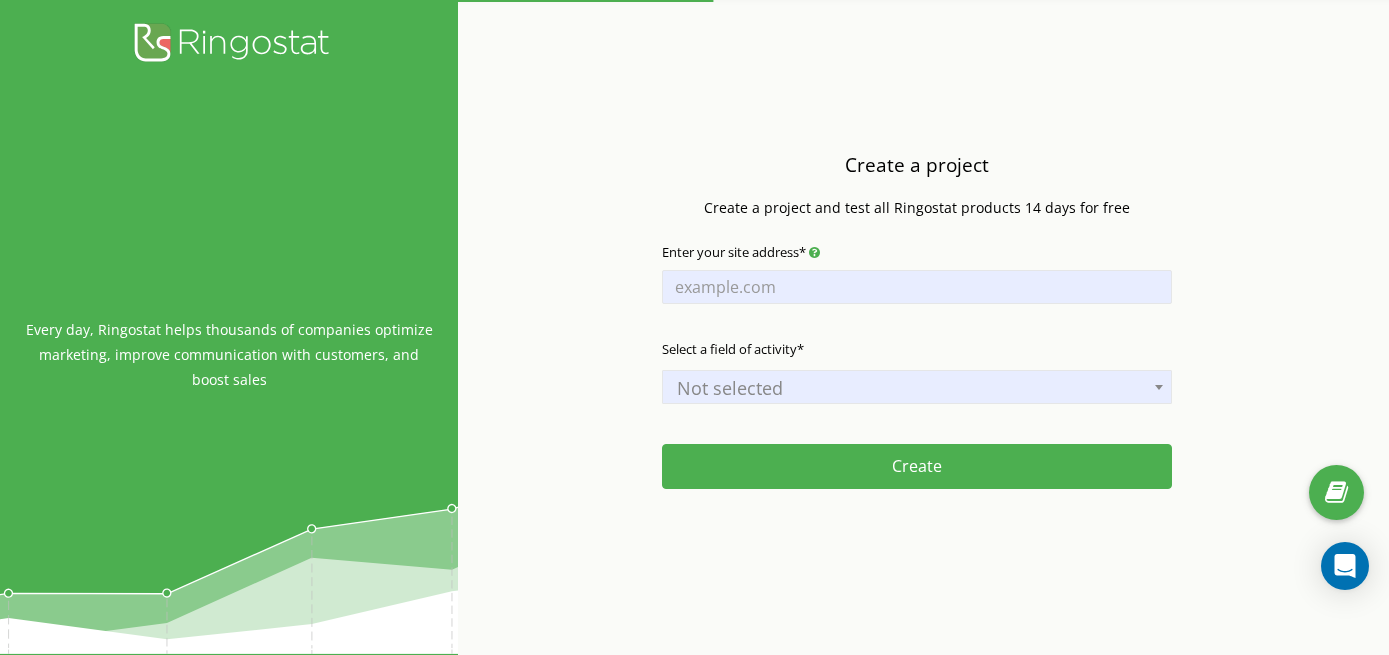 scroll, scrollTop: 0, scrollLeft: 0, axis: both 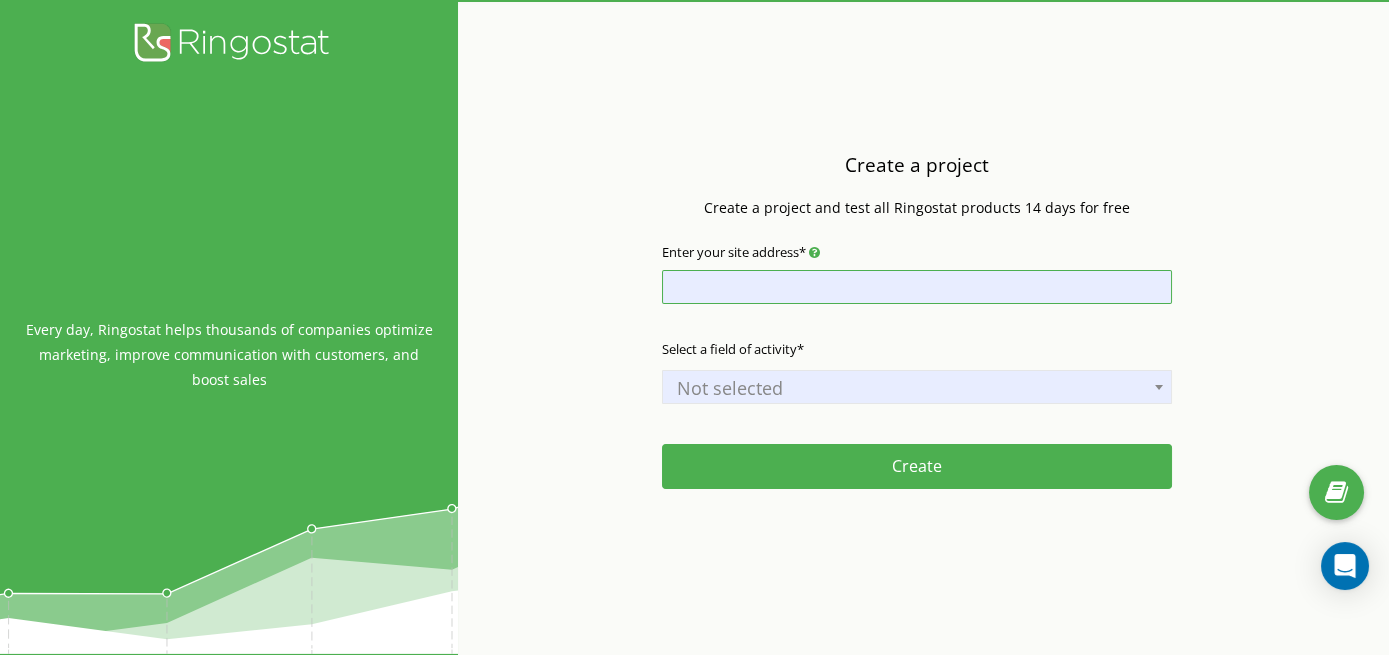 click on "Enter your site address*" at bounding box center [917, 287] 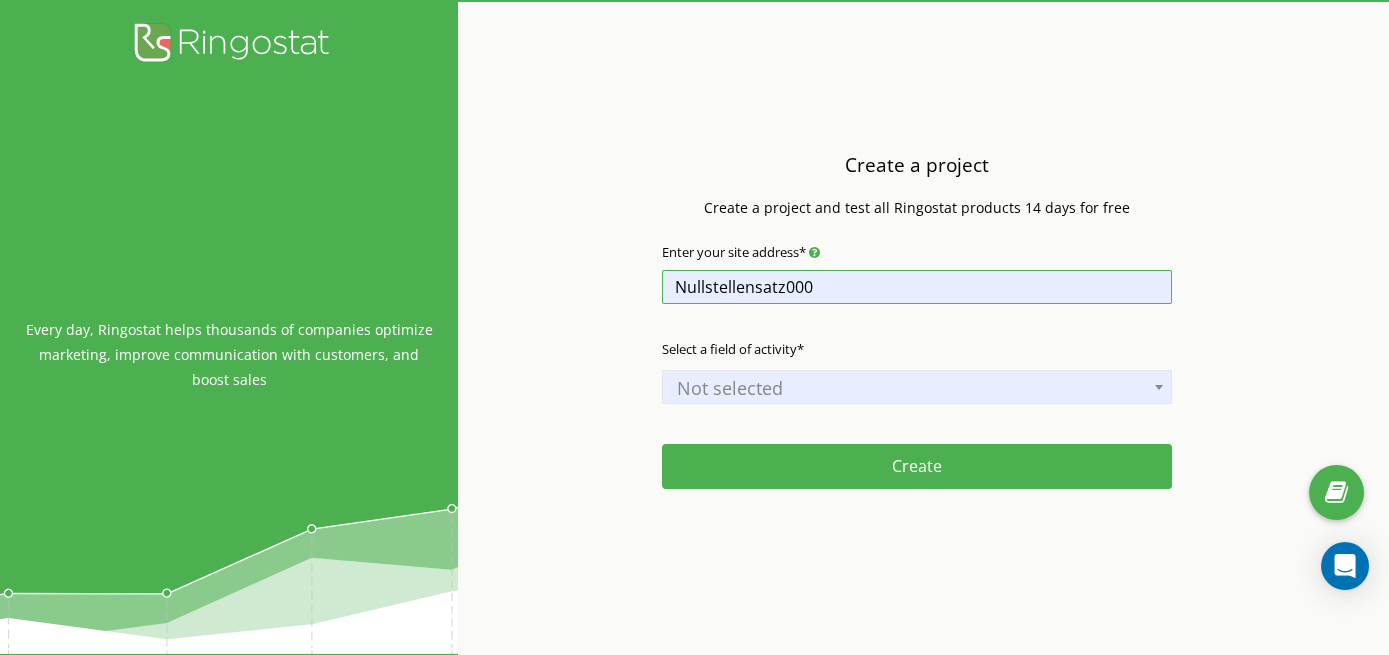 drag, startPoint x: 827, startPoint y: 288, endPoint x: 516, endPoint y: 301, distance: 311.27158 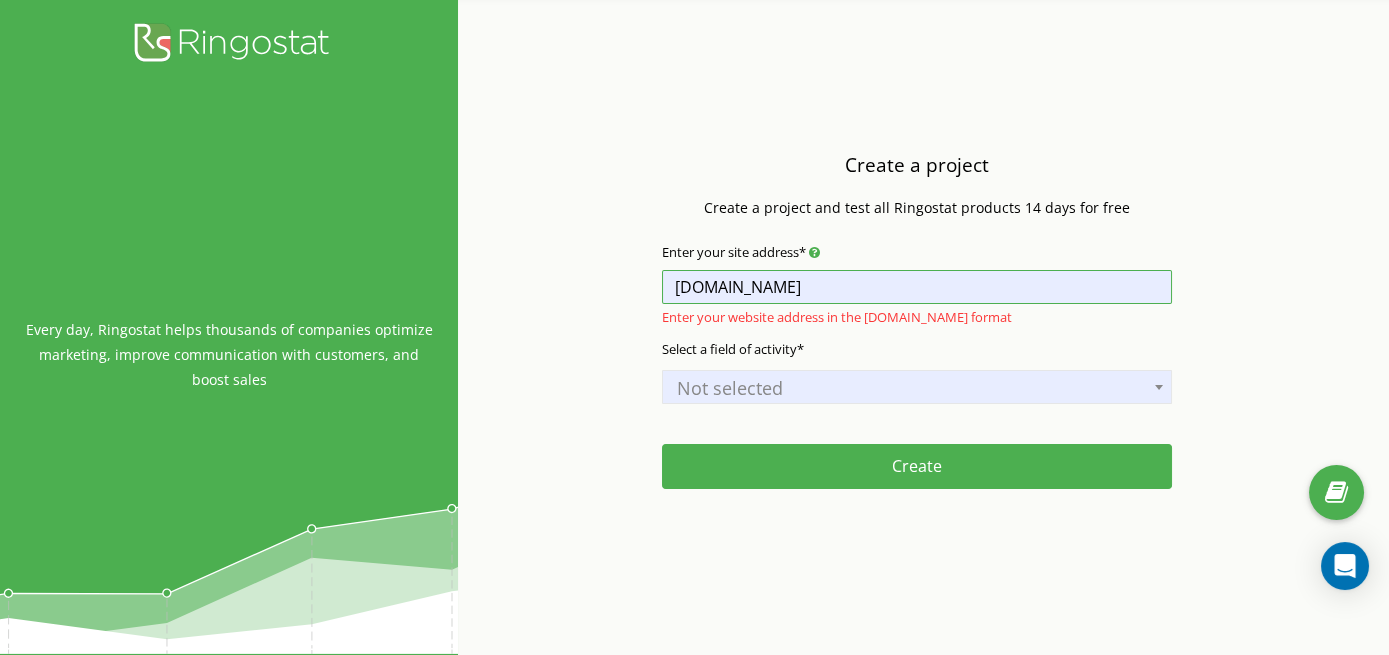 type on "[DOMAIN_NAME]" 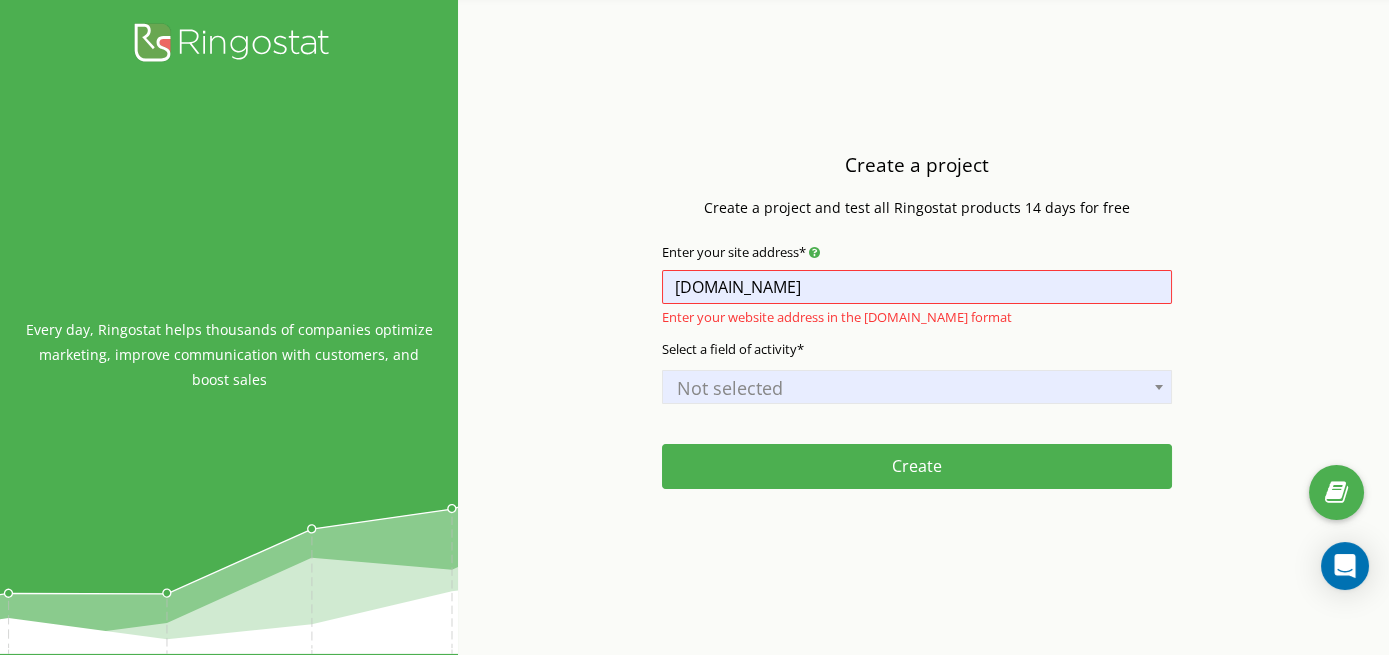 click on "Select a field of activity*
Not selected
Real estate
Tourism
Legal Services
Industrial and Proprietary Products
Goods / Household products
Food / Beverage
Clothes and accessories
Leisure and recreation
Sport
Medicine
Auto
Online trade/e-commerce Classified Ads Computer and home appliances" at bounding box center [917, 389] 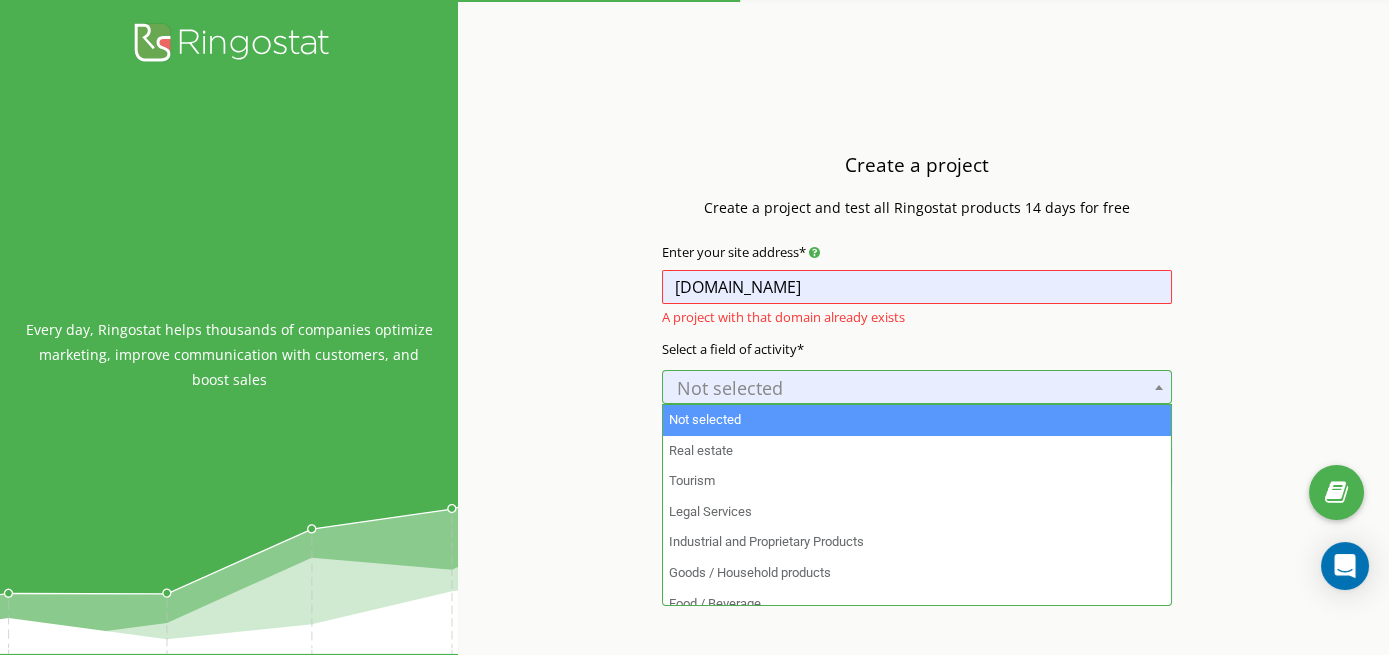 click on "Not selected" at bounding box center (917, 388) 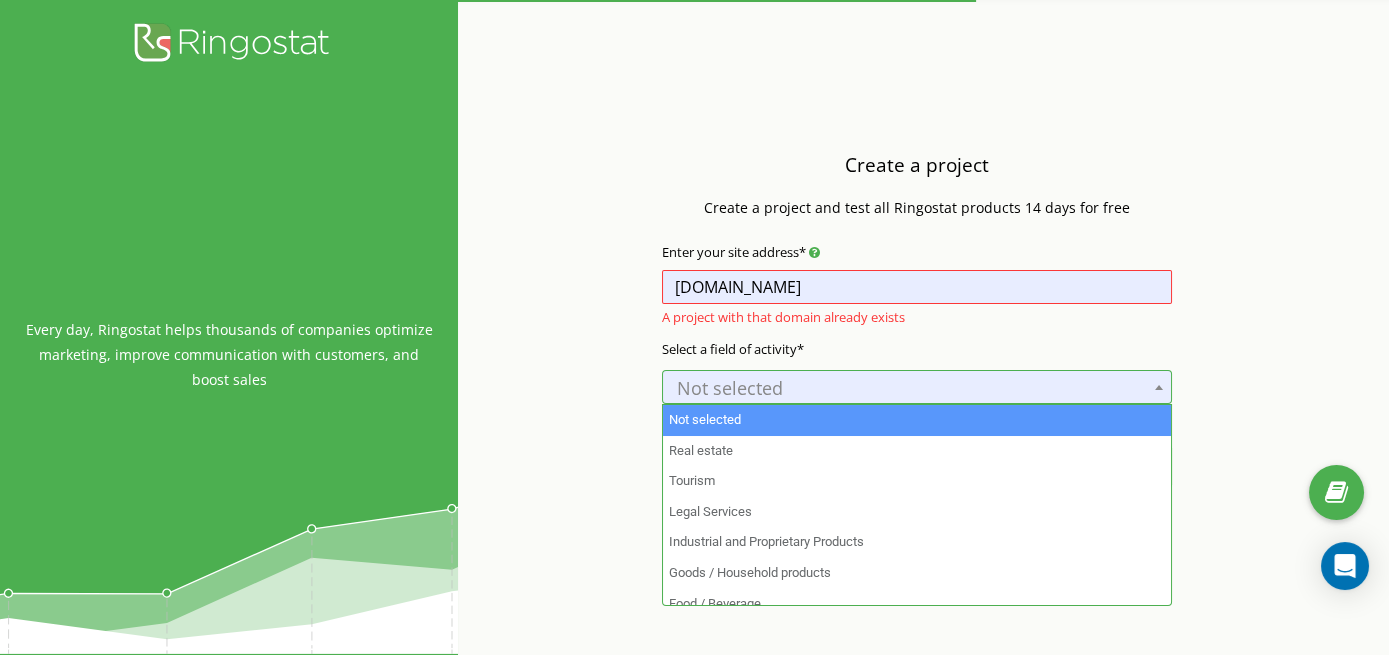 click on "Select a field of activity*
Not selected
Real estate
Tourism
Legal Services
Industrial and Proprietary Products
Goods / Household products
Food / Beverage
Clothes and accessories
Leisure and recreation
Sport
Medicine
Auto
Online trade/e-commerce Classified Ads Computer and home appliances" at bounding box center [917, 389] 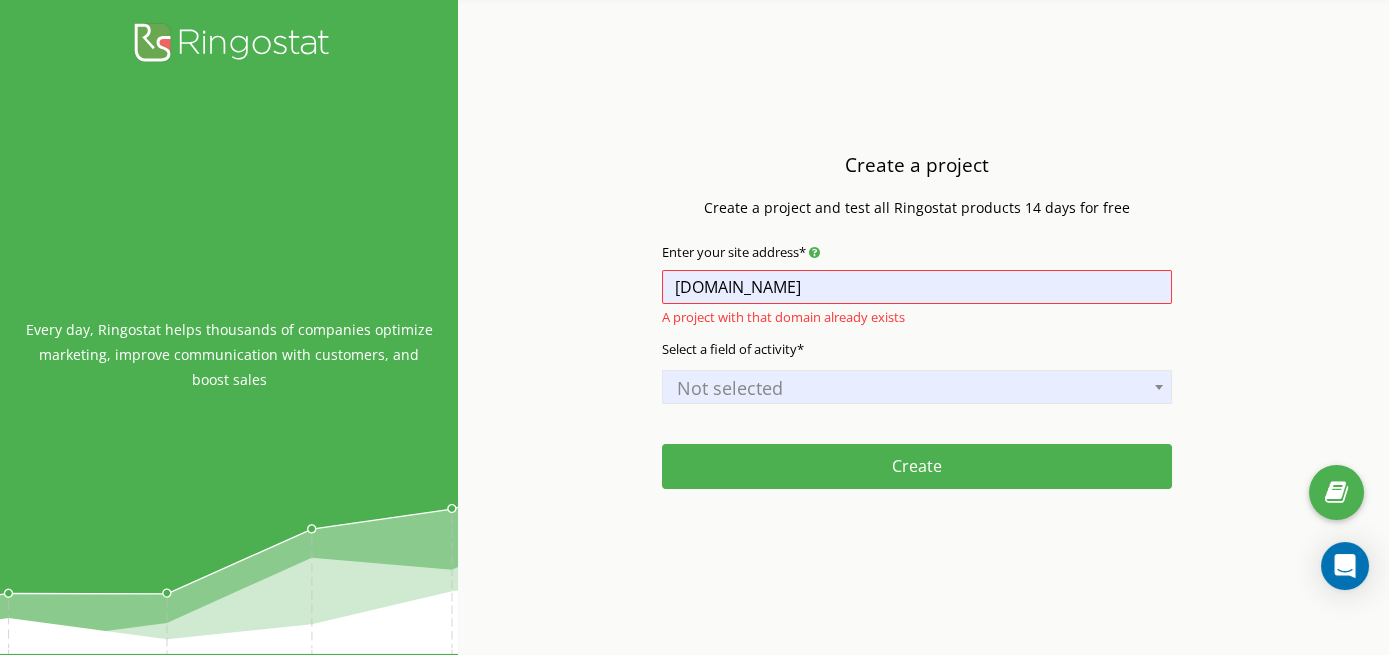 click on "Not selected" at bounding box center [917, 388] 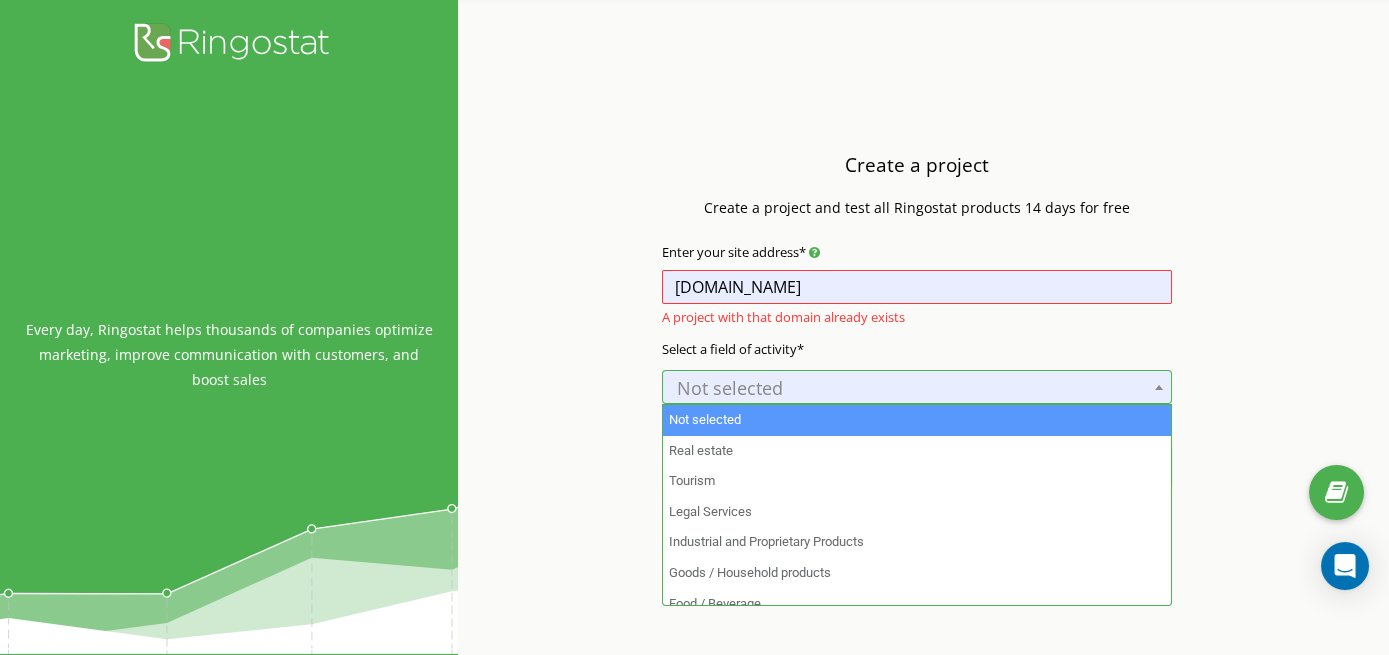 click on "Select a field of activity*
Not selected
Real estate
Tourism
Legal Services
Industrial and Proprietary Products
Goods / Household products
Food / Beverage
Clothes and accessories
Leisure and recreation
Sport
Medicine
Auto
Online trade/e-commerce Classified Ads Computer and home appliances" at bounding box center (917, 389) 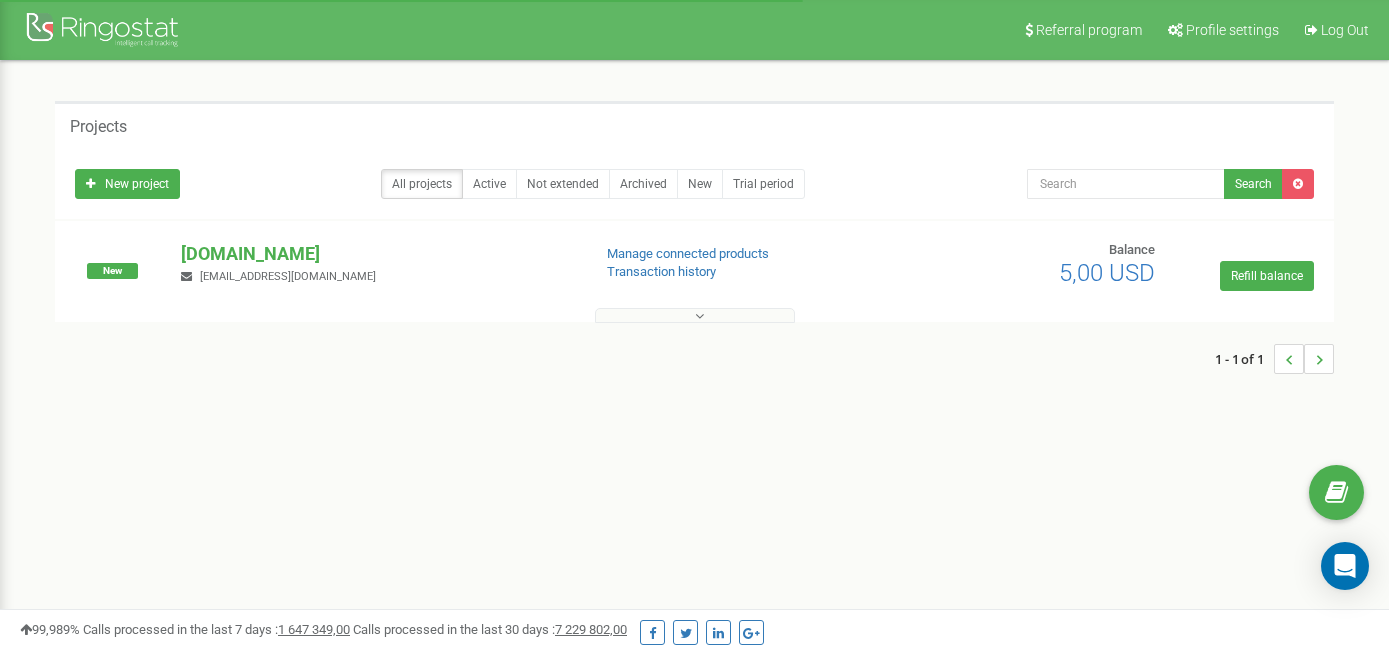 scroll, scrollTop: 0, scrollLeft: 0, axis: both 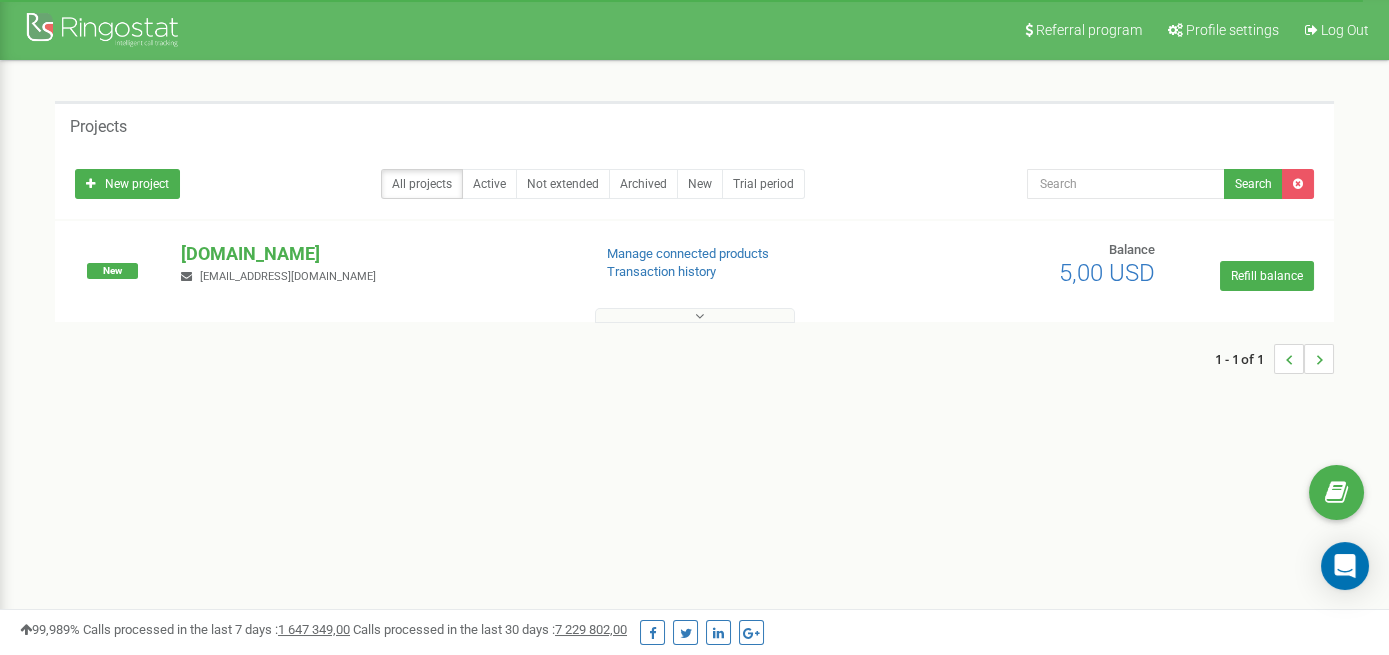 click at bounding box center (699, 316) 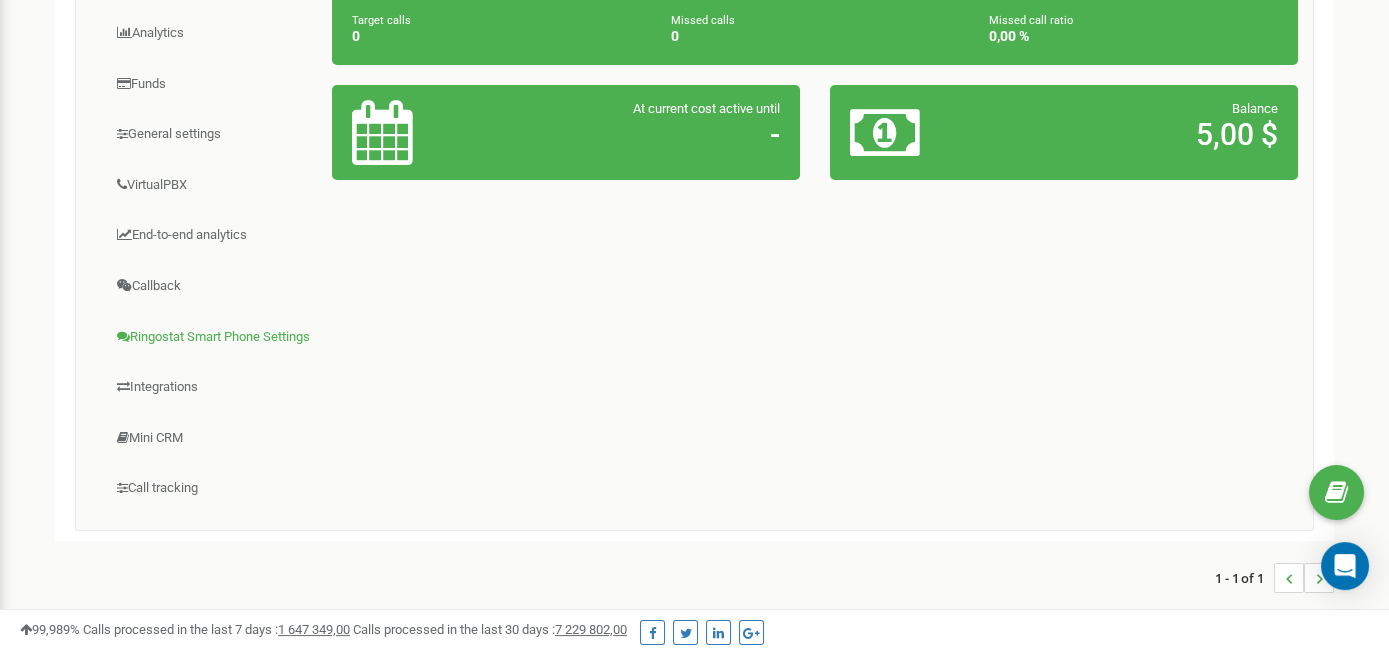 scroll, scrollTop: 442, scrollLeft: 0, axis: vertical 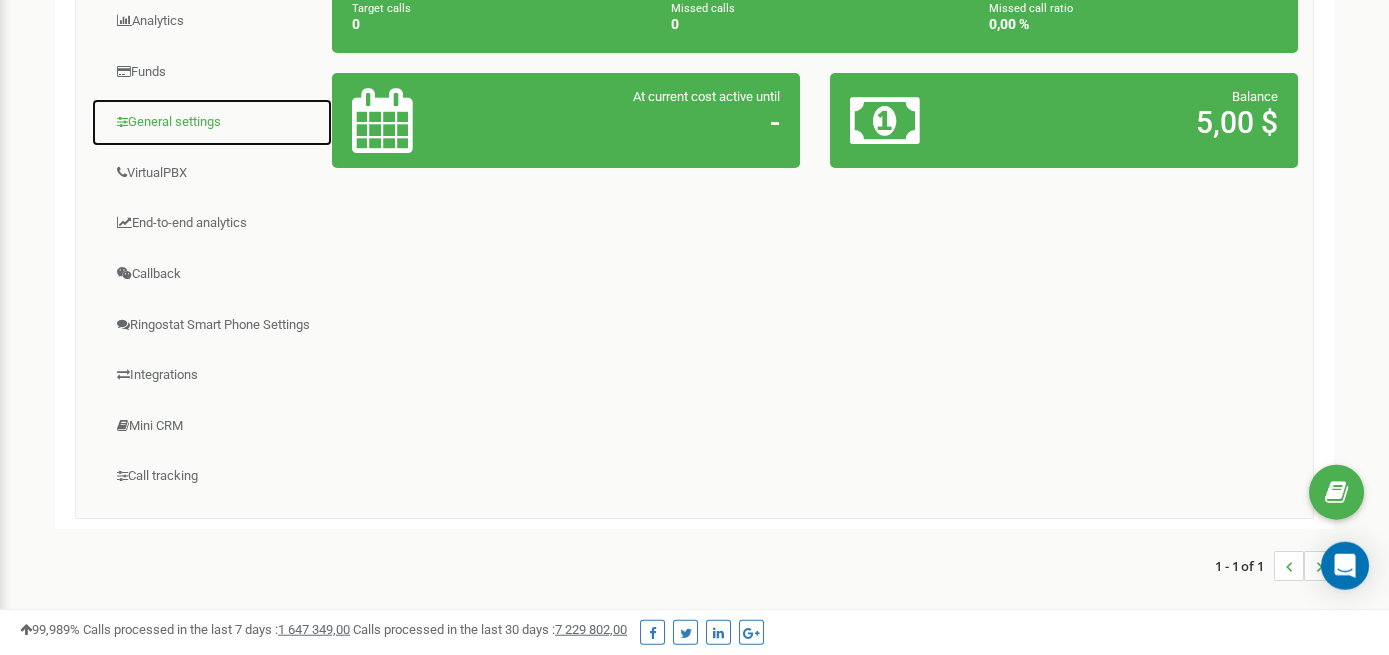 click on "General settings" at bounding box center [212, 122] 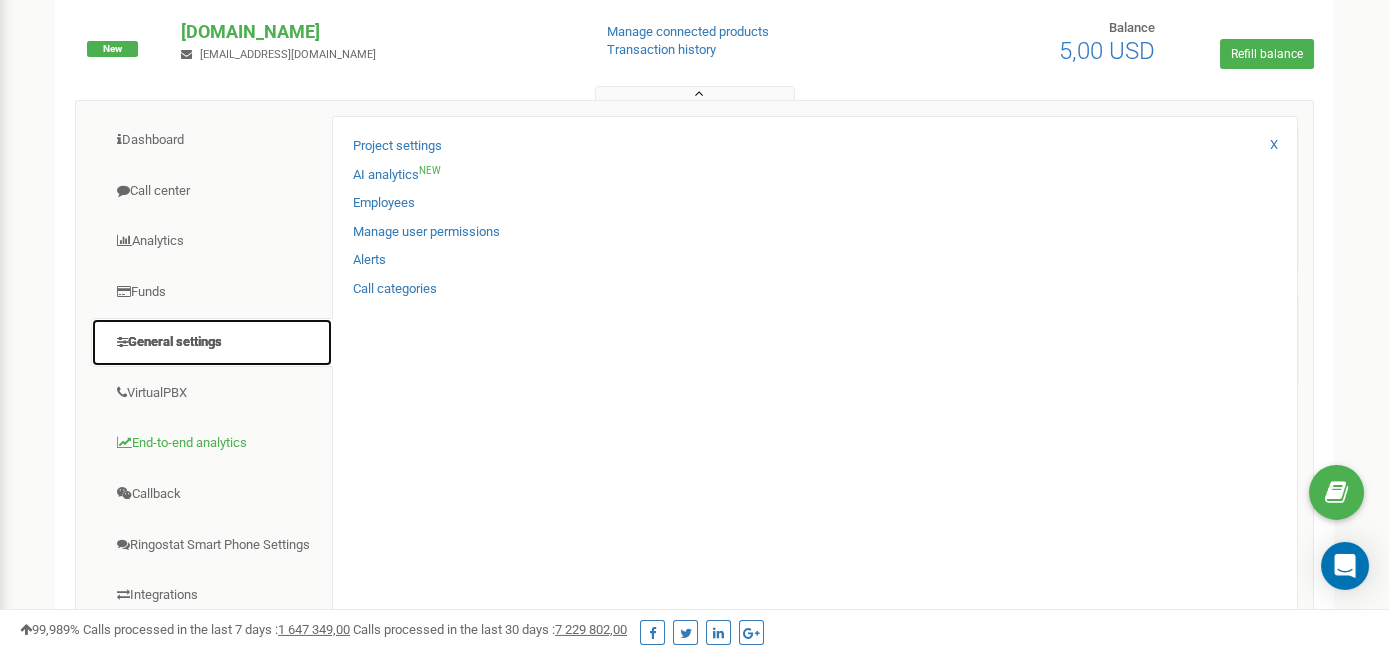 scroll, scrollTop: 217, scrollLeft: 0, axis: vertical 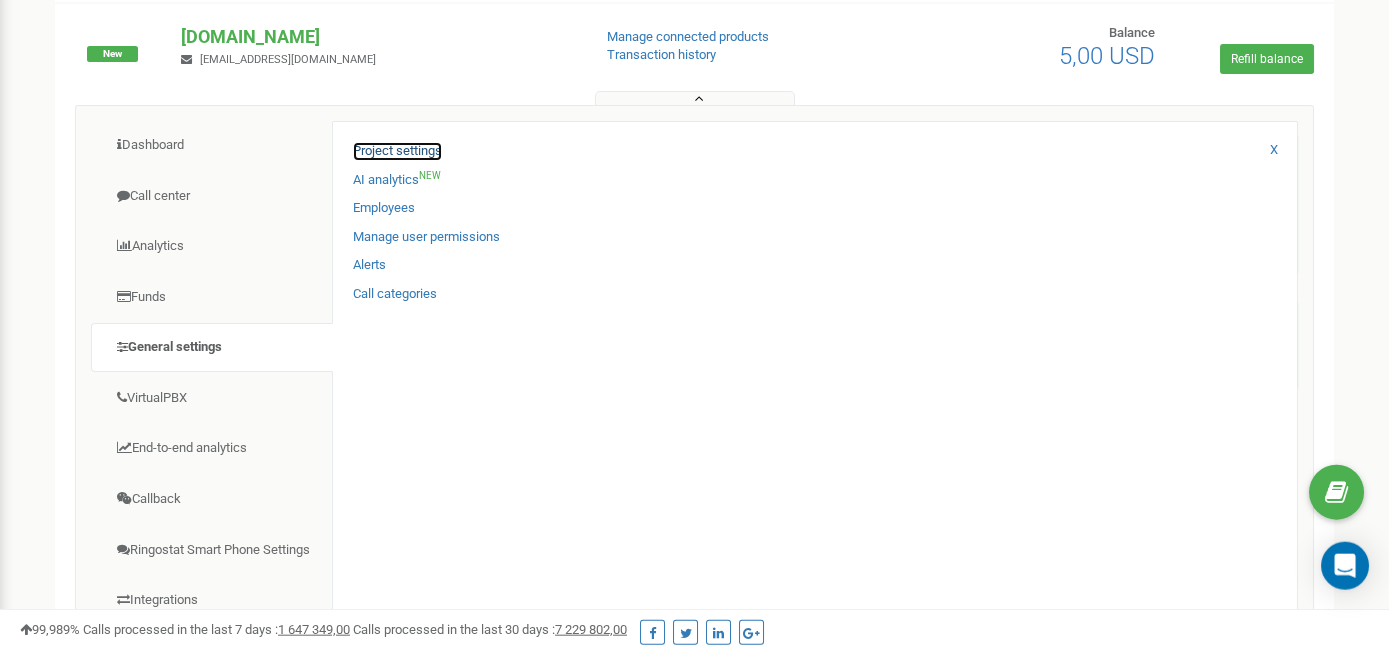 click on "Project settings" at bounding box center (397, 151) 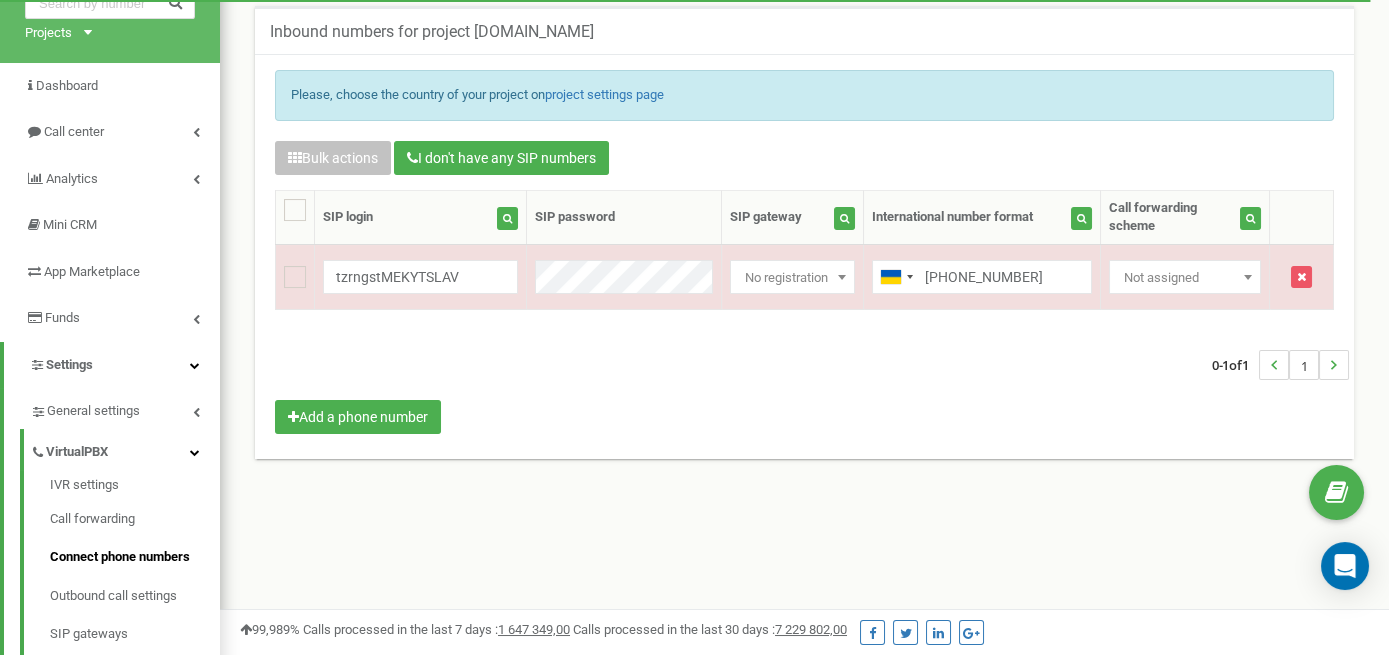 scroll, scrollTop: 0, scrollLeft: 0, axis: both 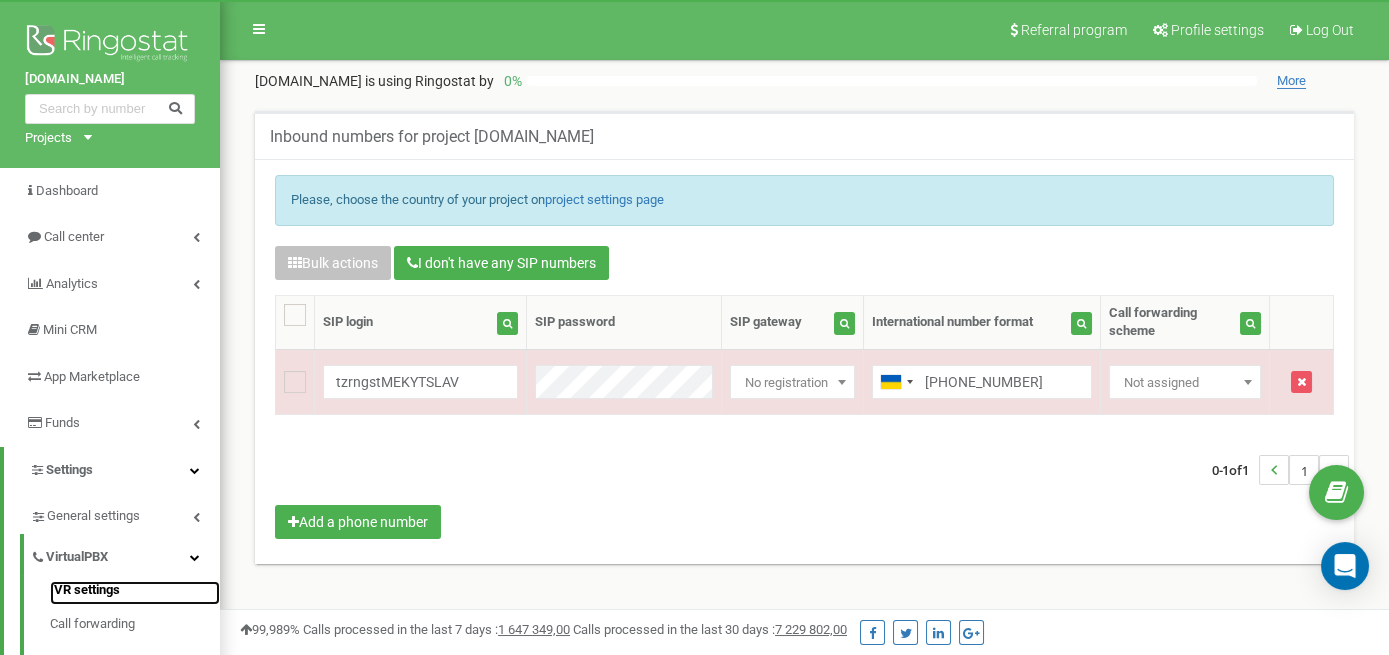 click on "IVR settings" at bounding box center (135, 593) 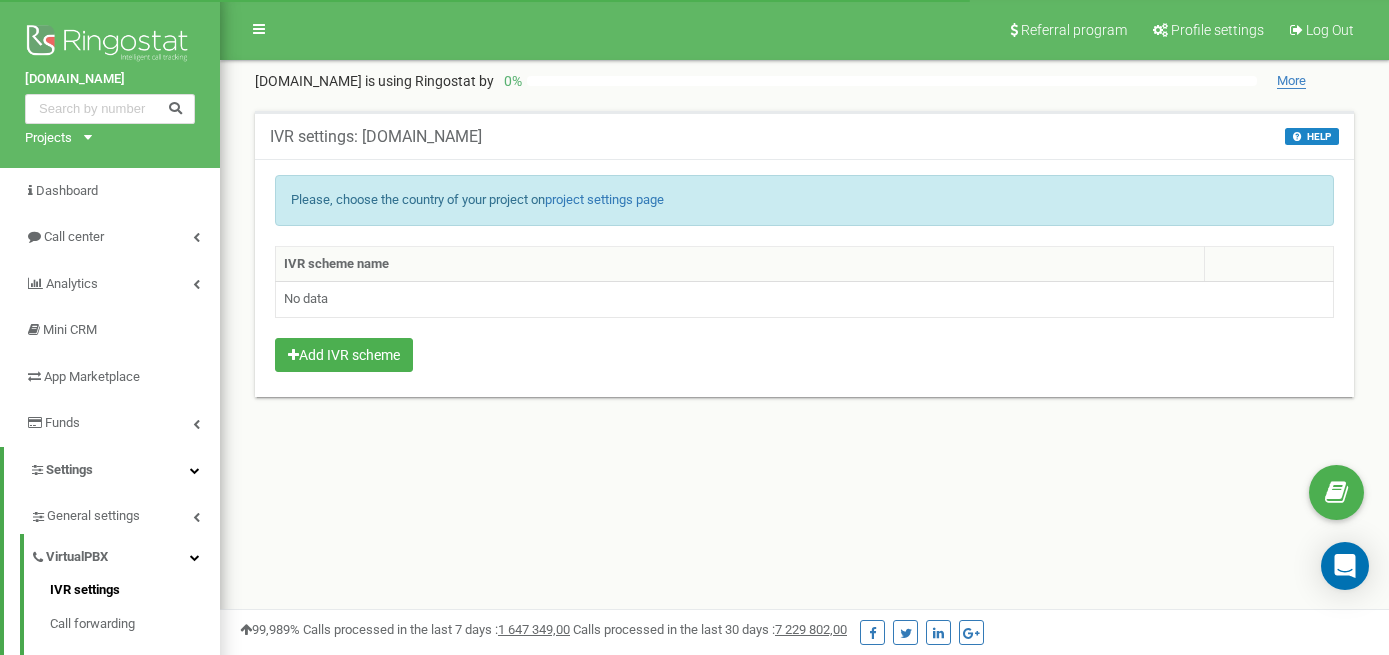 scroll, scrollTop: 0, scrollLeft: 0, axis: both 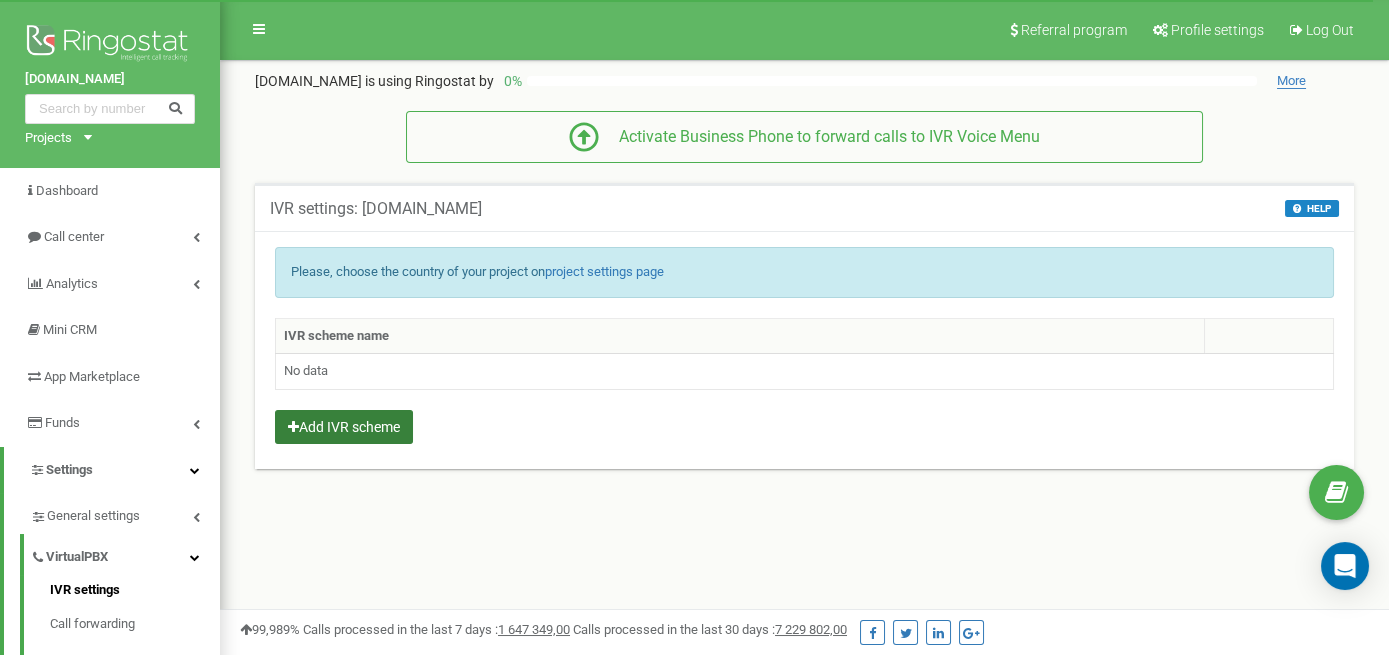 click on "Add IVR scheme" at bounding box center (344, 427) 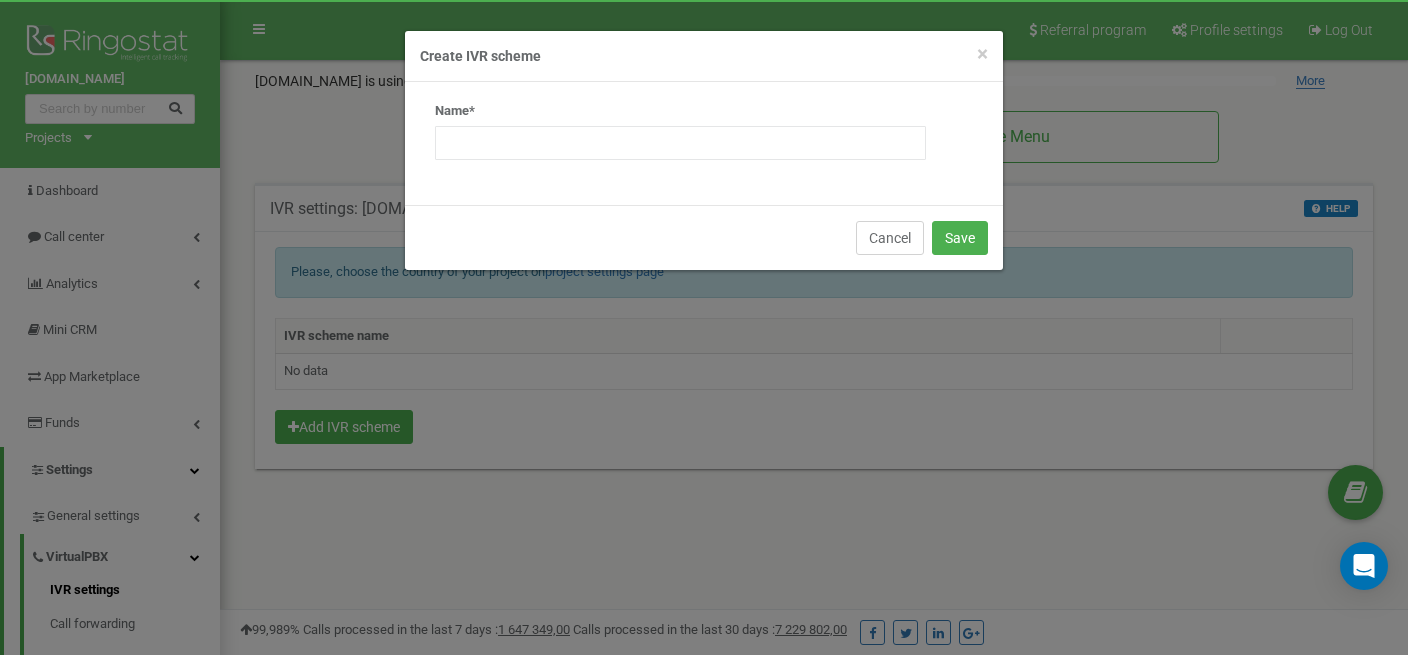 click on "Cancel" at bounding box center (890, 238) 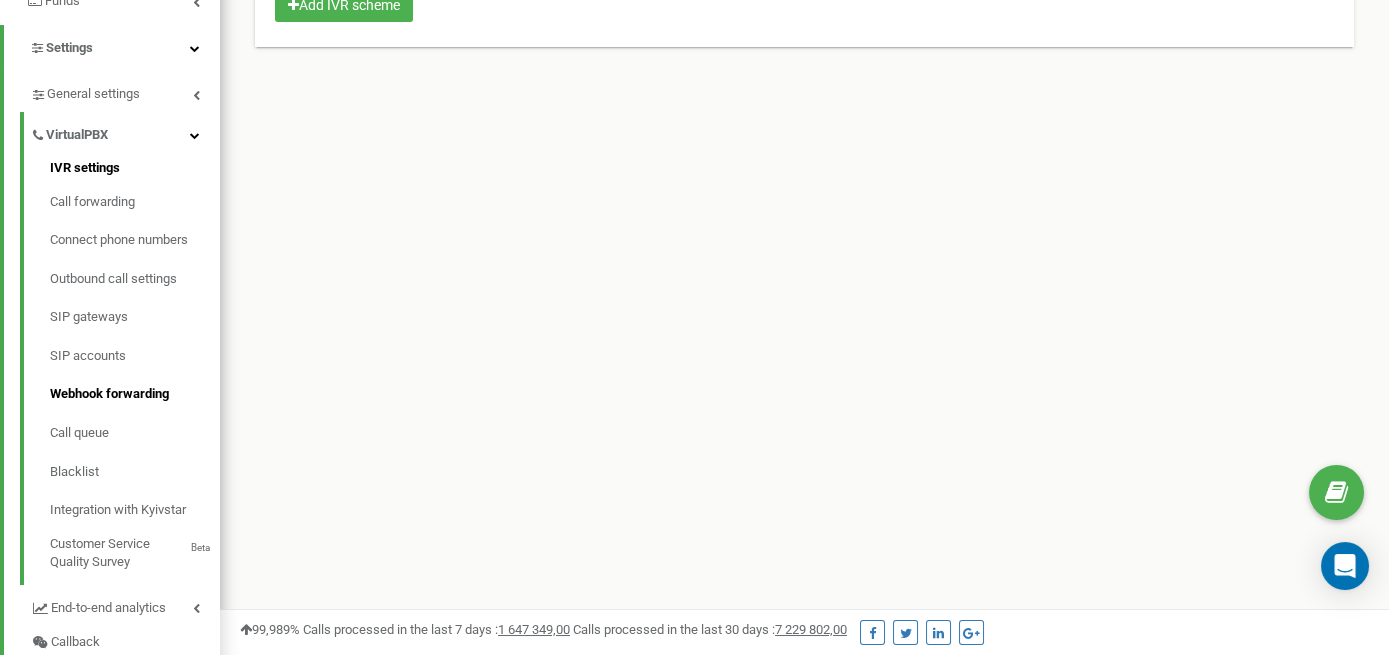 scroll, scrollTop: 316, scrollLeft: 0, axis: vertical 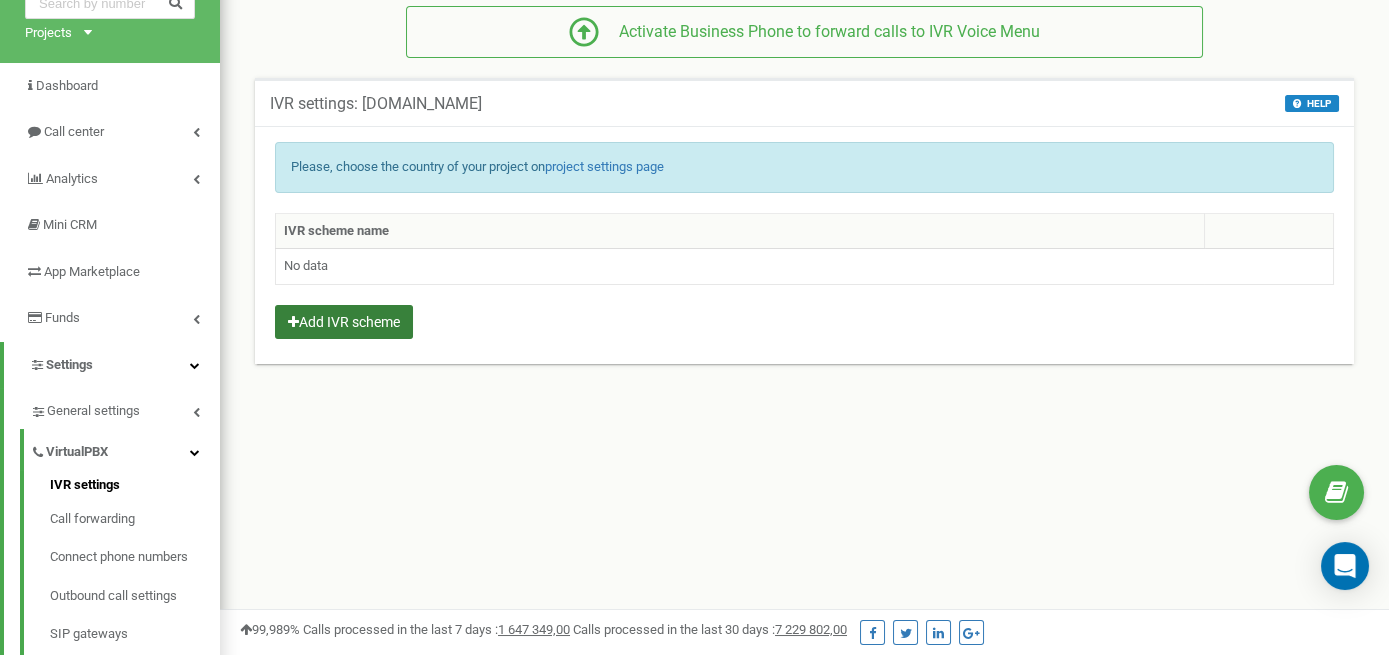 click on "Add IVR scheme" at bounding box center [344, 322] 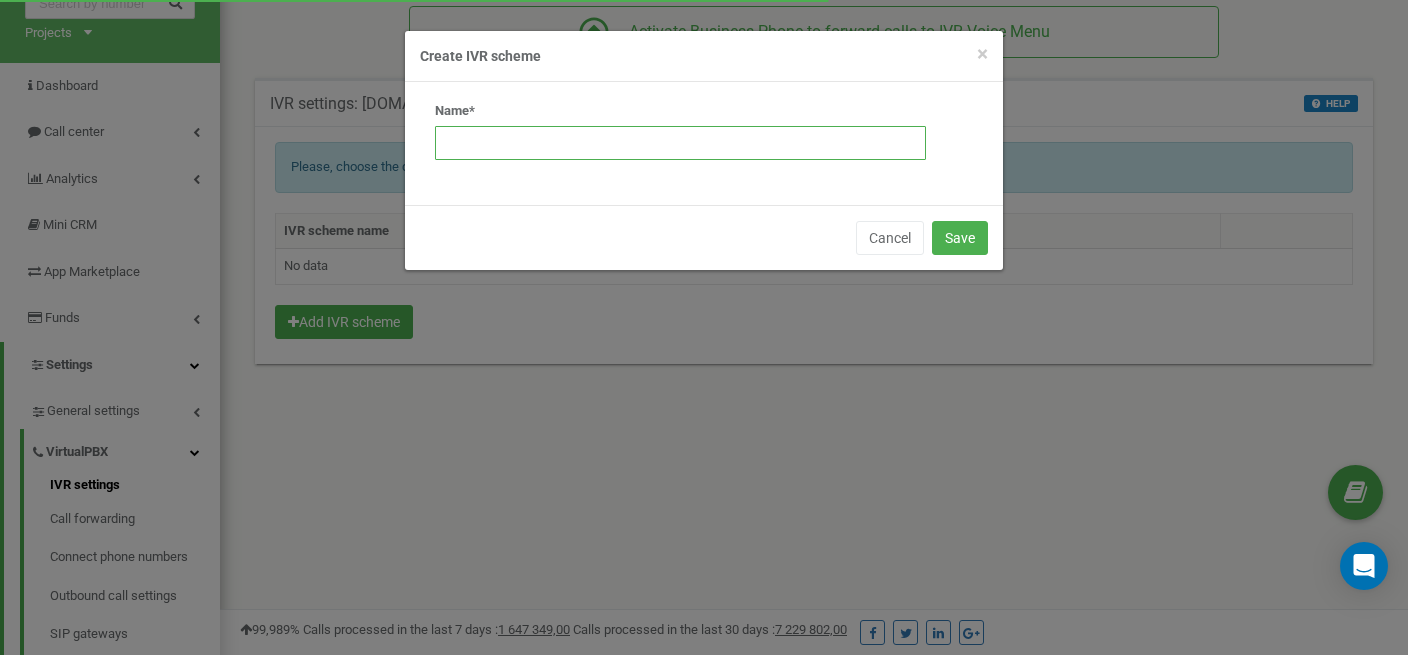 click at bounding box center [680, 143] 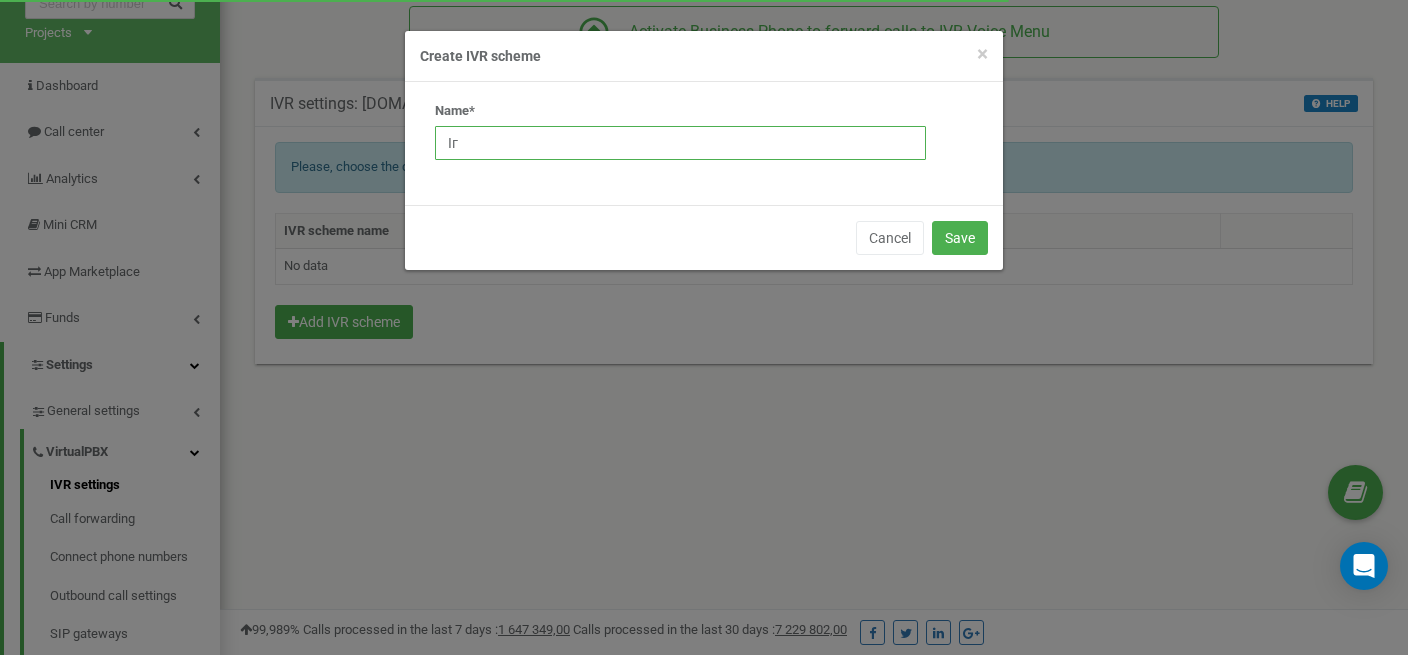 type on "І" 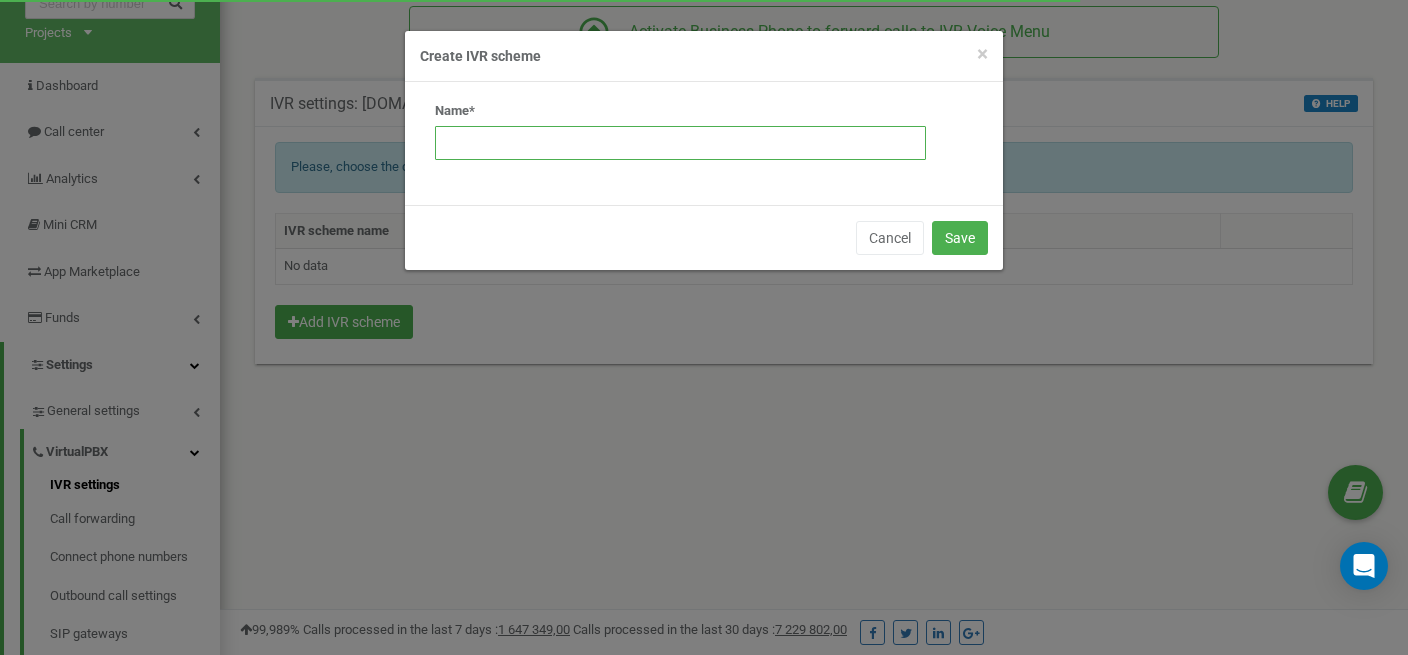 type on "І" 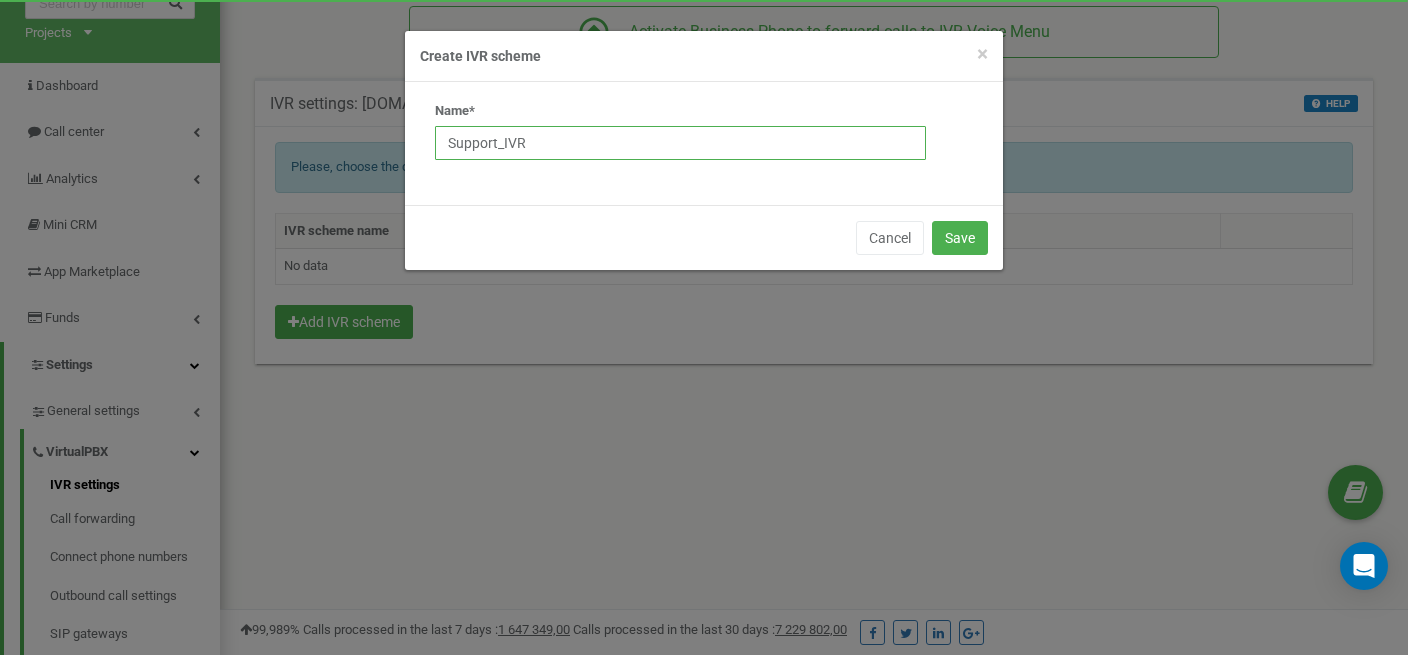type on "Support_IVR" 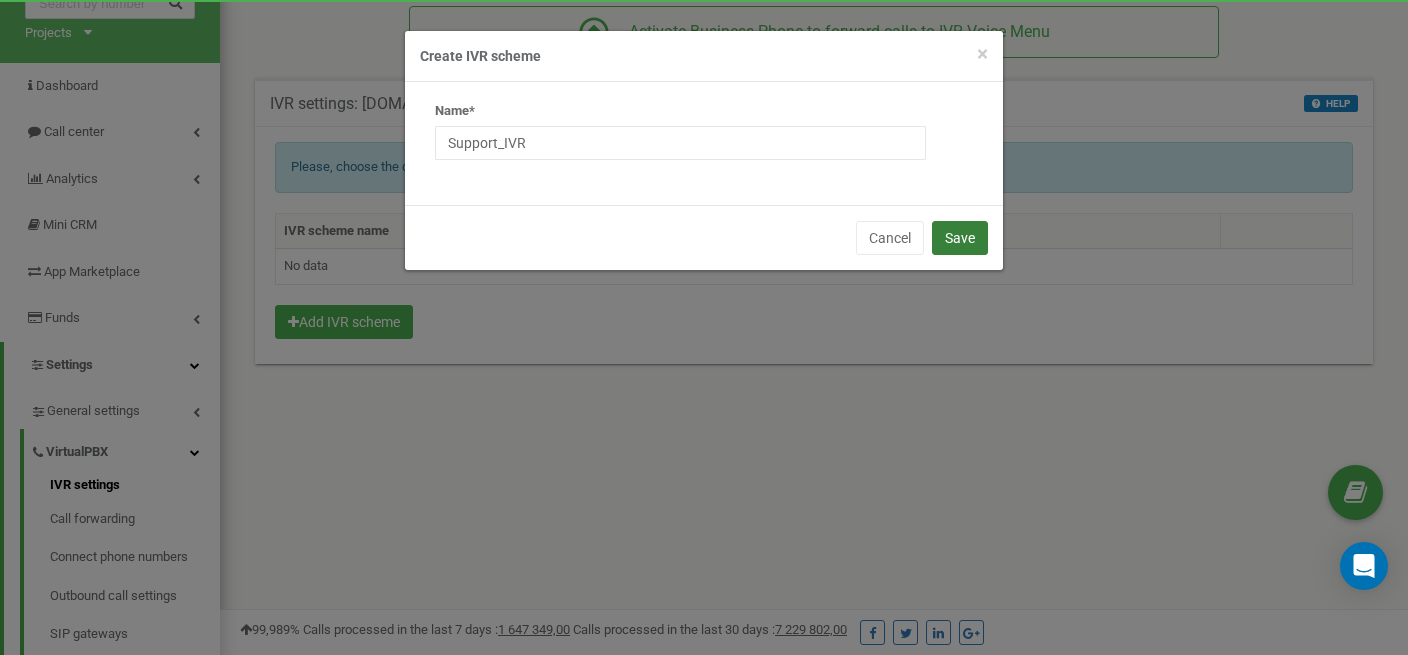 click on "Save" at bounding box center (960, 238) 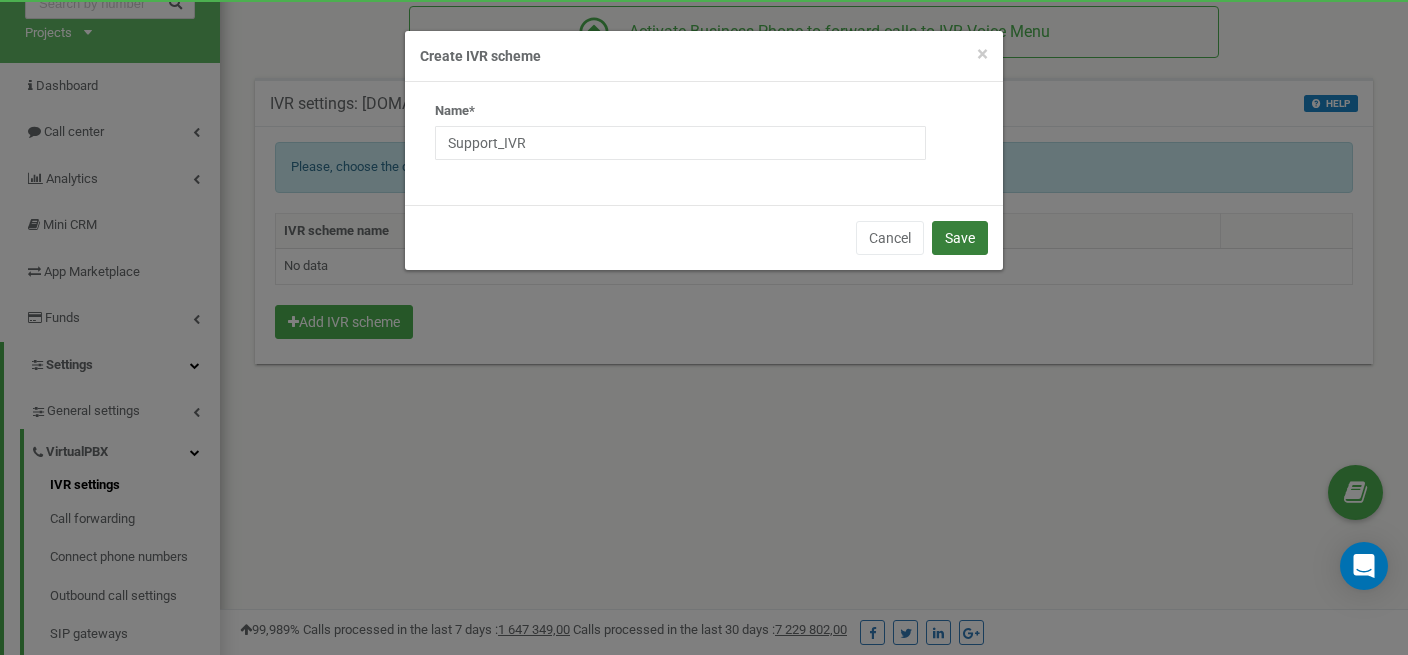 type 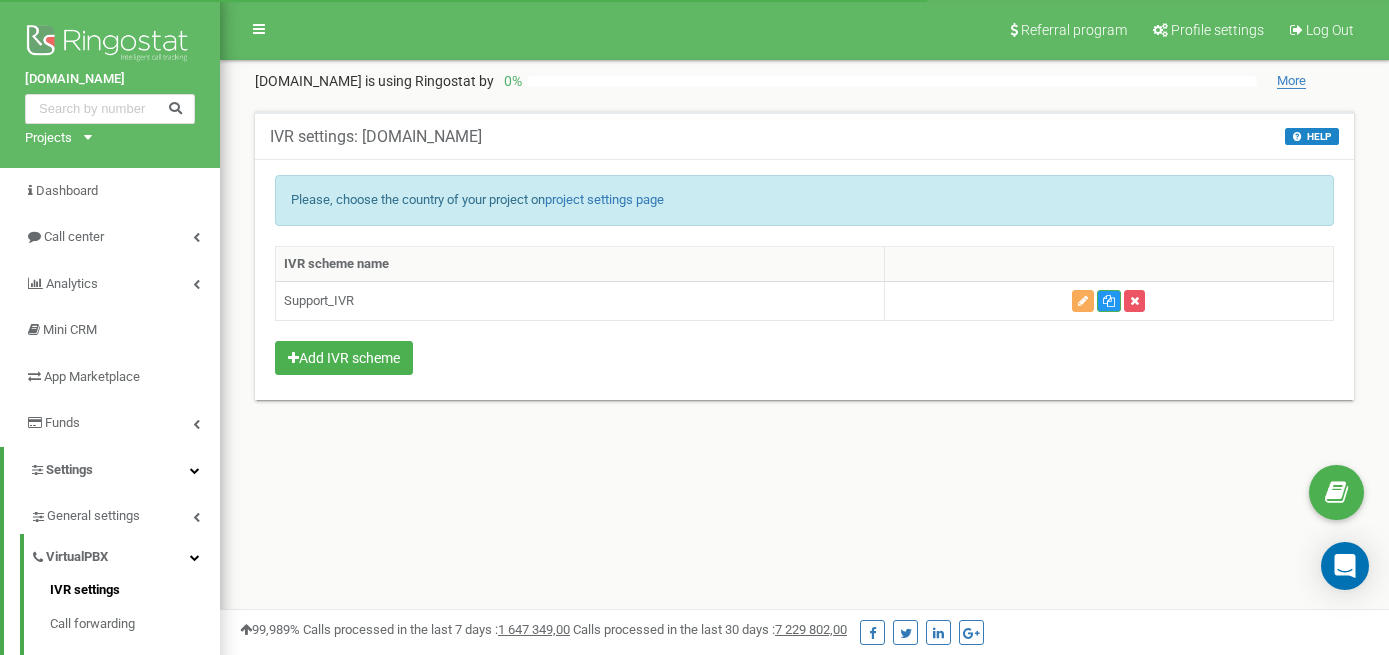 scroll, scrollTop: 0, scrollLeft: 0, axis: both 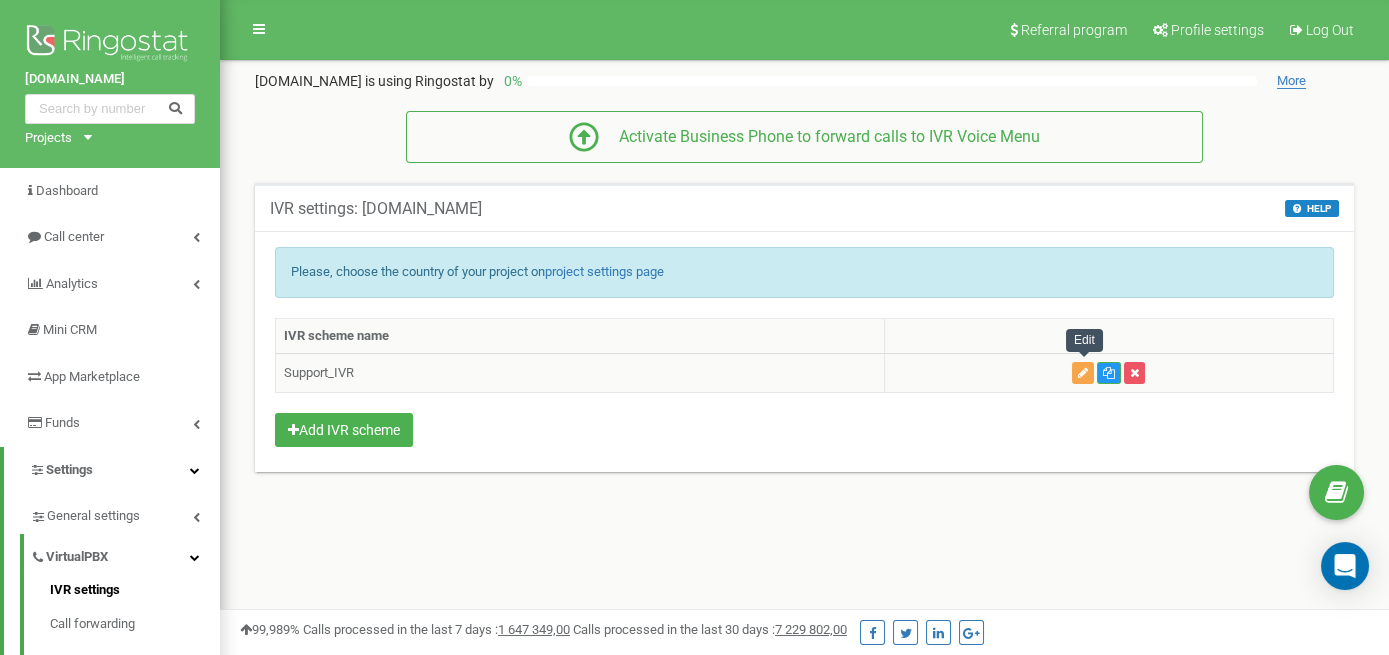 click at bounding box center (1083, 373) 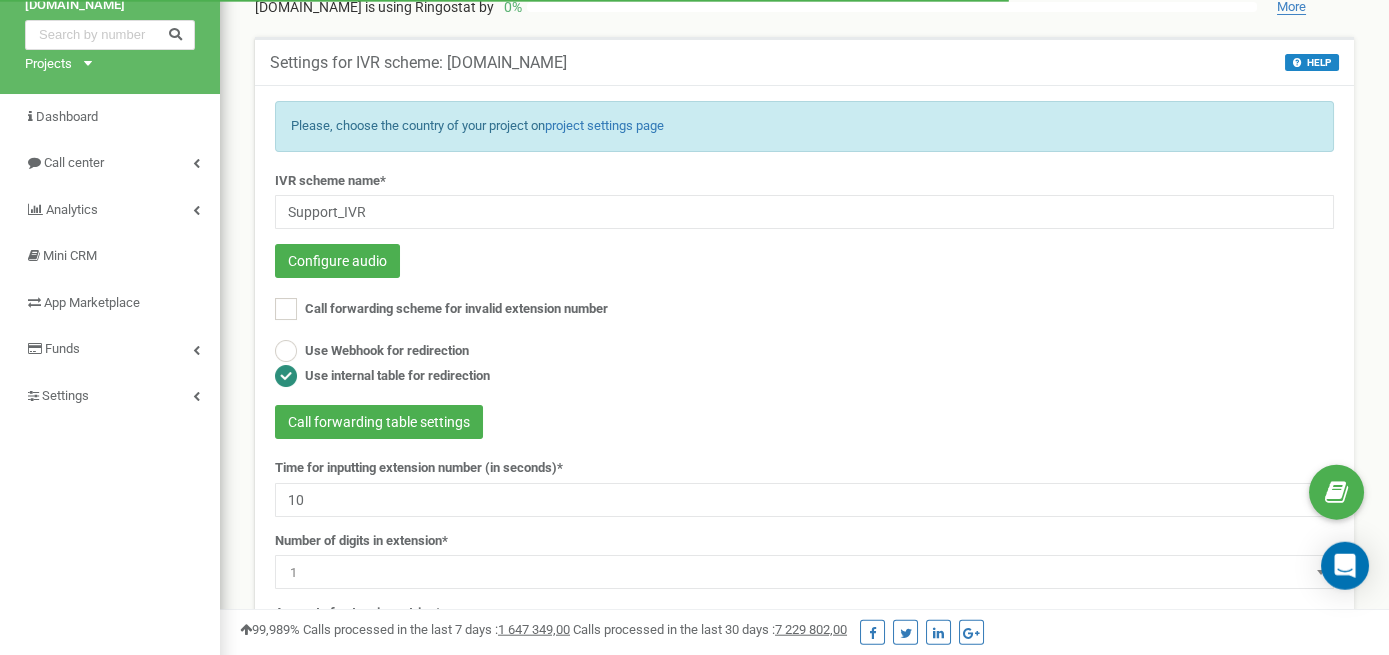 scroll, scrollTop: 105, scrollLeft: 0, axis: vertical 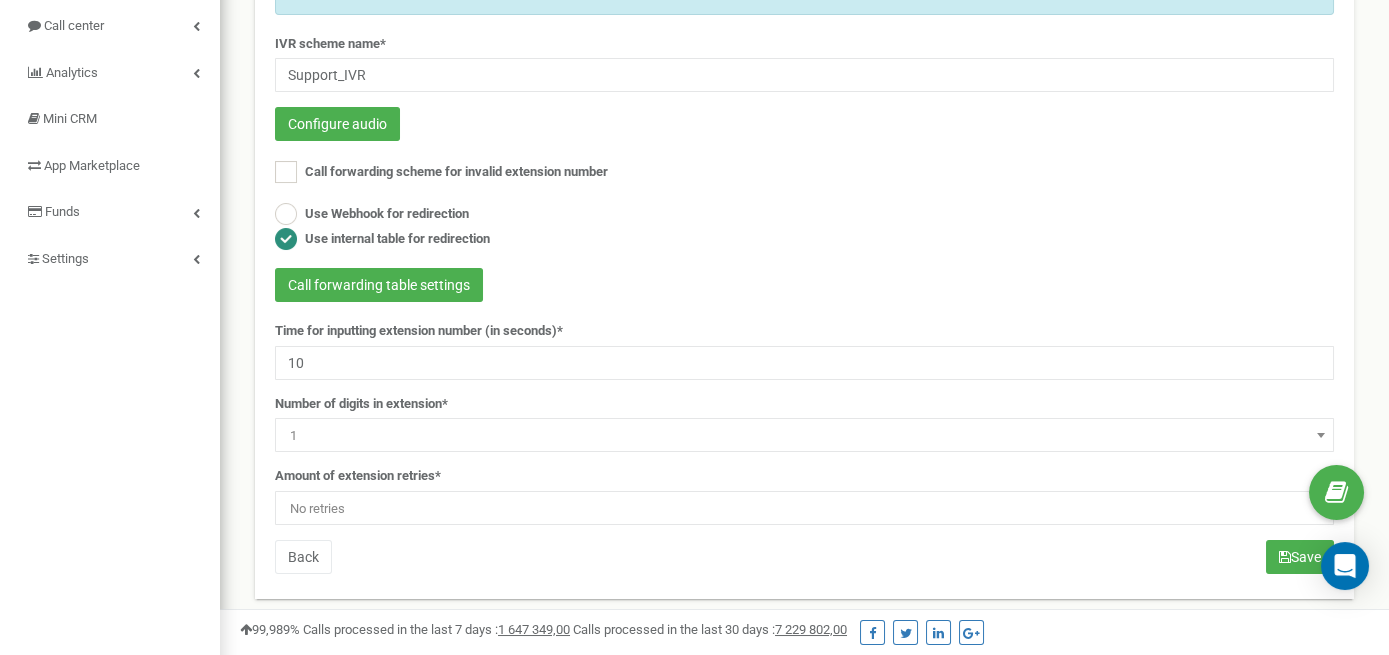 click on "1" at bounding box center [804, 436] 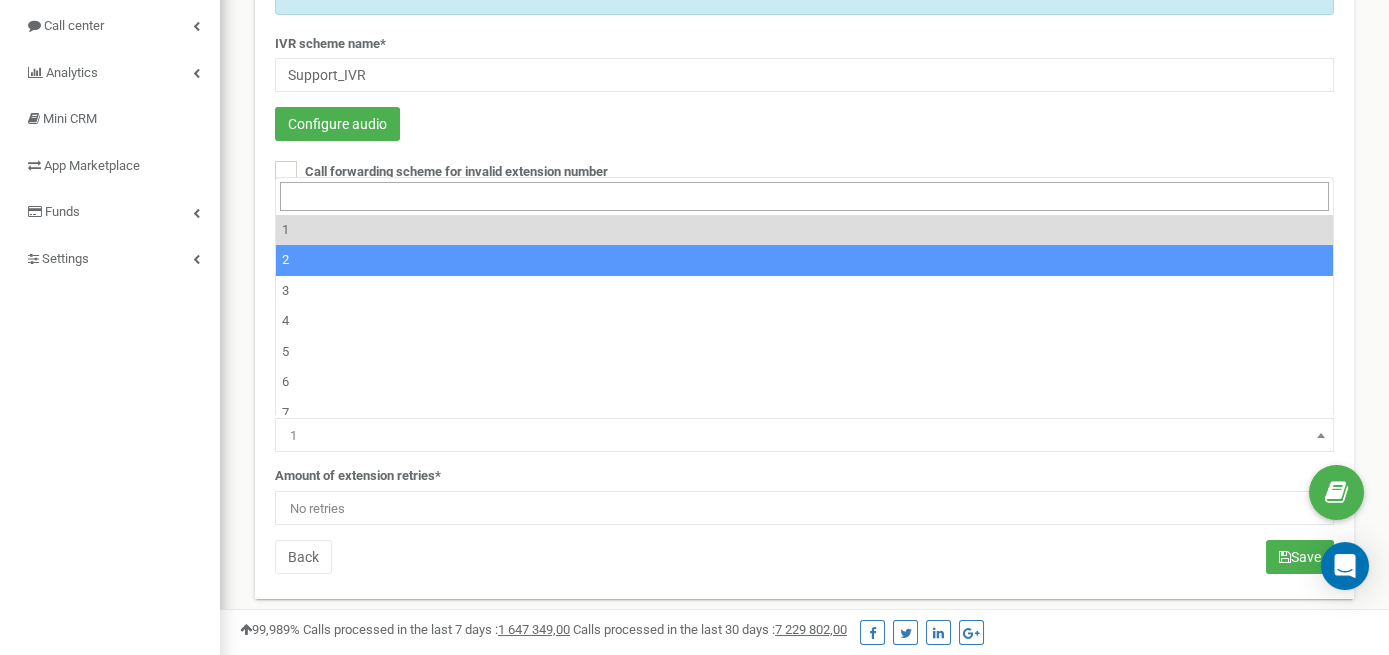 select on "2" 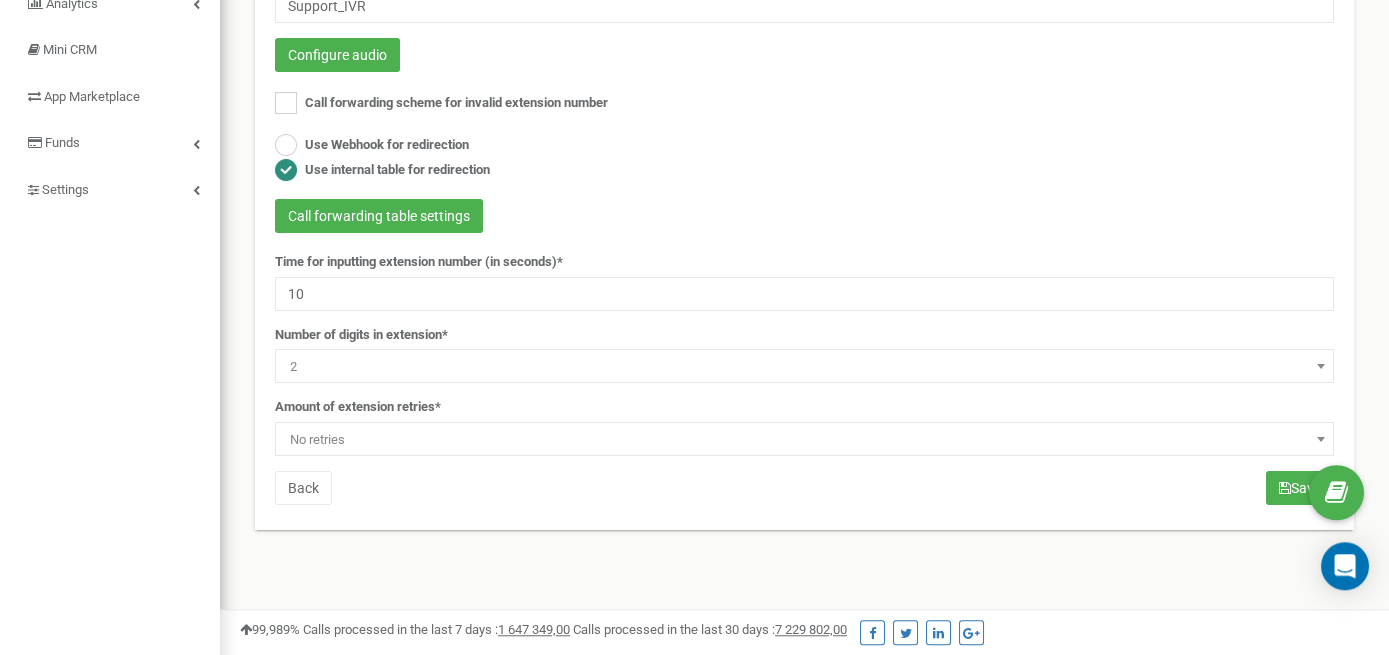 scroll, scrollTop: 228, scrollLeft: 0, axis: vertical 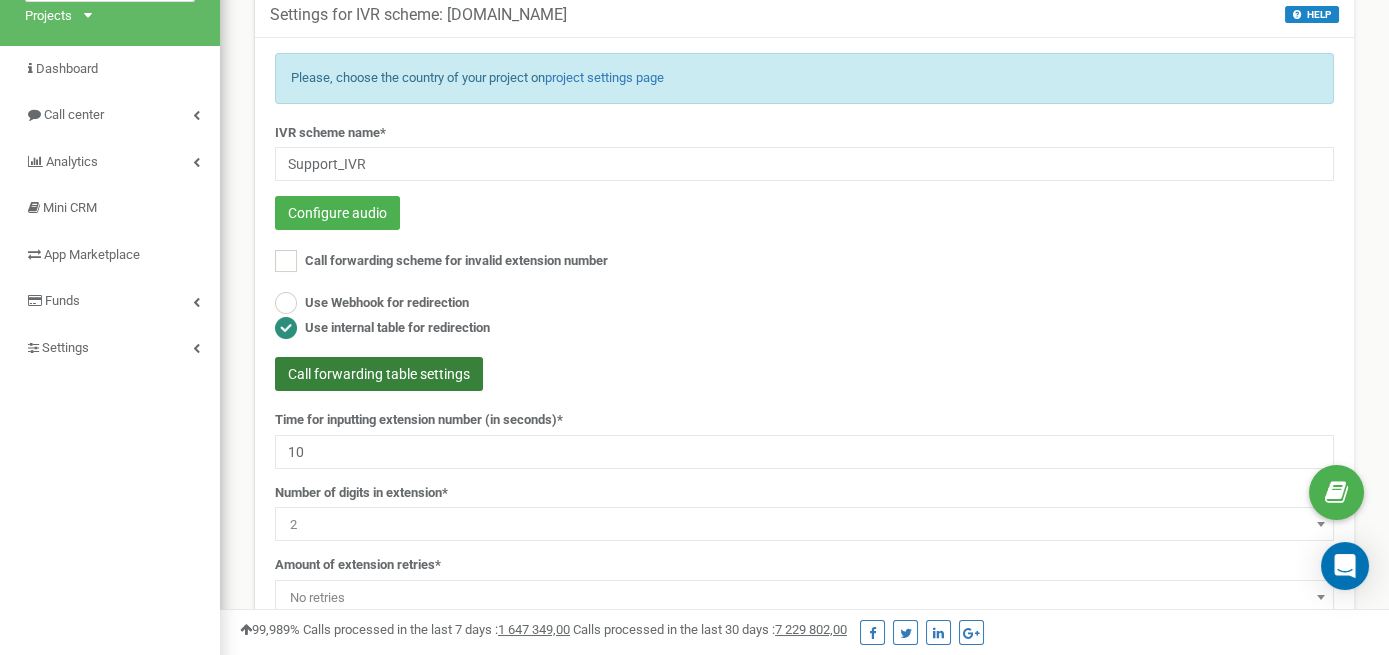 click on "Call forwarding table settings" at bounding box center (379, 374) 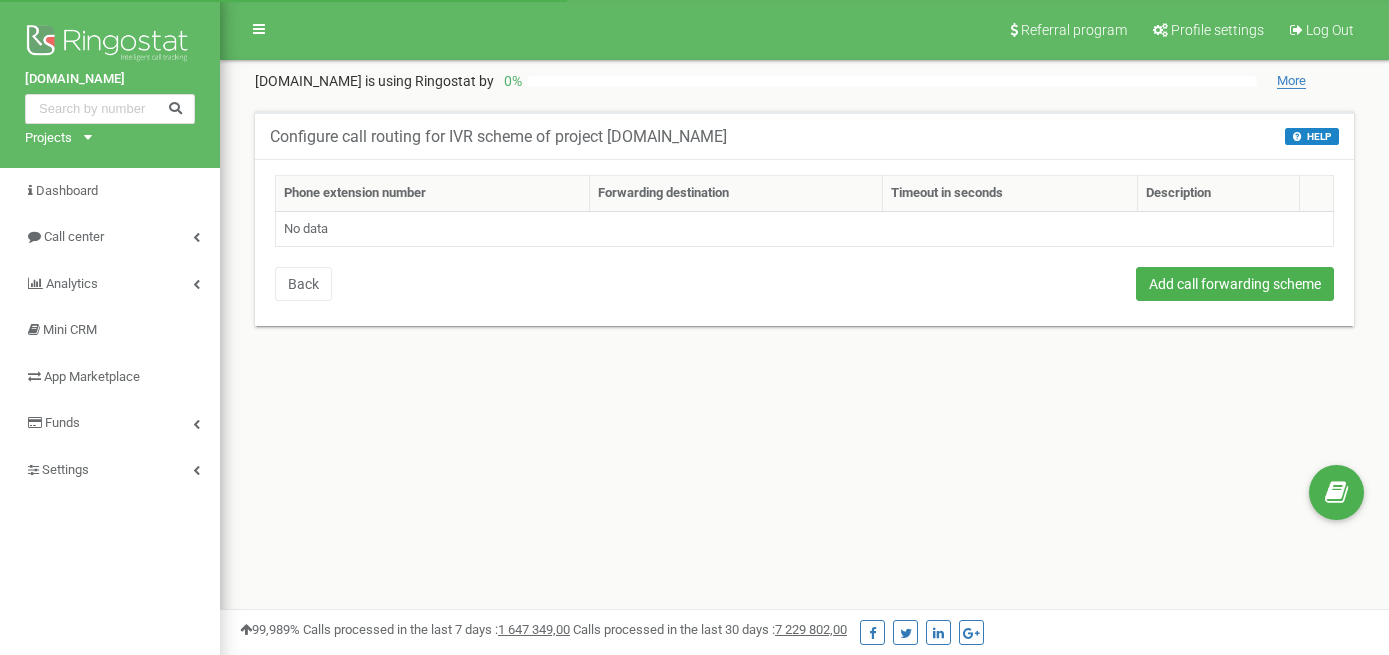 scroll, scrollTop: 0, scrollLeft: 0, axis: both 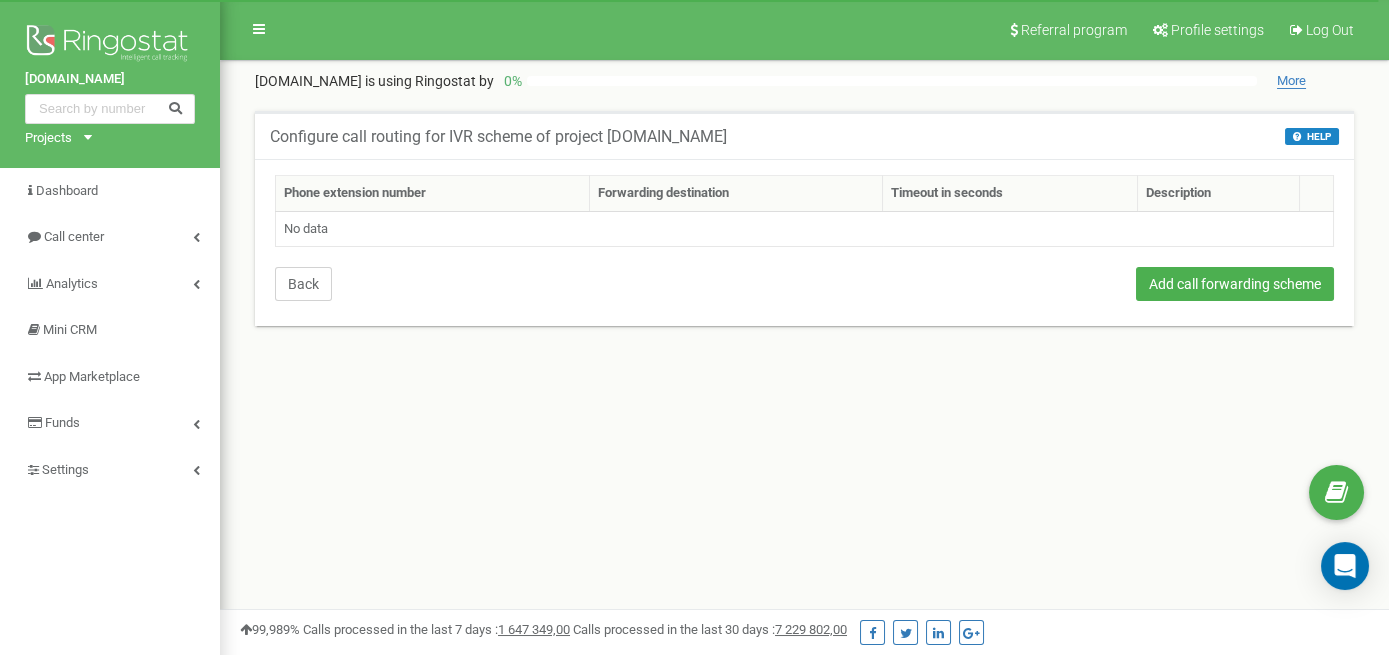 click on "Back" at bounding box center (303, 284) 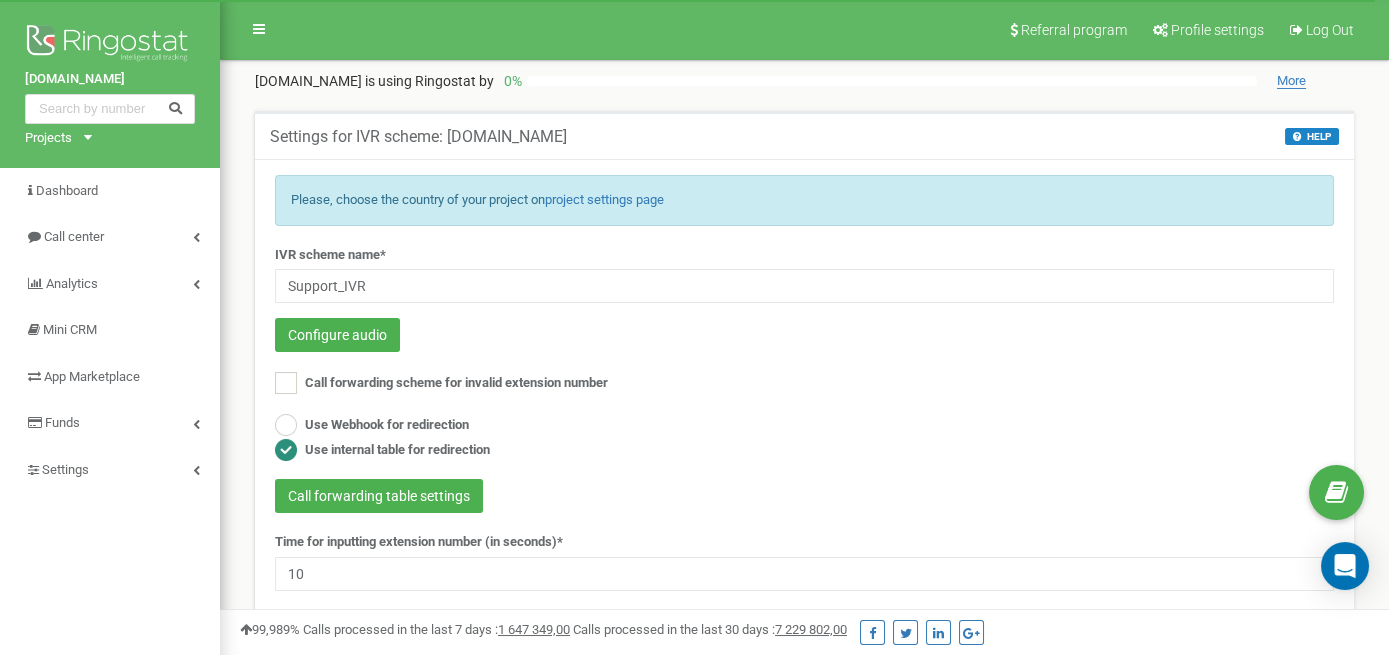 scroll, scrollTop: 105, scrollLeft: 0, axis: vertical 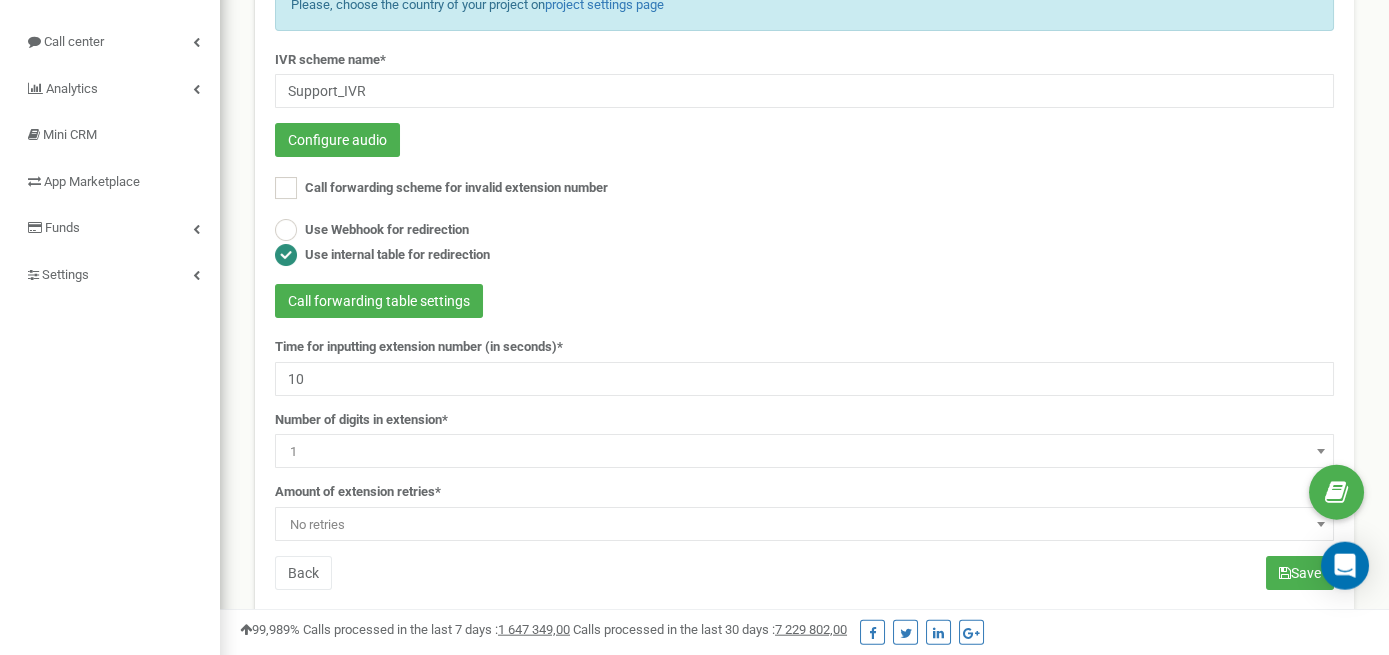 click on "1" at bounding box center [804, 452] 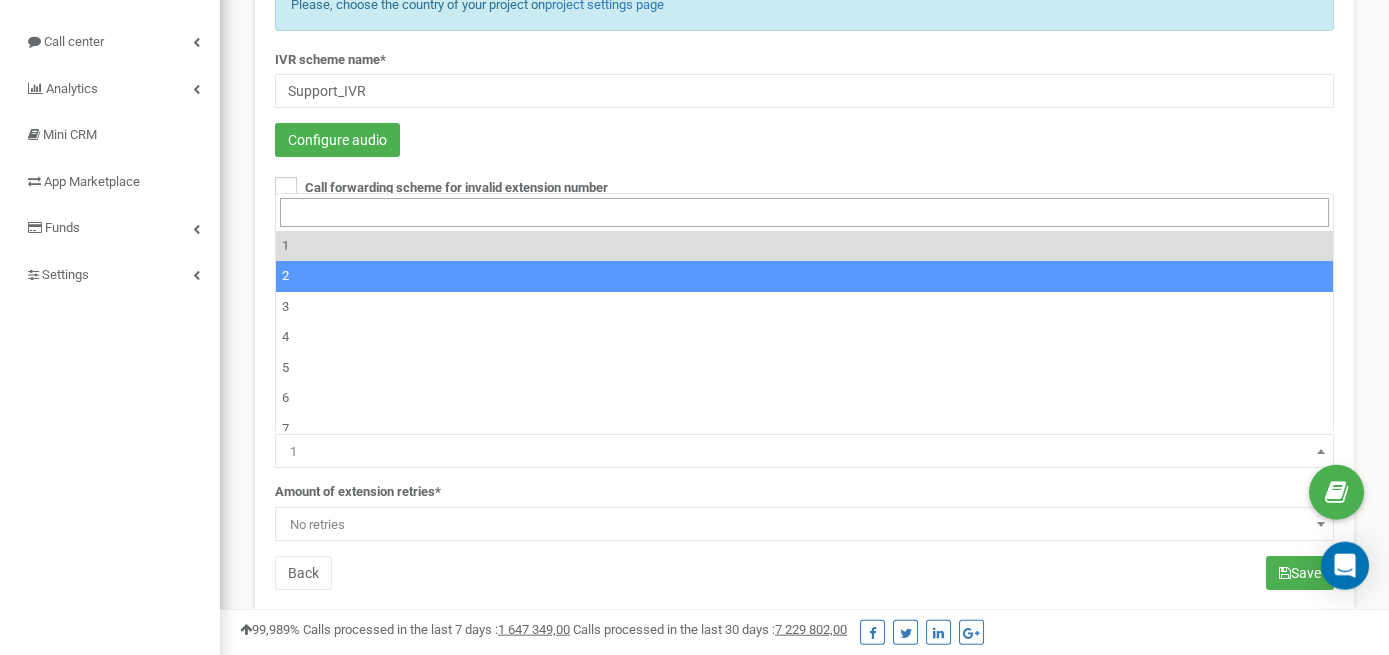 select on "2" 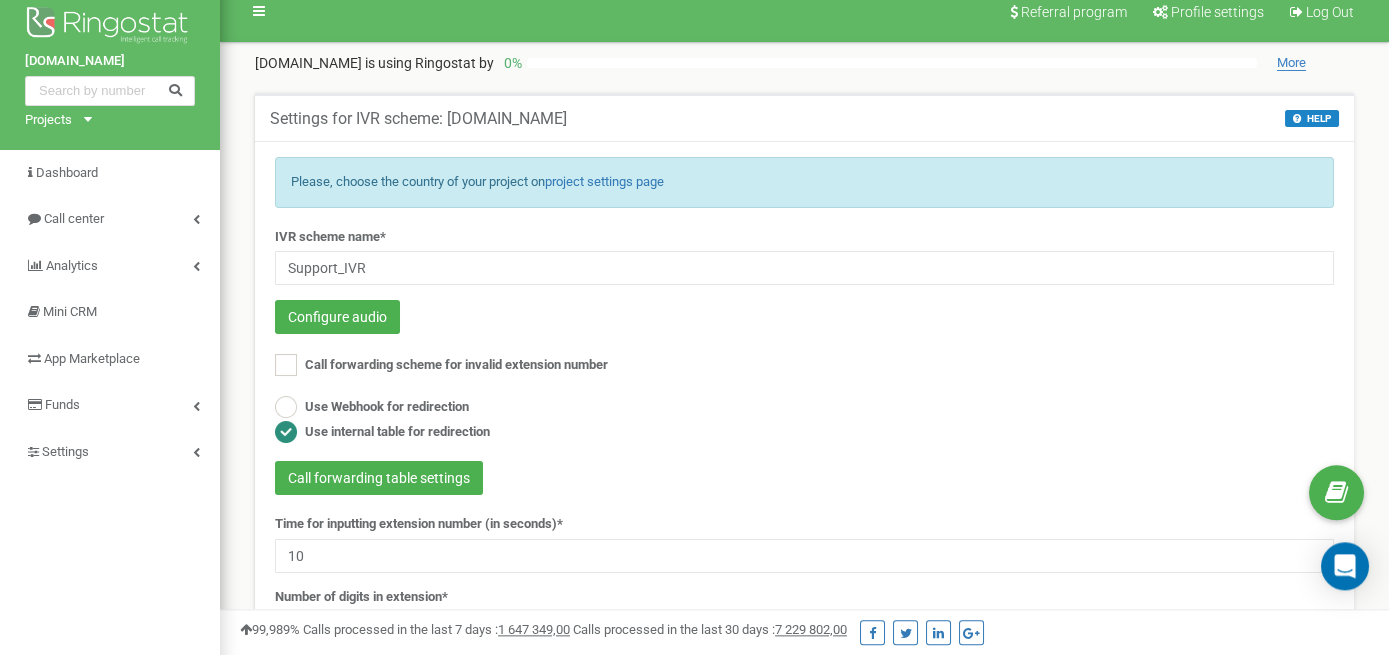 scroll, scrollTop: 0, scrollLeft: 0, axis: both 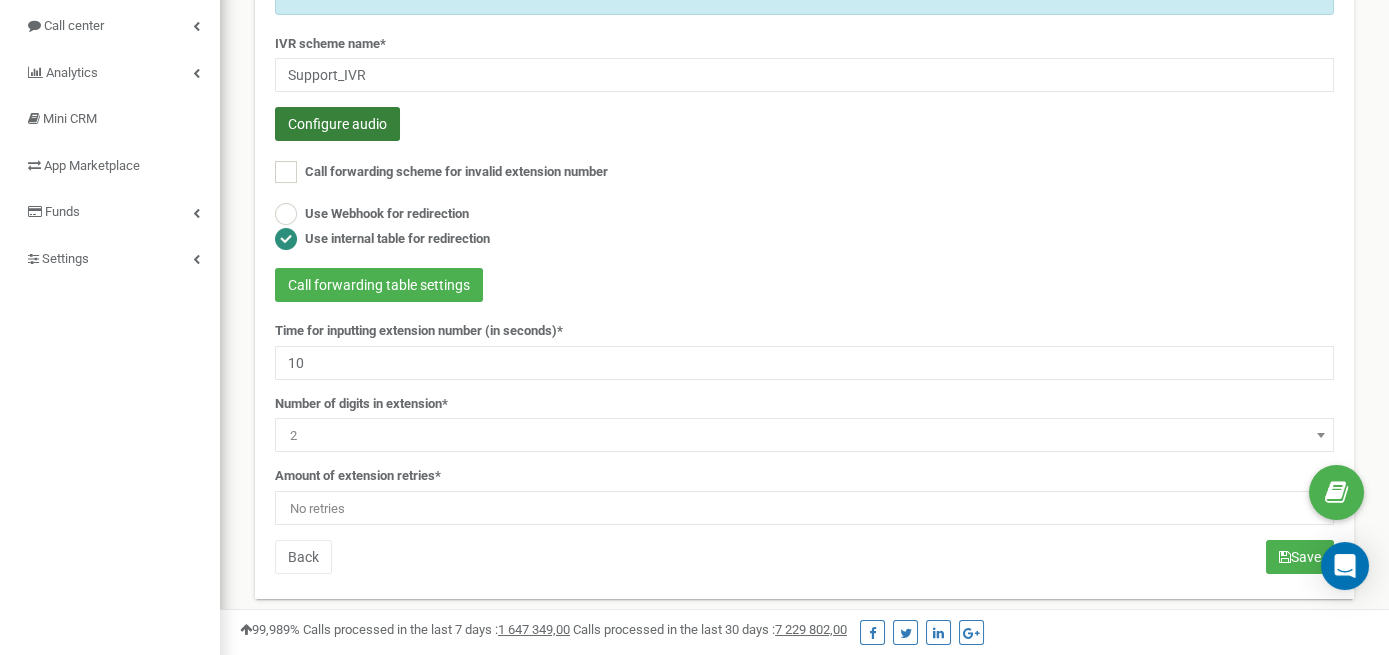 click on "Configure audio" at bounding box center [337, 124] 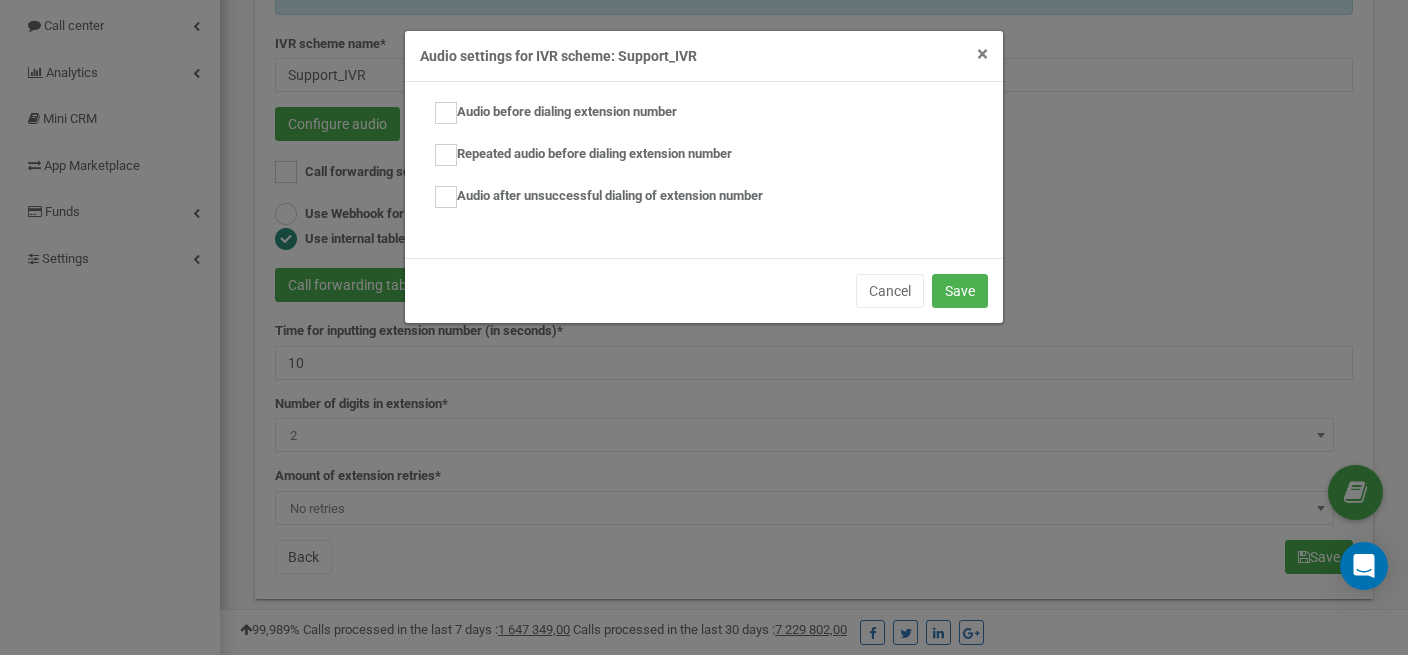 click on "×" at bounding box center [982, 54] 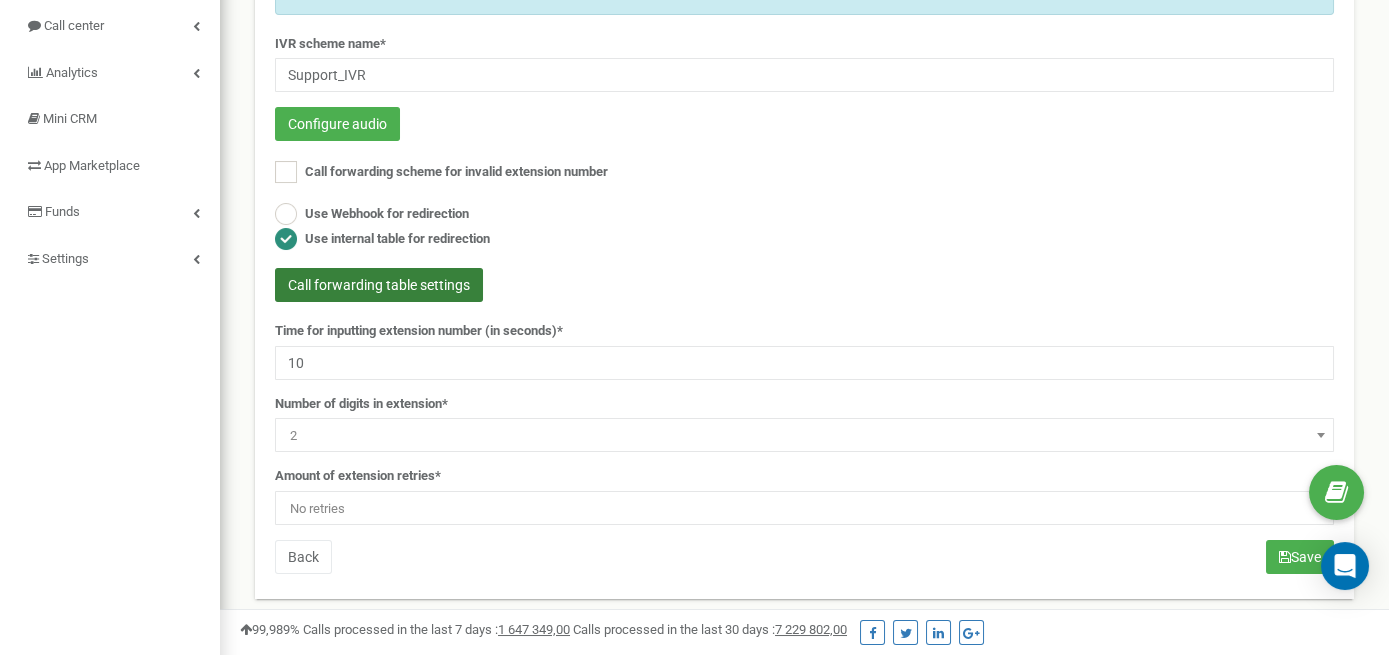 click on "Call forwarding table settings" at bounding box center [379, 285] 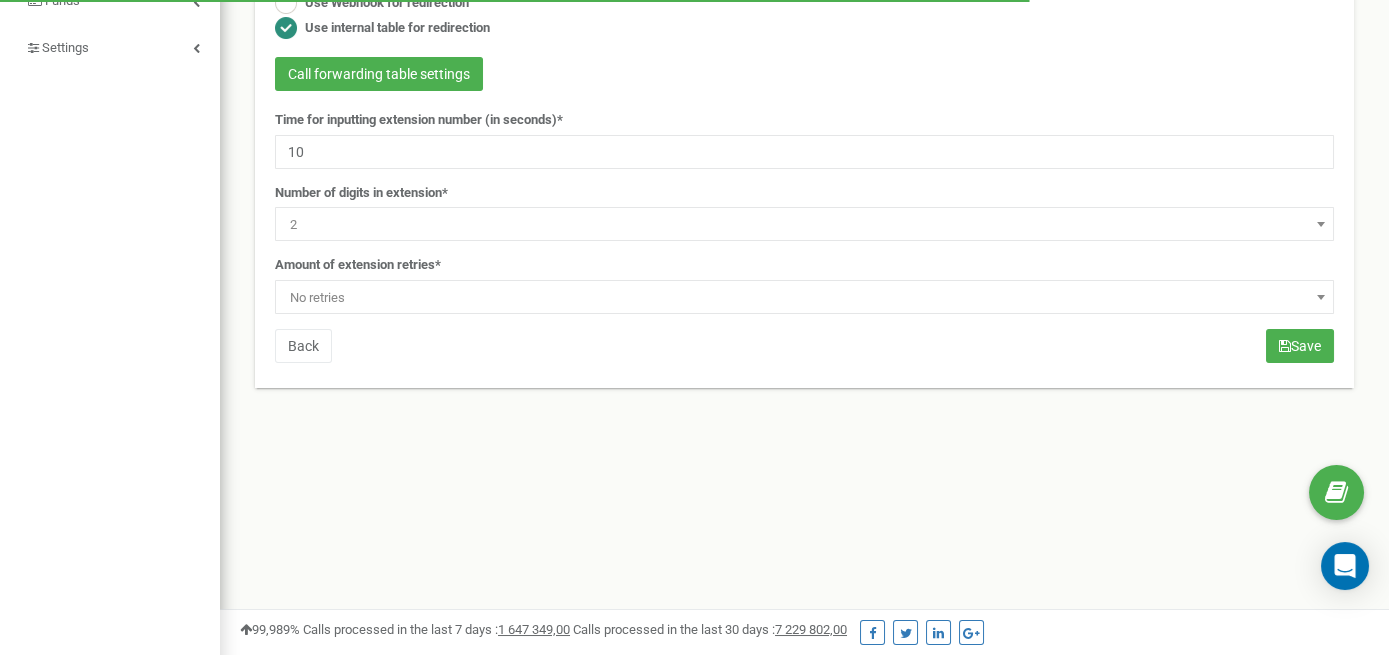scroll, scrollTop: 316, scrollLeft: 0, axis: vertical 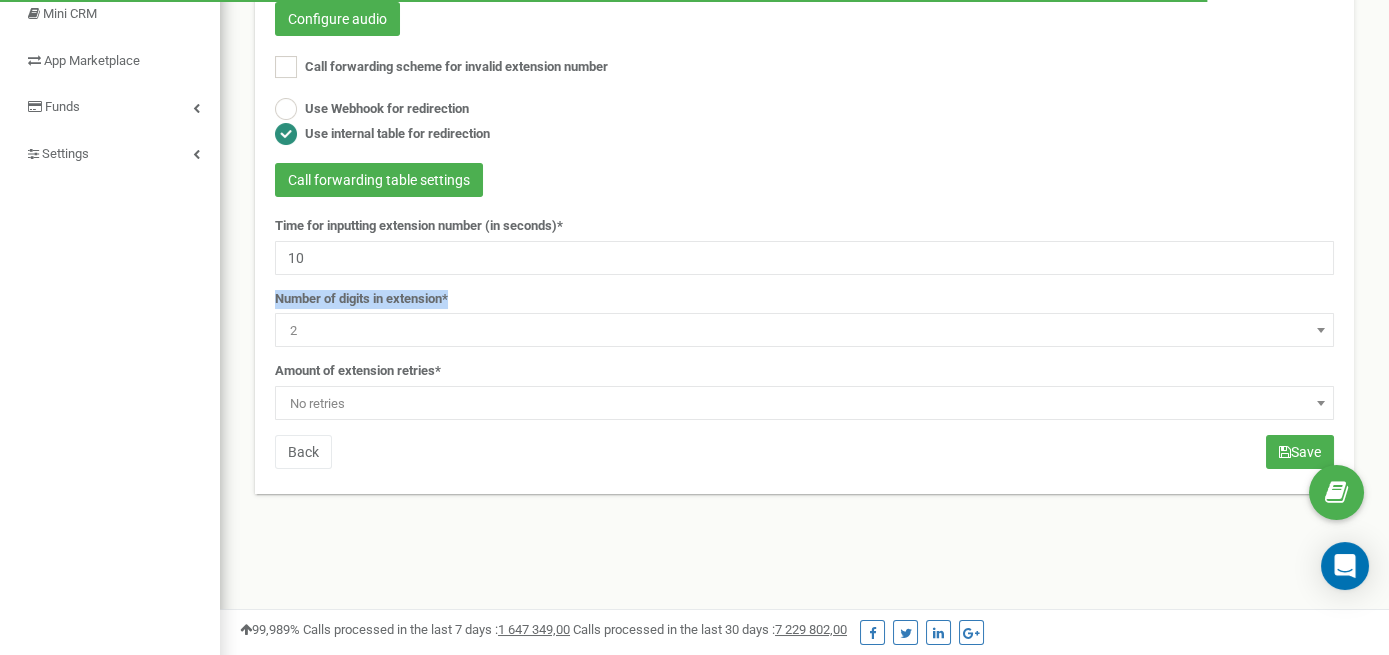 drag, startPoint x: 442, startPoint y: 294, endPoint x: 265, endPoint y: 283, distance: 177.34148 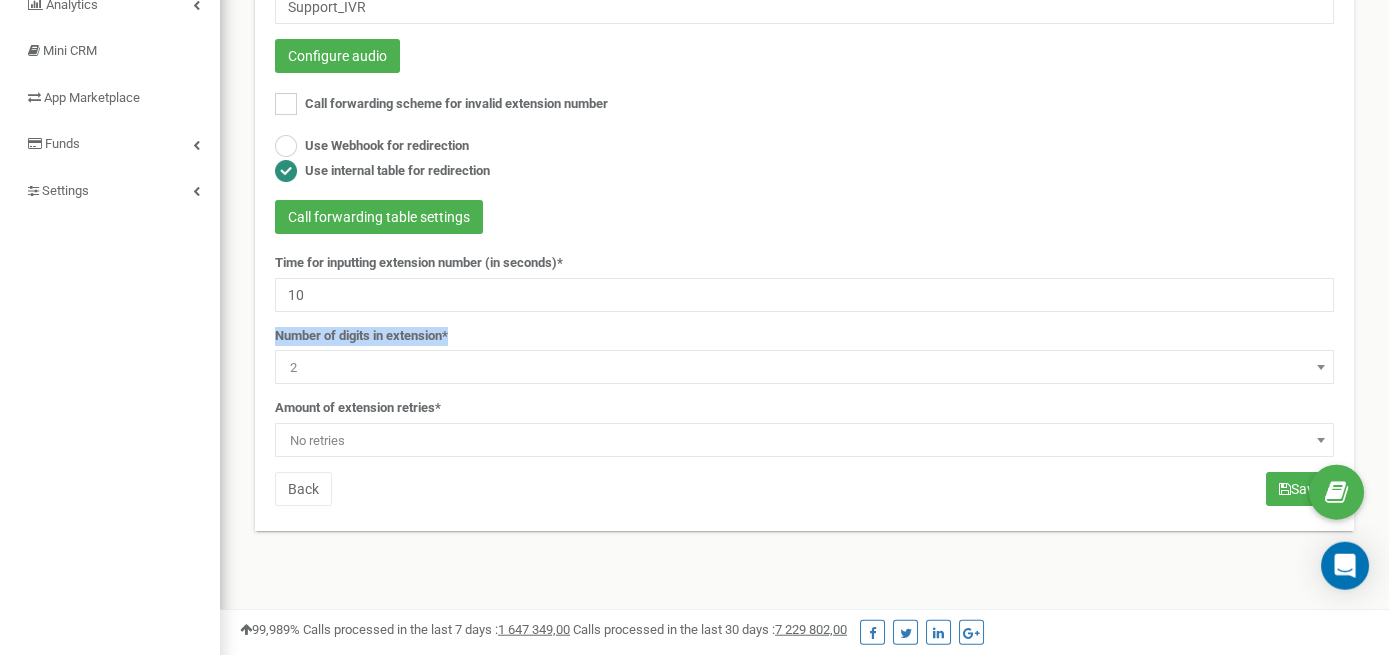 scroll, scrollTop: 316, scrollLeft: 0, axis: vertical 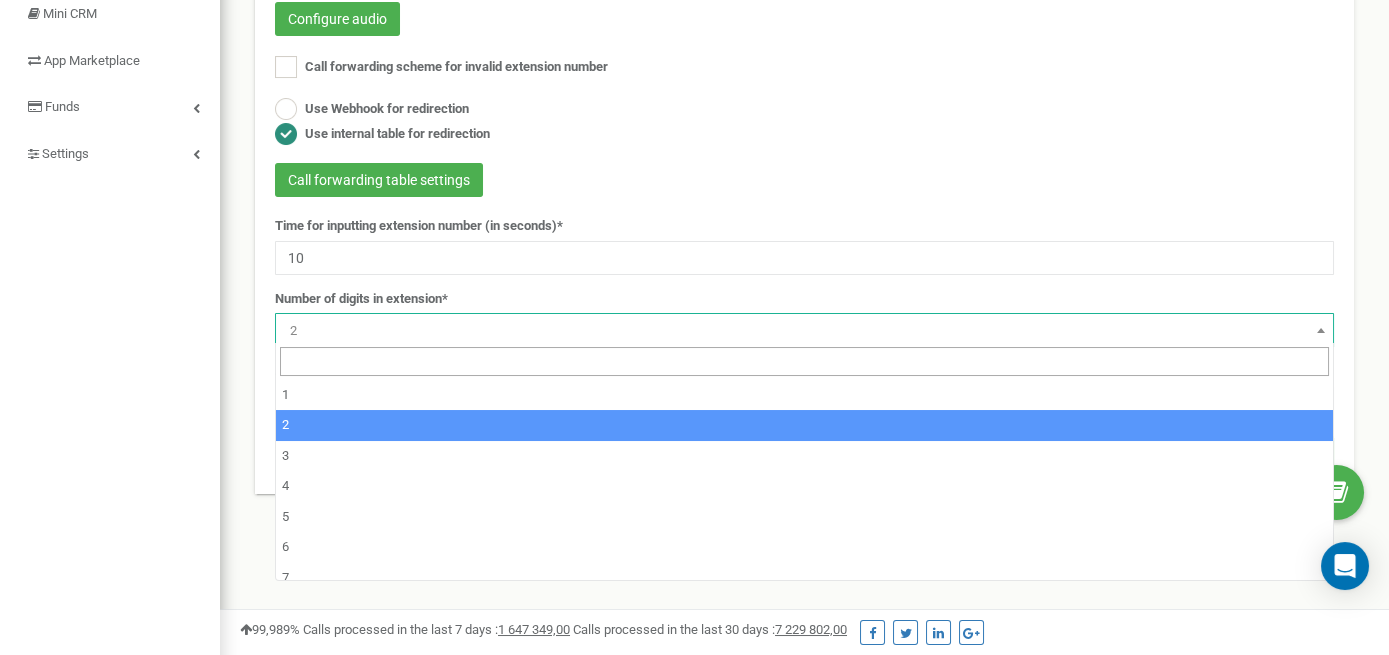 click on "2" at bounding box center [804, 331] 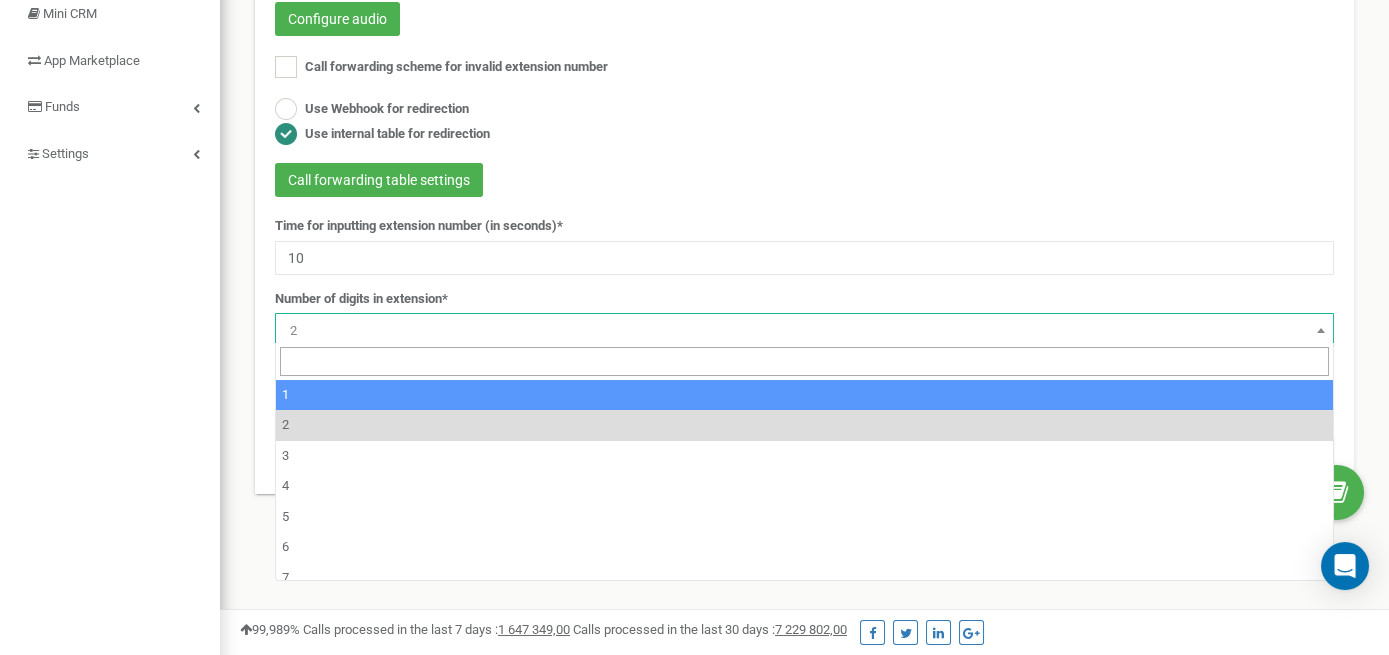 select on "1" 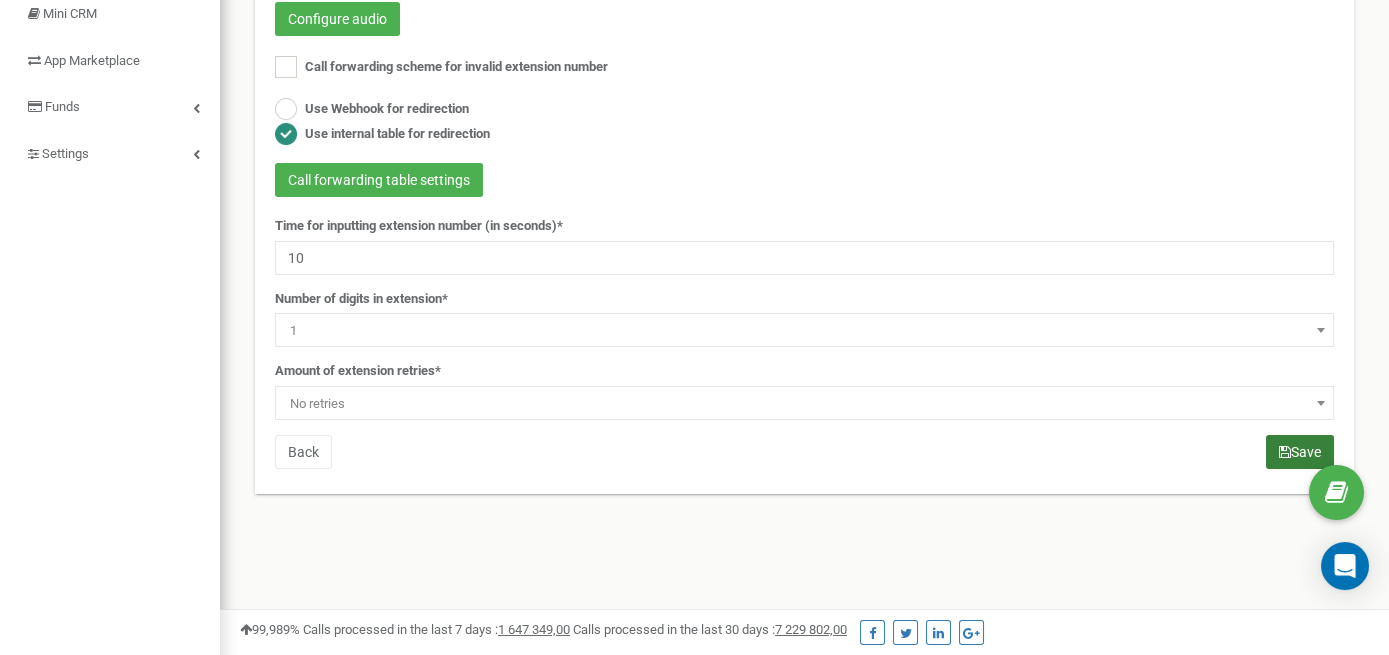 click on "Save" at bounding box center (1300, 452) 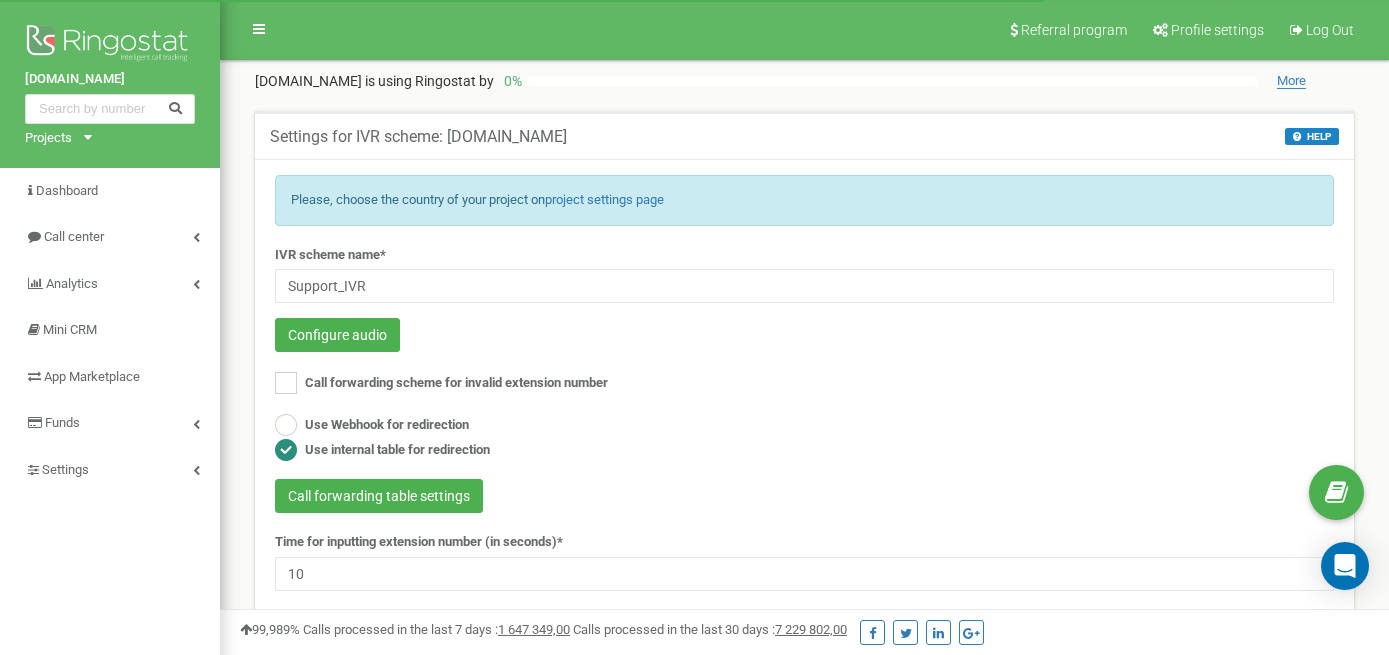 scroll, scrollTop: 0, scrollLeft: 0, axis: both 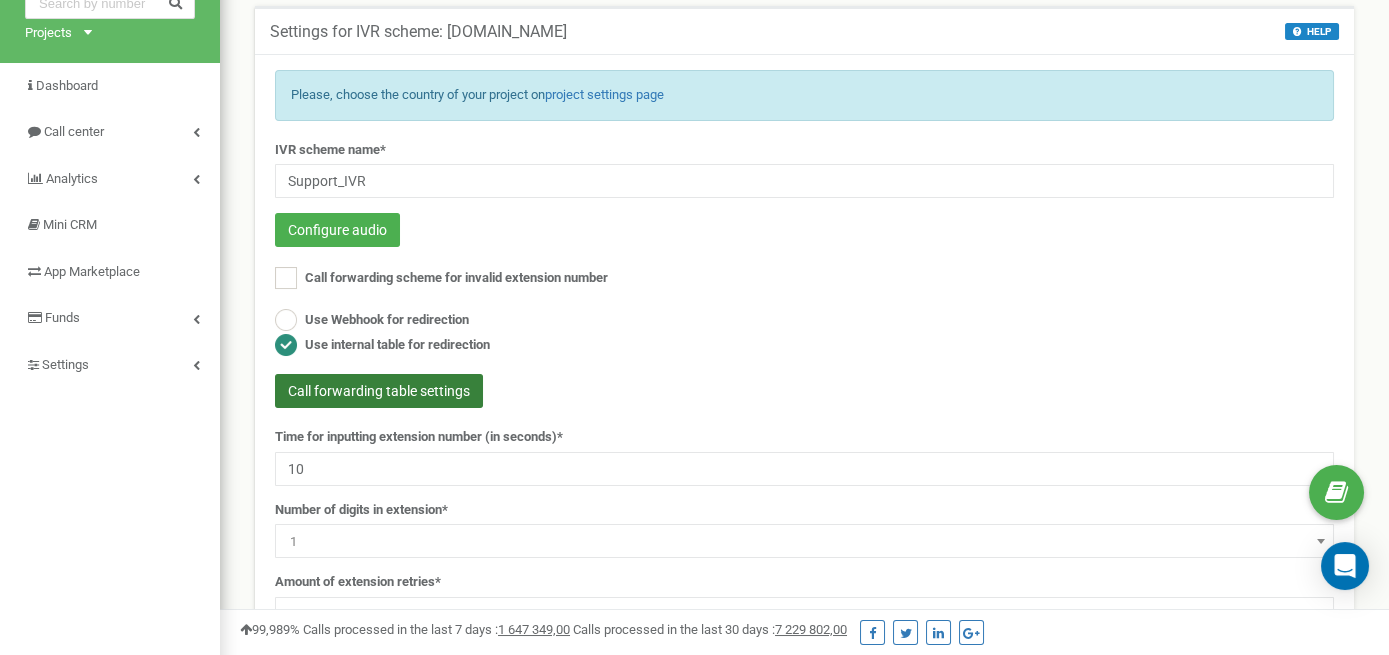 click on "Call forwarding table settings" at bounding box center [379, 391] 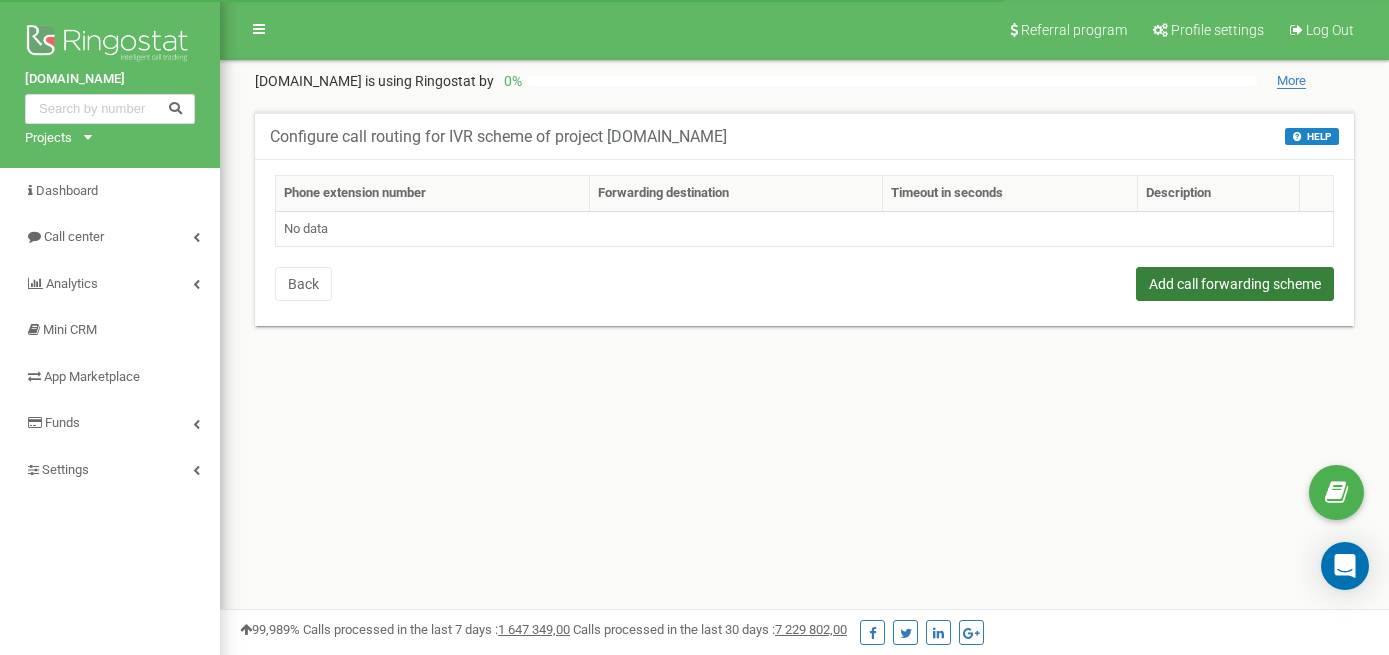 scroll, scrollTop: 0, scrollLeft: 0, axis: both 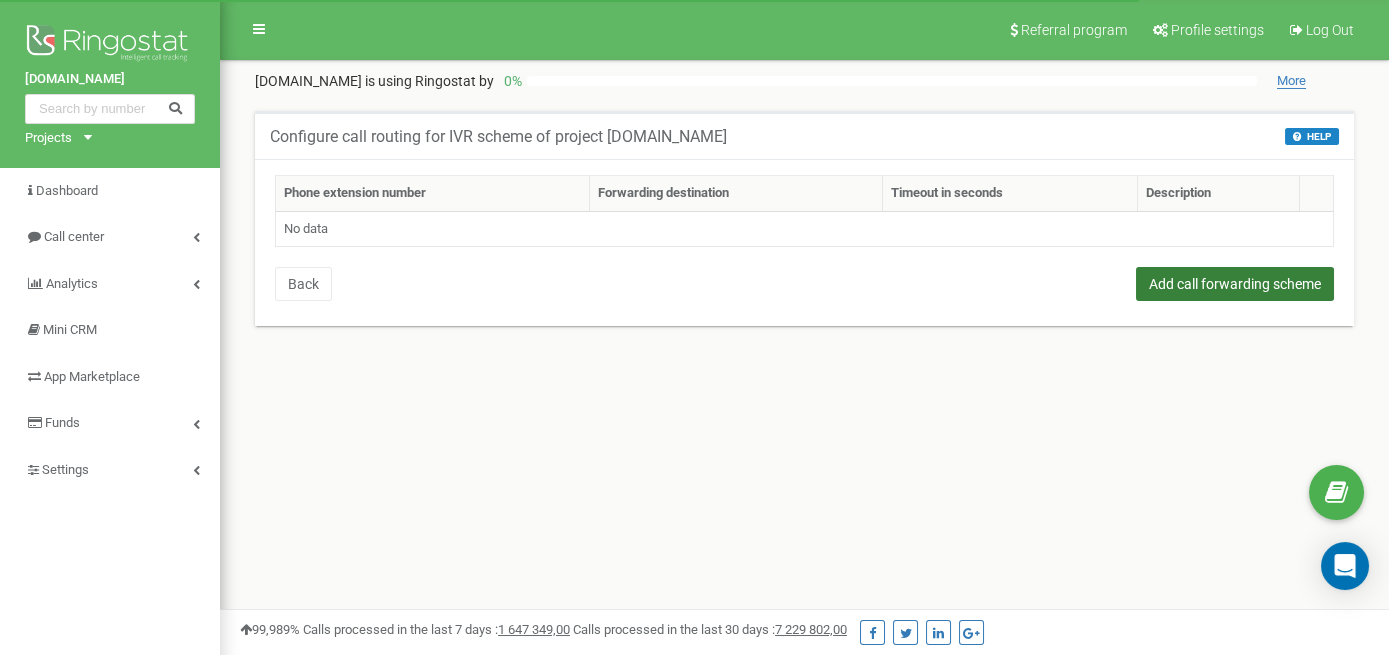 click on "Add call forwarding scheme" at bounding box center (1235, 284) 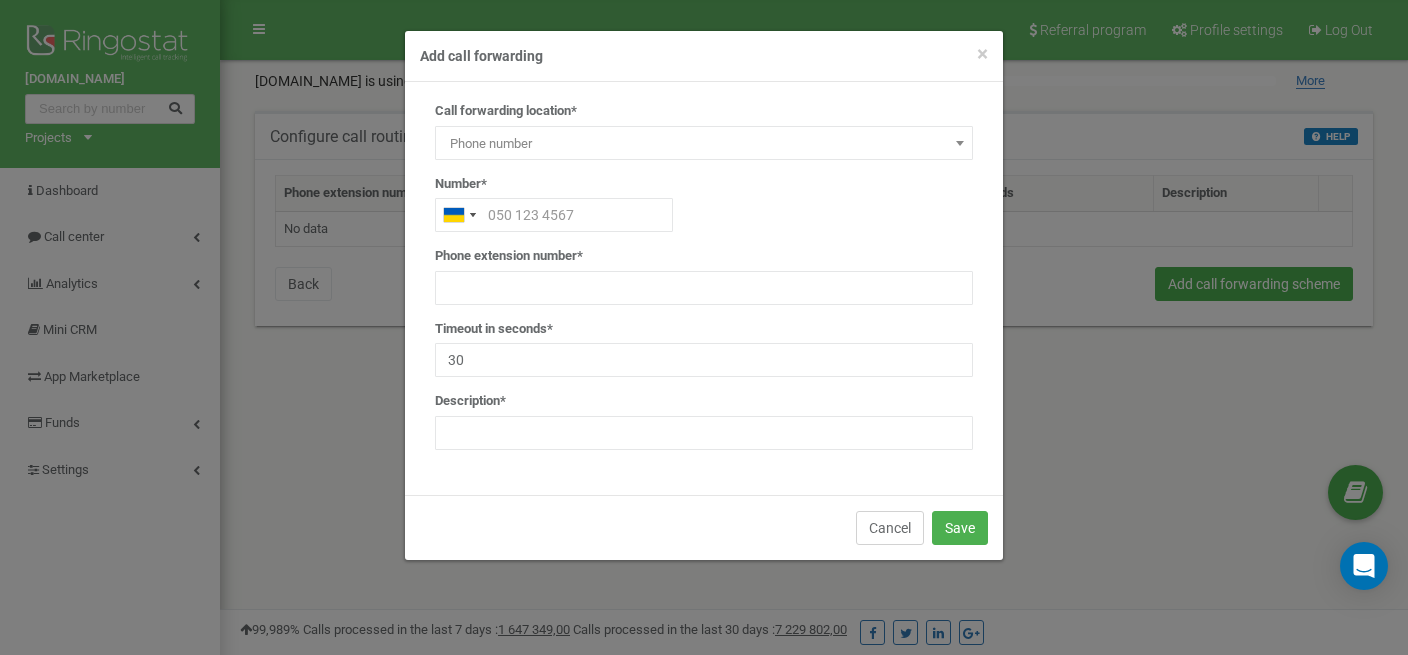 click on "Cancel" at bounding box center (890, 528) 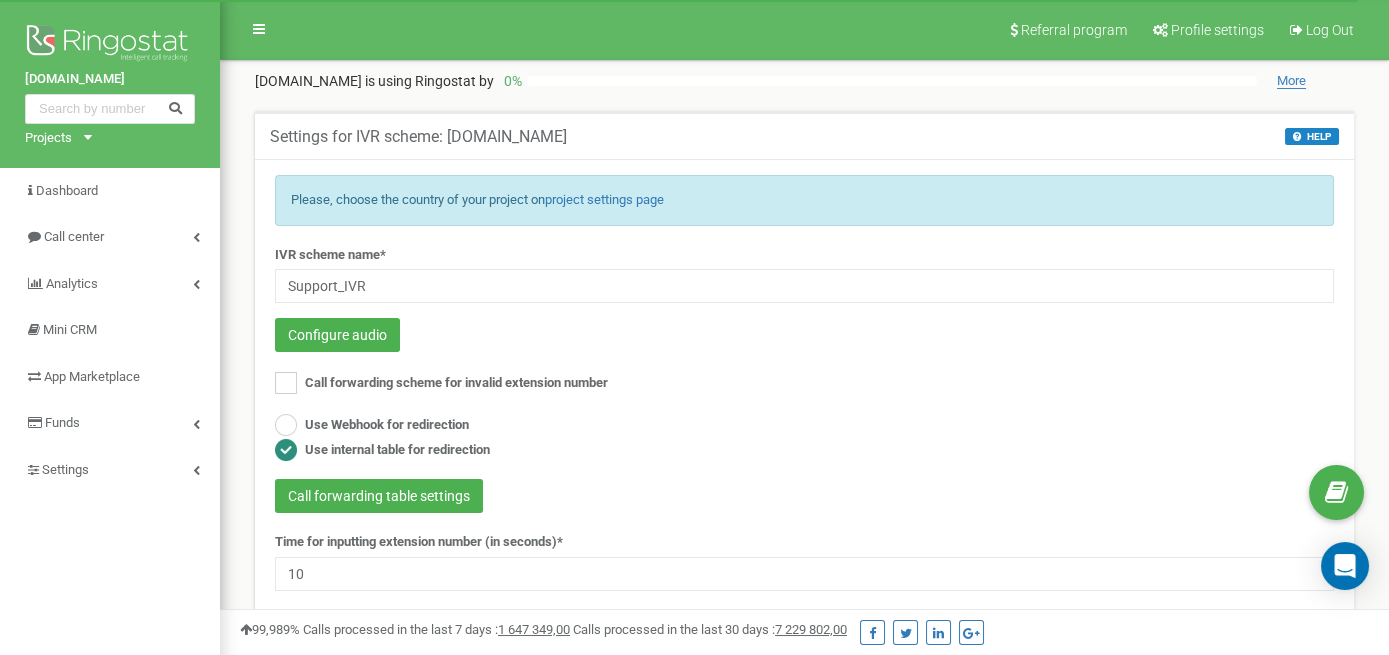 scroll, scrollTop: 105, scrollLeft: 0, axis: vertical 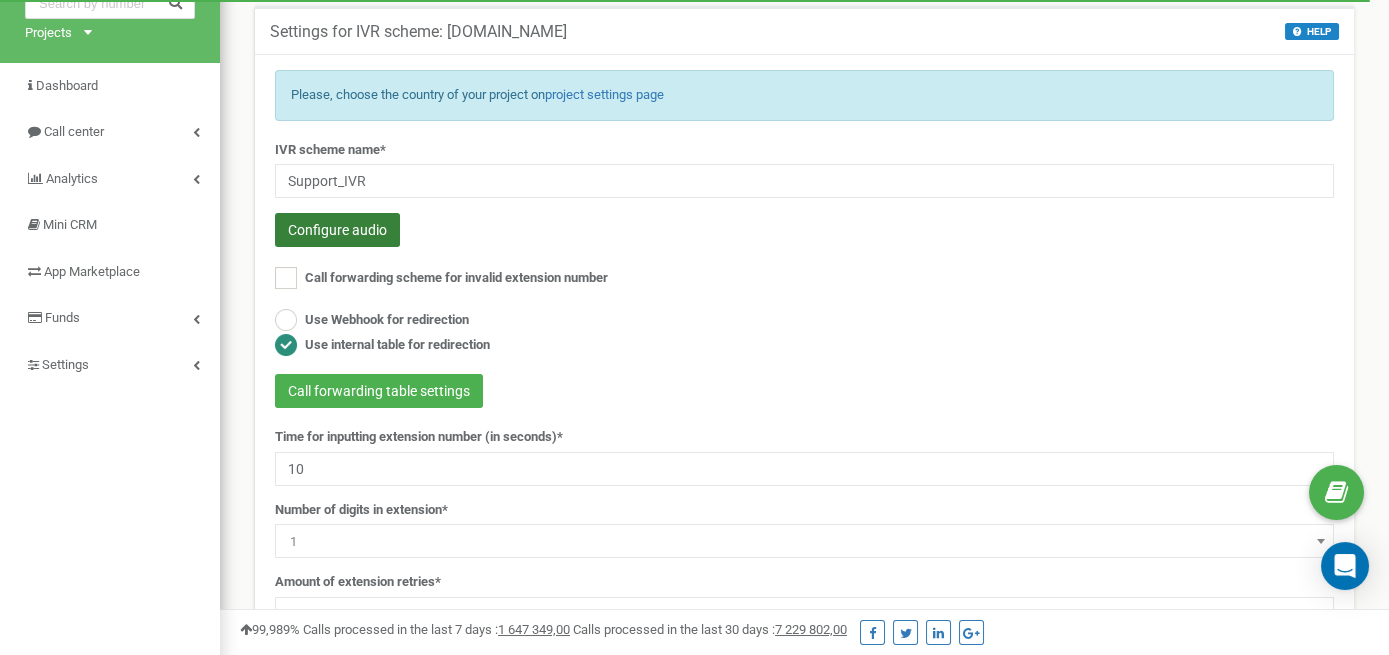 click on "Configure audio" at bounding box center [337, 230] 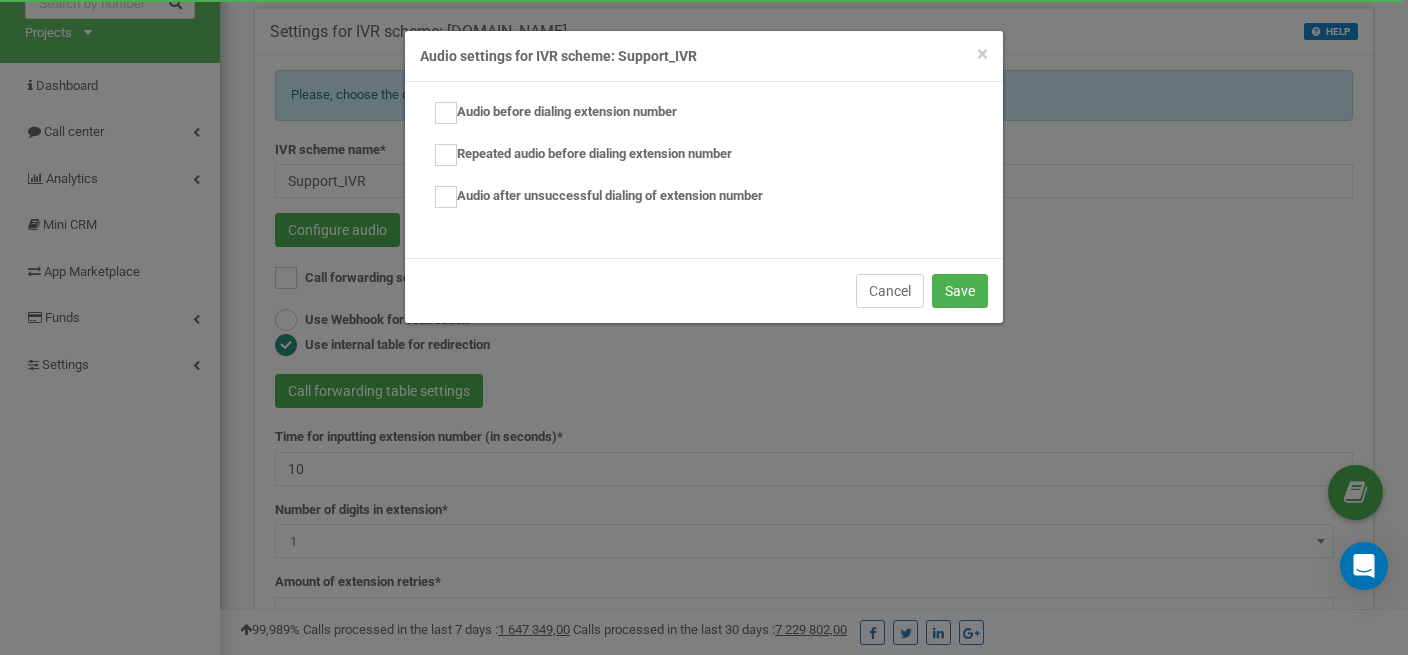 click on "Cancel" at bounding box center [890, 291] 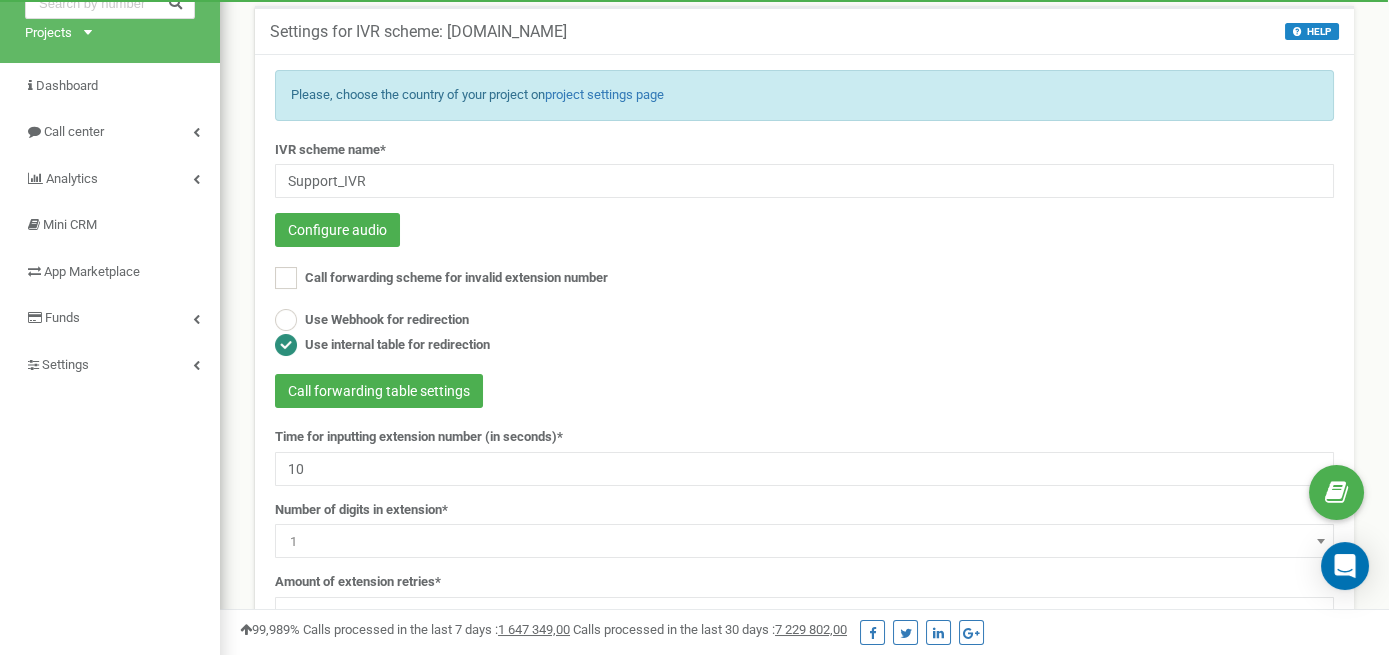 scroll, scrollTop: 0, scrollLeft: 0, axis: both 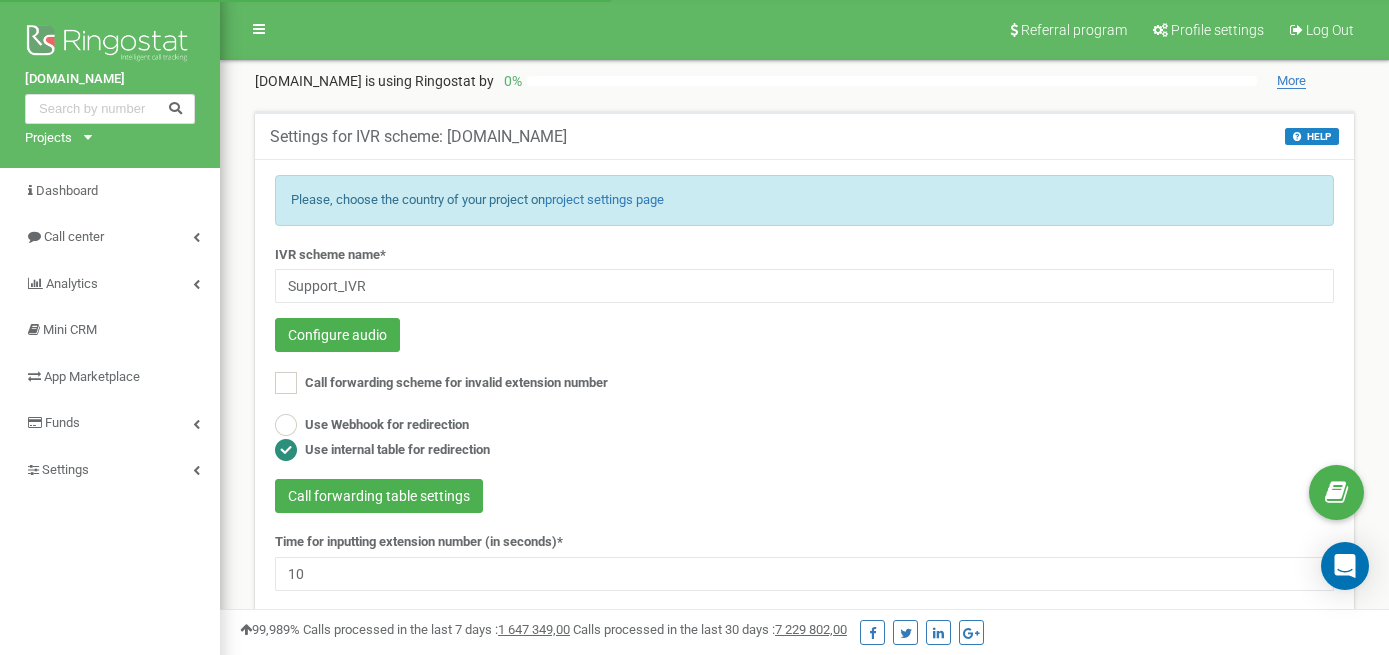 select on "2" 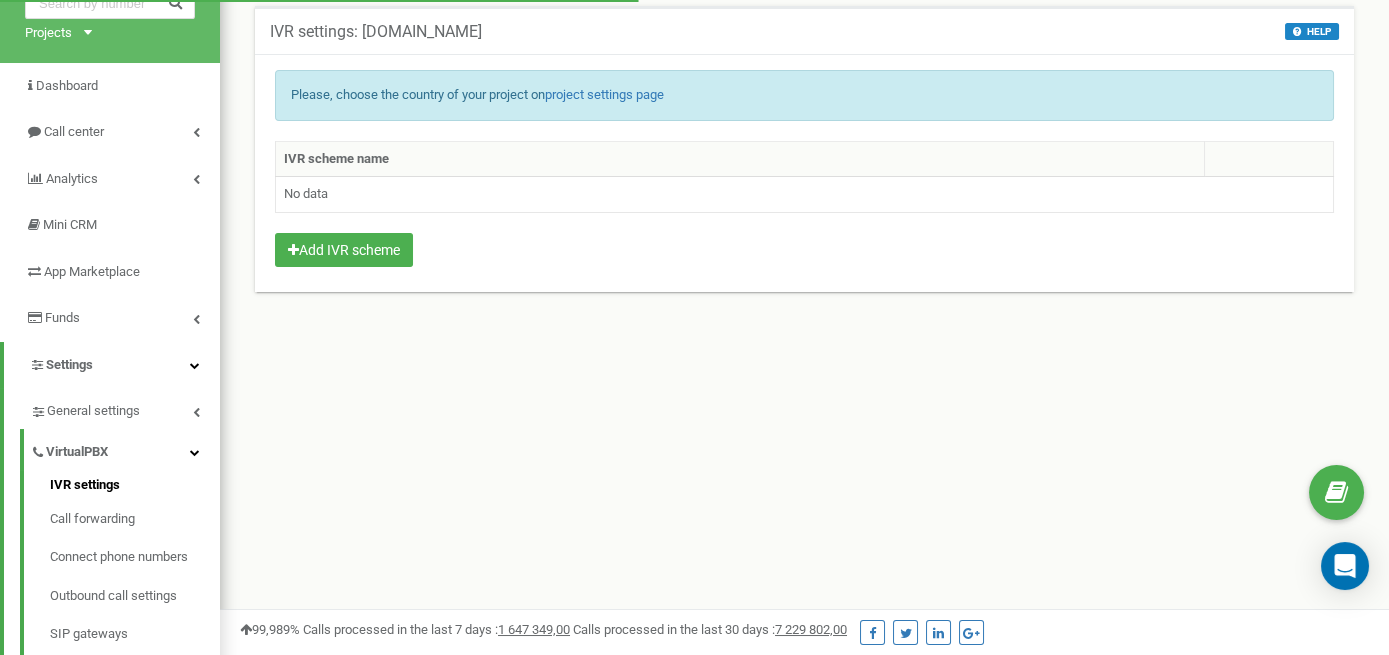 scroll, scrollTop: 106, scrollLeft: 0, axis: vertical 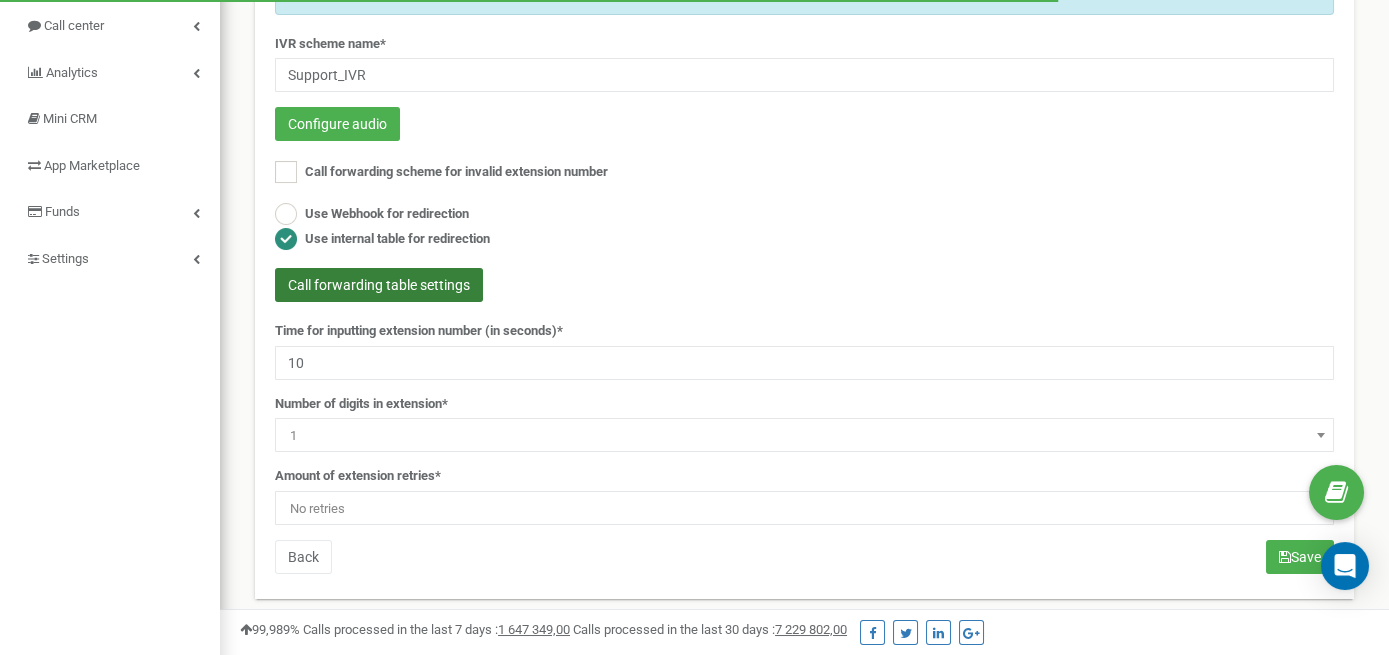 click on "Call forwarding table settings" at bounding box center [379, 285] 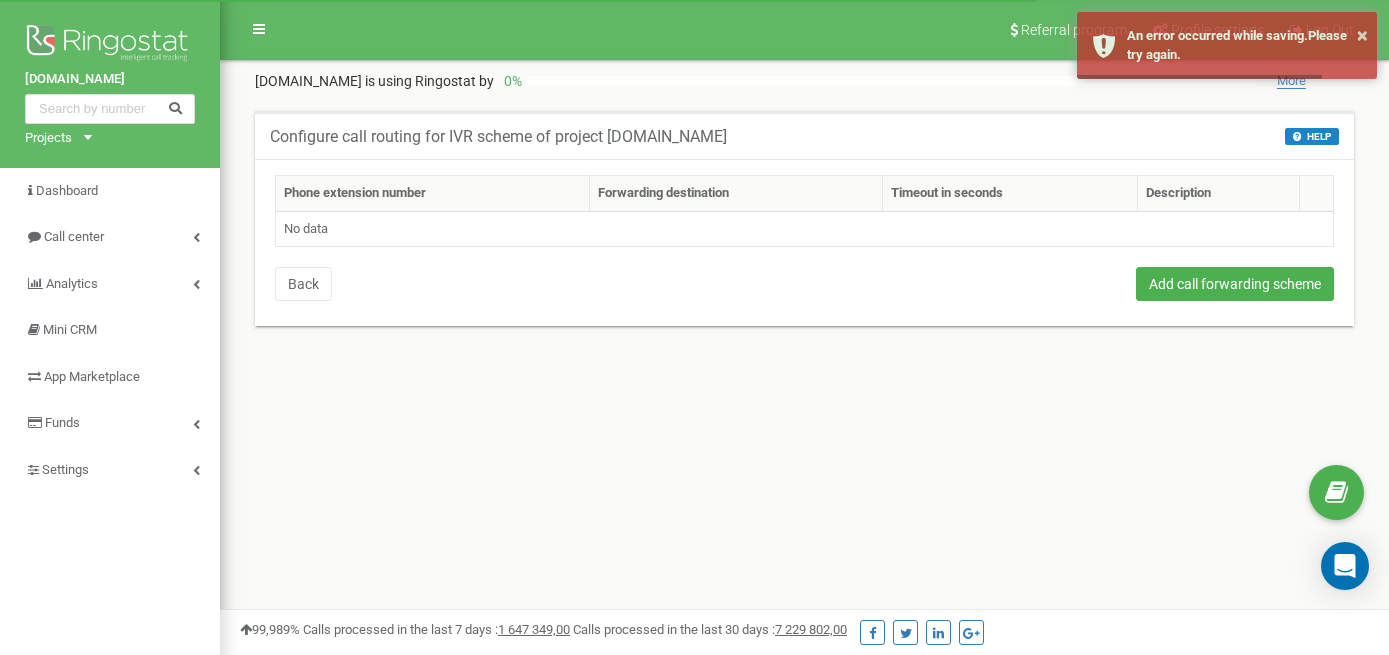 scroll, scrollTop: 0, scrollLeft: 0, axis: both 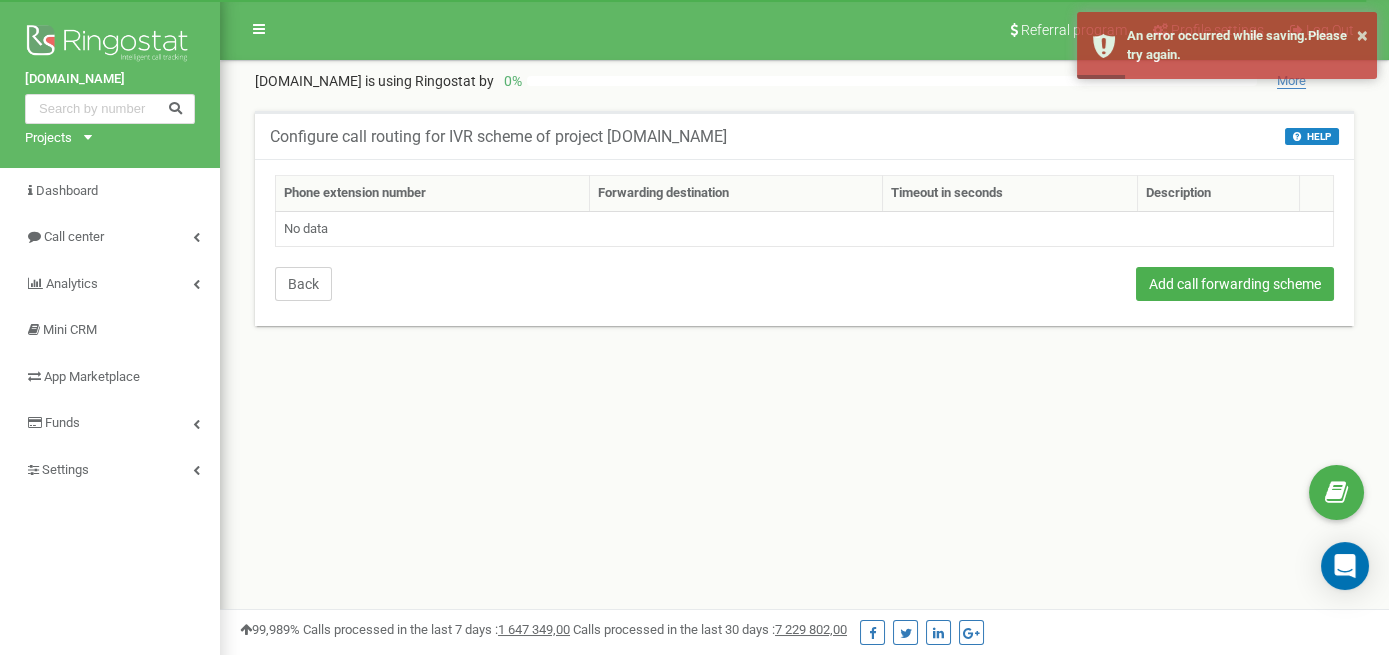 click on "Back" at bounding box center (303, 284) 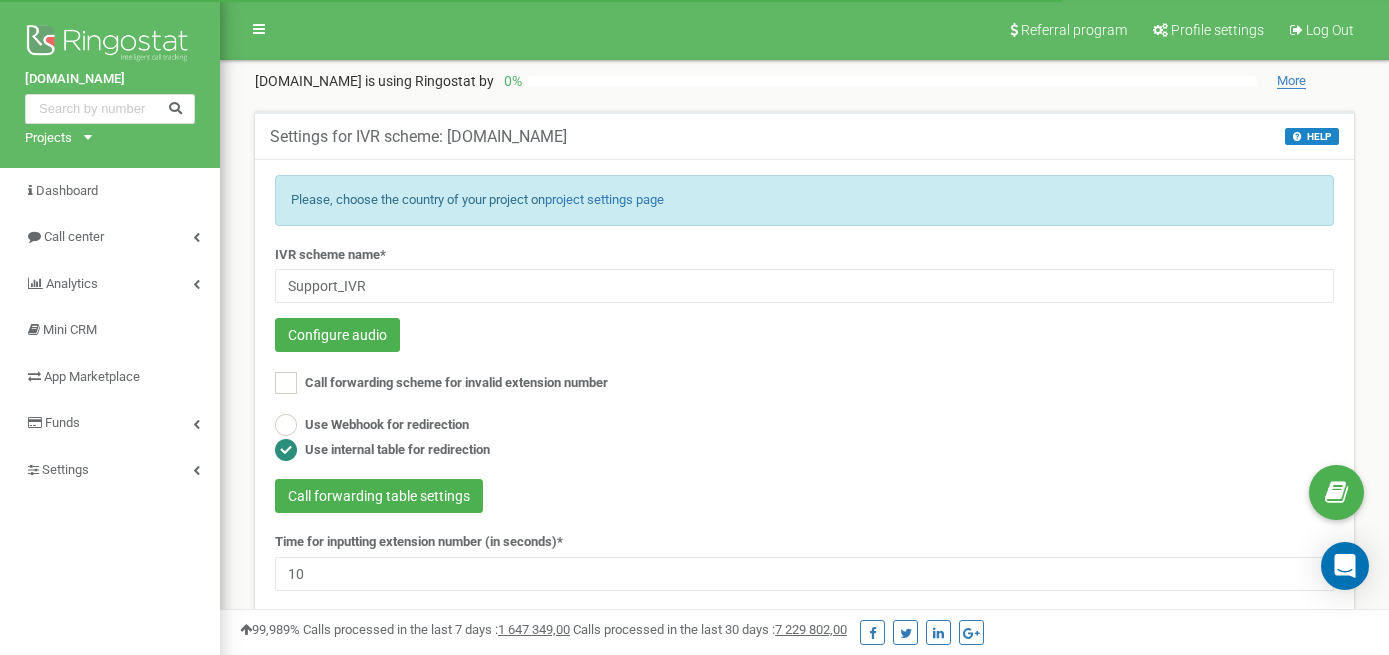 scroll, scrollTop: 211, scrollLeft: 0, axis: vertical 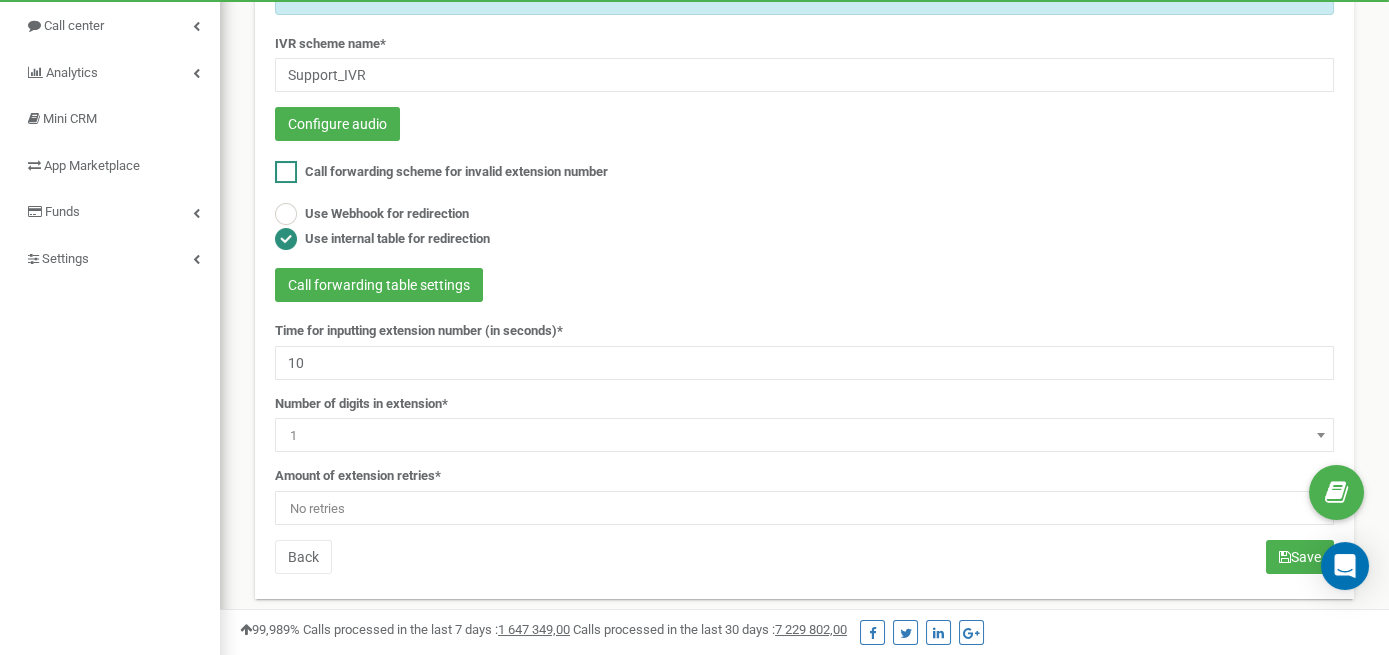 click on "Call forwarding scheme for invalid extension number" at bounding box center [441, 172] 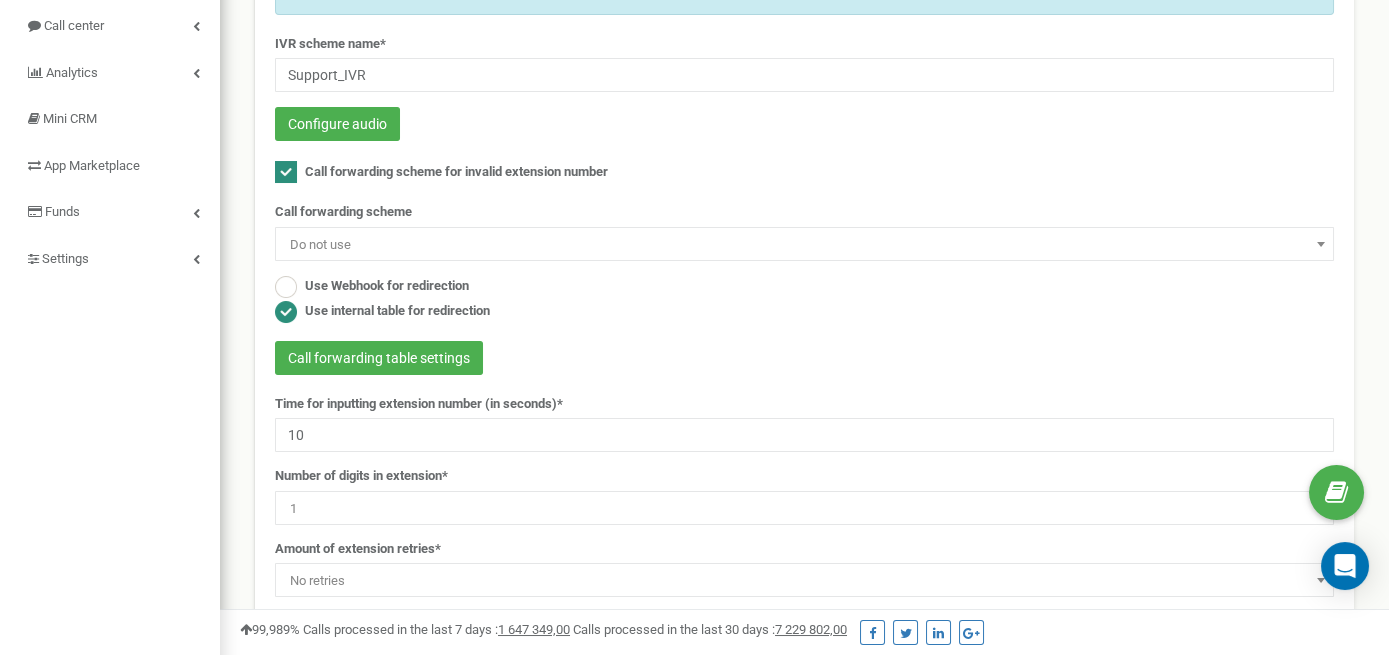 click on "Call forwarding scheme for invalid extension number" at bounding box center [441, 172] 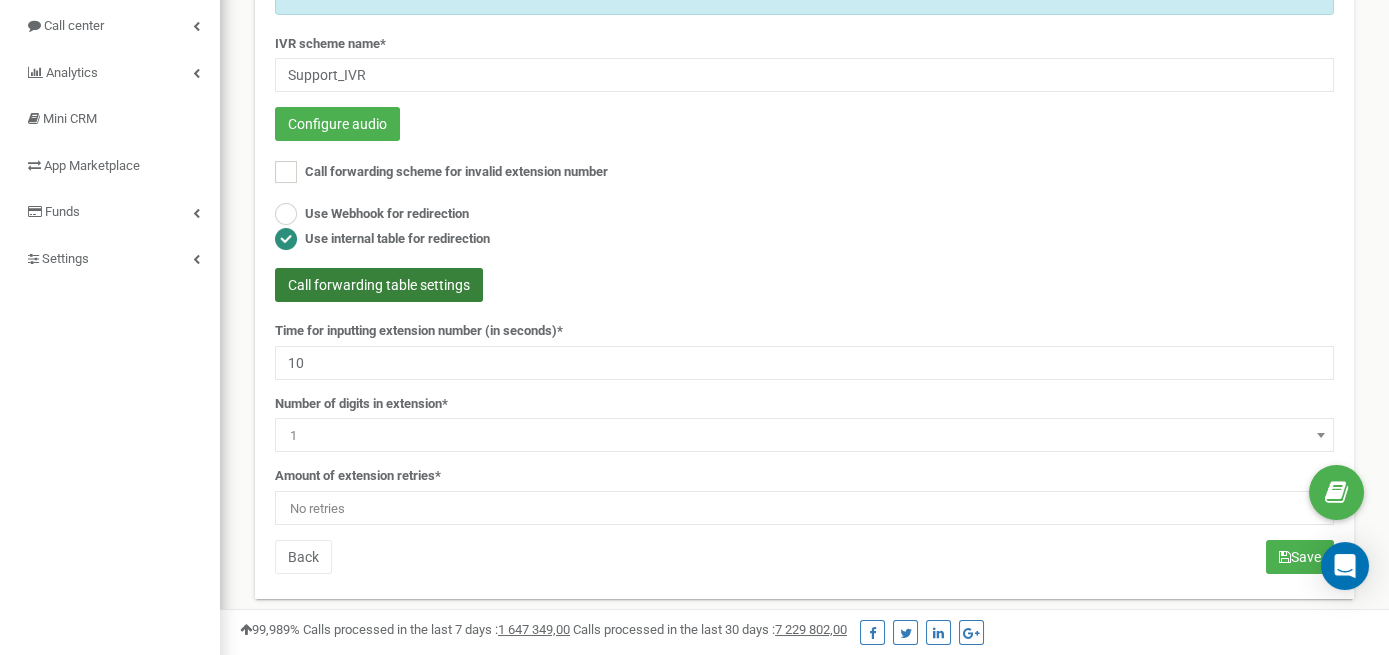 click on "Call forwarding table settings" at bounding box center [379, 285] 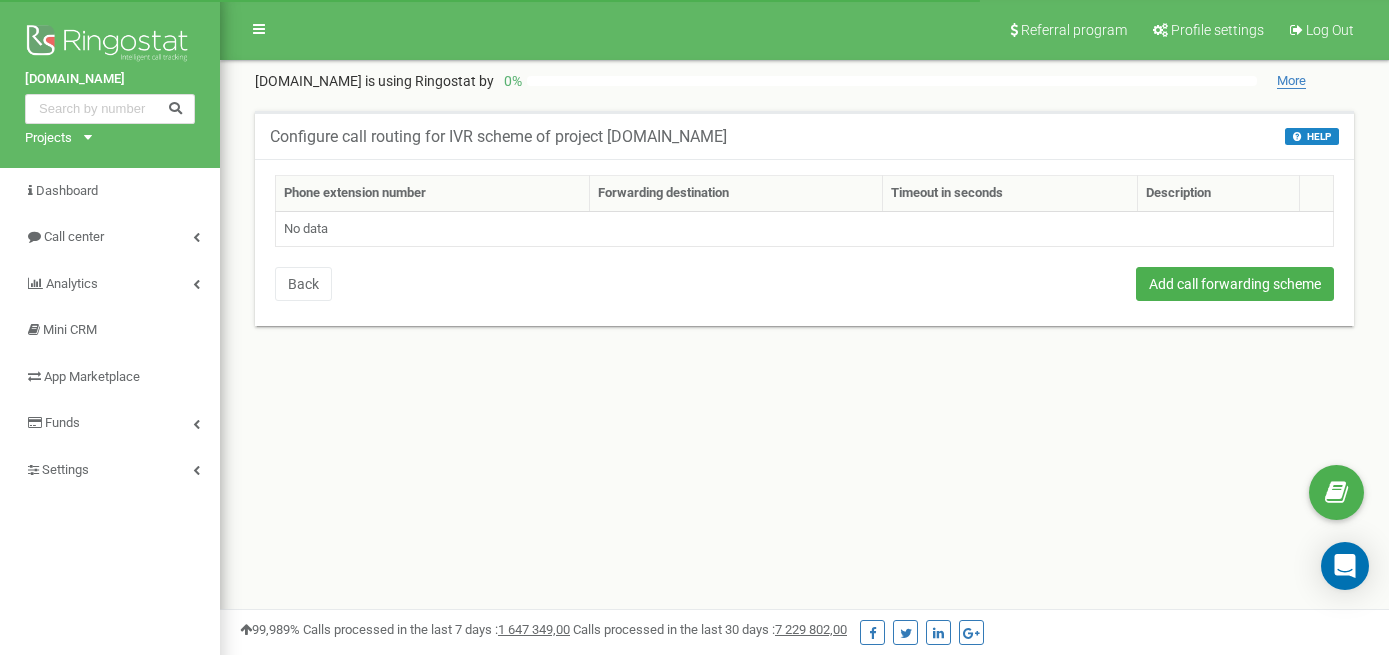 scroll, scrollTop: 0, scrollLeft: 0, axis: both 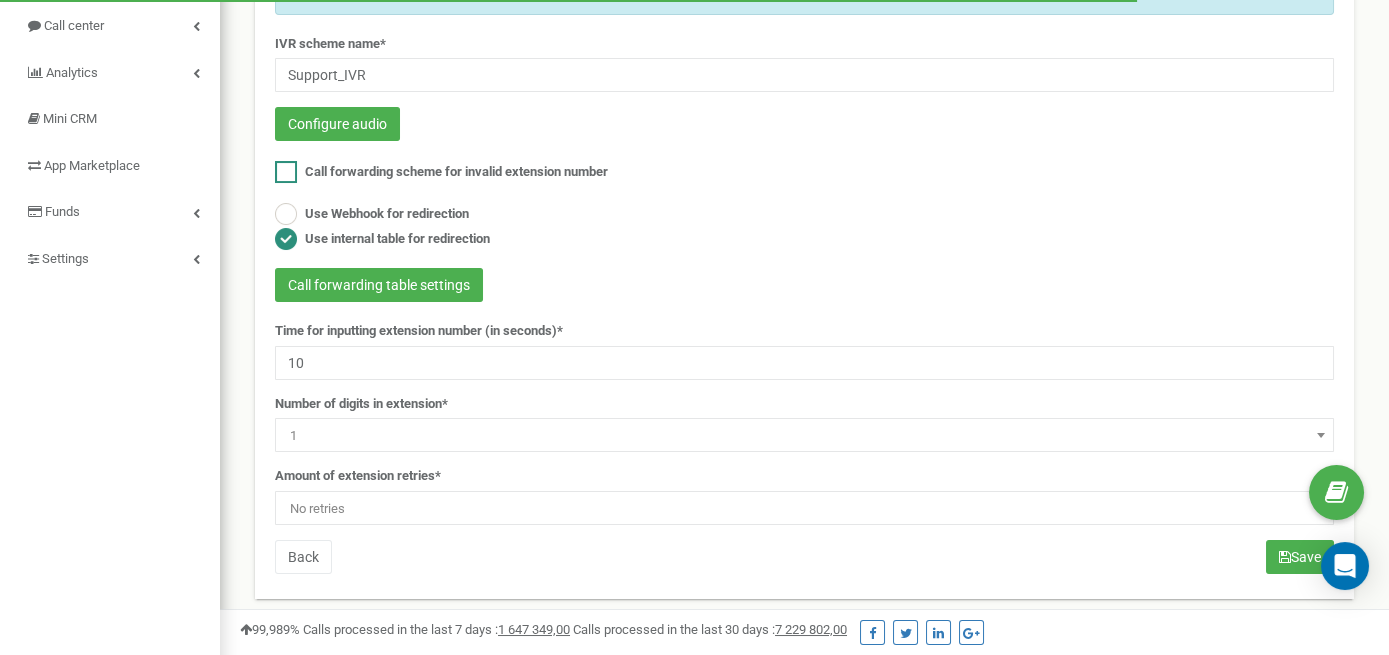 click on "Call forwarding scheme for invalid extension number" at bounding box center (456, 171) 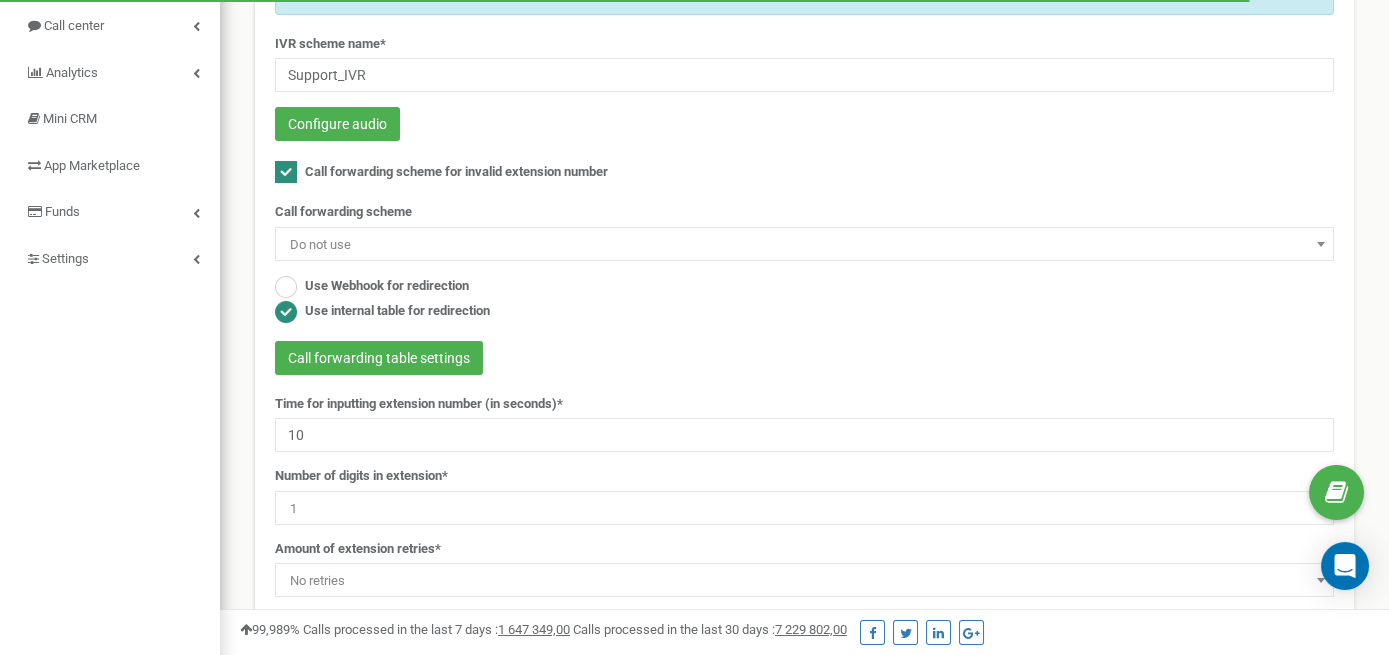 click on "Do not use" at bounding box center (804, 245) 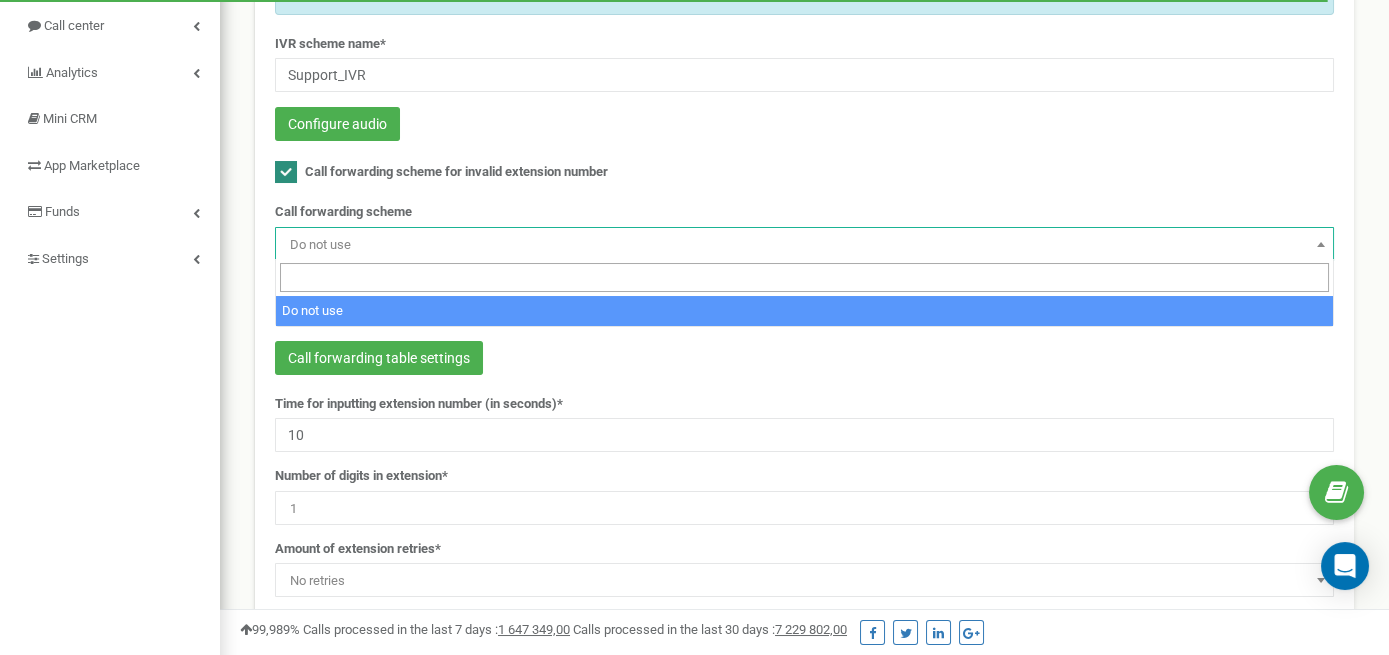 click on "Do not use" at bounding box center (804, 245) 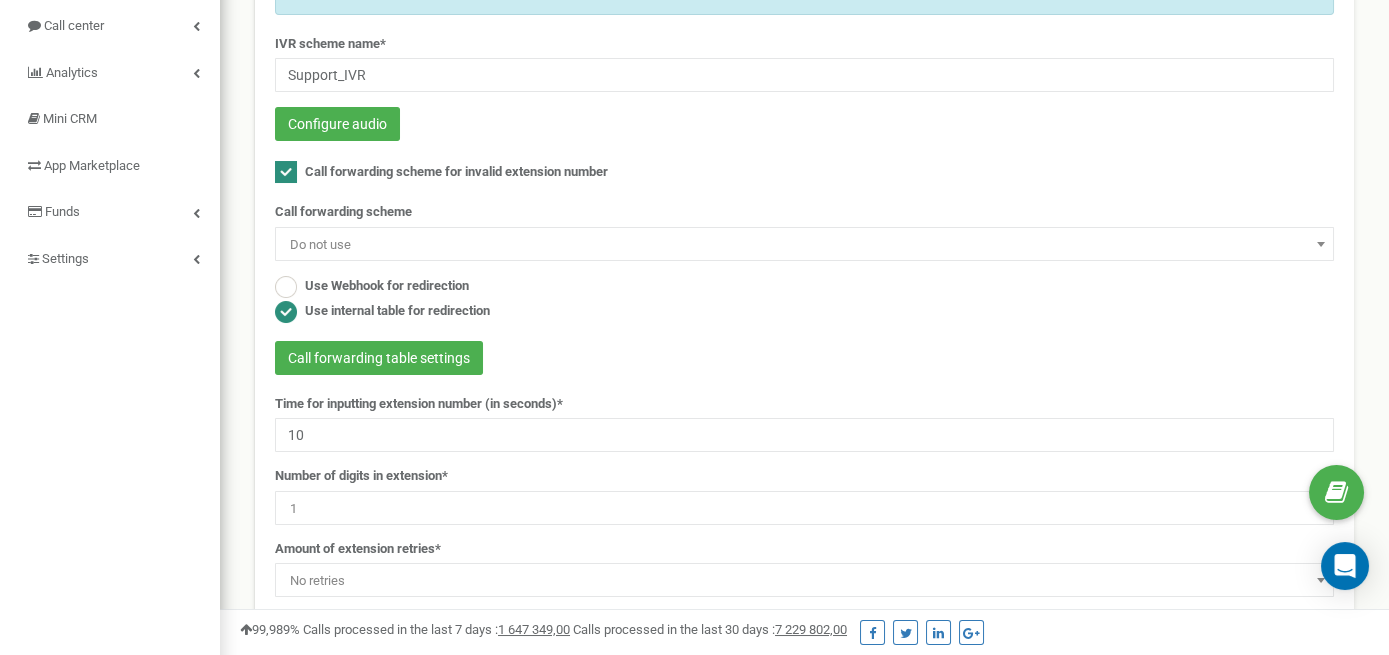 click at bounding box center (286, 172) 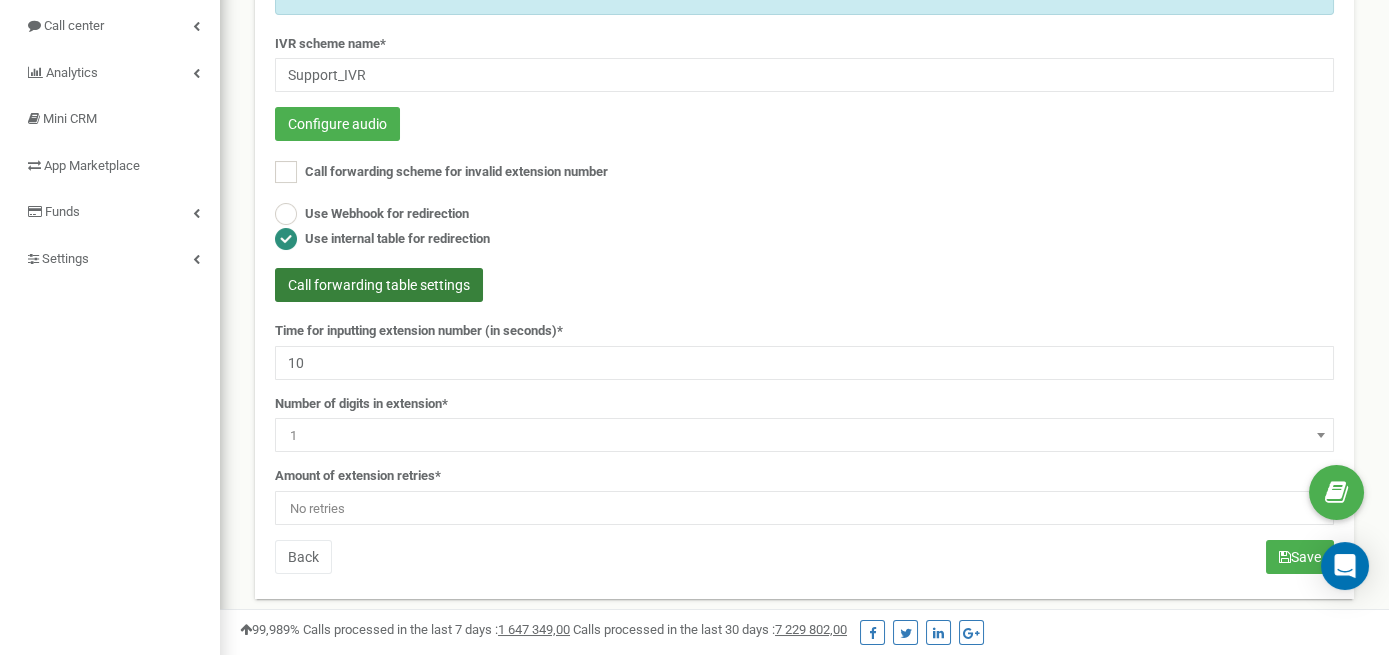 click on "Call forwarding table settings" at bounding box center (379, 285) 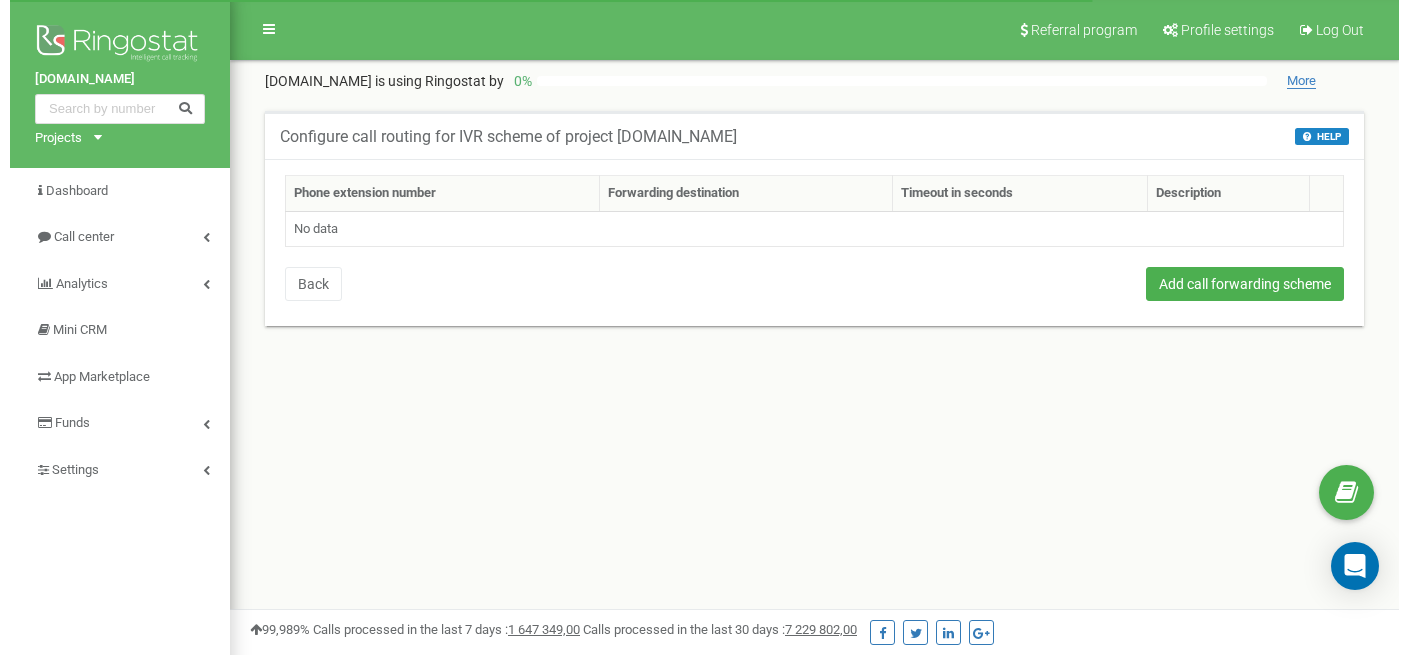 scroll, scrollTop: 0, scrollLeft: 0, axis: both 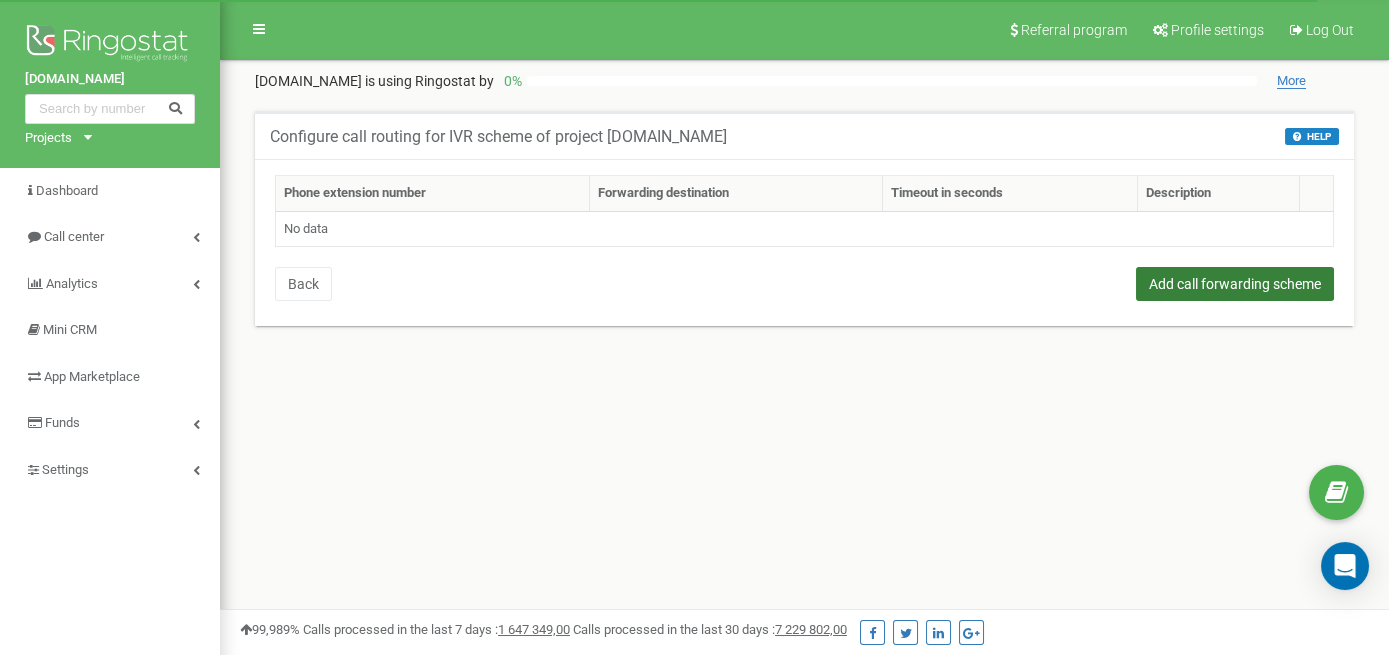 click on "Add call forwarding scheme" at bounding box center [1235, 284] 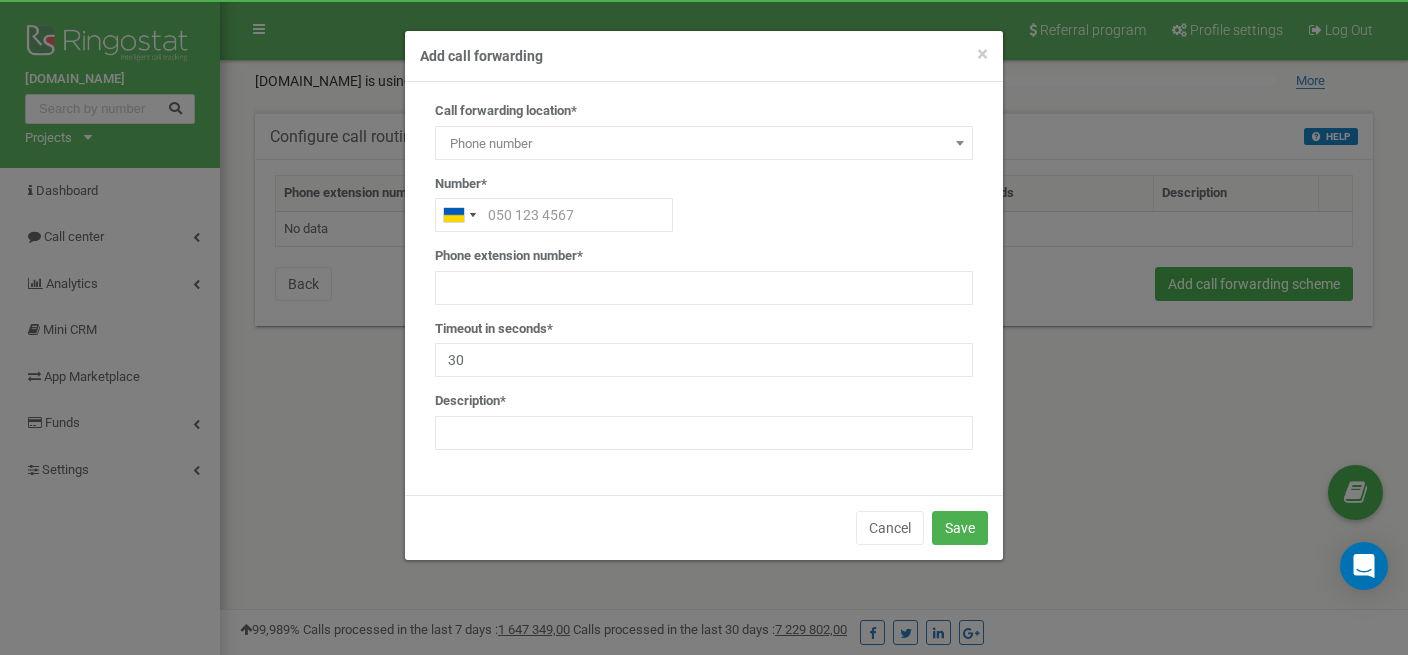 click on "Phone number" at bounding box center (704, 144) 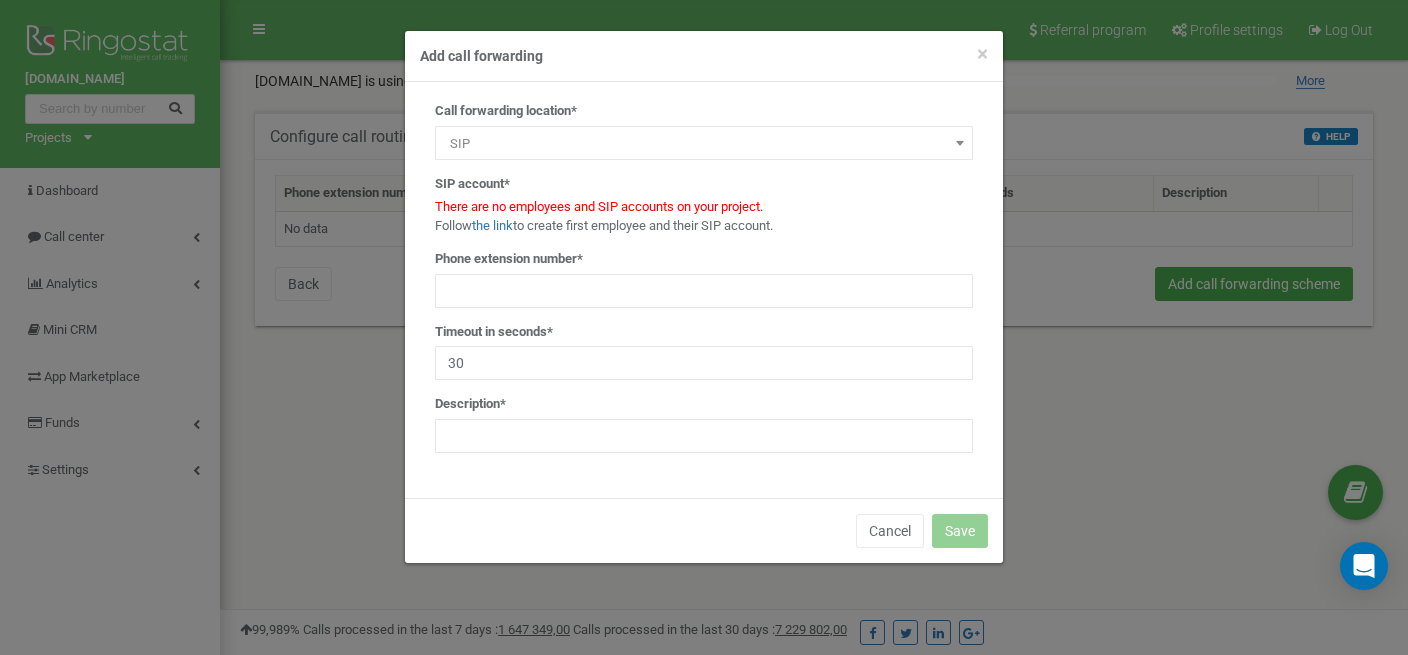 click on "SIP" at bounding box center [704, 144] 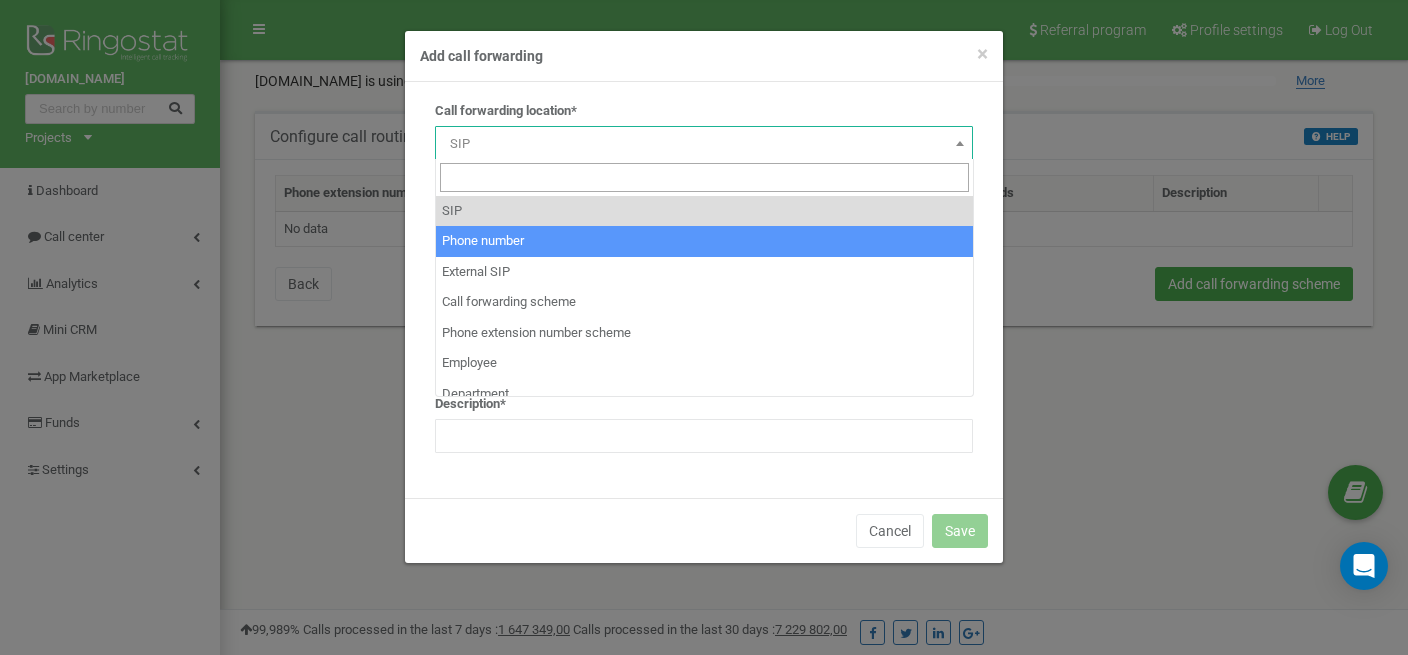 select on "Phone" 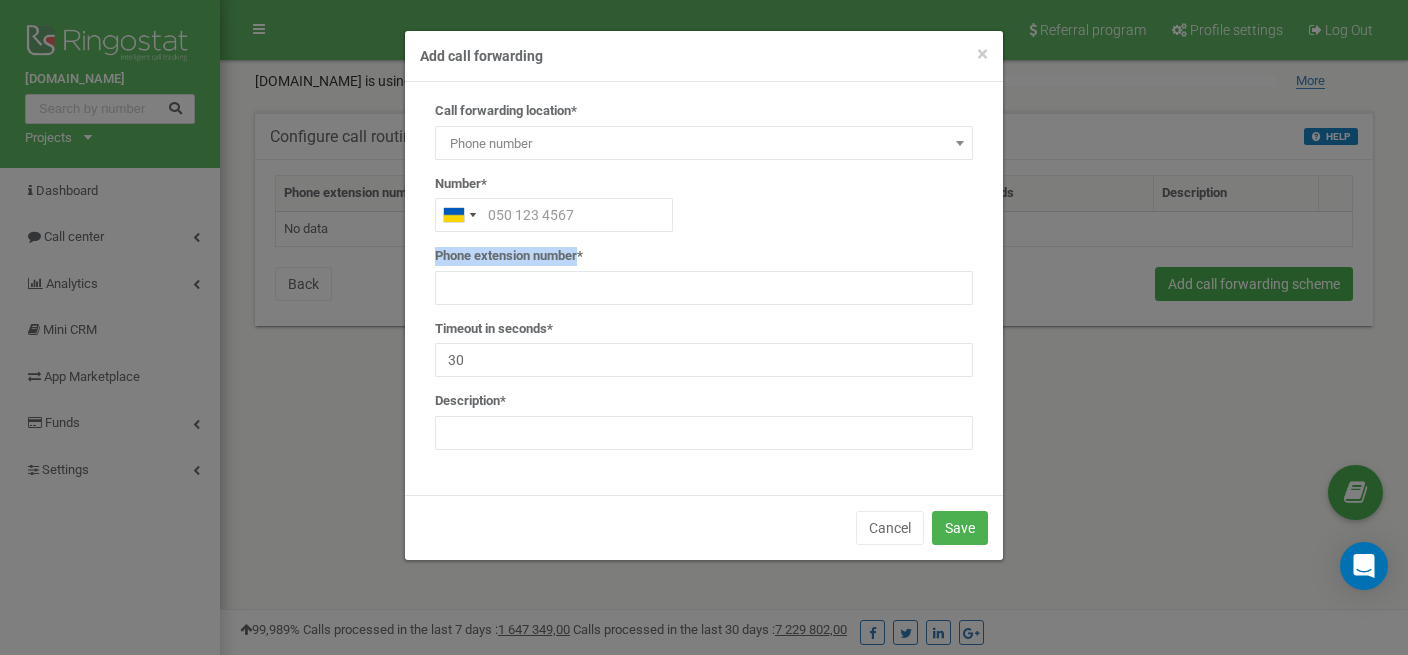 drag, startPoint x: 435, startPoint y: 255, endPoint x: 579, endPoint y: 262, distance: 144.17004 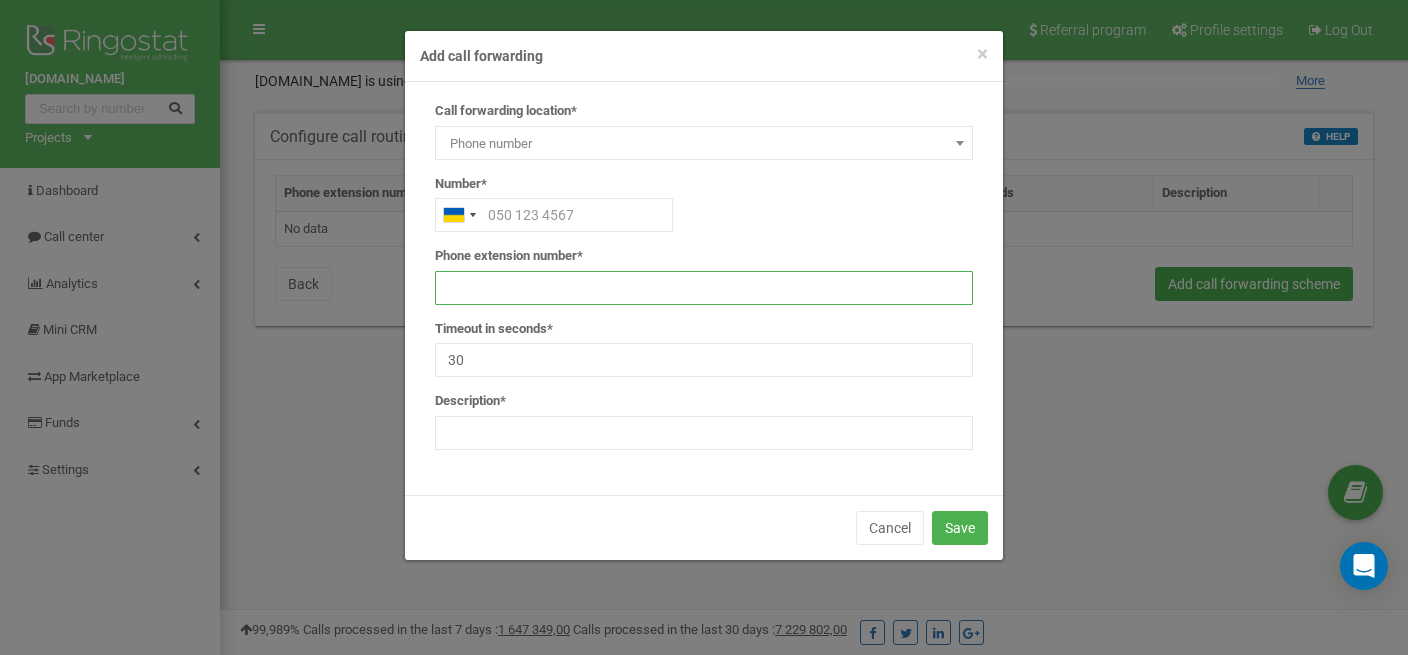 click at bounding box center (704, 288) 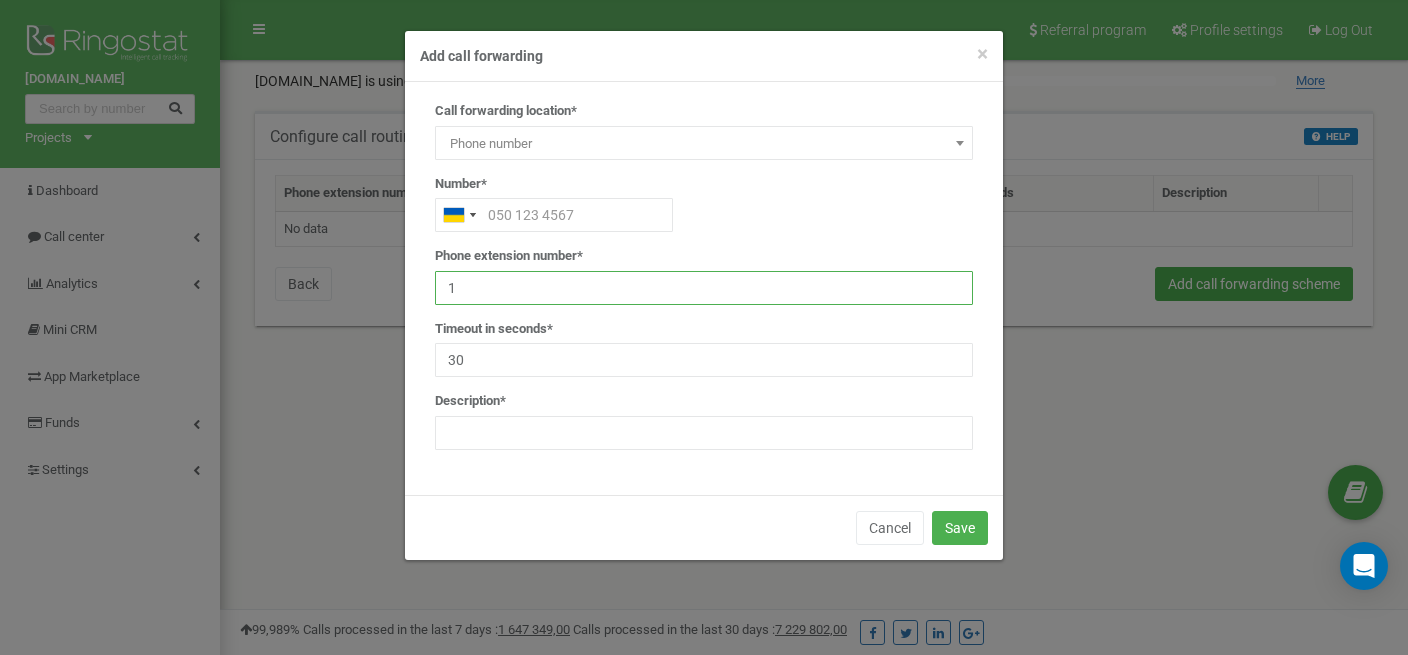 type on "1" 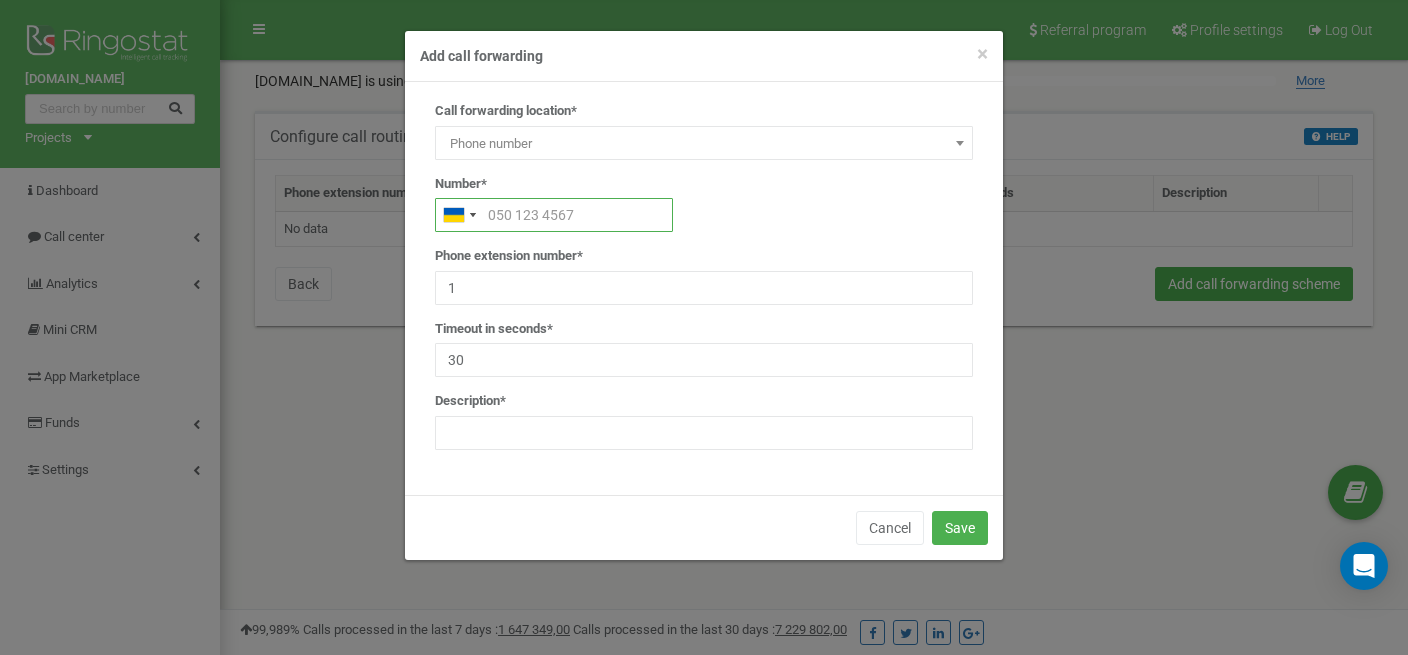 click at bounding box center (554, 215) 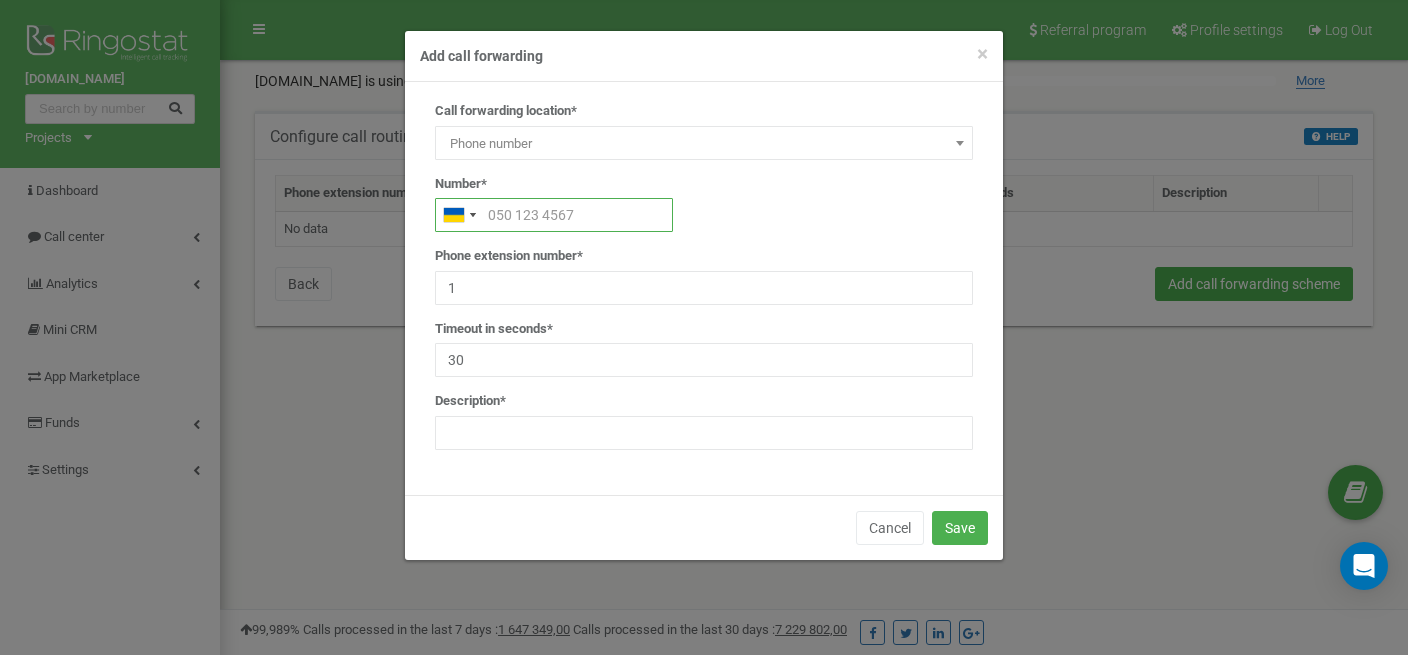type on "0" 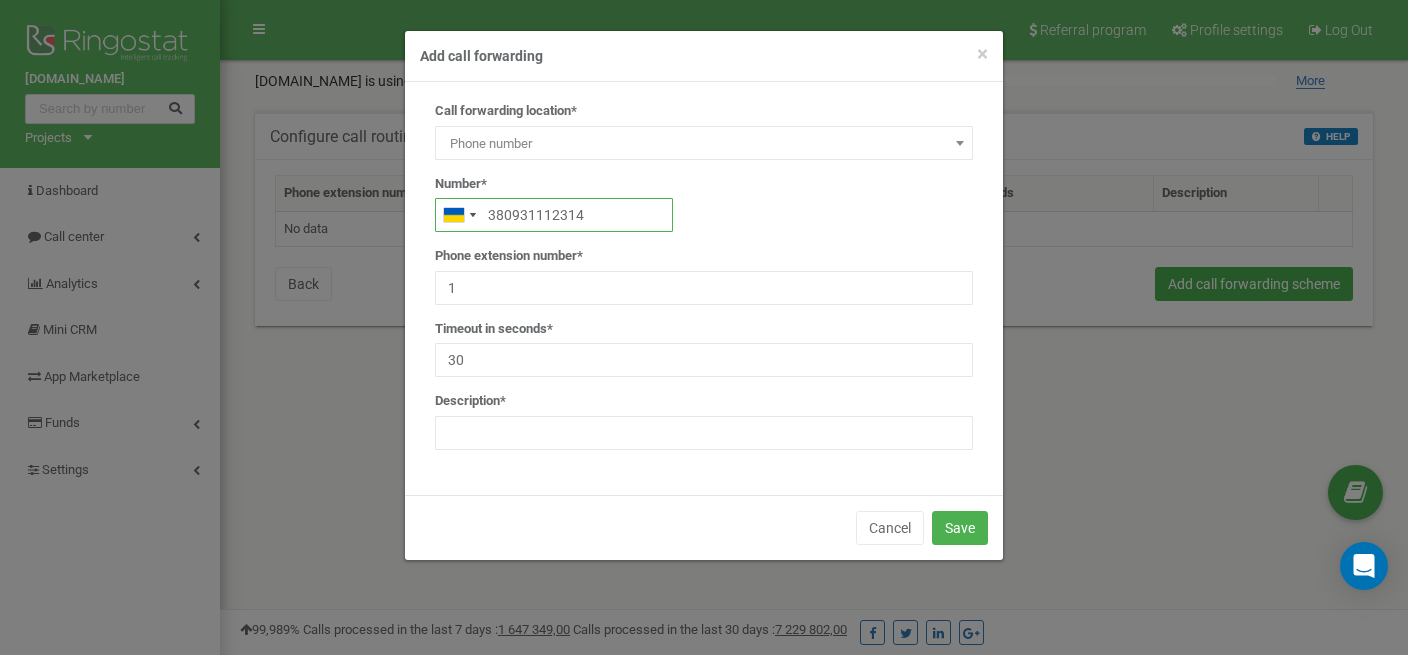 type on "380931112314" 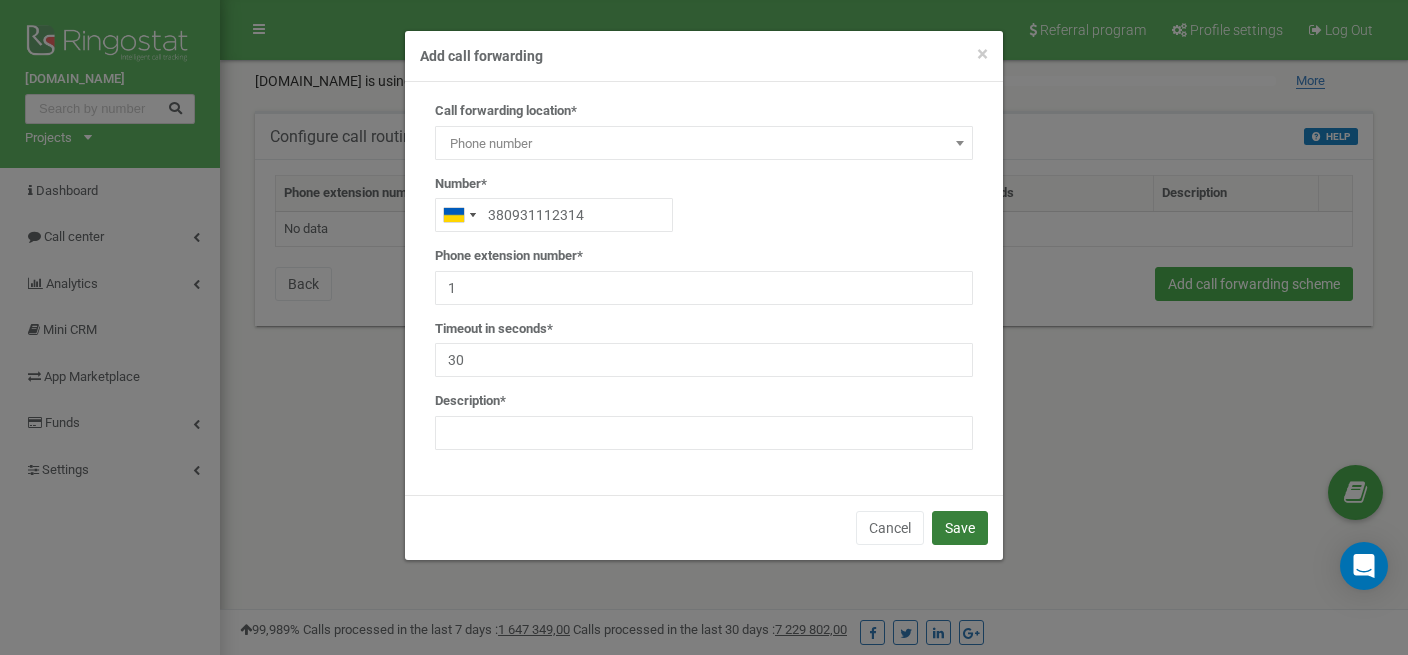 click on "Save" at bounding box center (960, 528) 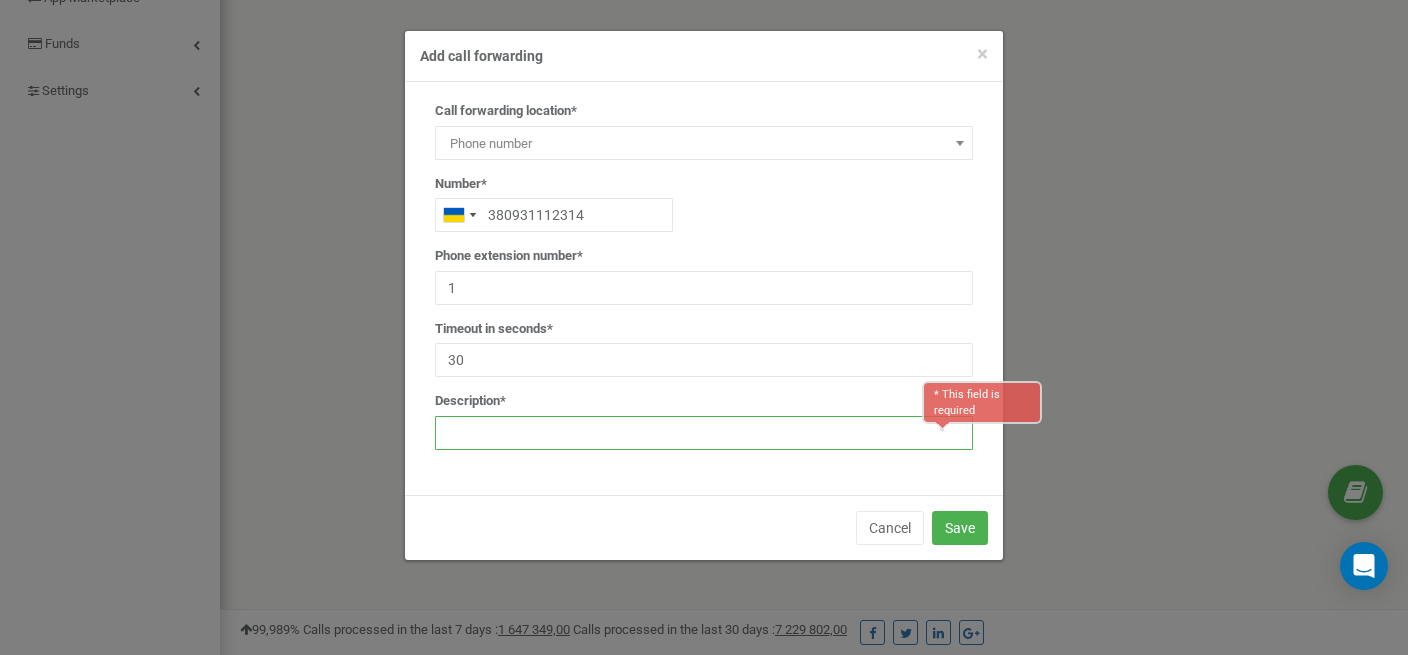 scroll, scrollTop: 379, scrollLeft: 0, axis: vertical 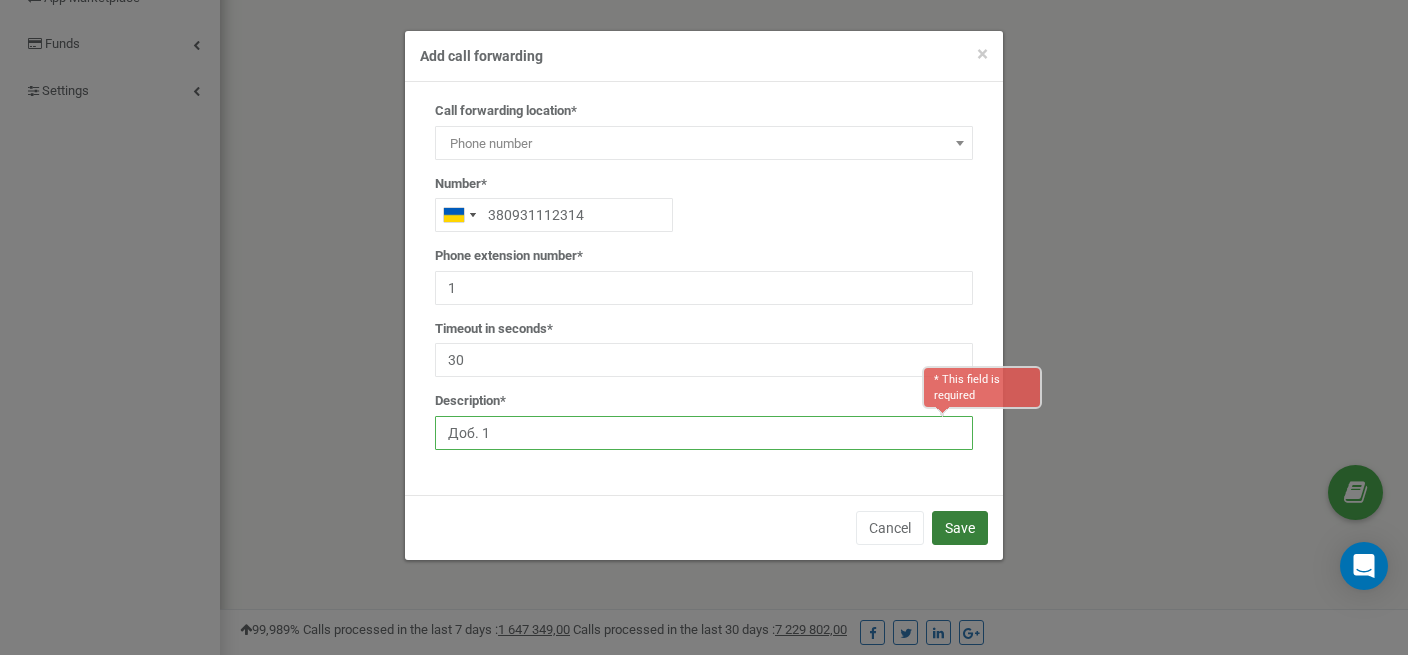 type on "Доб. 1" 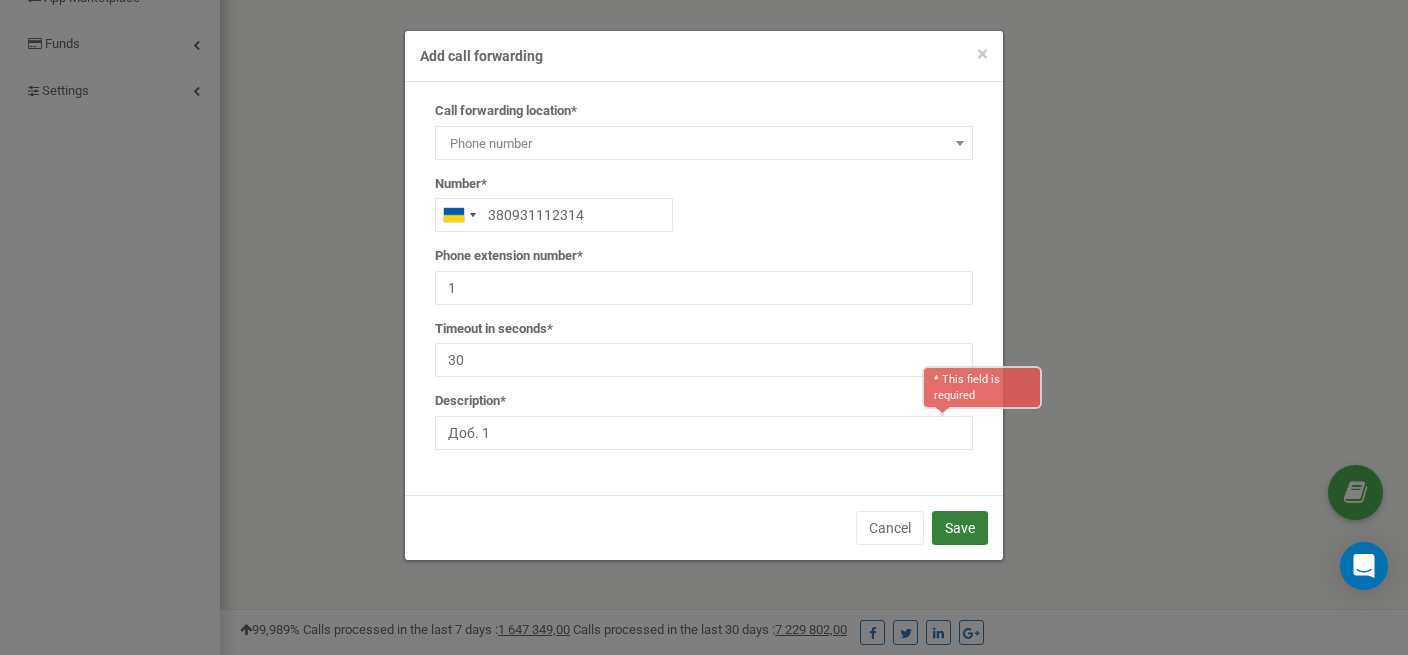 click on "Save" at bounding box center [960, 528] 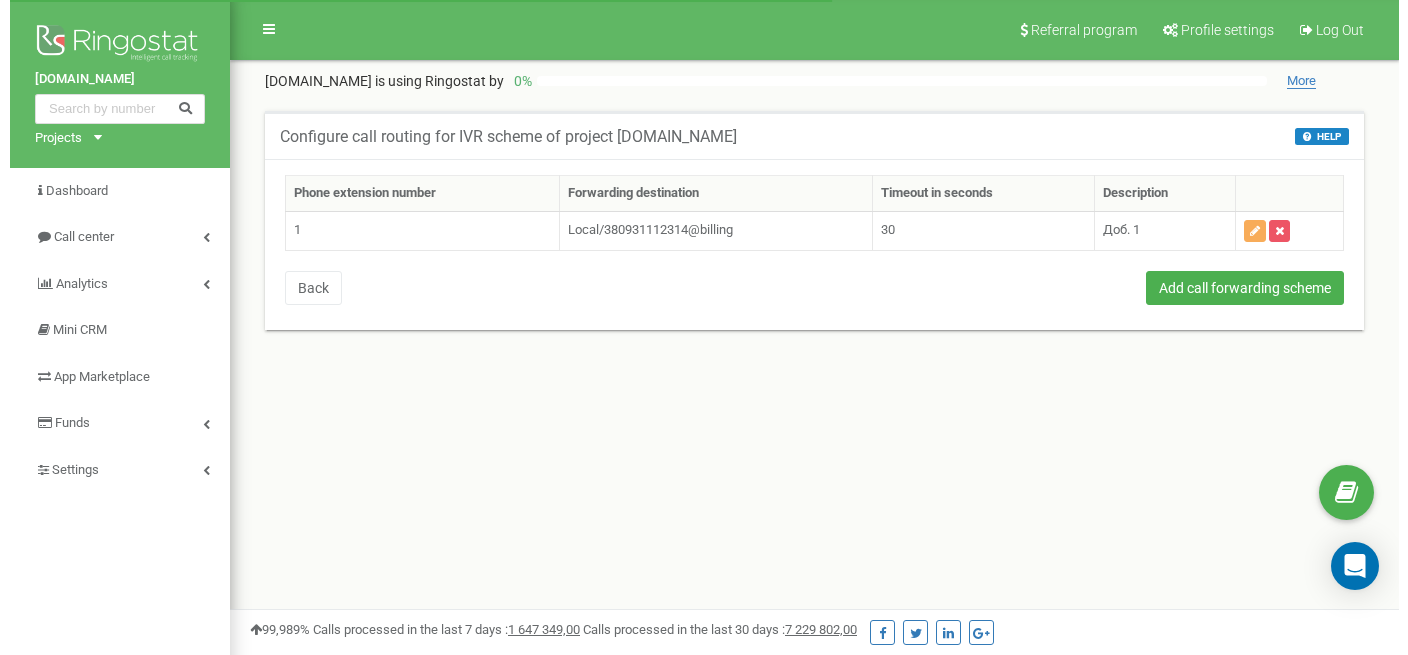 scroll, scrollTop: 0, scrollLeft: 0, axis: both 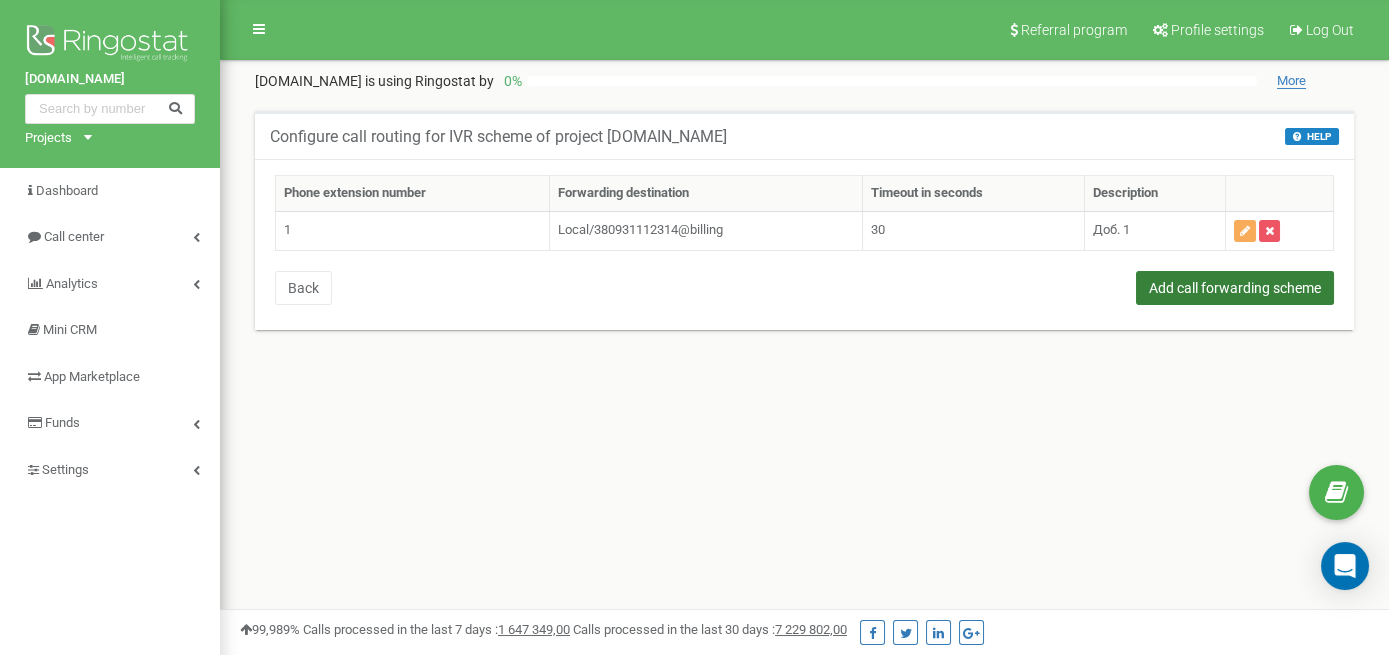 click on "Add call forwarding scheme" at bounding box center [1235, 288] 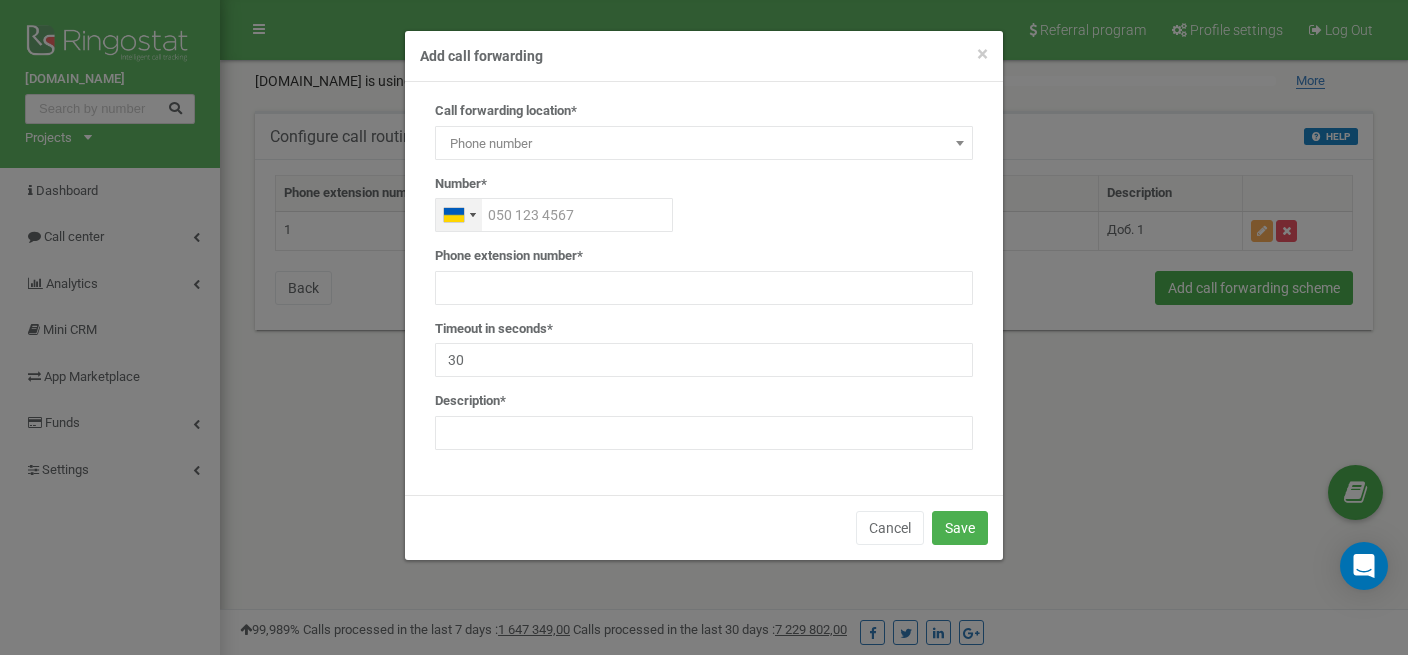 click at bounding box center (459, 215) 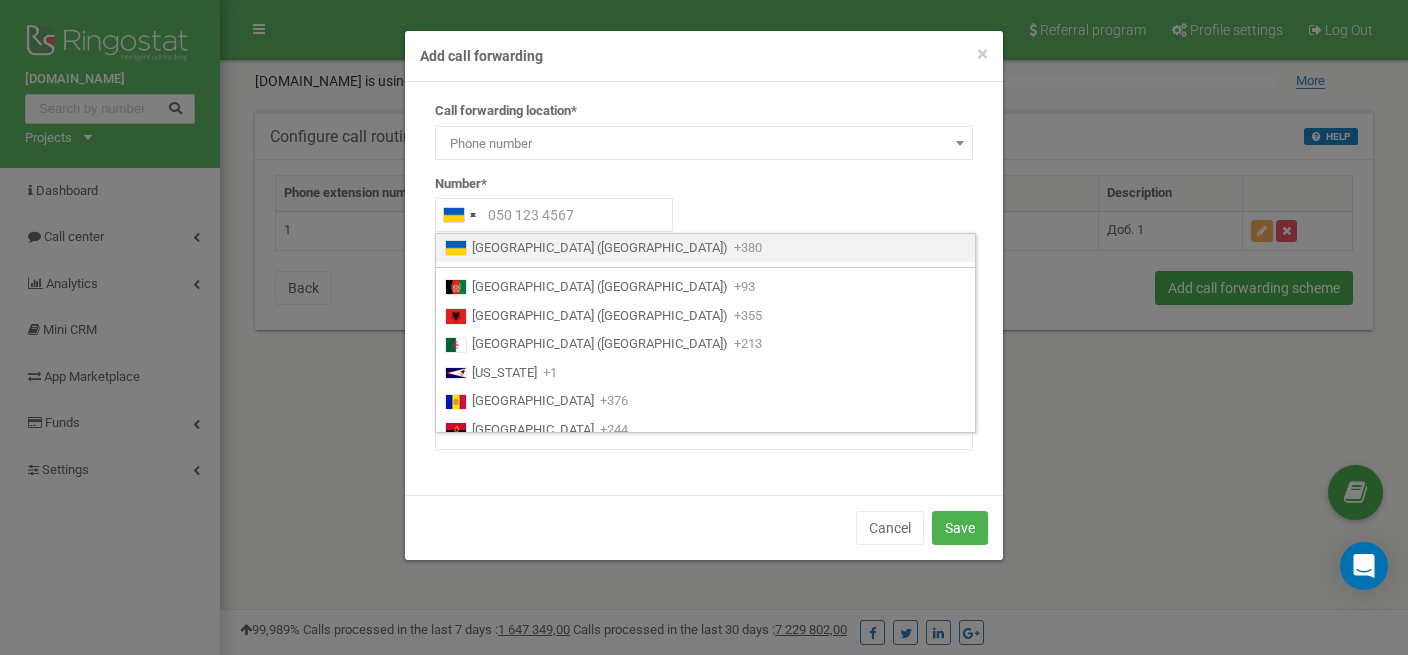 click at bounding box center [704, 215] 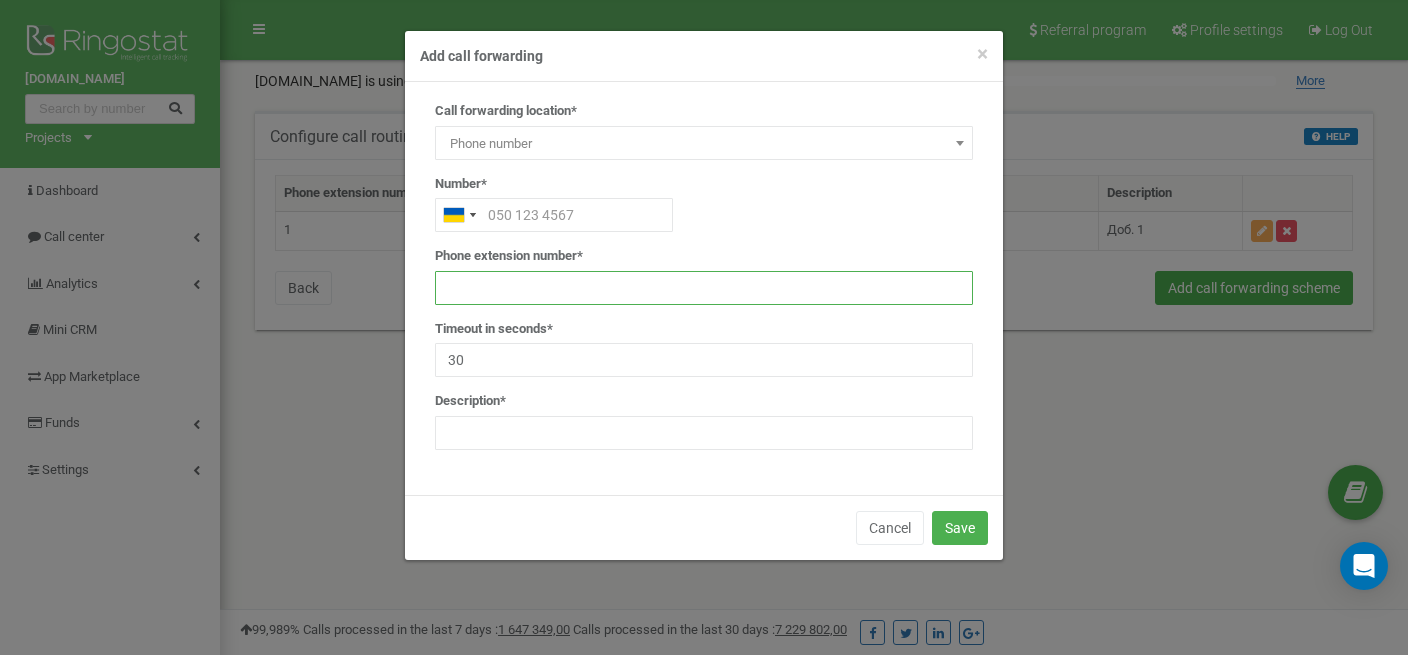 click at bounding box center (704, 288) 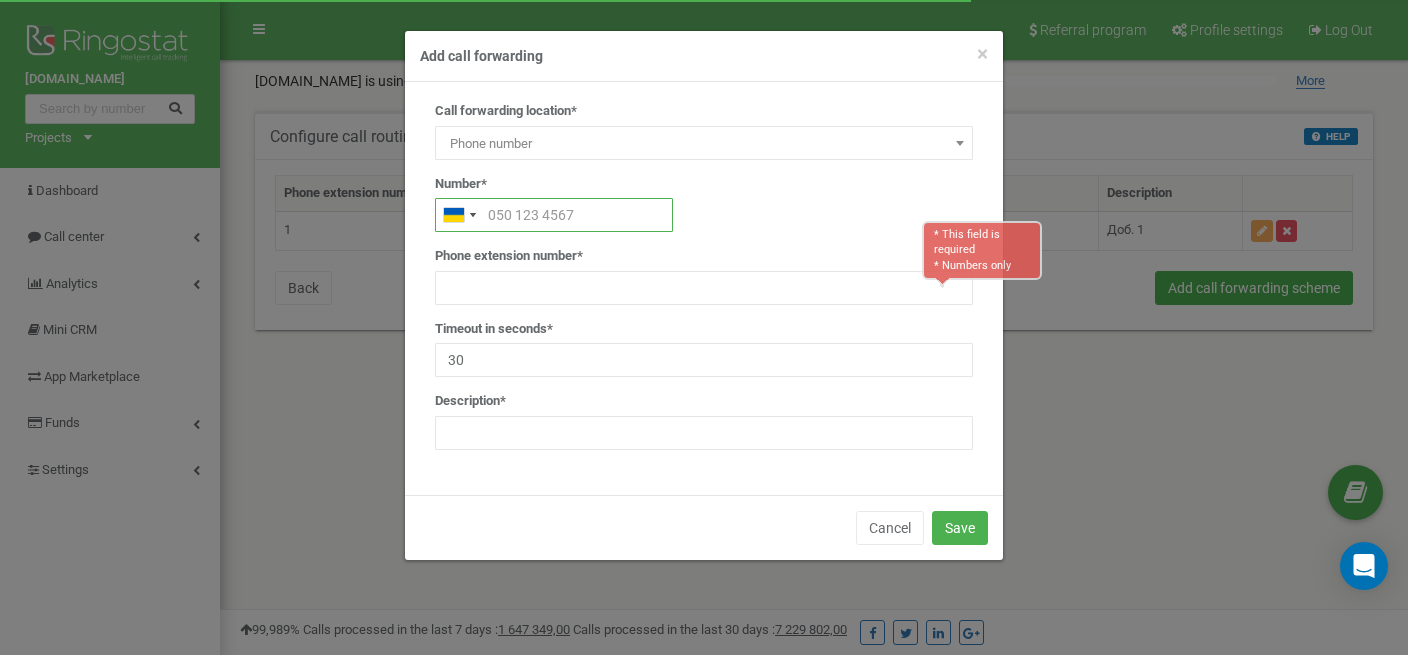 click at bounding box center (554, 215) 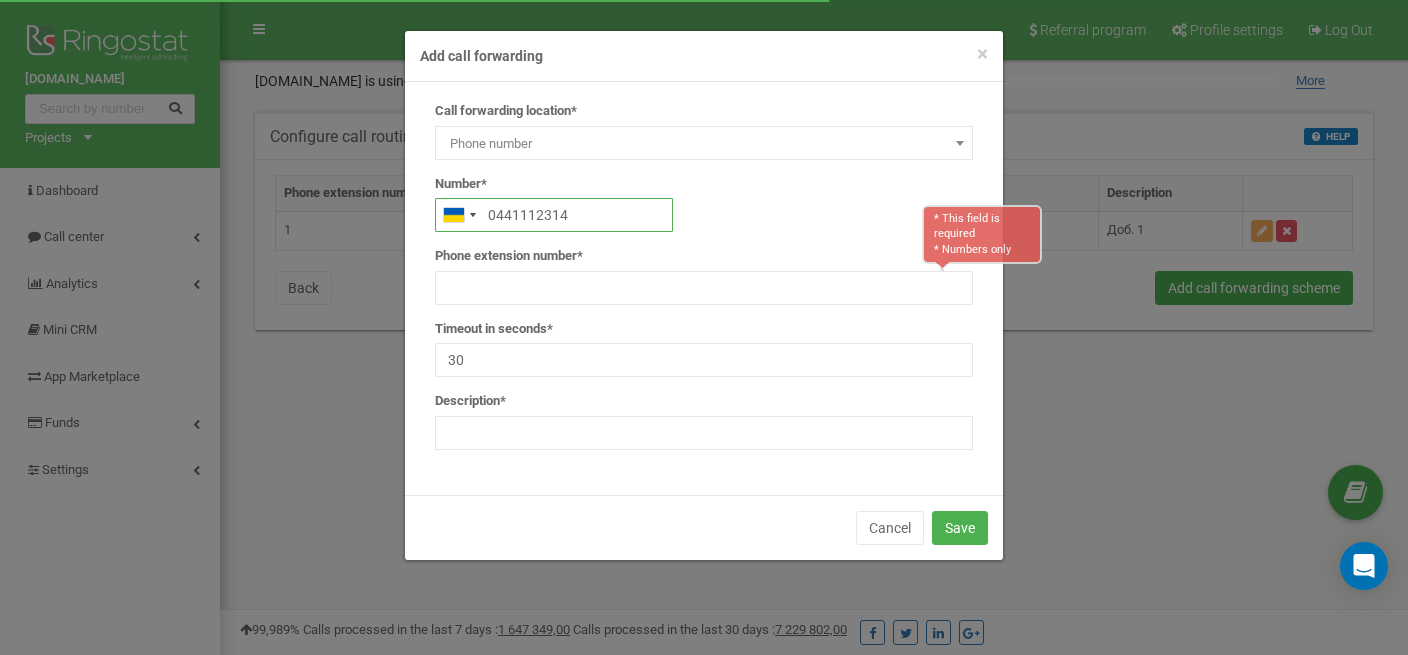 type on "0441112314" 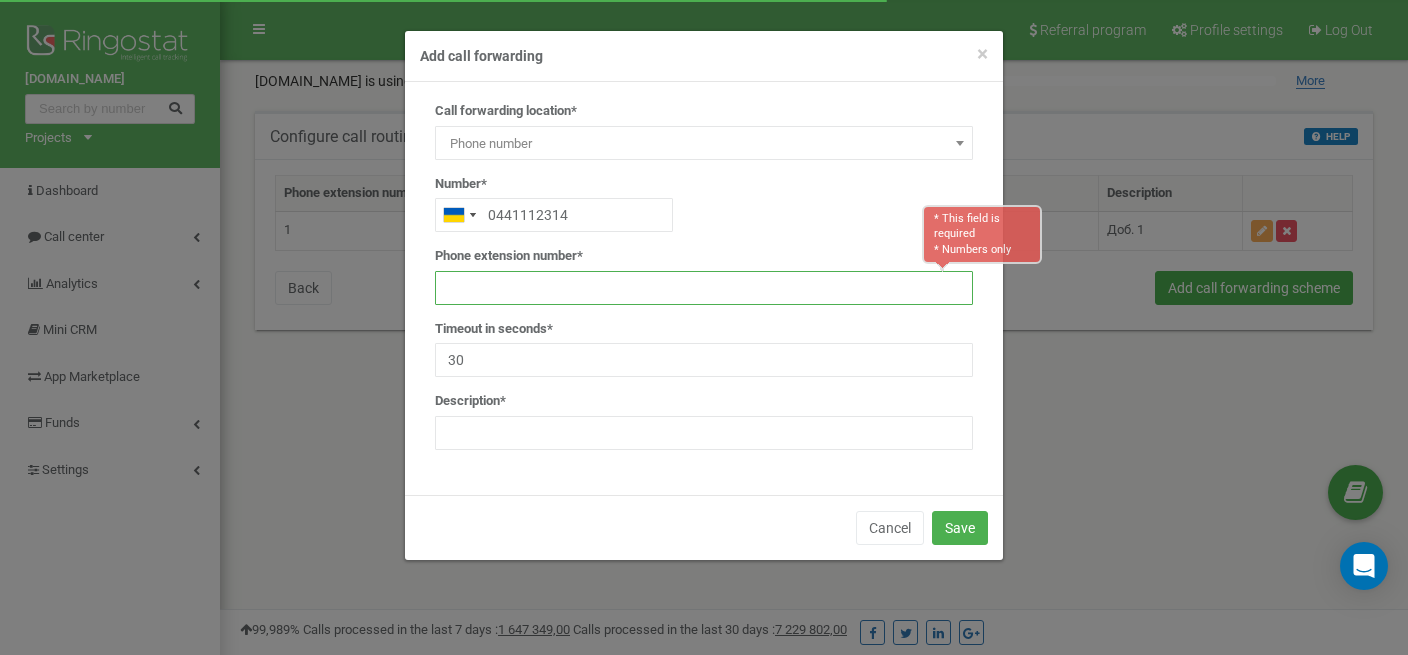 click at bounding box center [704, 288] 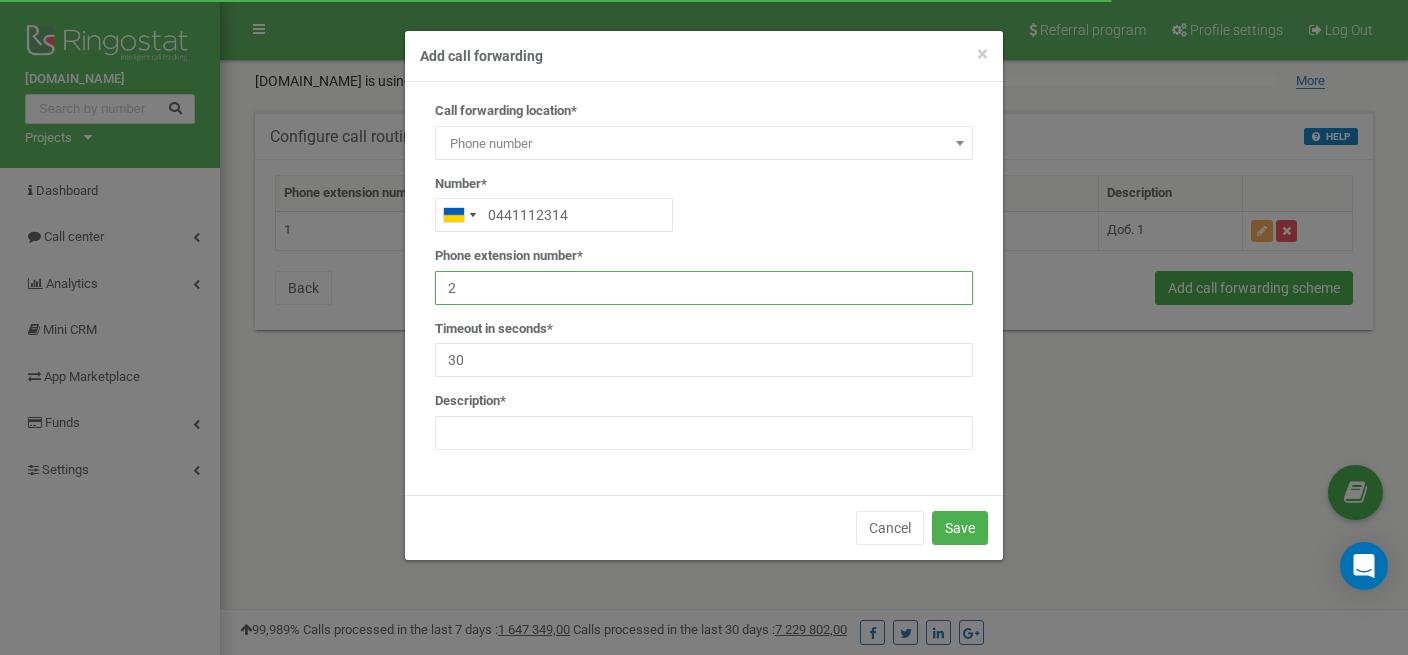 type on "2" 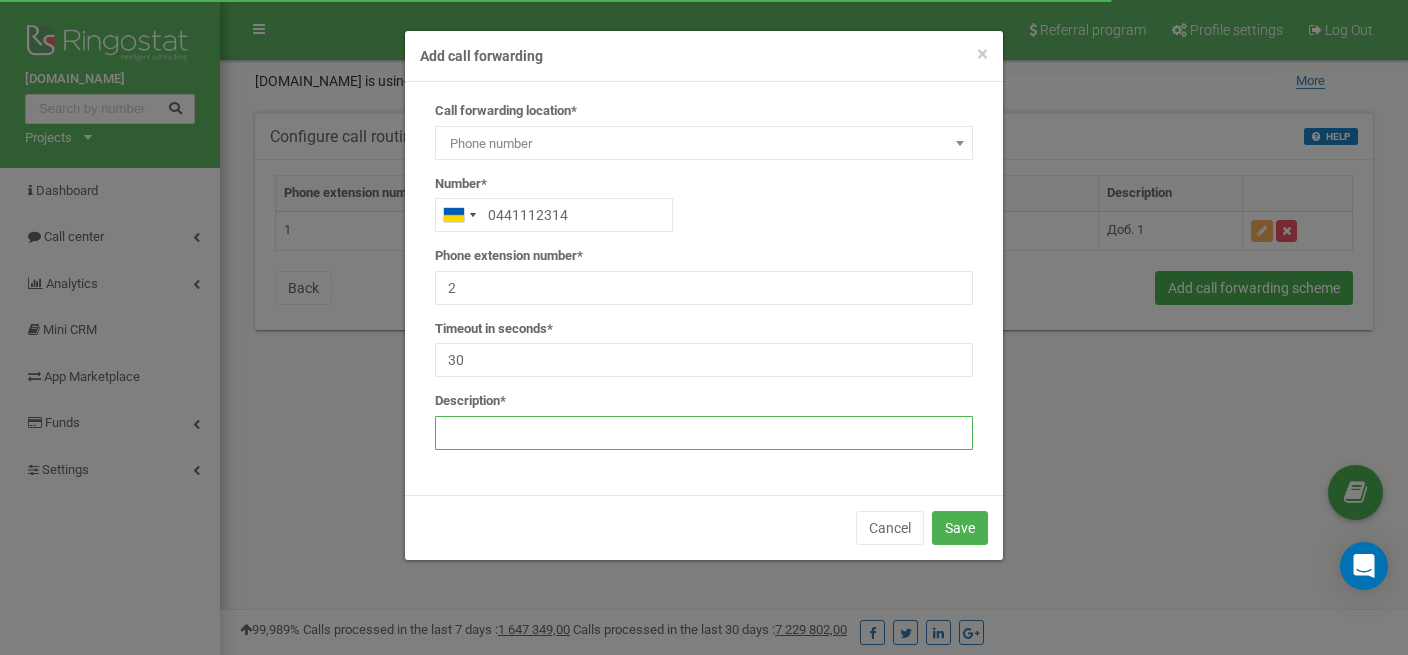 click at bounding box center (704, 433) 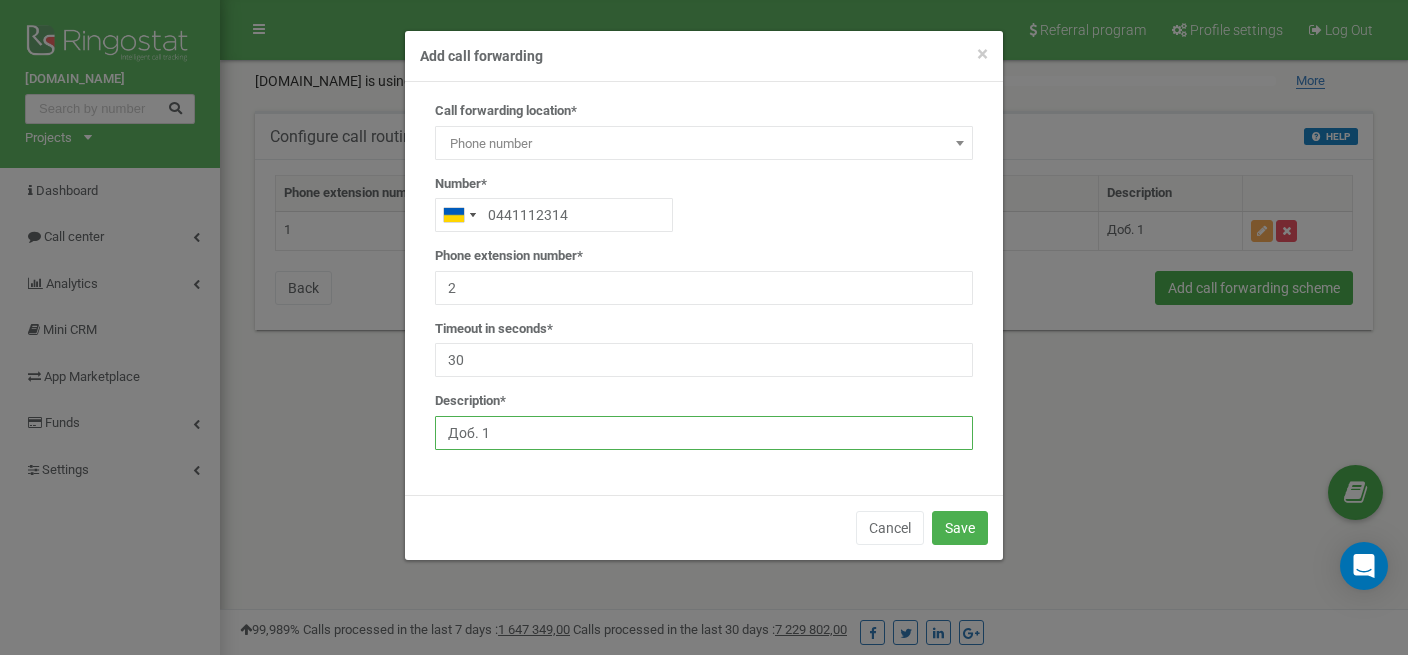 type on "Доб. 1" 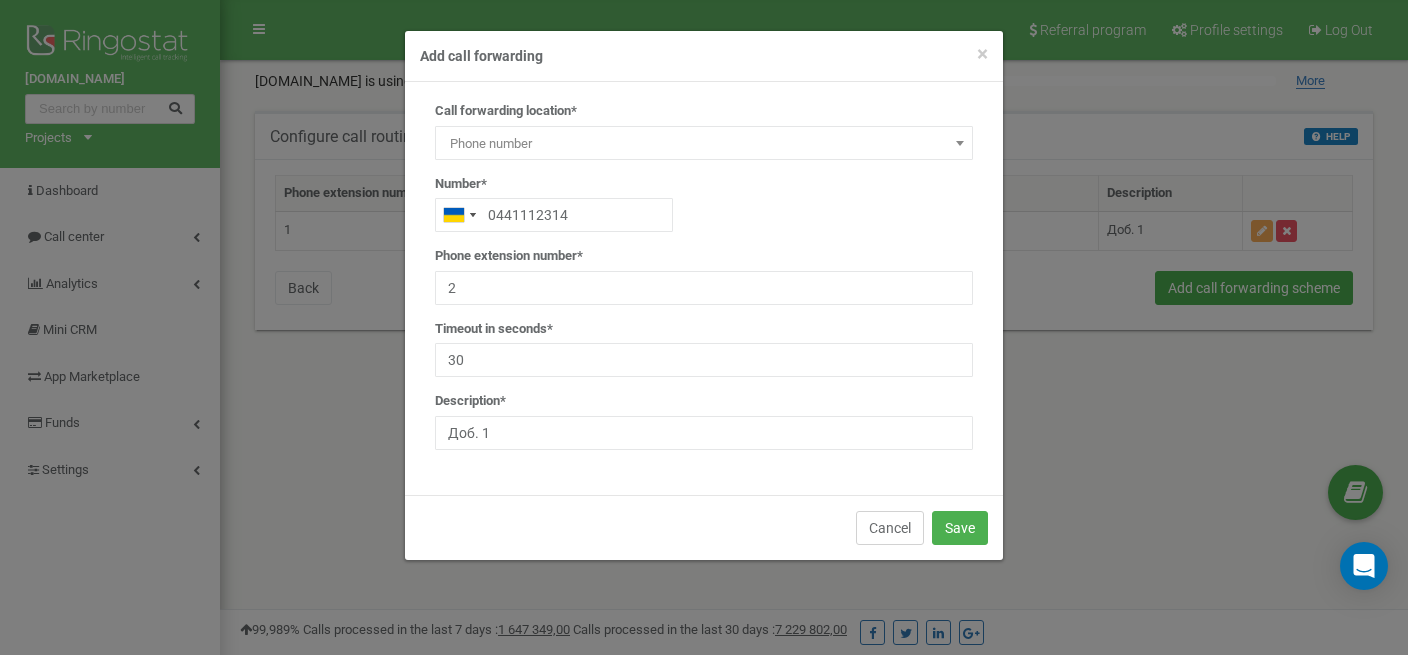 type 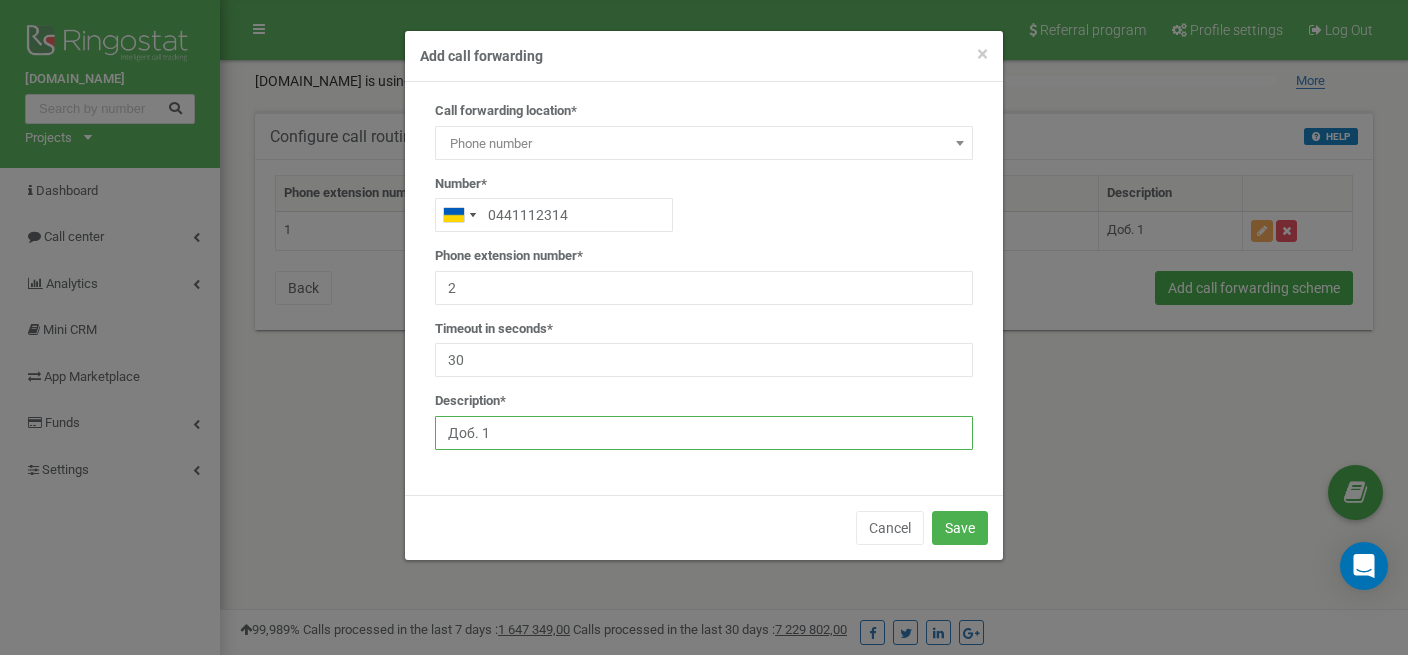 click on "Доб. 1" at bounding box center (704, 433) 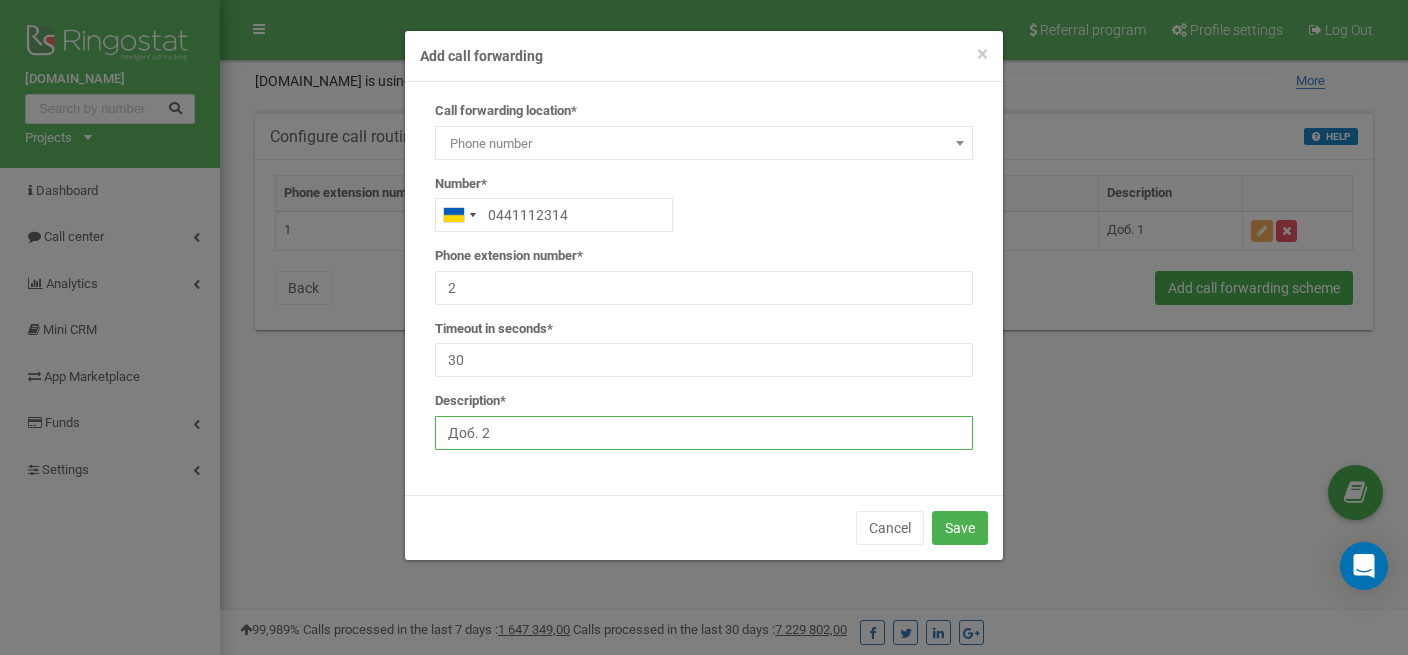 type on "Доб. 2" 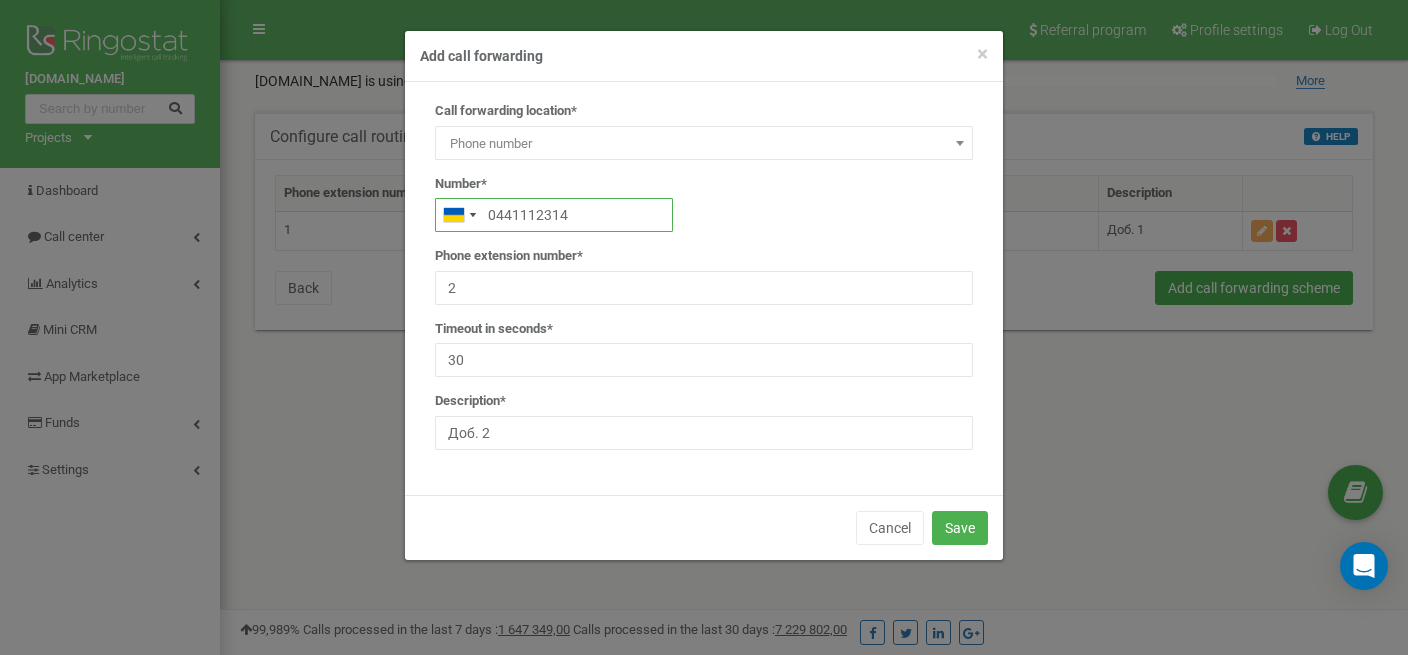 drag, startPoint x: 488, startPoint y: 216, endPoint x: 572, endPoint y: 210, distance: 84.21401 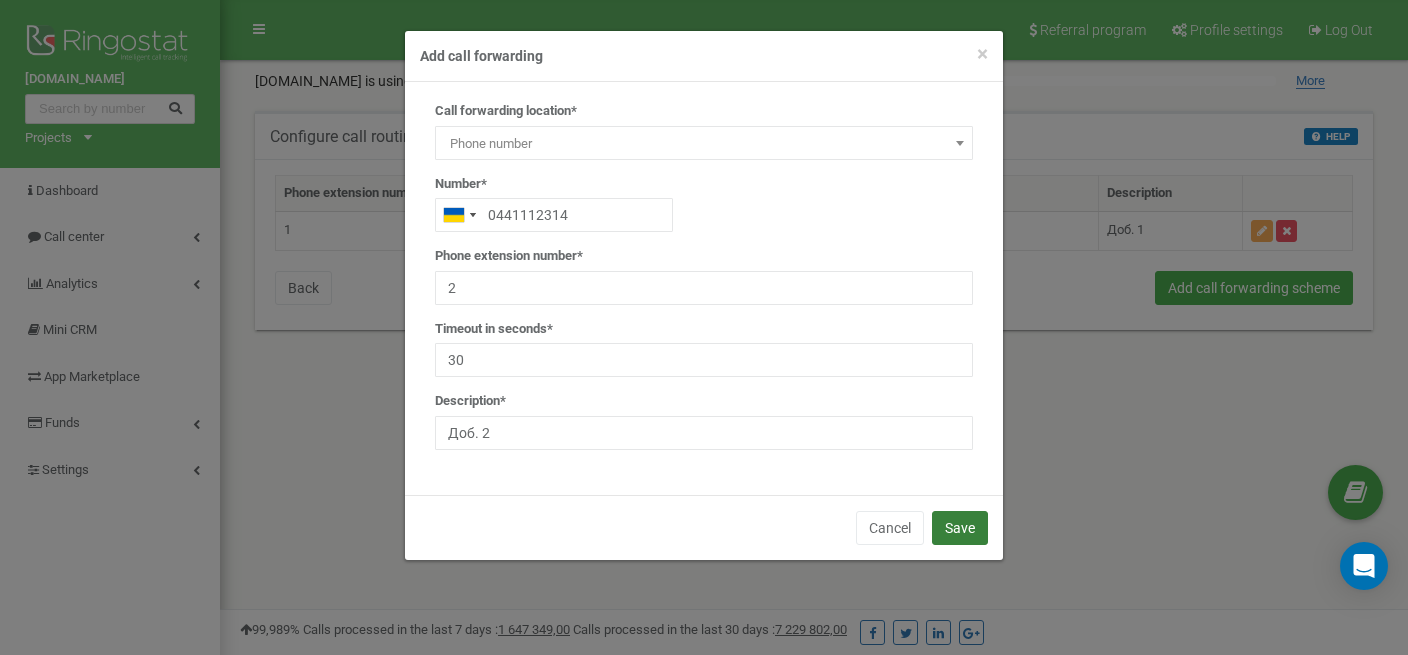 click on "Save" at bounding box center [960, 528] 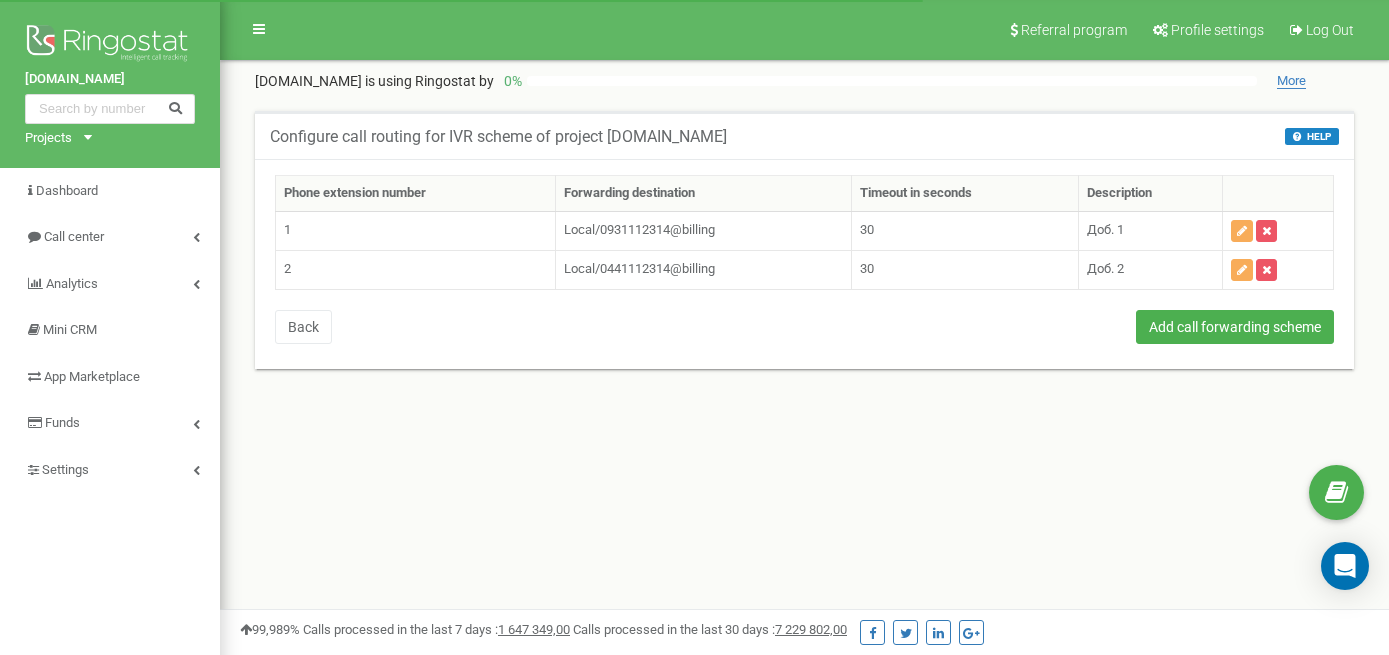 scroll, scrollTop: 0, scrollLeft: 0, axis: both 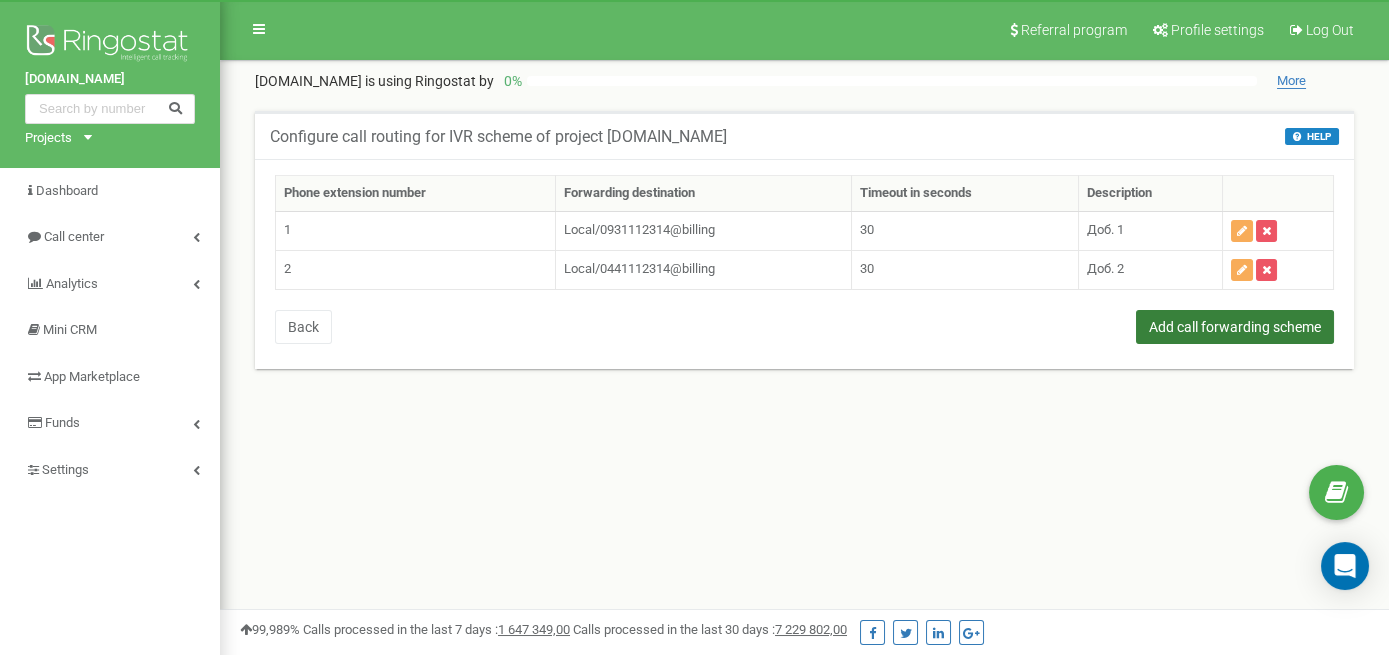 click on "Add call forwarding scheme" at bounding box center [1235, 327] 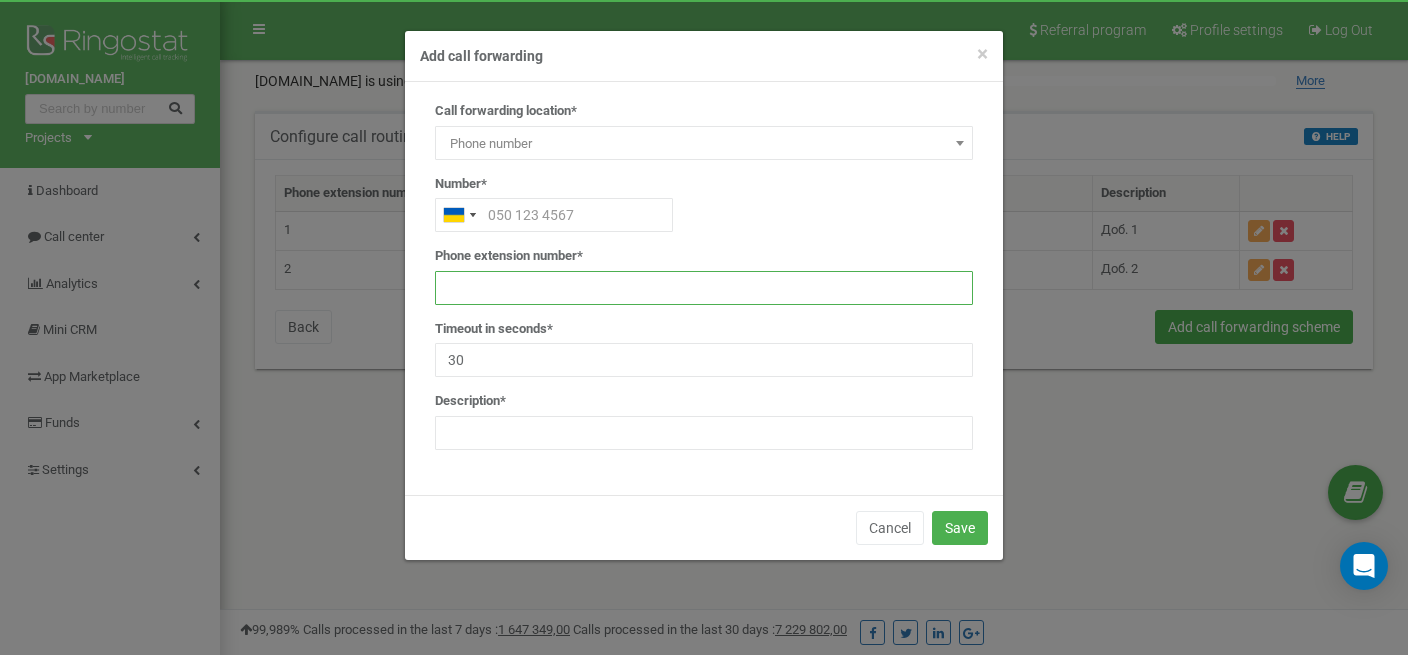 click at bounding box center (704, 288) 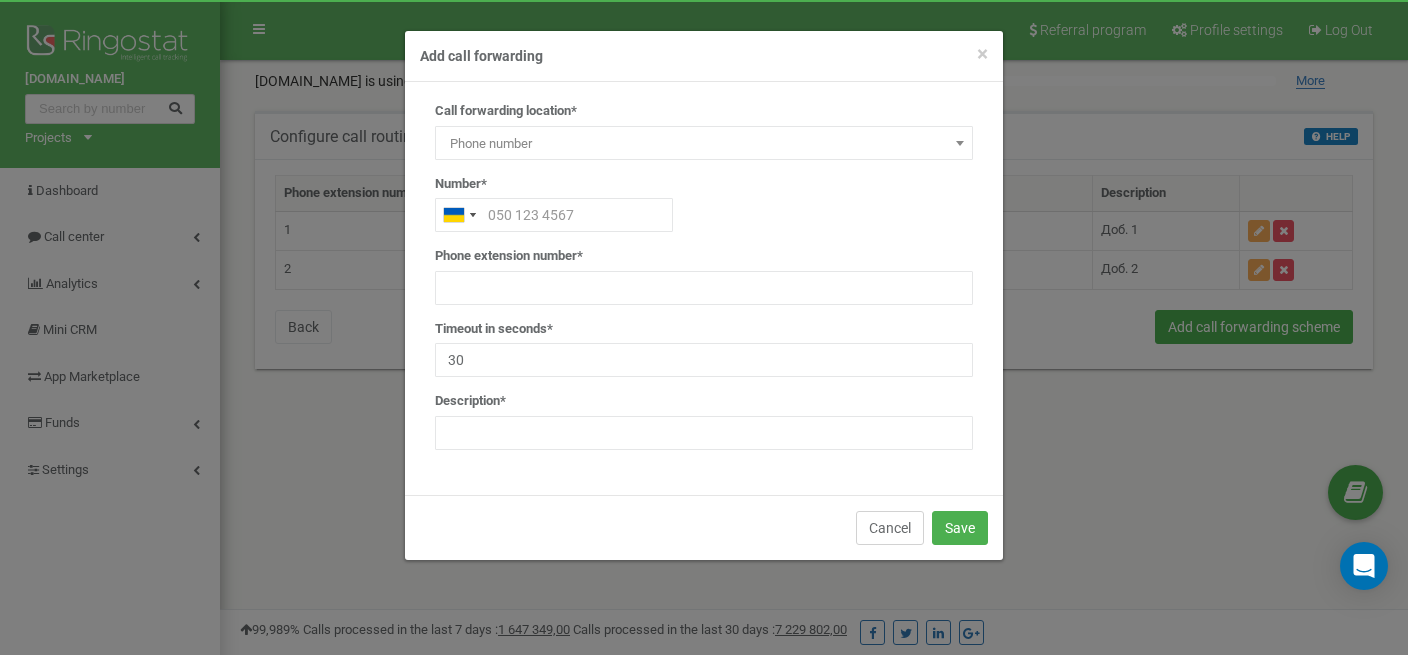 click on "Cancel" at bounding box center (890, 528) 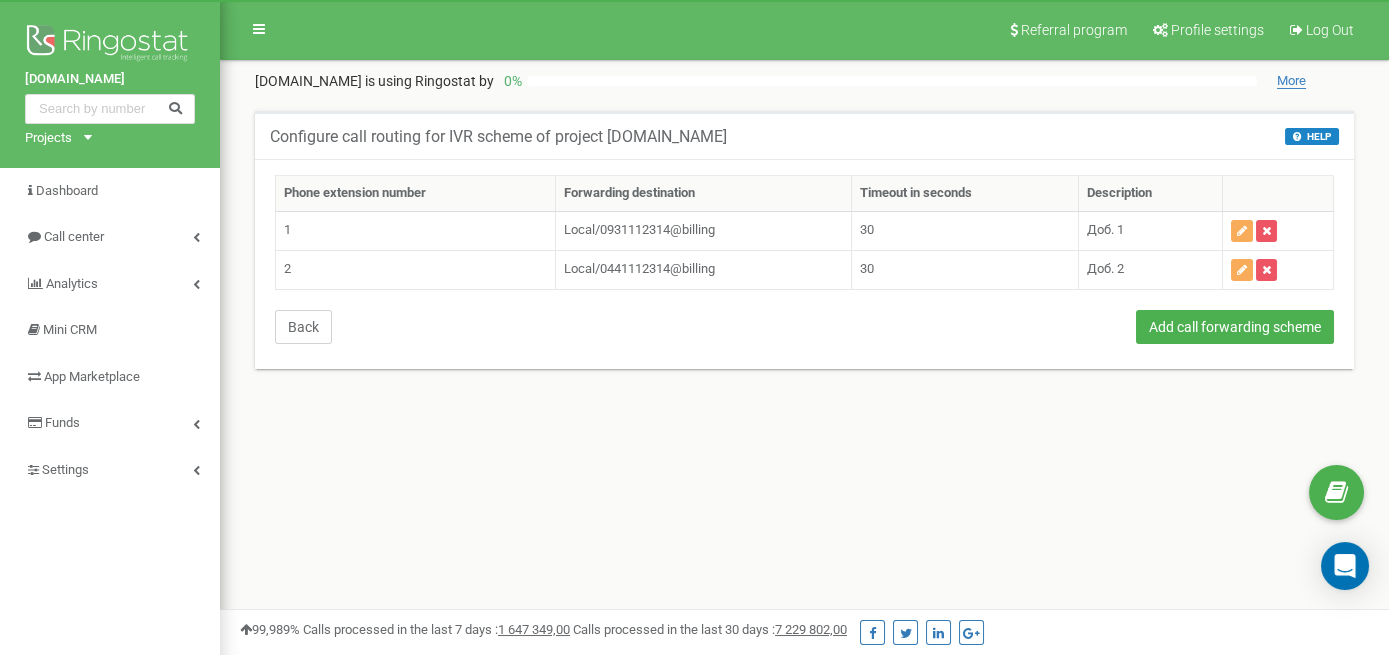 click on "Back" at bounding box center [303, 327] 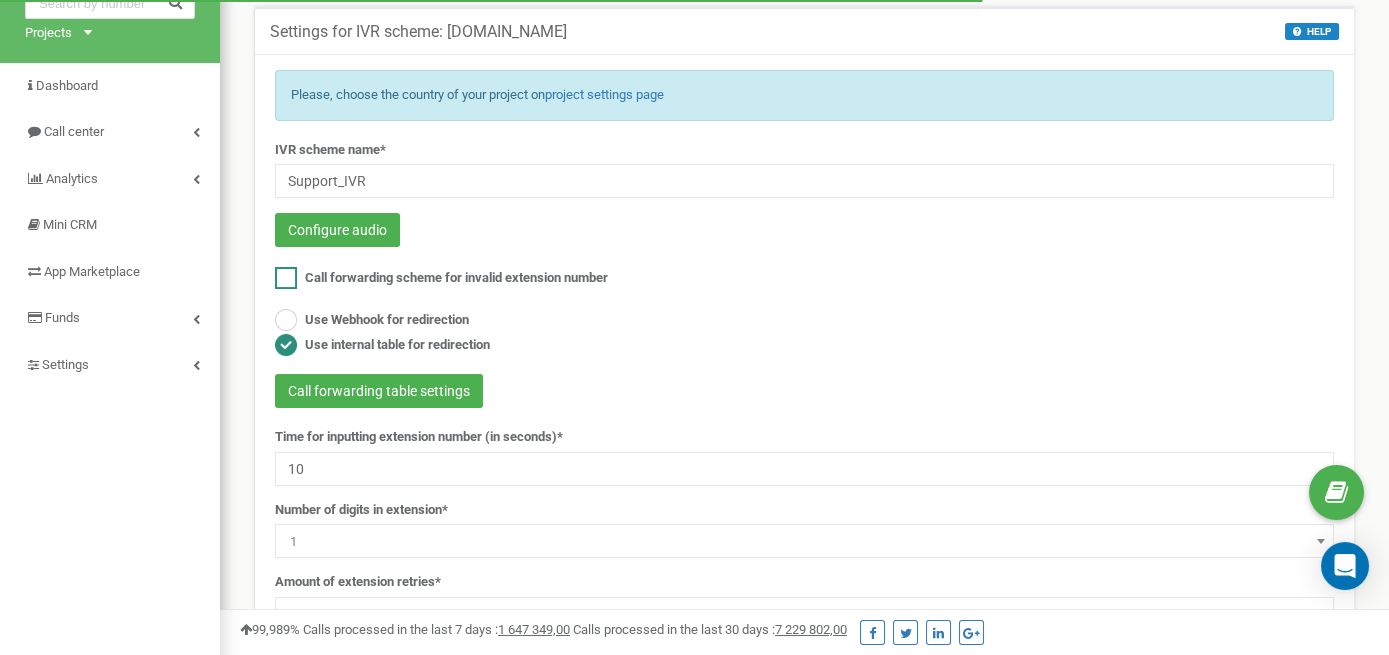 click on "Call forwarding scheme for invalid extension number" at bounding box center (456, 277) 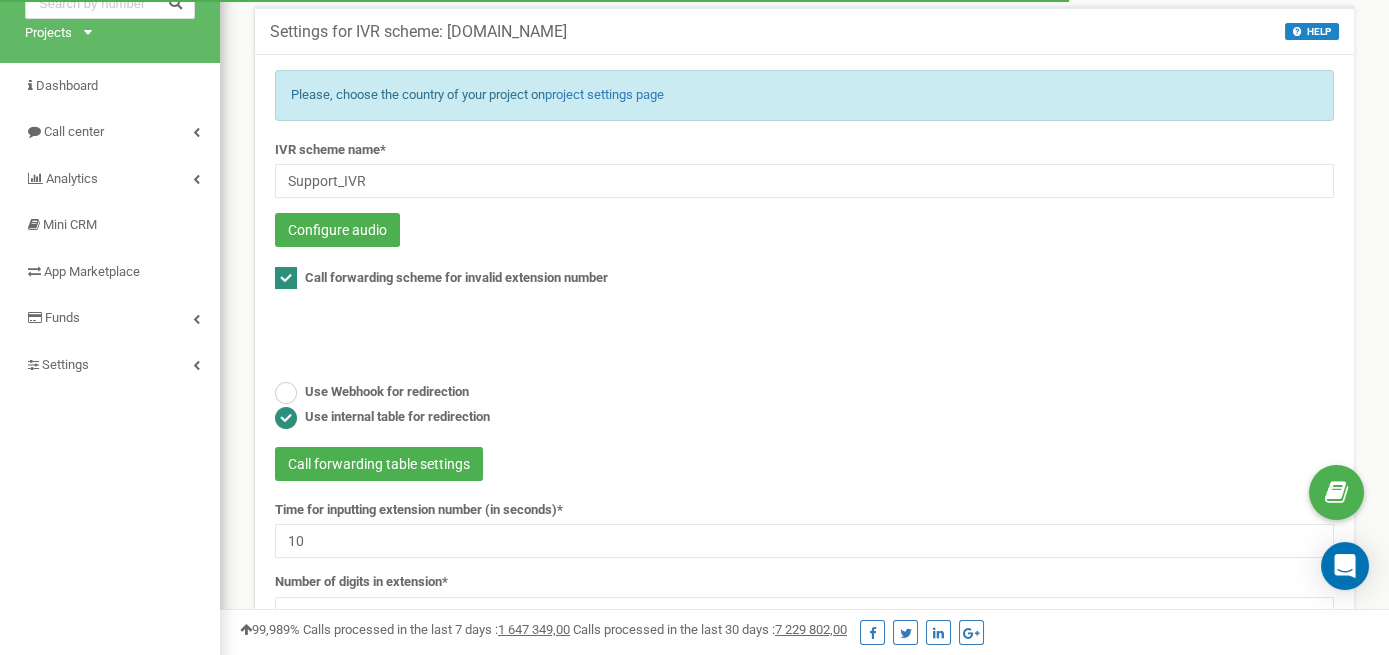 scroll, scrollTop: 106, scrollLeft: 0, axis: vertical 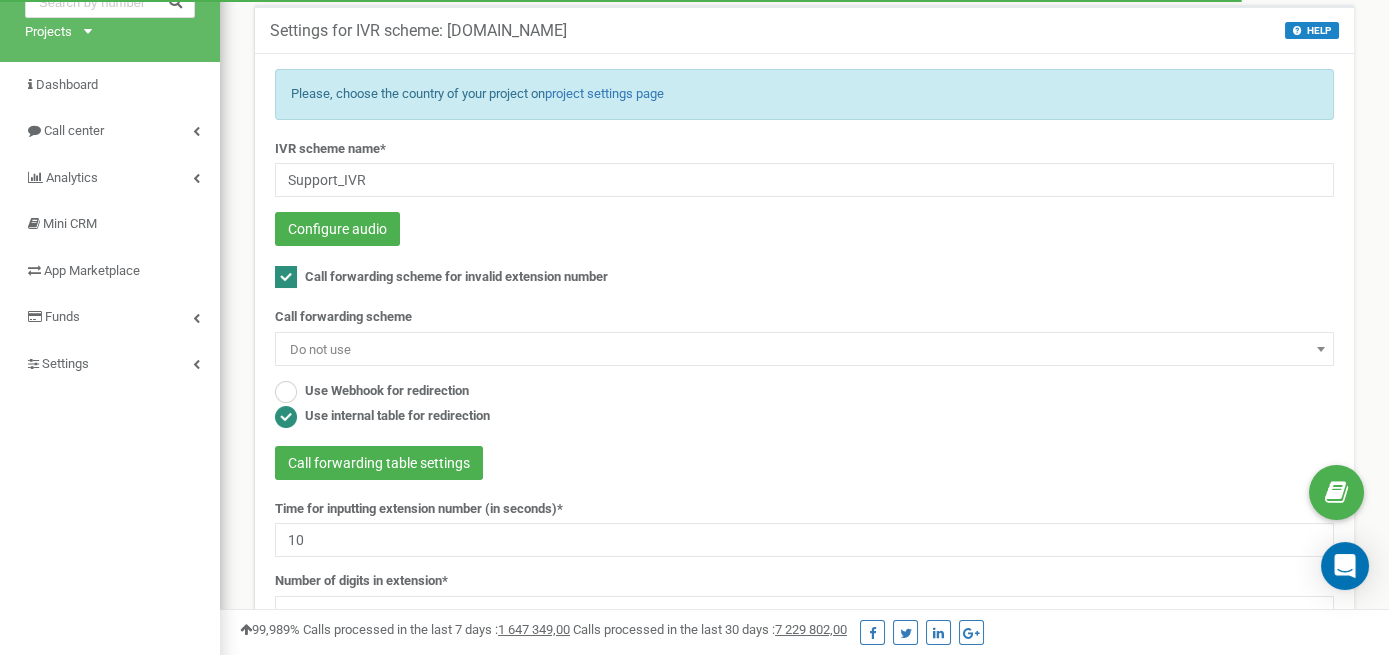click on "Do not use" at bounding box center (804, 350) 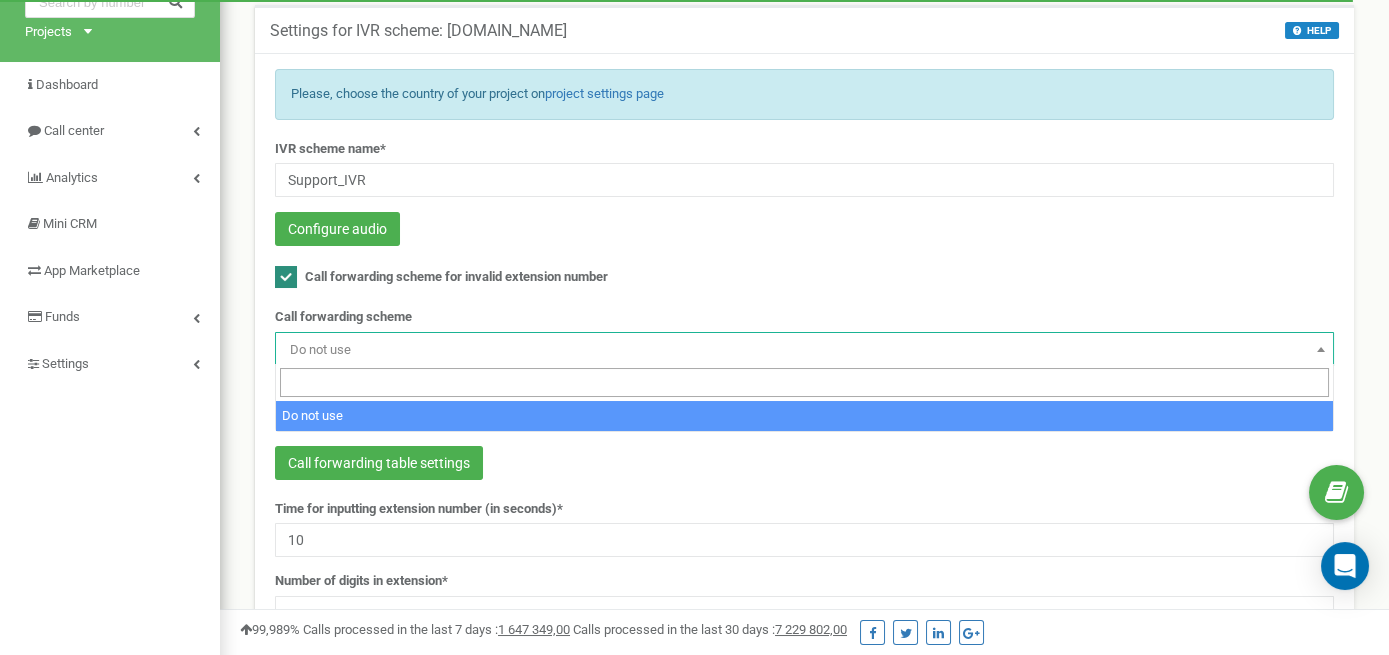 click on "Call forwarding scheme for invalid extension number" at bounding box center [804, 279] 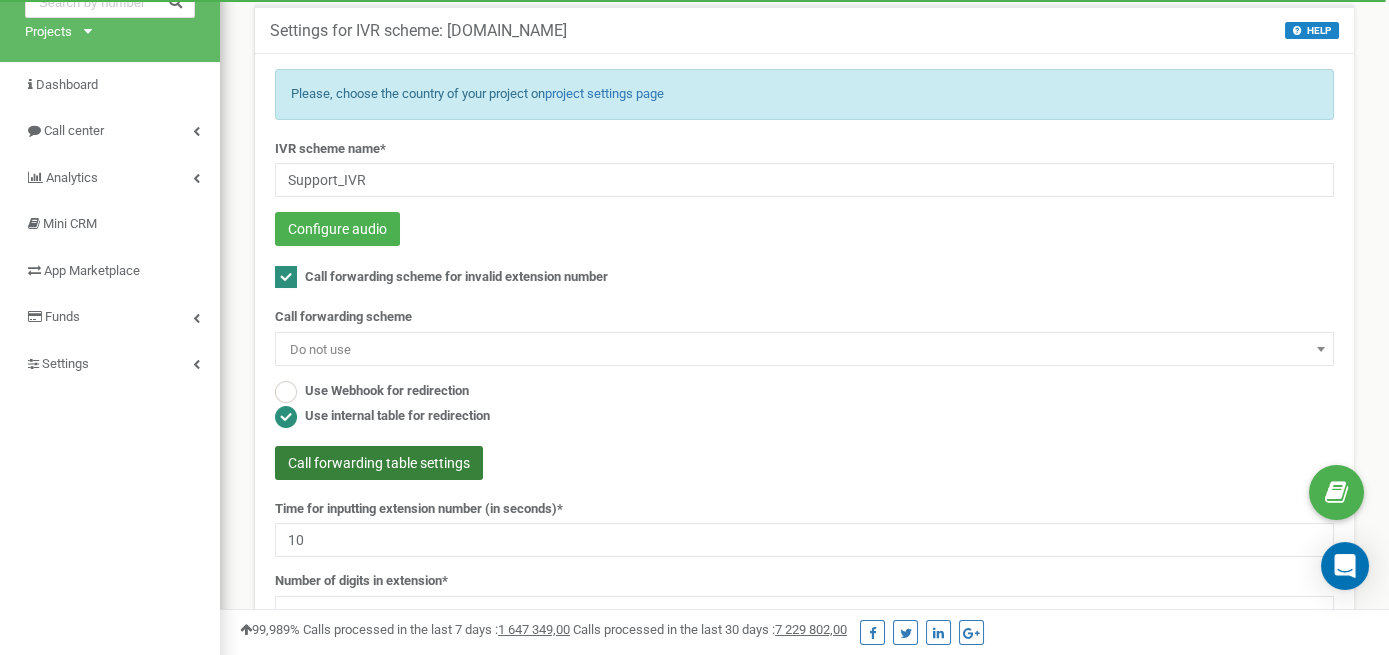 click on "Call forwarding table settings" at bounding box center [379, 463] 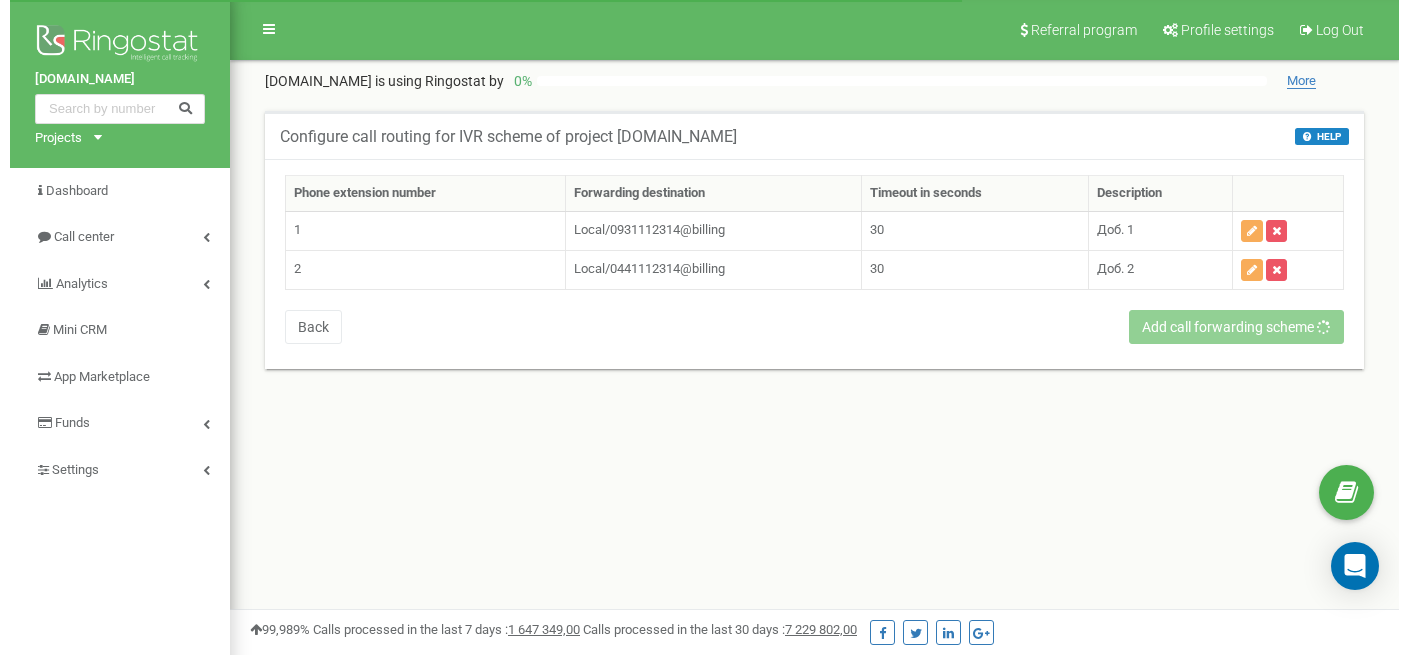 scroll, scrollTop: 0, scrollLeft: 0, axis: both 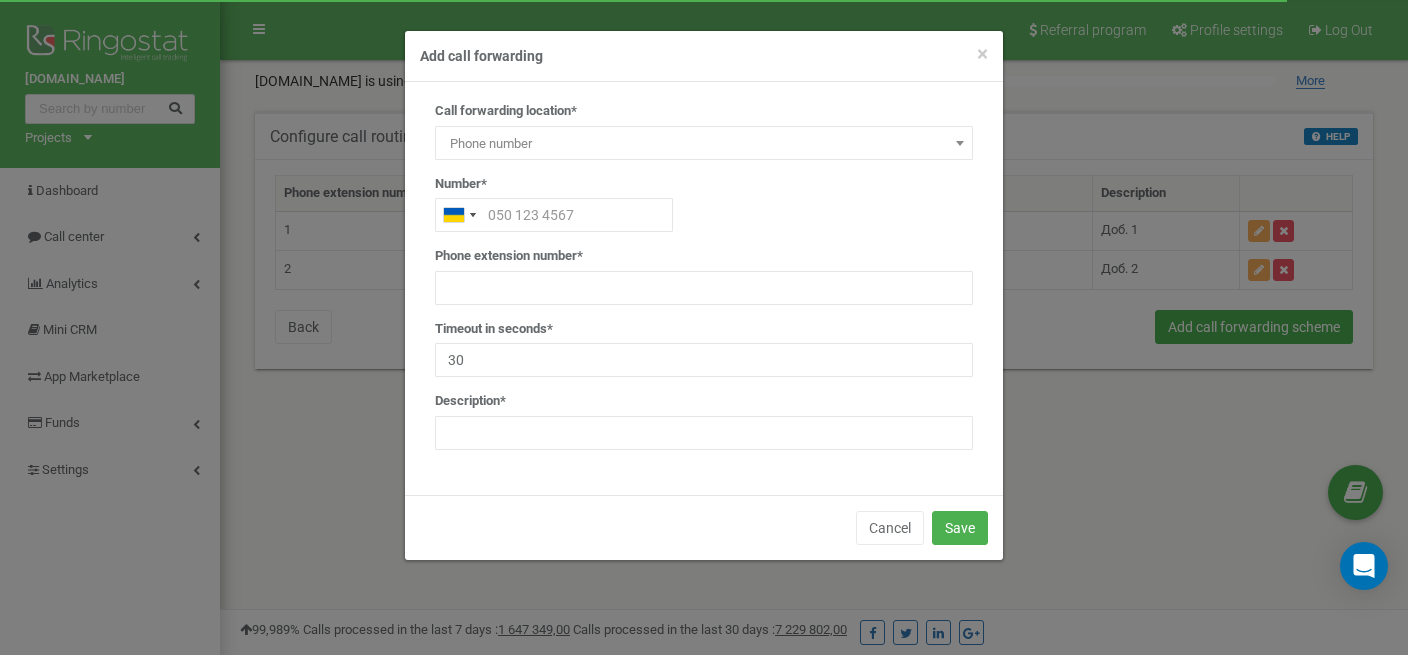 click on "Phone number" at bounding box center [704, 144] 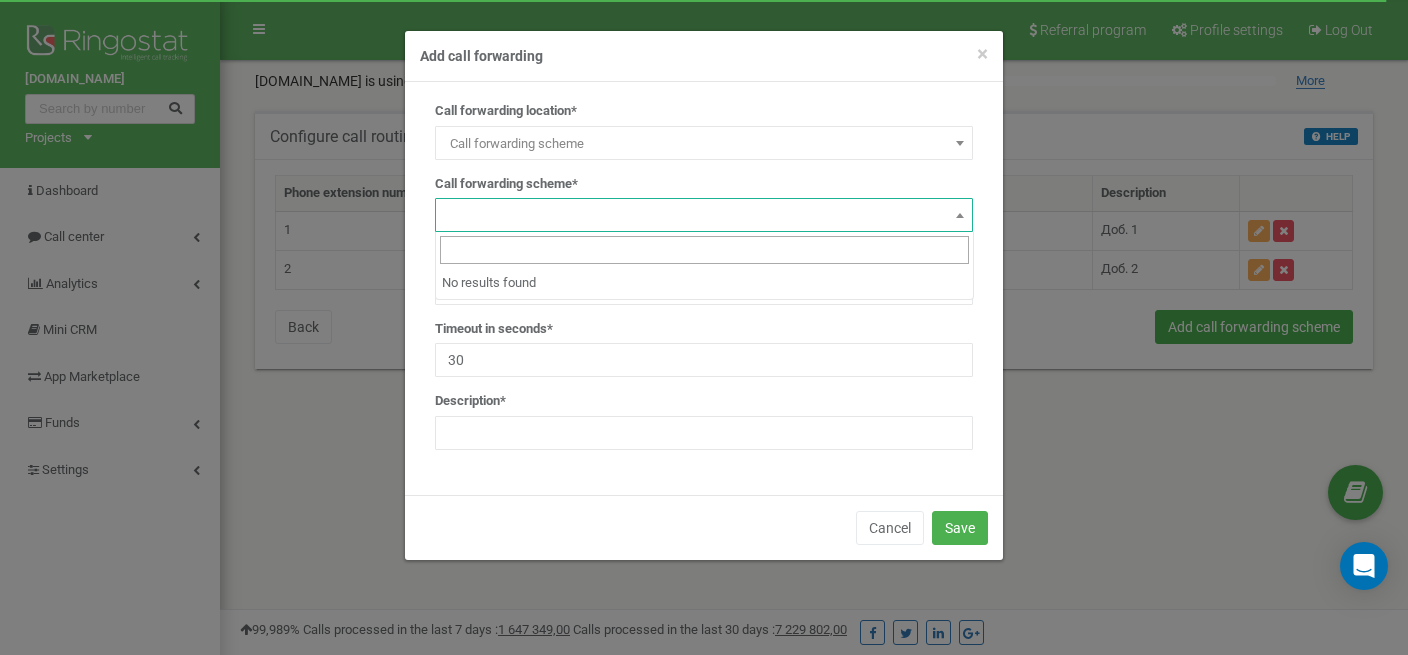 click at bounding box center [704, 215] 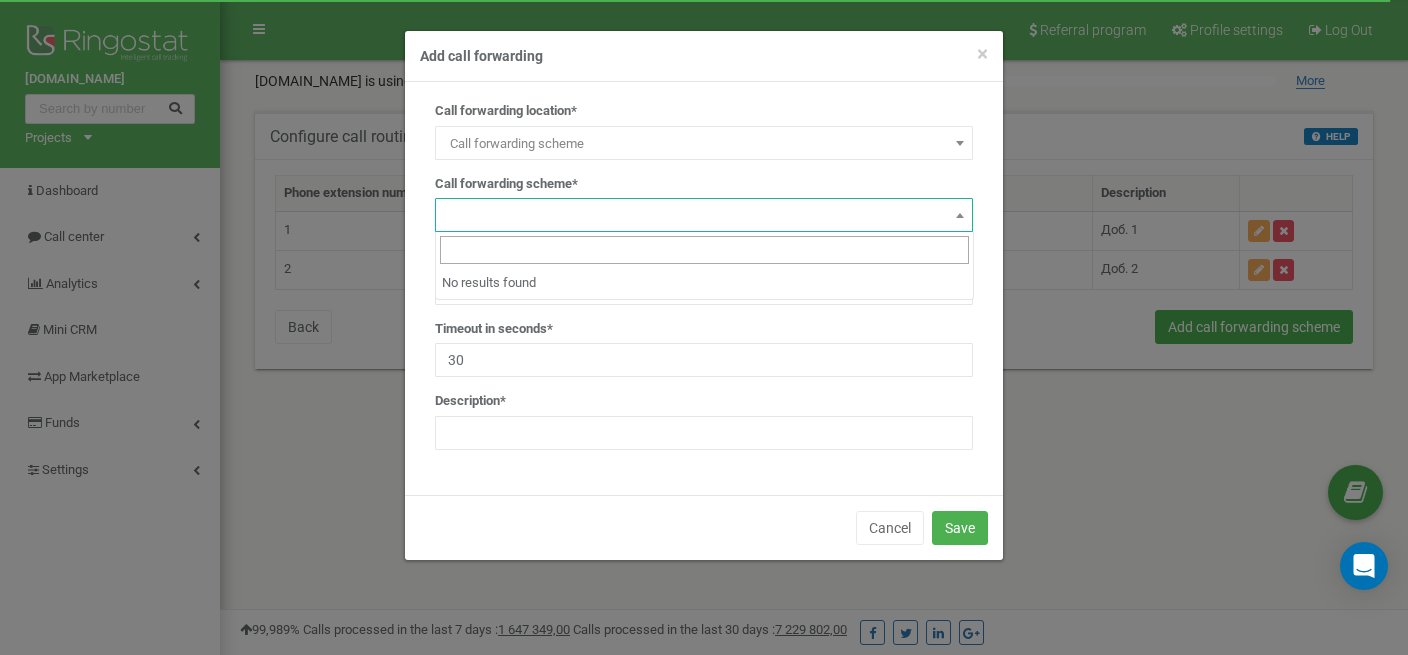 click at bounding box center [704, 215] 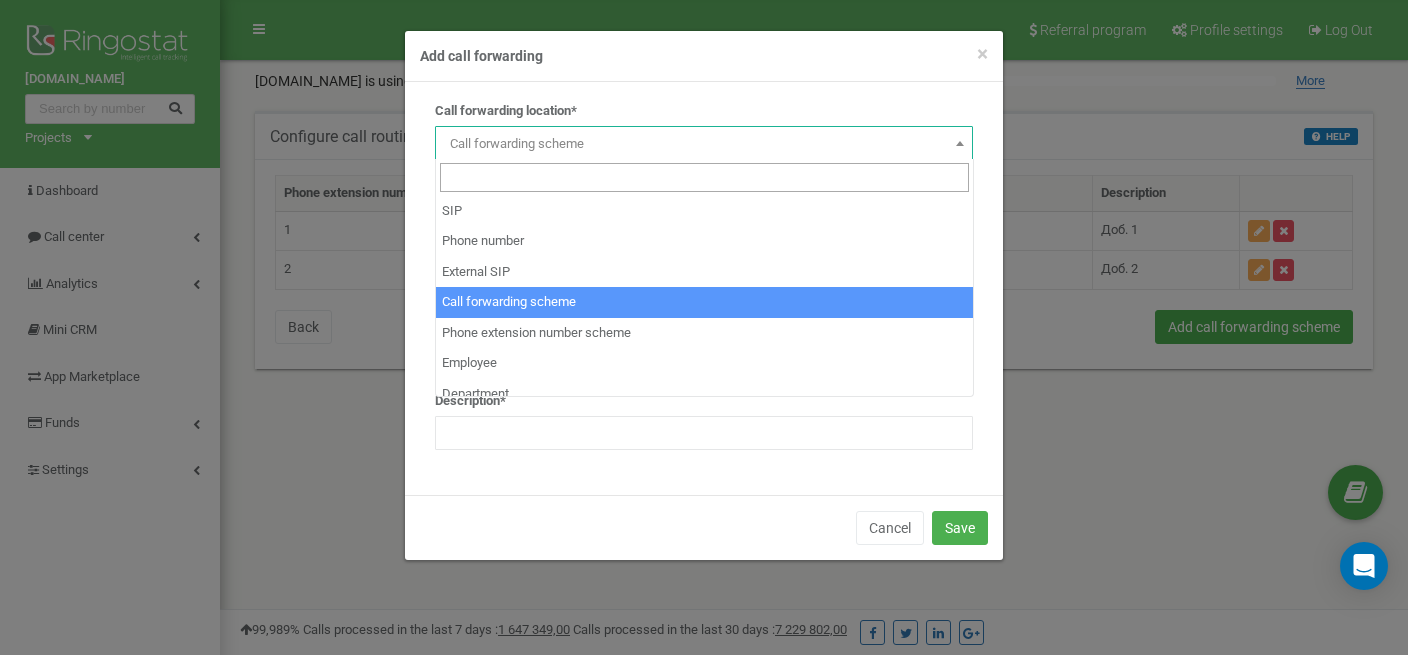 click on "Call forwarding scheme" at bounding box center [704, 144] 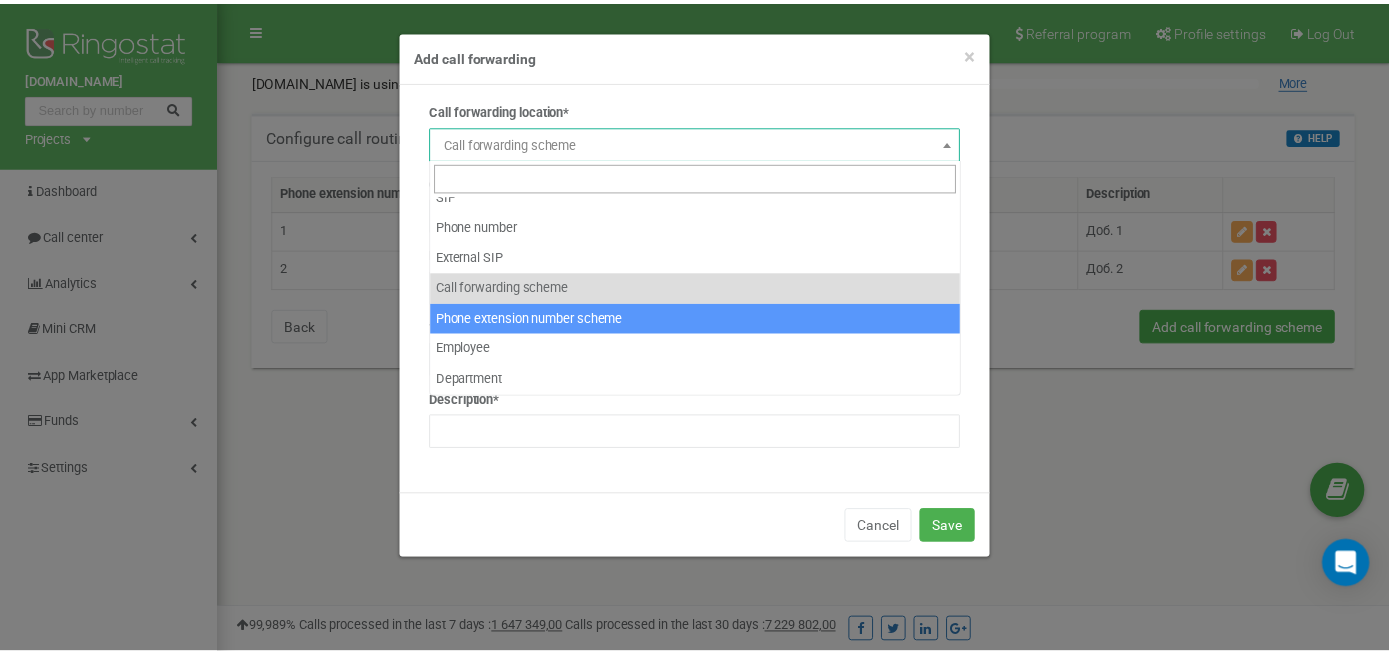 scroll, scrollTop: 0, scrollLeft: 0, axis: both 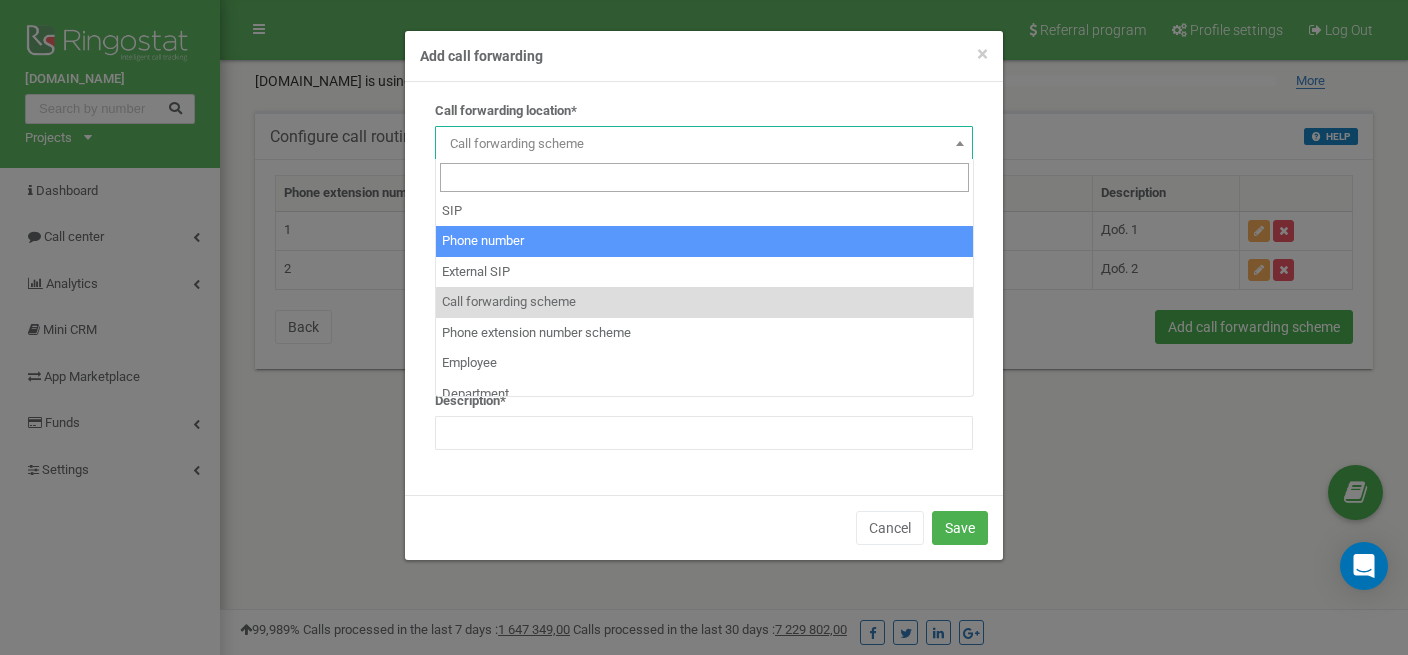 select on "Phone" 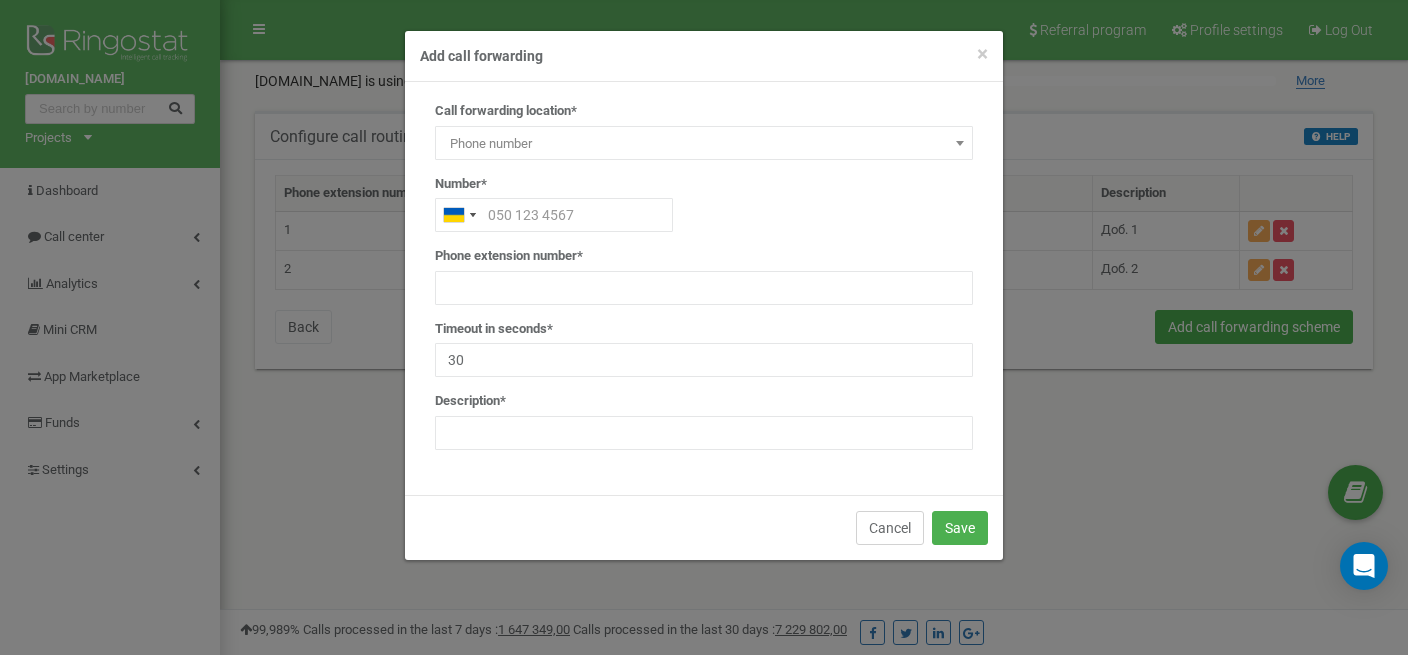 click on "Cancel" at bounding box center (890, 528) 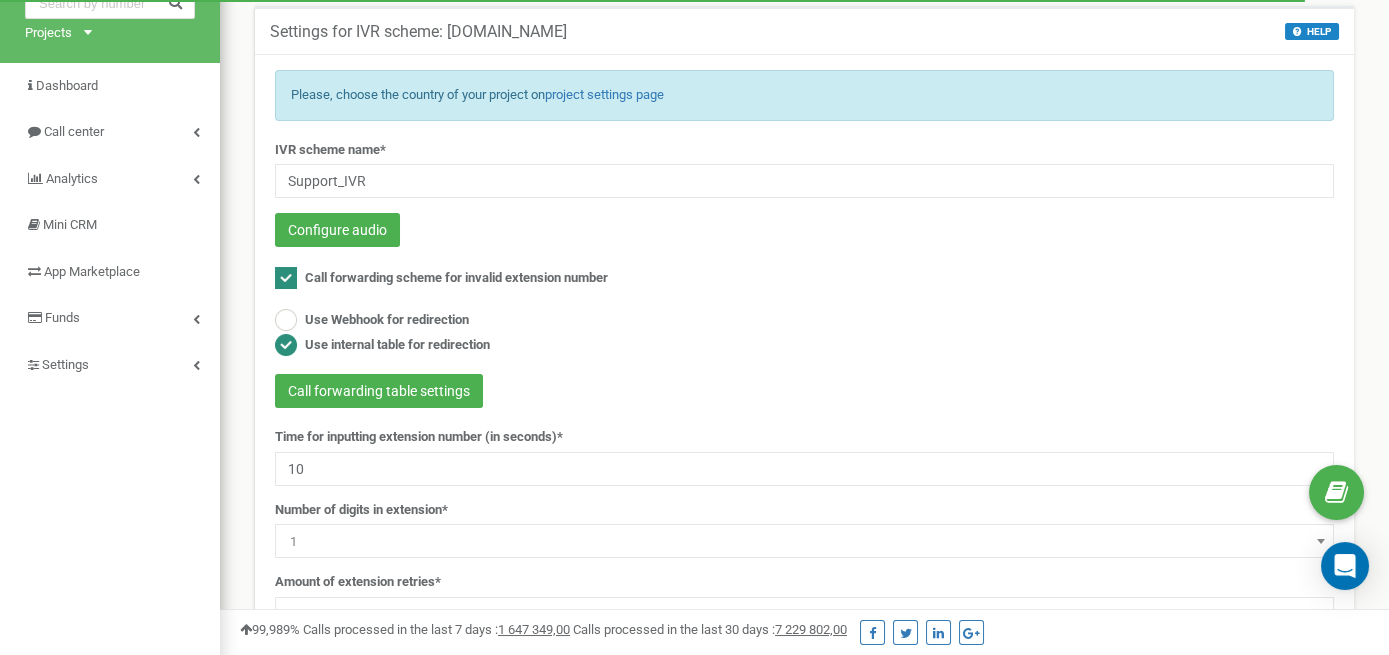 scroll, scrollTop: 106, scrollLeft: 0, axis: vertical 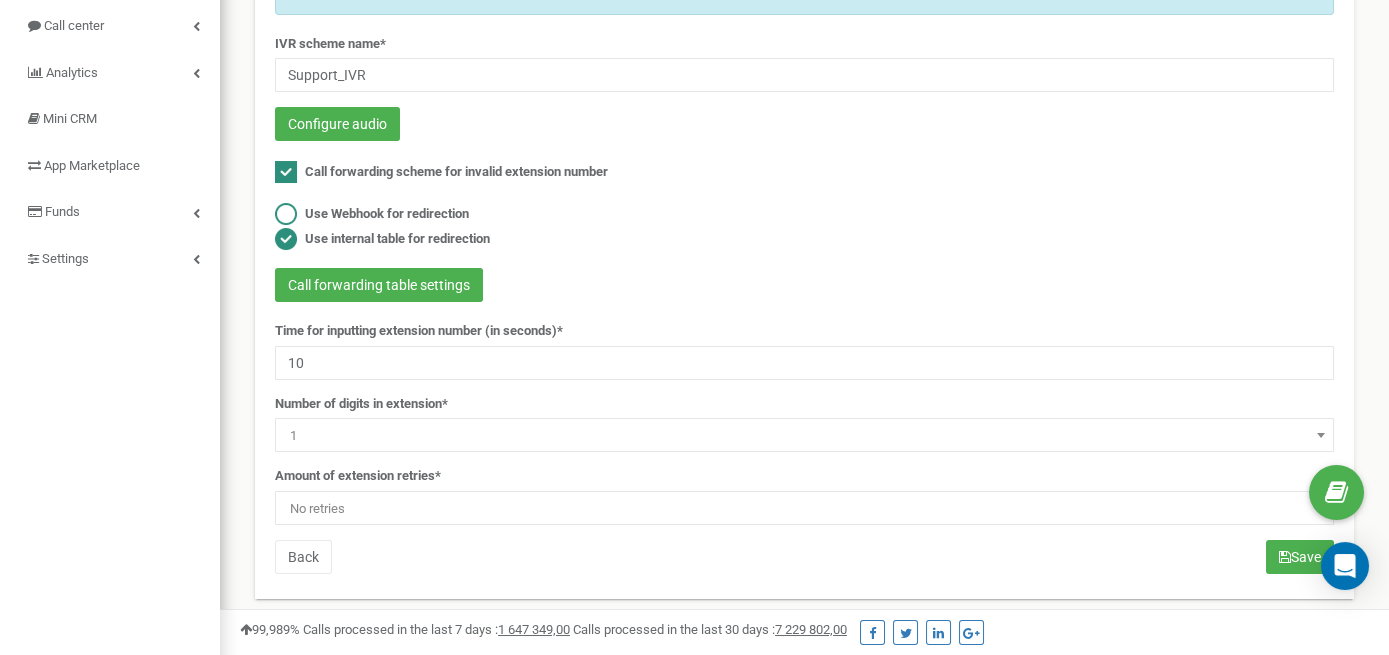 click on "Use Webhook for redirection" at bounding box center [387, 214] 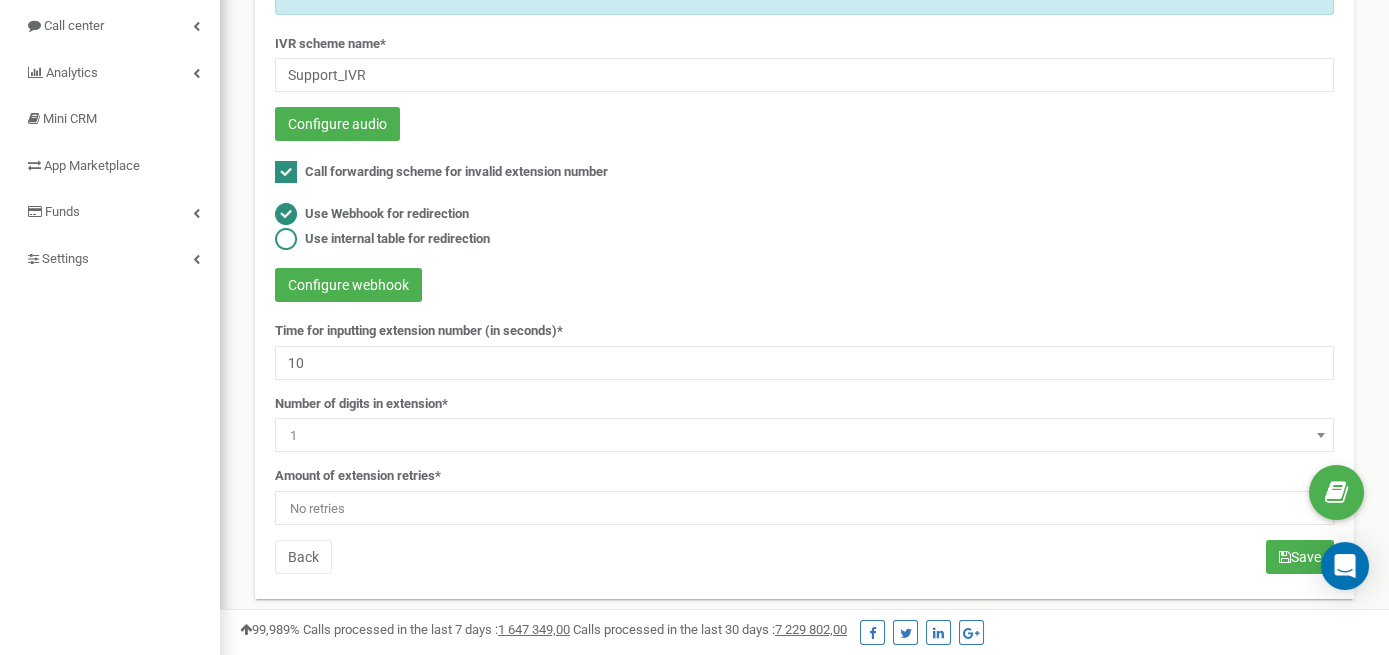 click on "Use internal table for redirection" at bounding box center (397, 239) 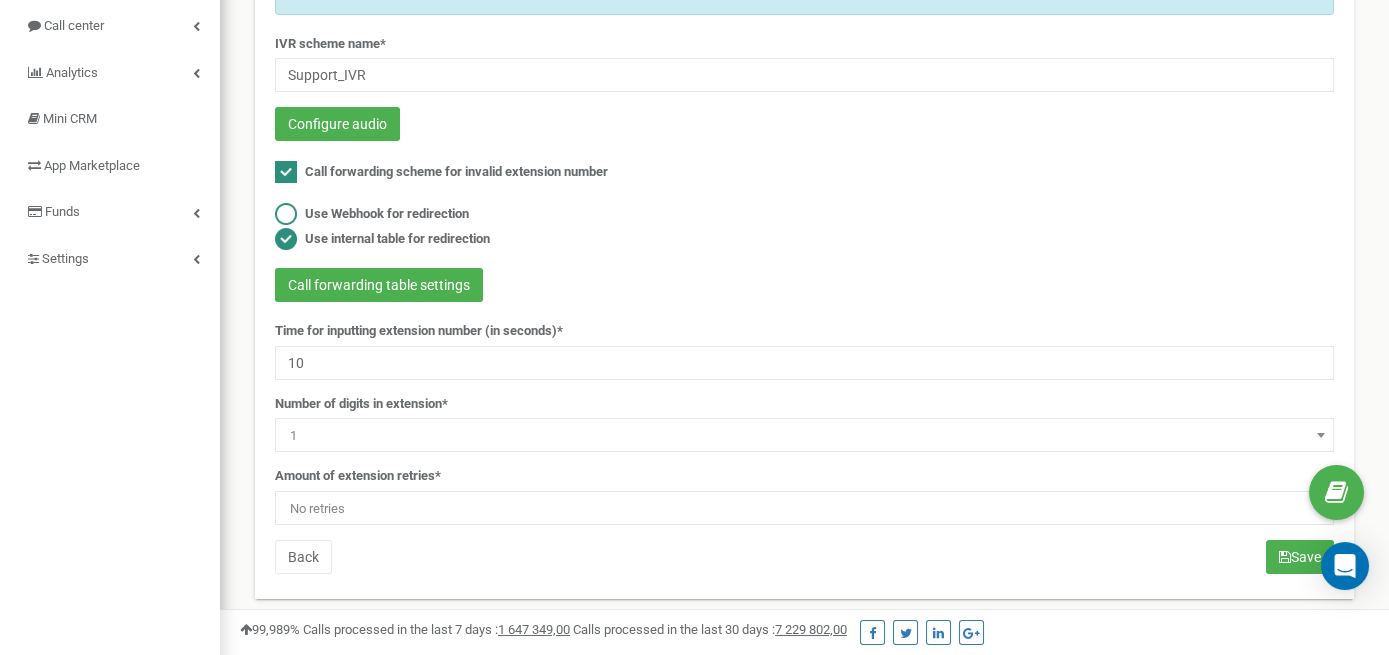 click on "Use Webhook for redirection" at bounding box center [387, 214] 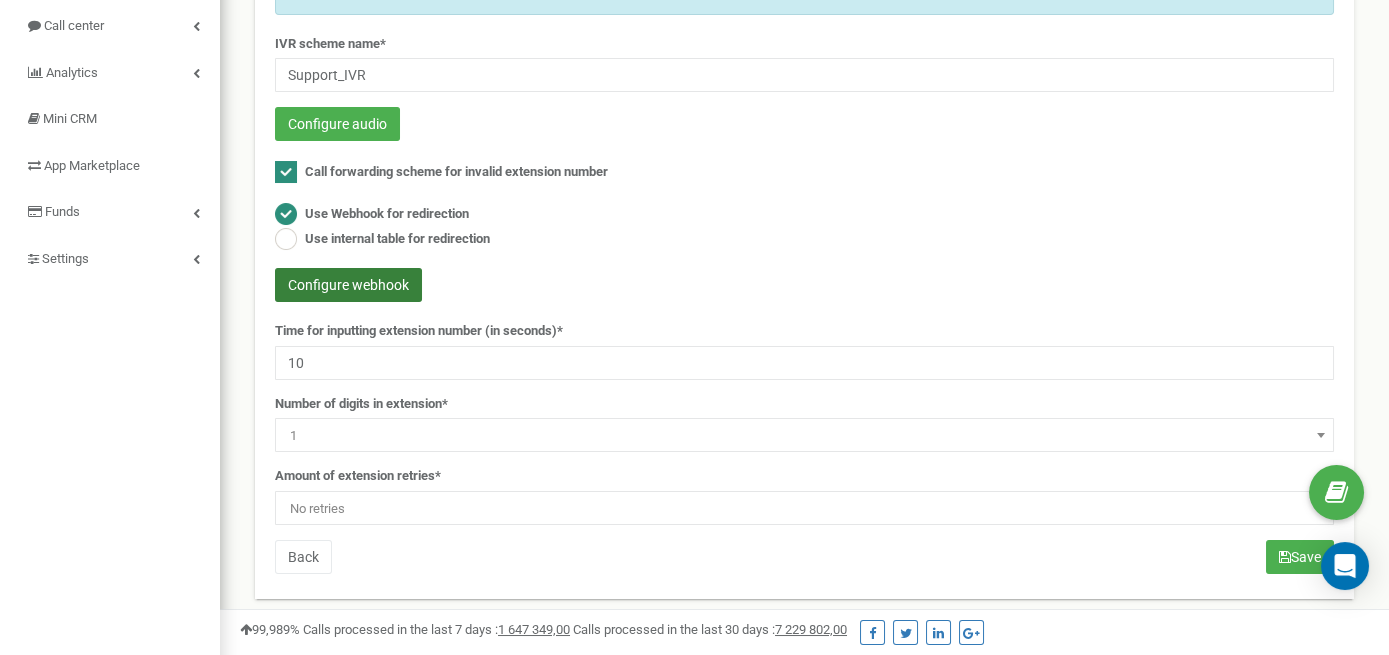 click on "Configure webhook" at bounding box center (348, 285) 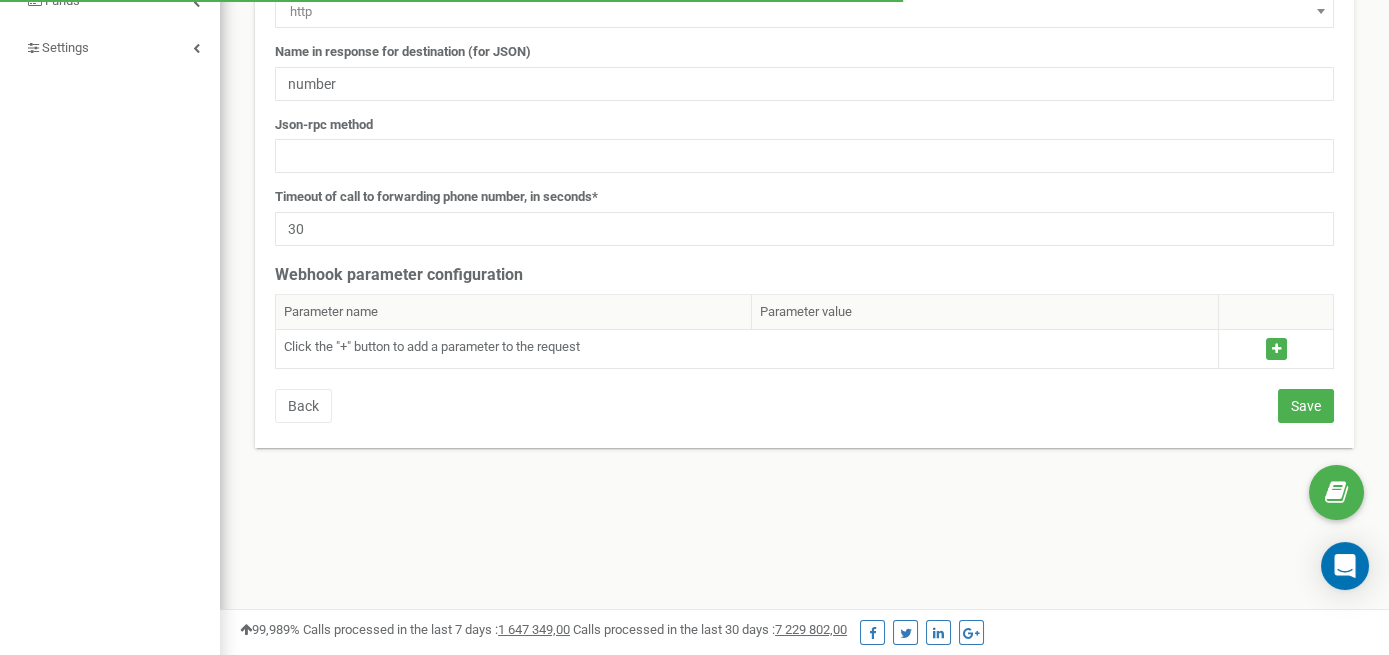 scroll, scrollTop: 316, scrollLeft: 0, axis: vertical 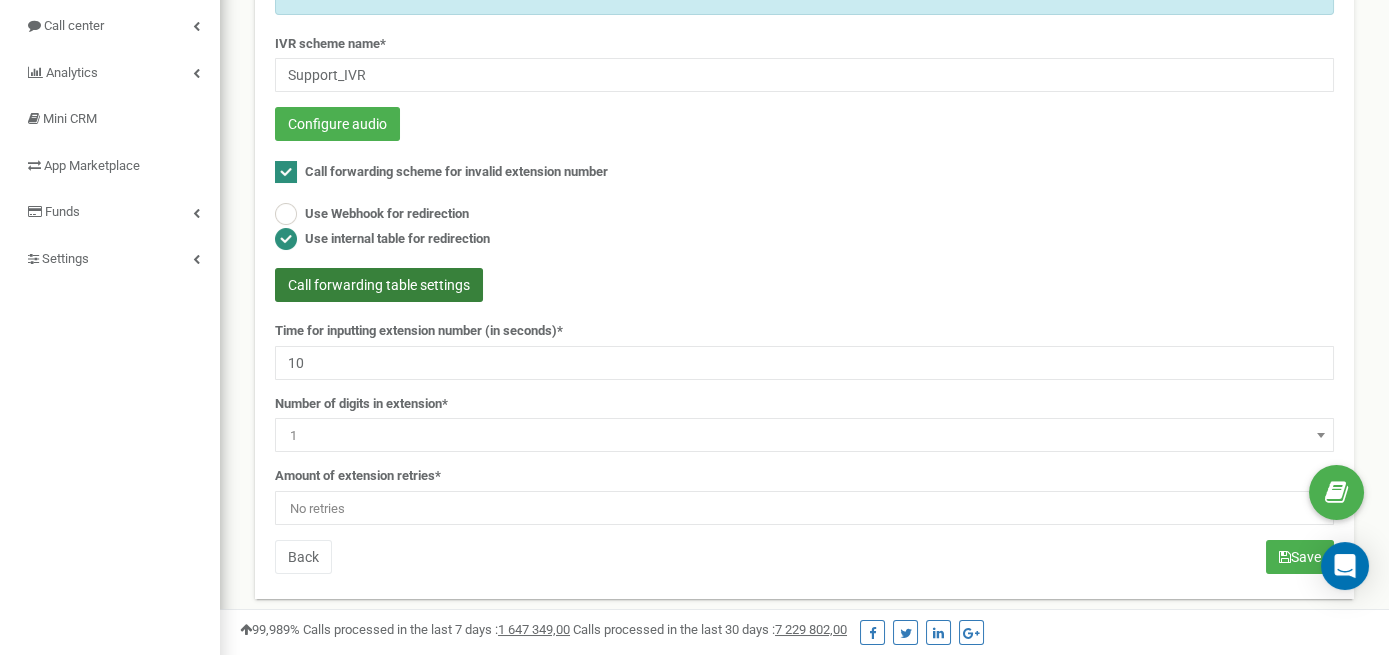 click on "Call forwarding table settings" at bounding box center [379, 285] 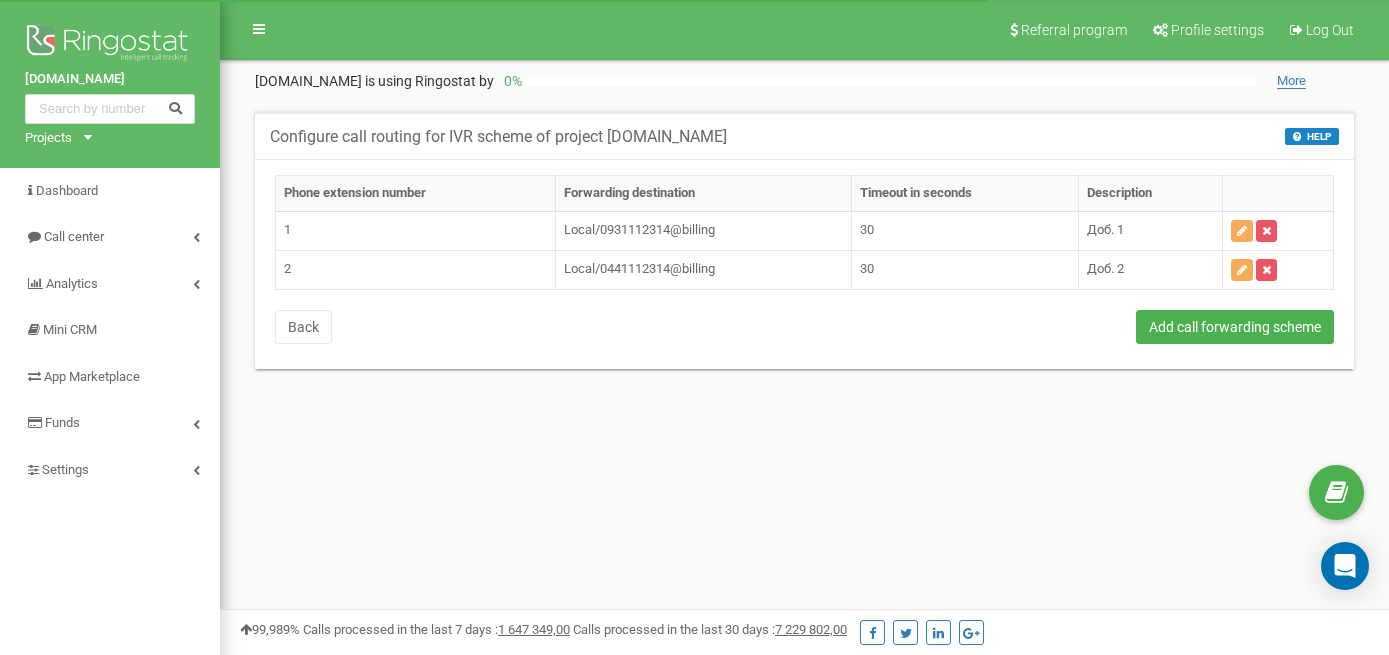 scroll, scrollTop: 0, scrollLeft: 0, axis: both 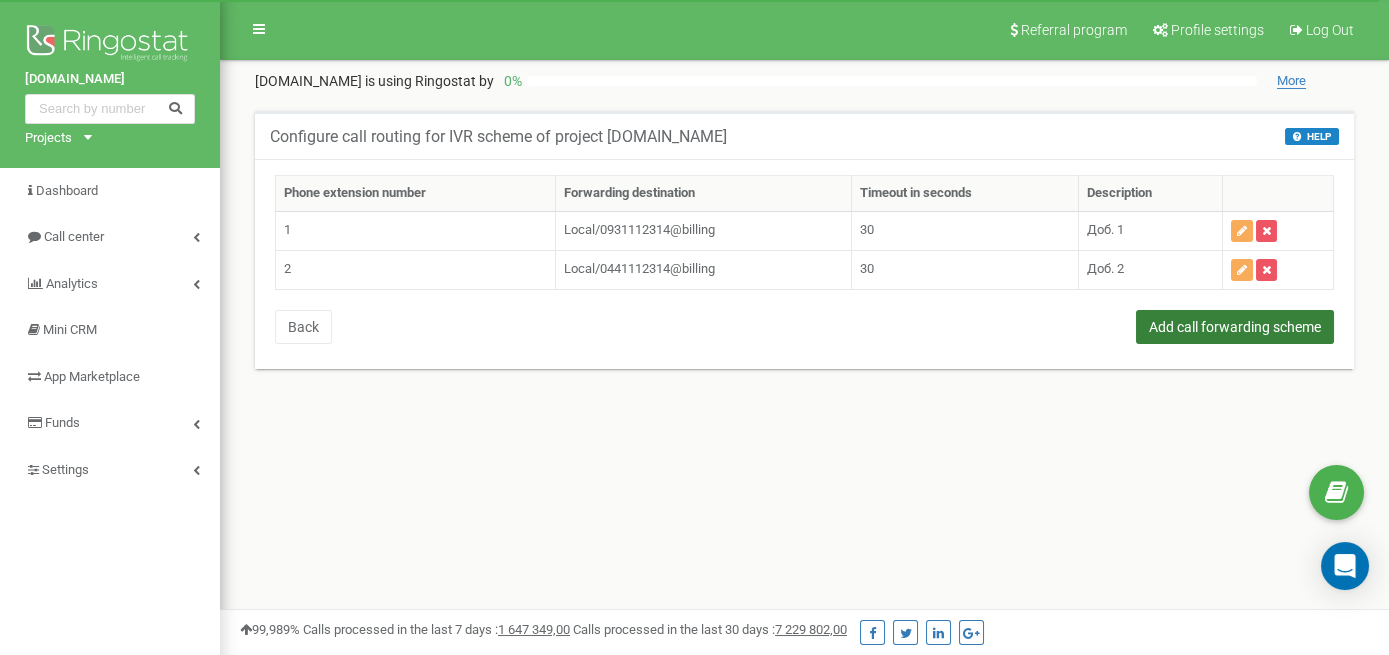 click on "Add call forwarding scheme" at bounding box center (1235, 327) 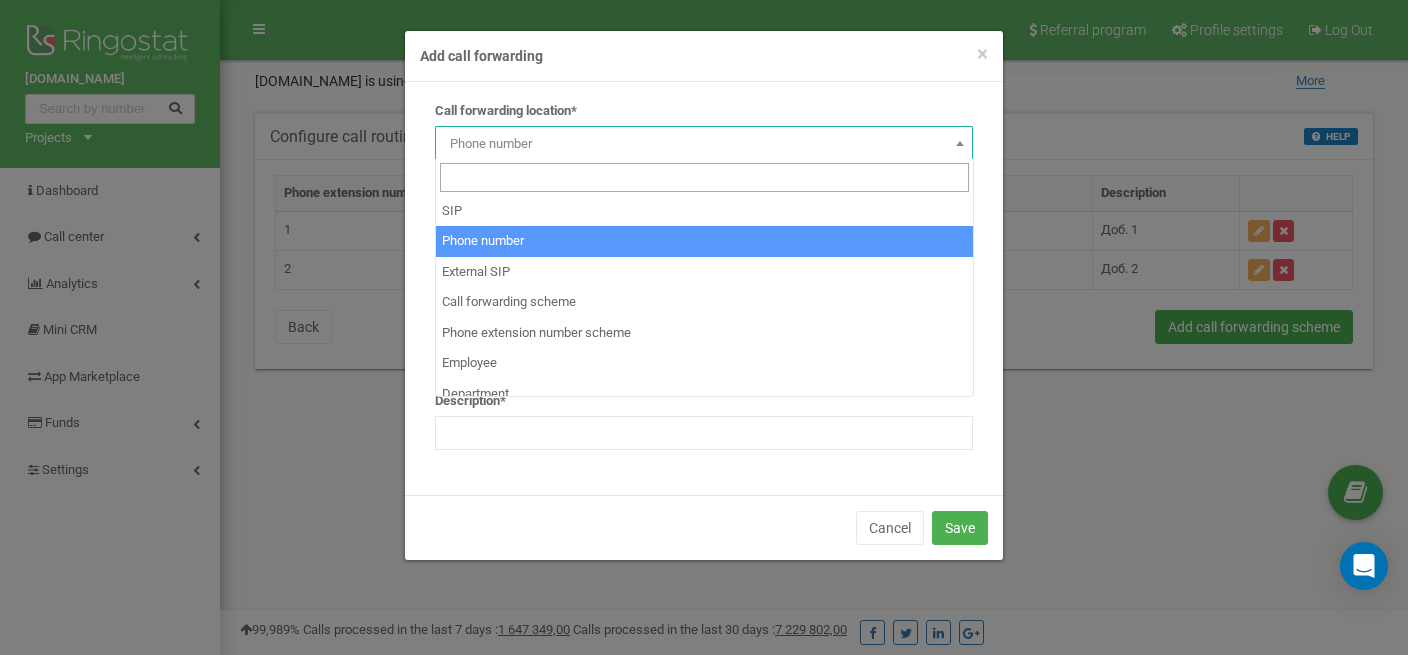 click on "Phone number" at bounding box center [704, 144] 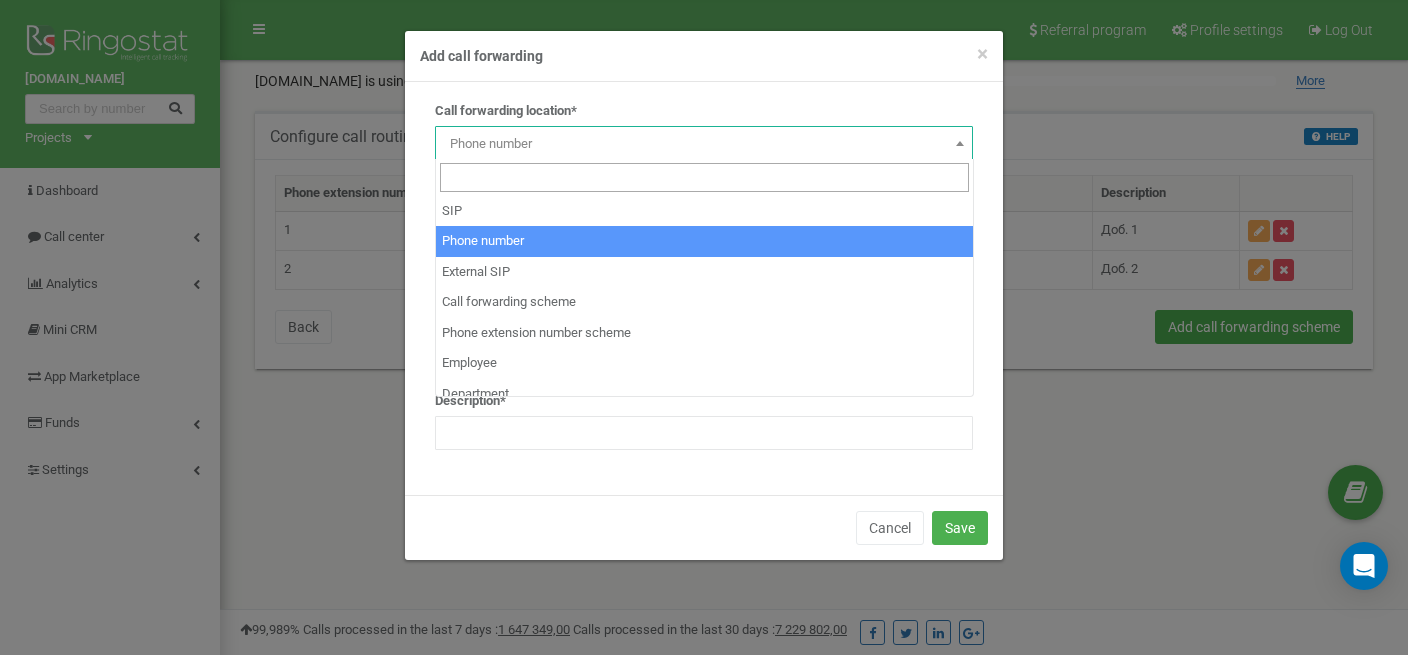click on "Phone number" at bounding box center (704, 144) 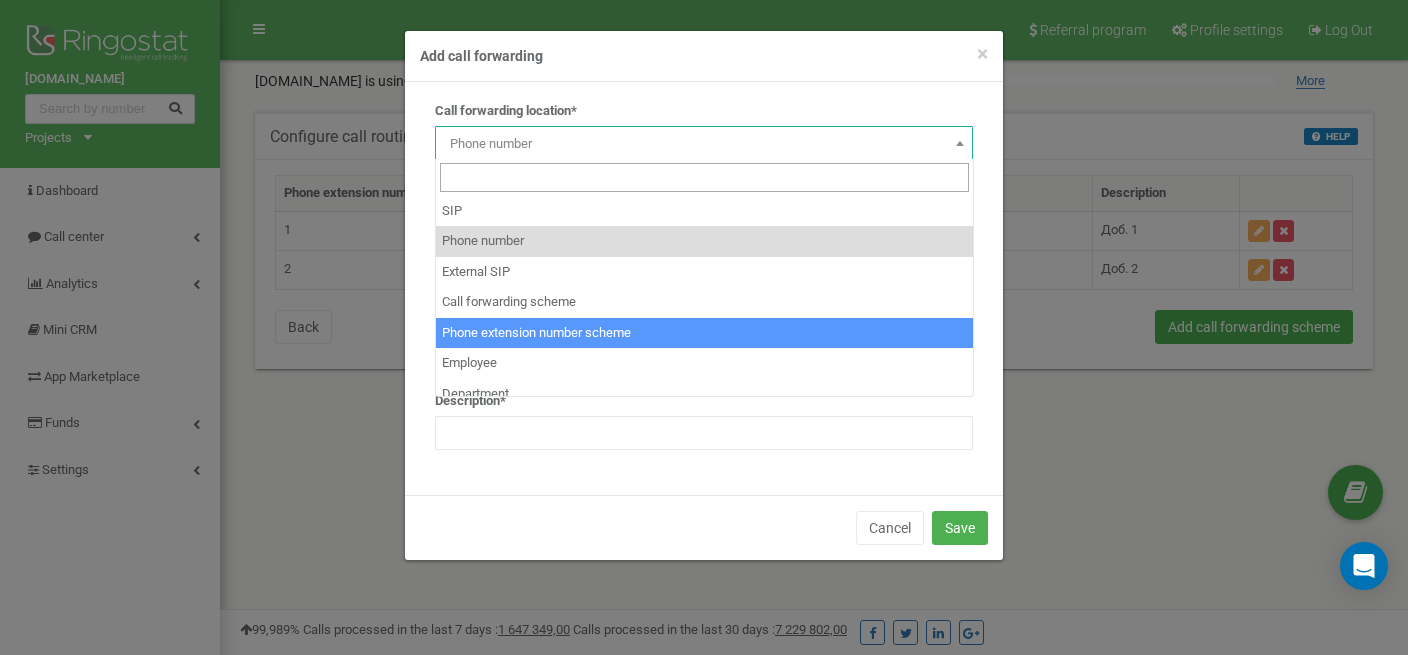 select on "AddNumberId" 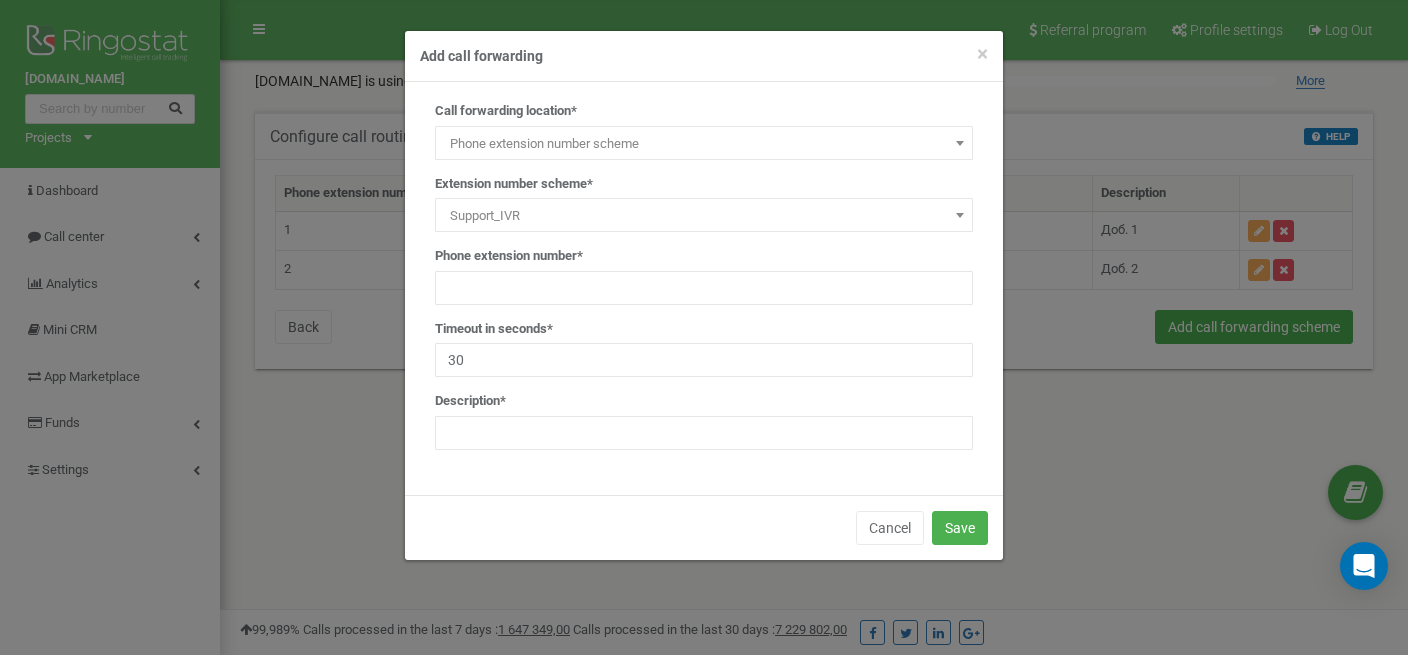 click on "Support_IVR" at bounding box center [704, 216] 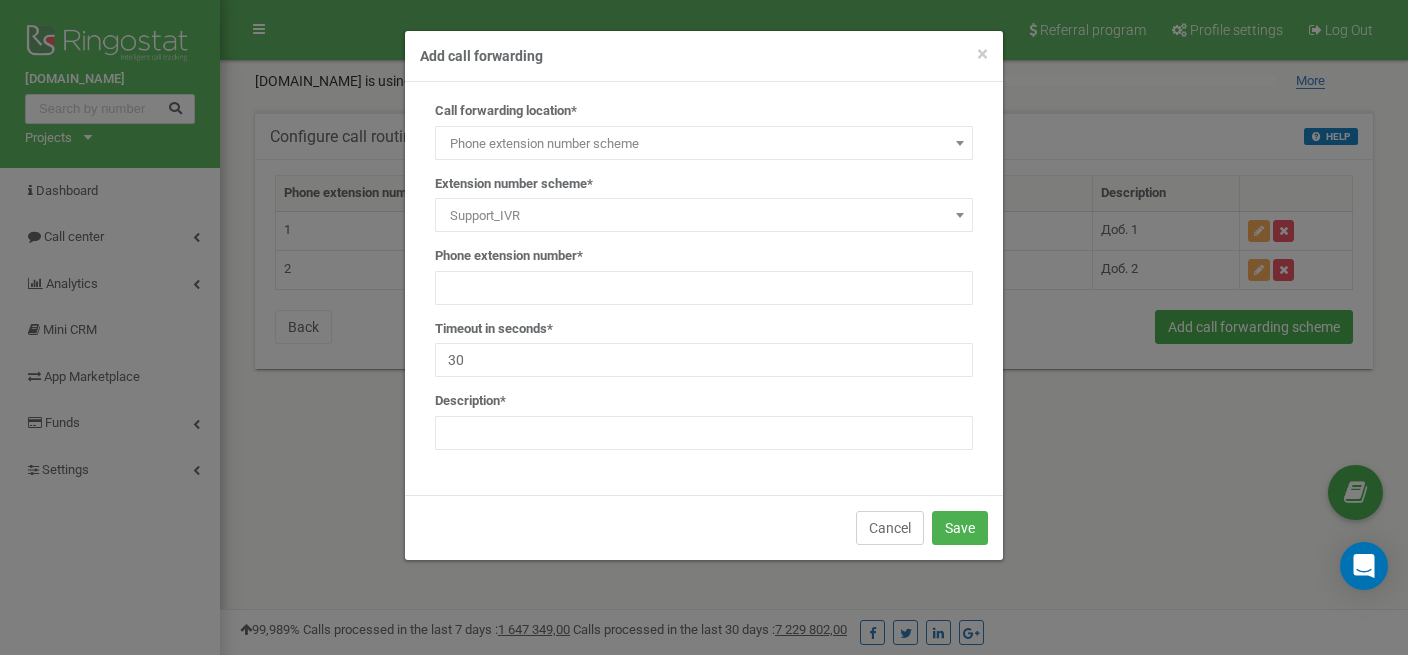 click on "Cancel" at bounding box center [890, 528] 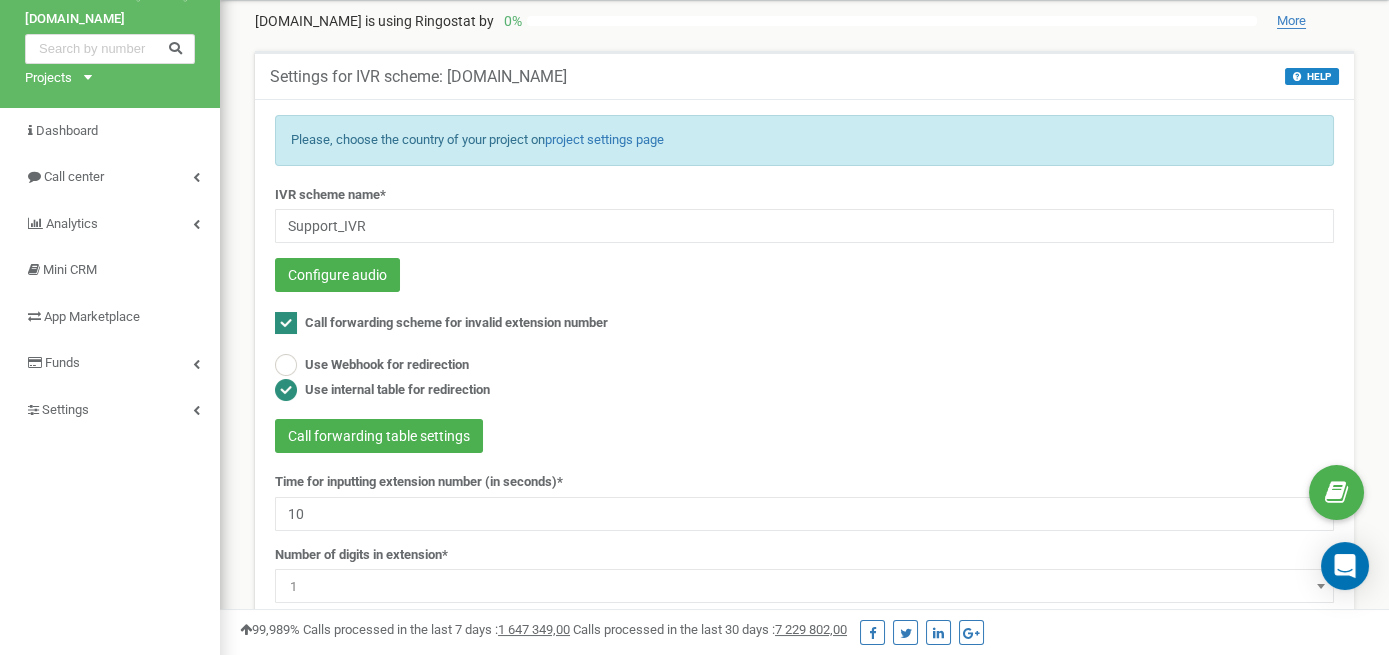 scroll, scrollTop: 105, scrollLeft: 0, axis: vertical 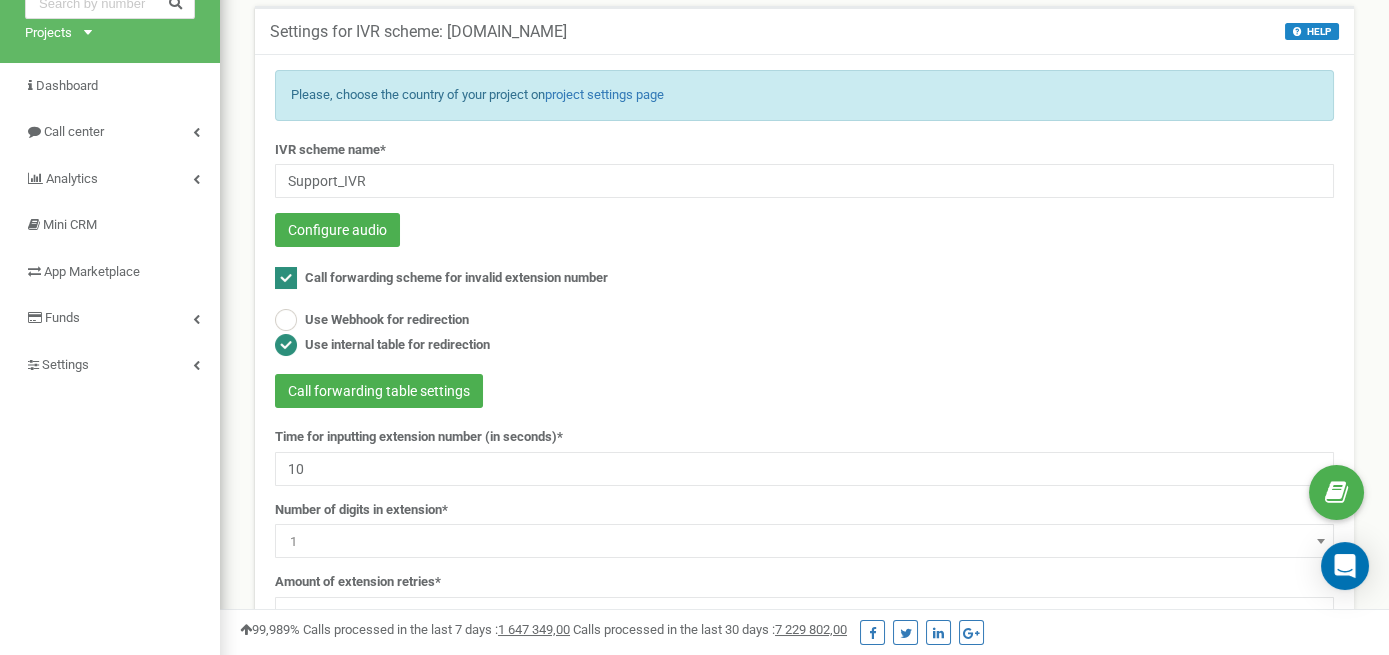 click at bounding box center [286, 278] 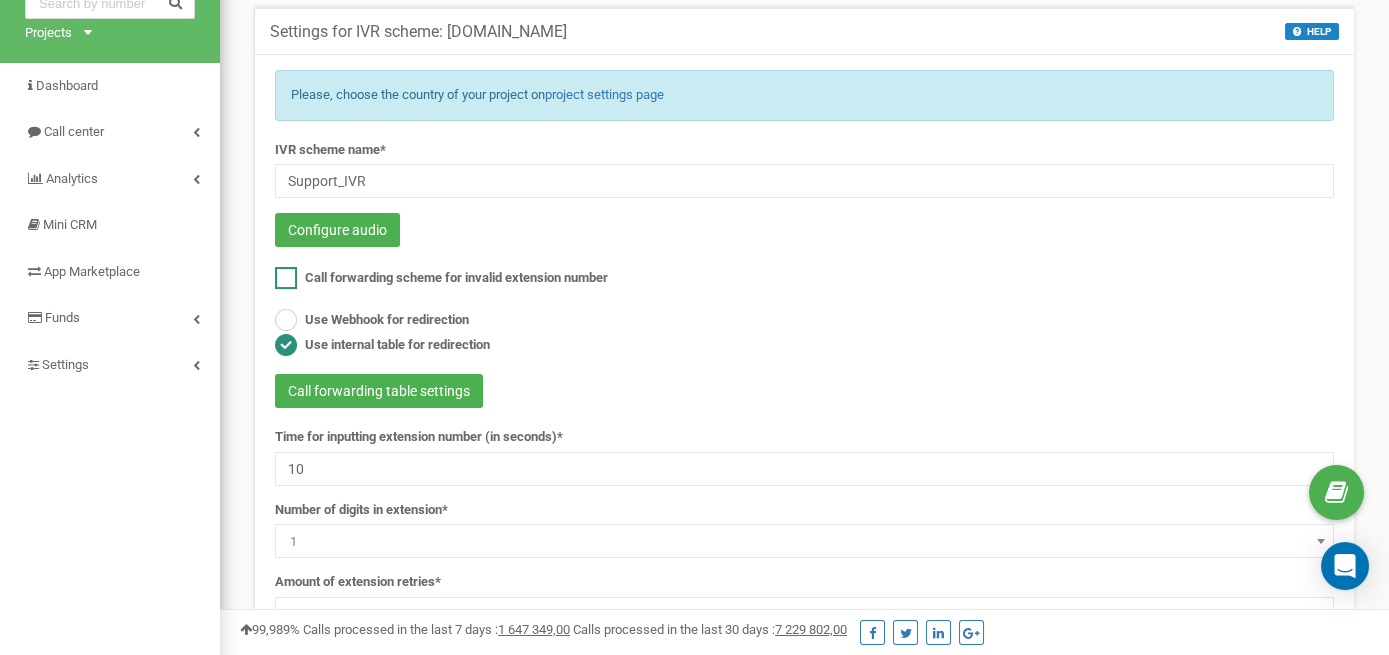 click at bounding box center (286, 278) 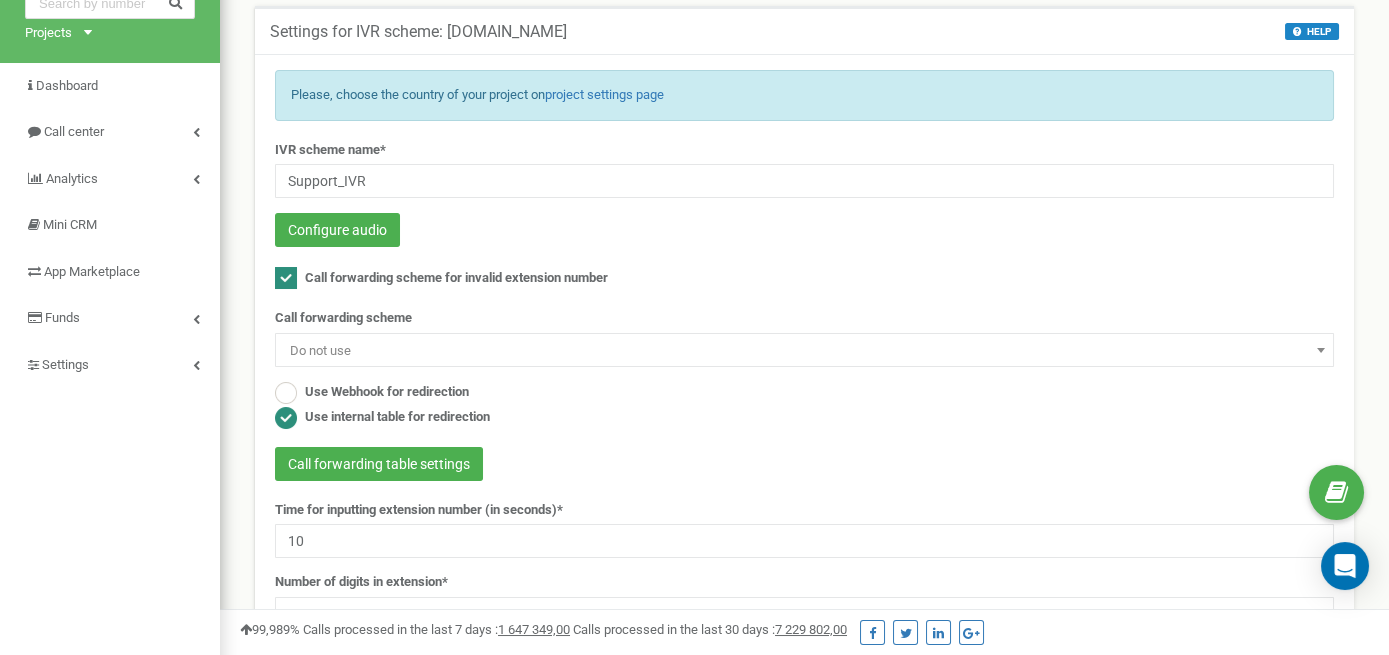 click at bounding box center [286, 278] 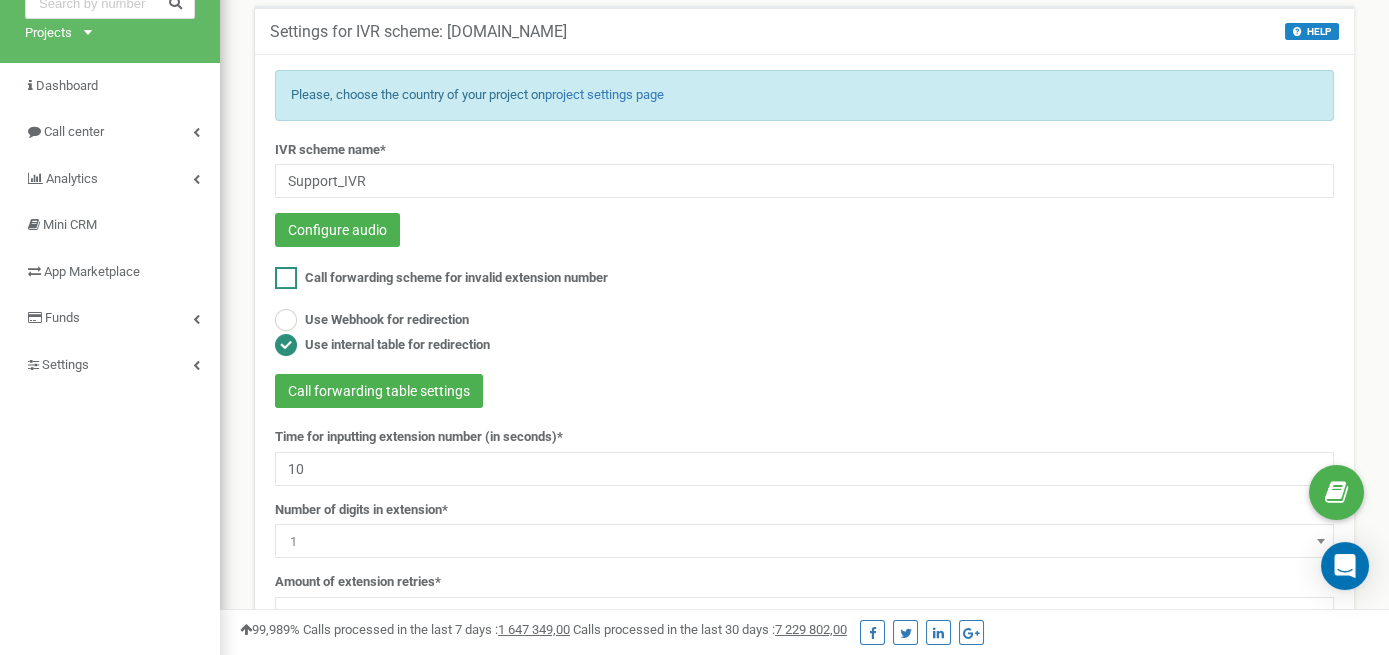 click at bounding box center [286, 278] 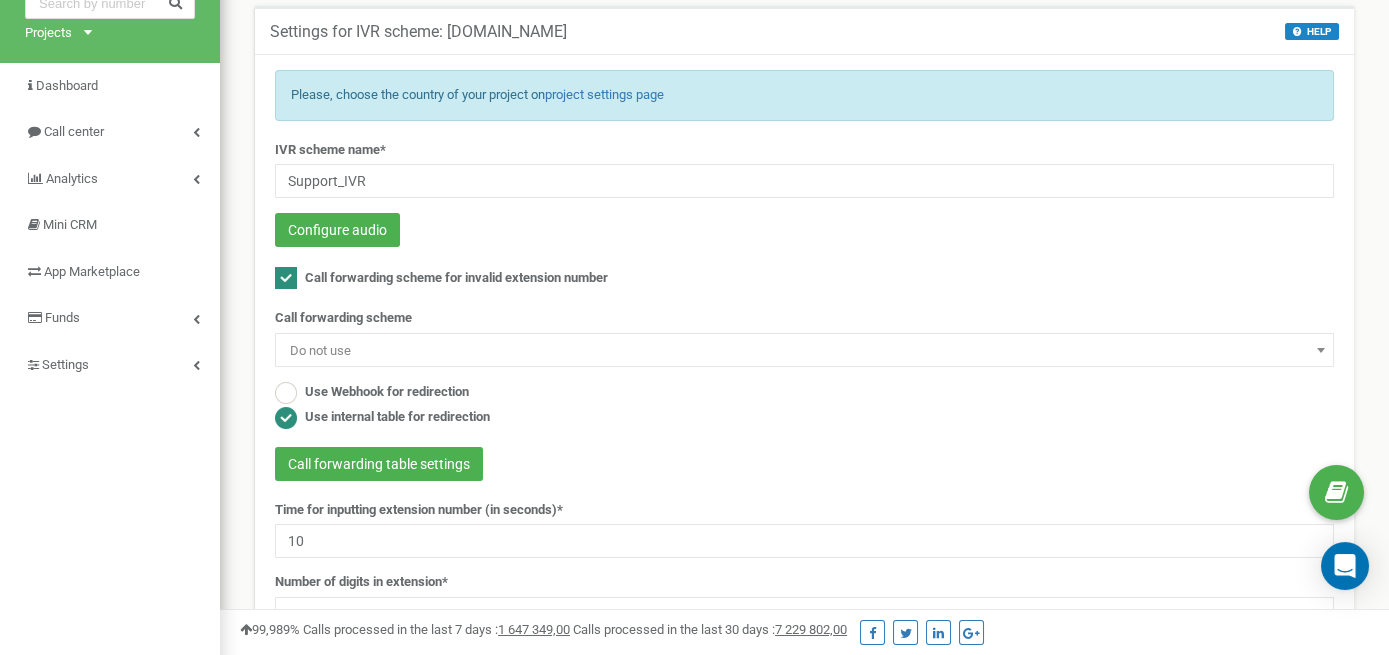 click on "Do not use" at bounding box center (804, 351) 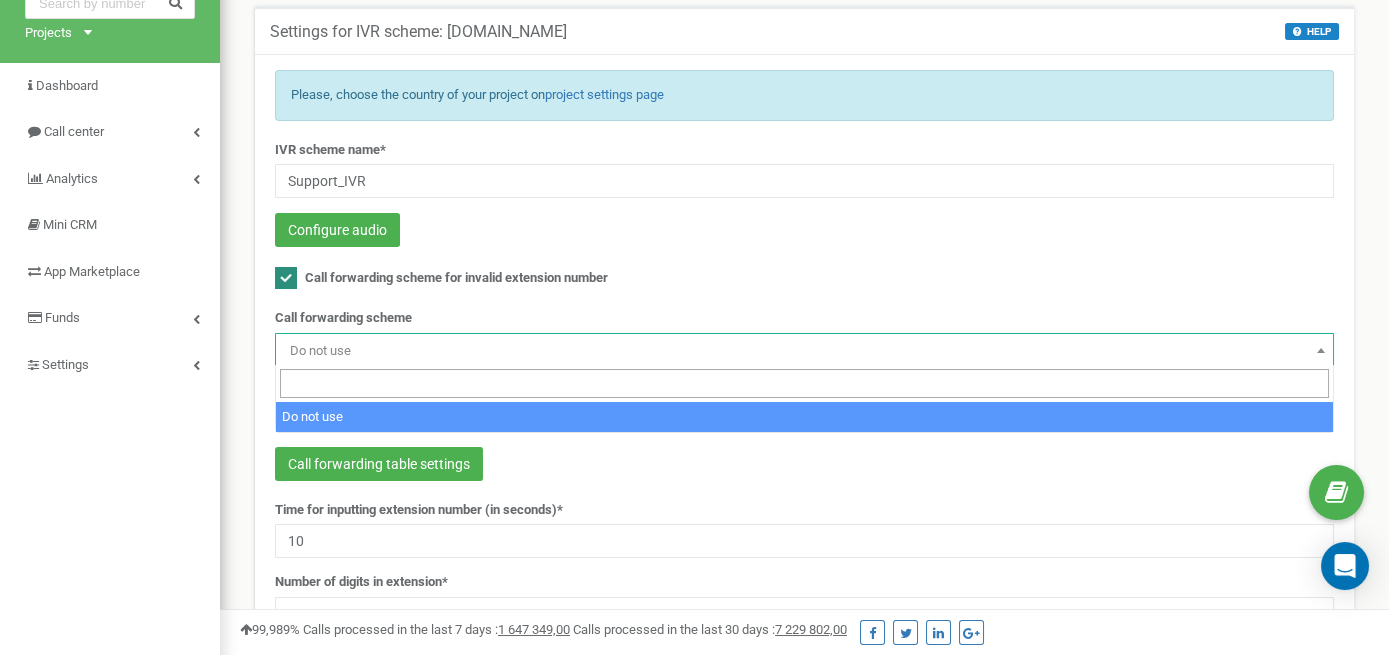 click on "IVR scheme name*
Support_IVR
Configure audio
Call forwarding scheme for invalid extension number
Call forwarding scheme
Do not use
Do not use Configure webhook 10 1 2" at bounding box center [804, 422] 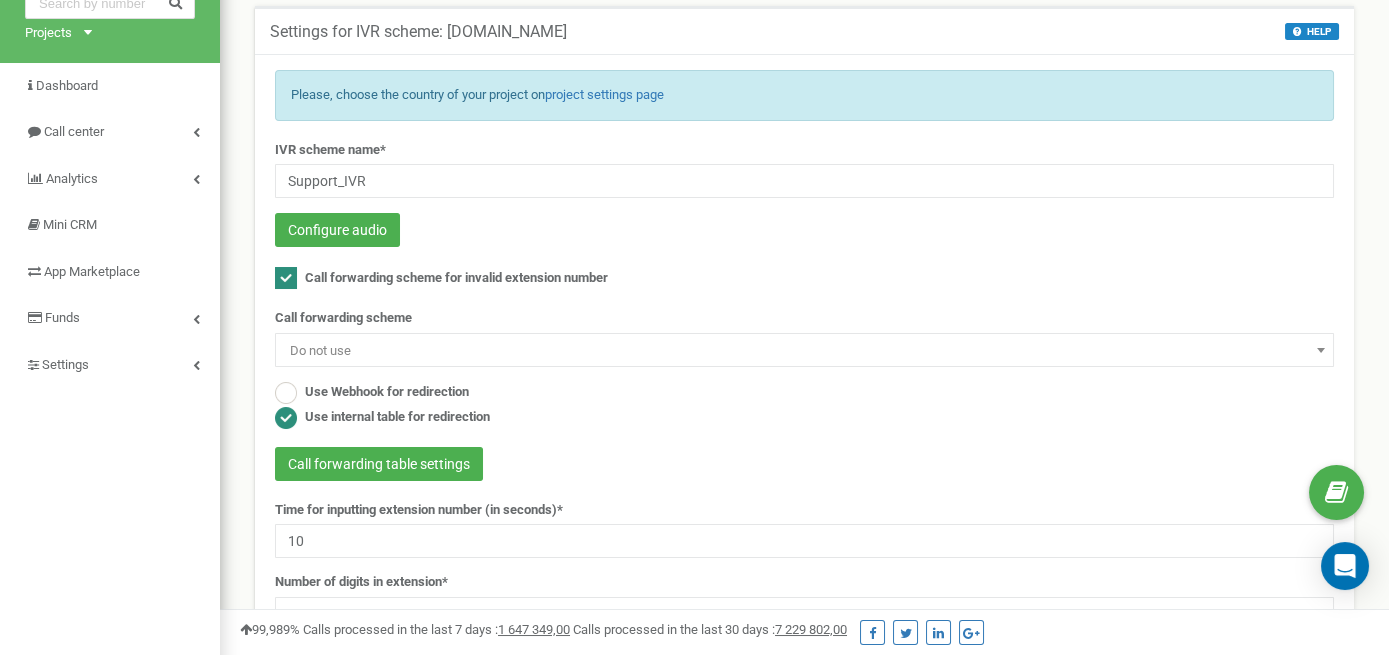 click at bounding box center [286, 278] 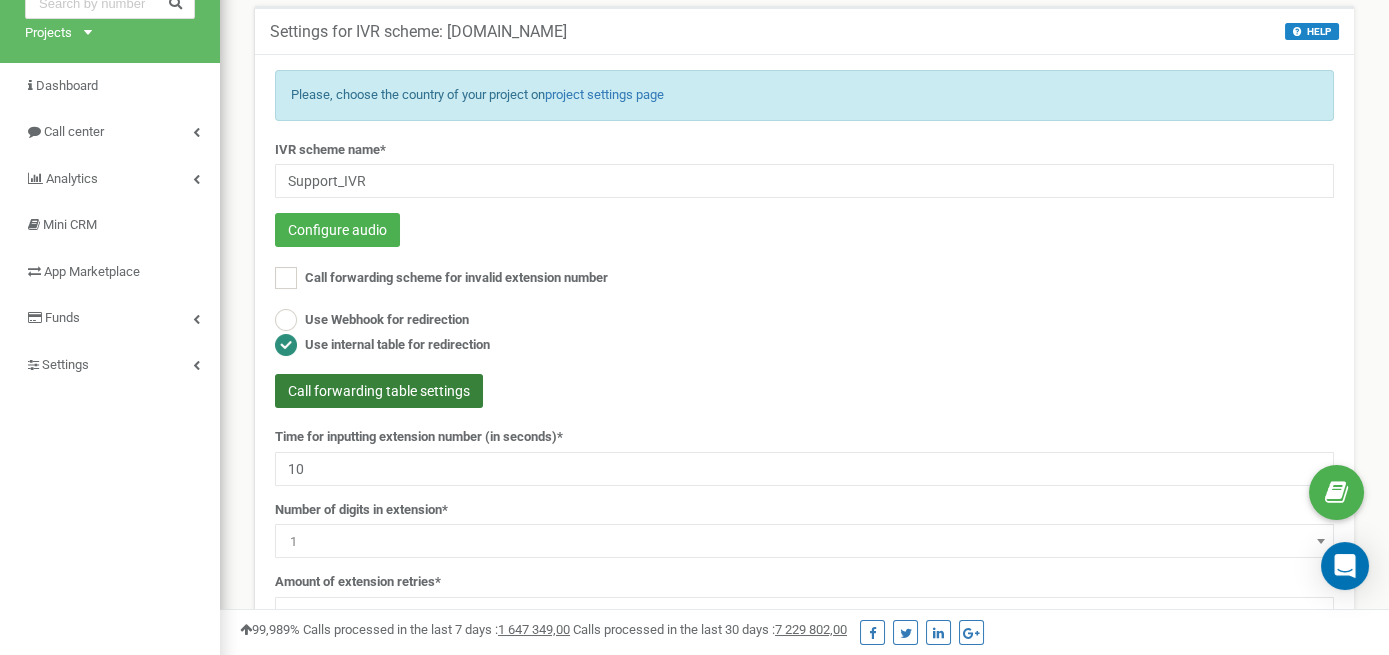 click on "Call forwarding table settings" at bounding box center [379, 391] 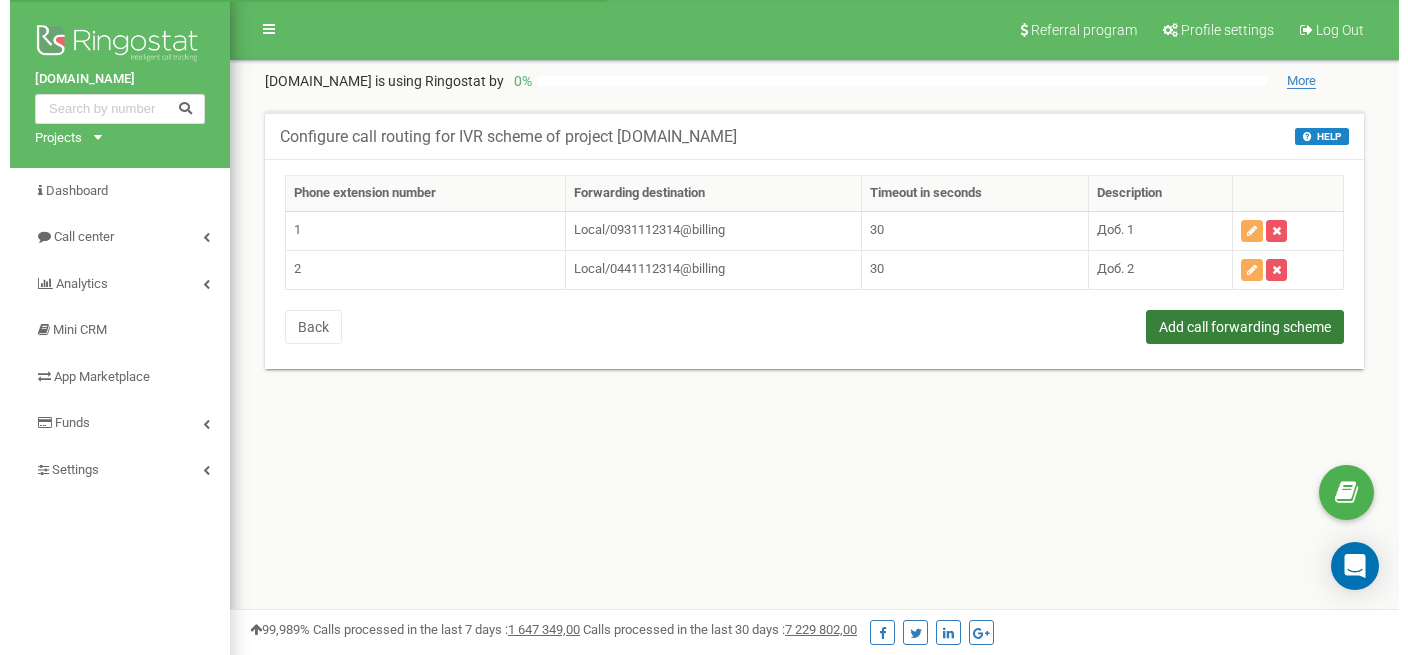 scroll, scrollTop: 0, scrollLeft: 0, axis: both 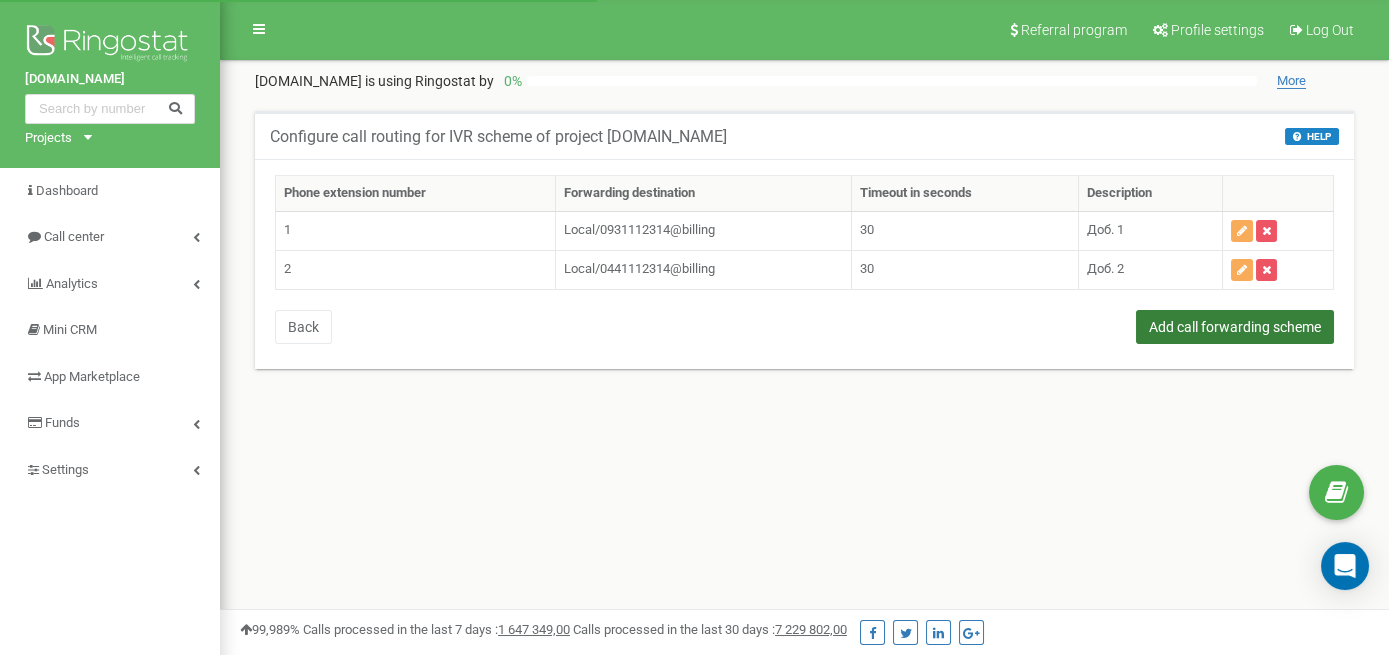 click on "Add call forwarding scheme" at bounding box center [1235, 327] 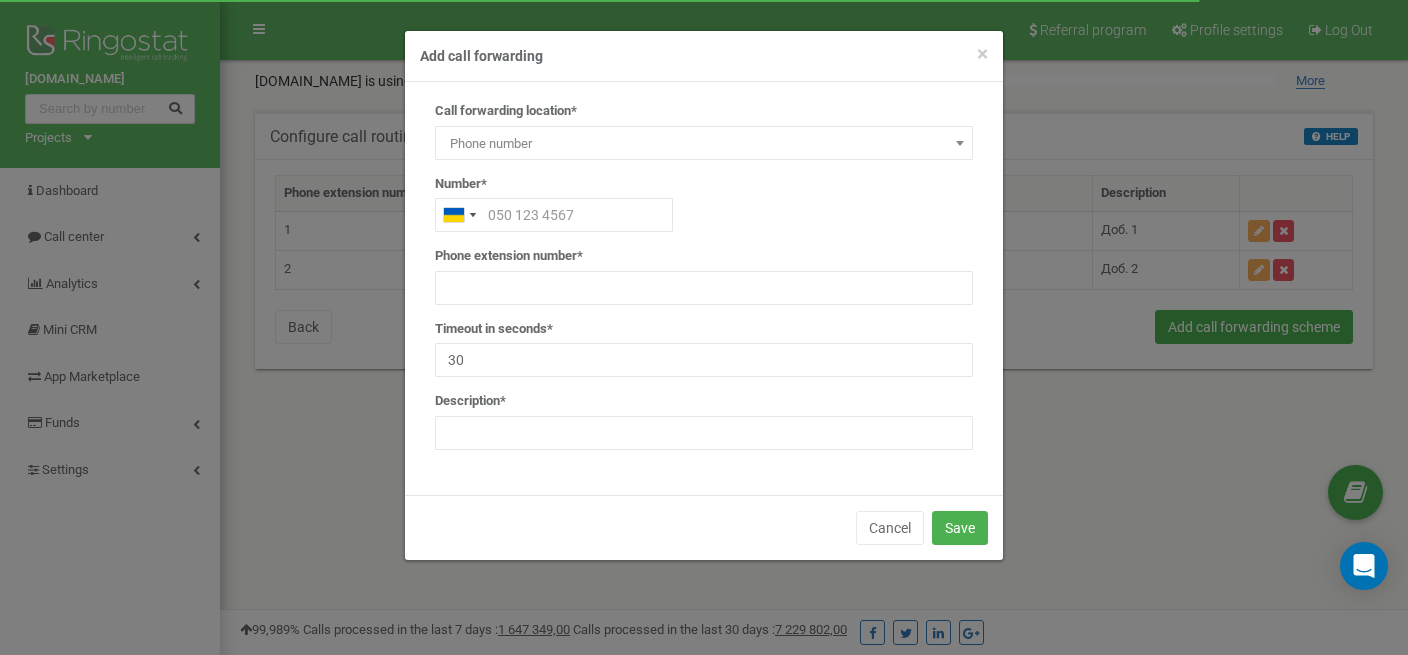 click on "Phone number" at bounding box center (704, 144) 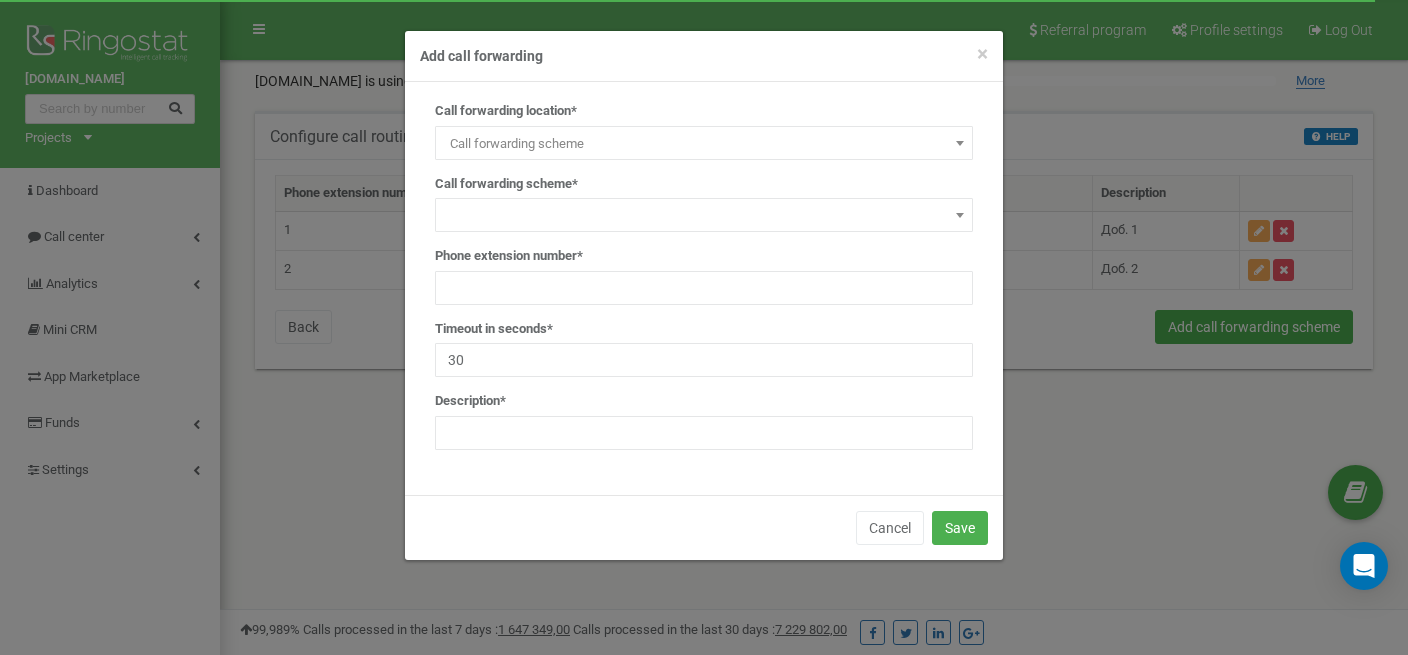 click at bounding box center [704, 215] 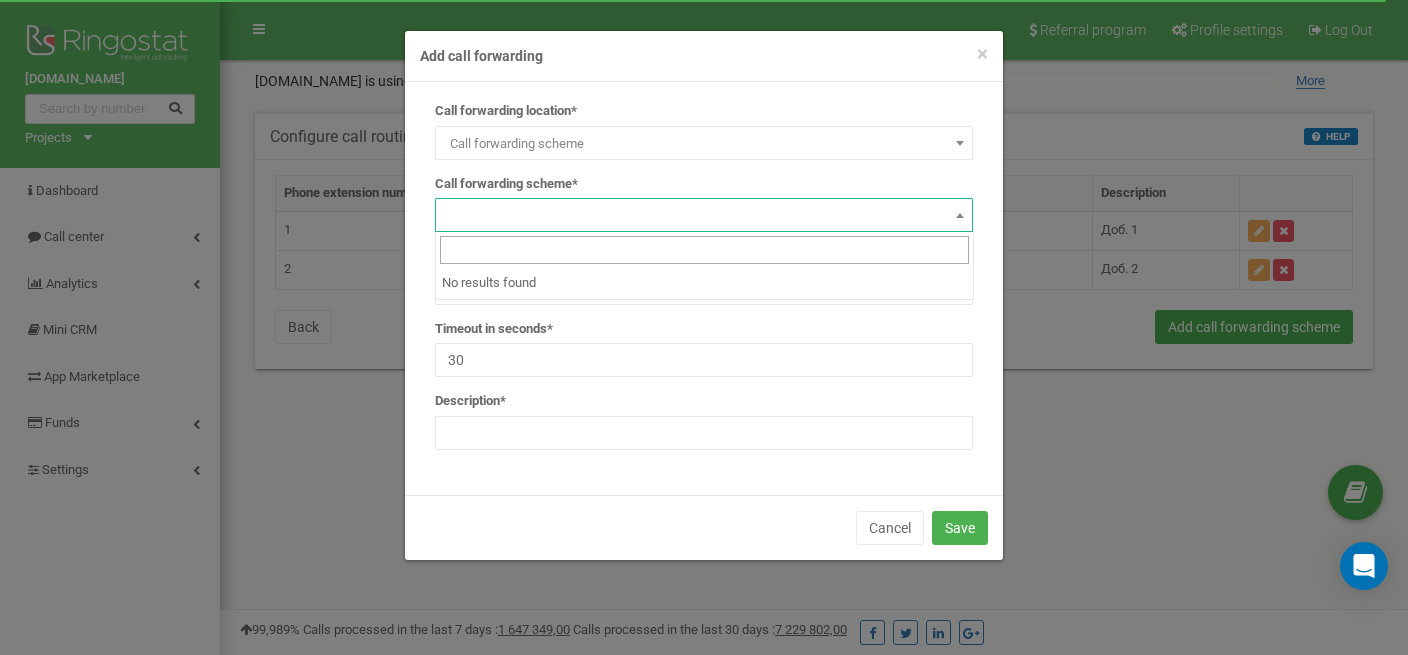 click at bounding box center (704, 215) 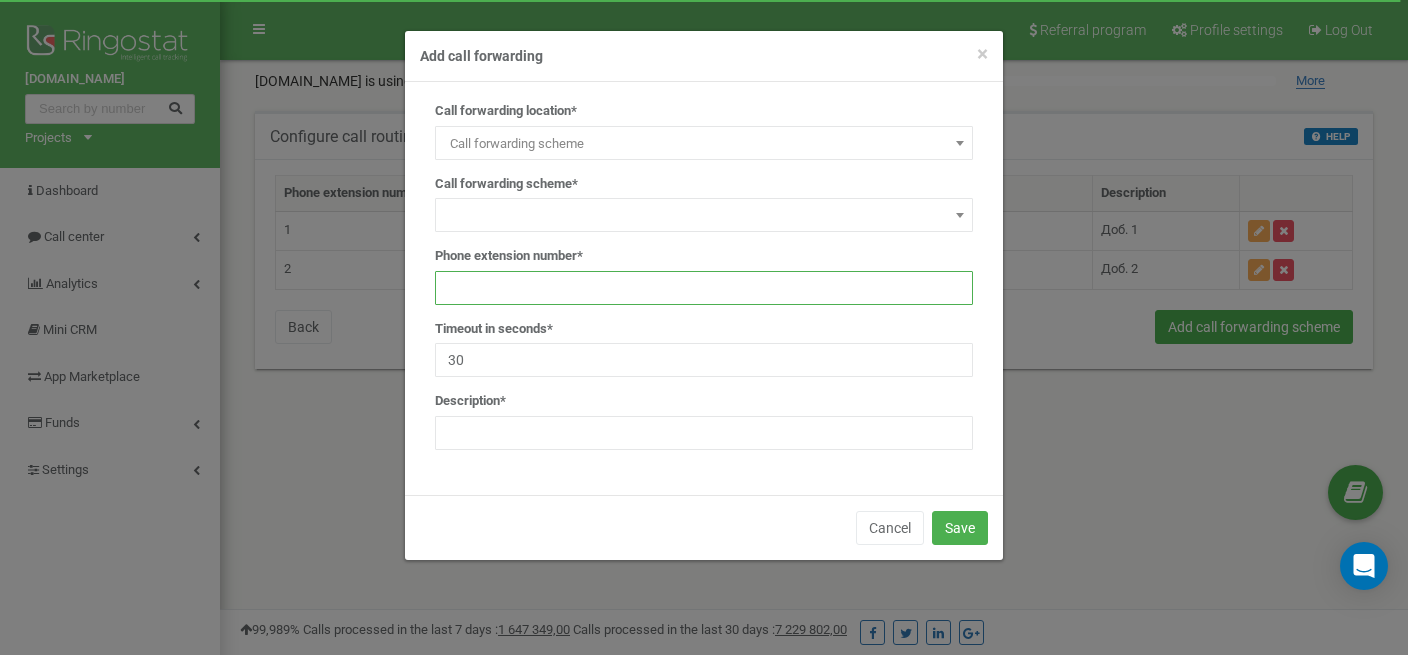 click at bounding box center [704, 288] 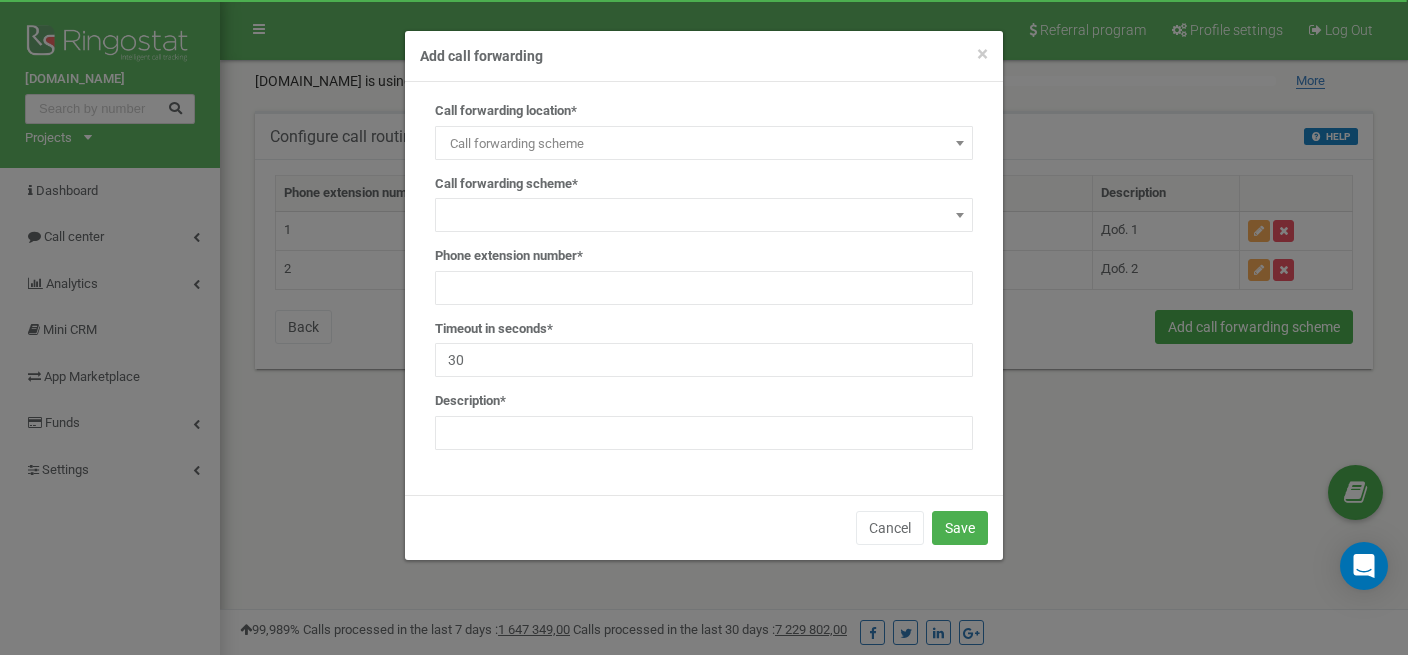 click on "Call forwarding scheme" at bounding box center [704, 144] 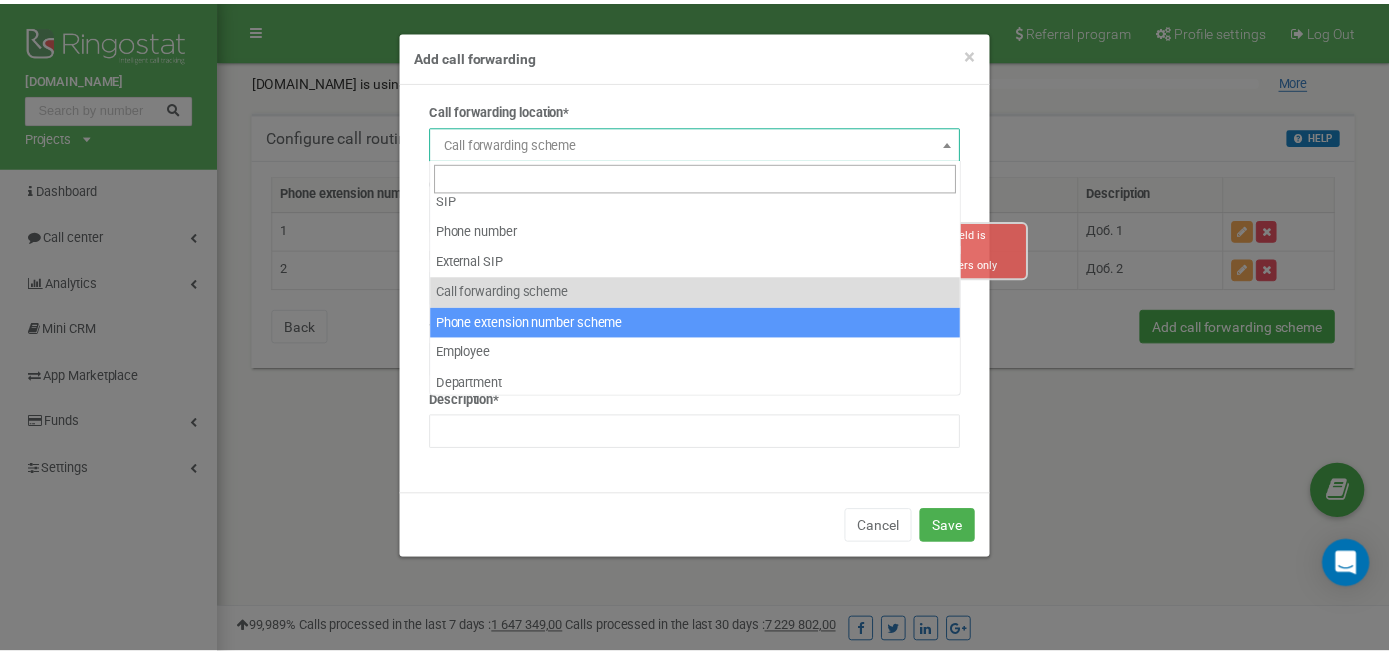 scroll, scrollTop: 14, scrollLeft: 0, axis: vertical 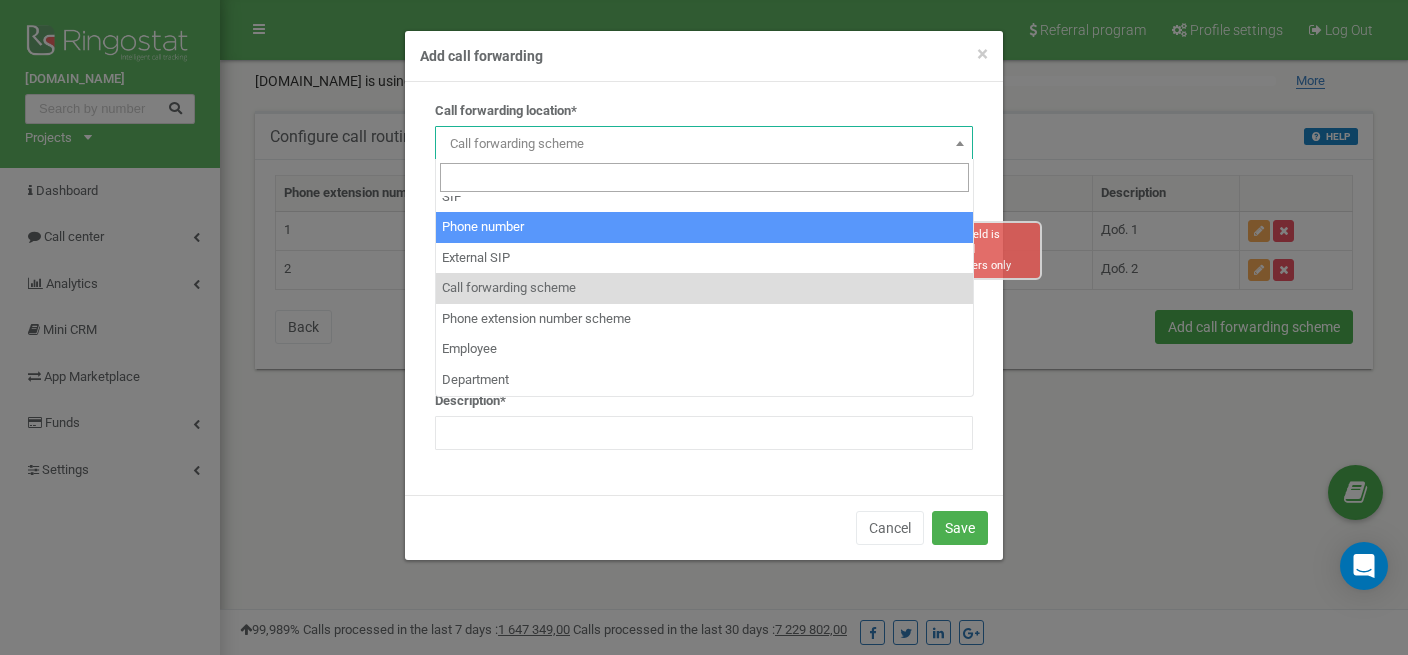 select on "Phone" 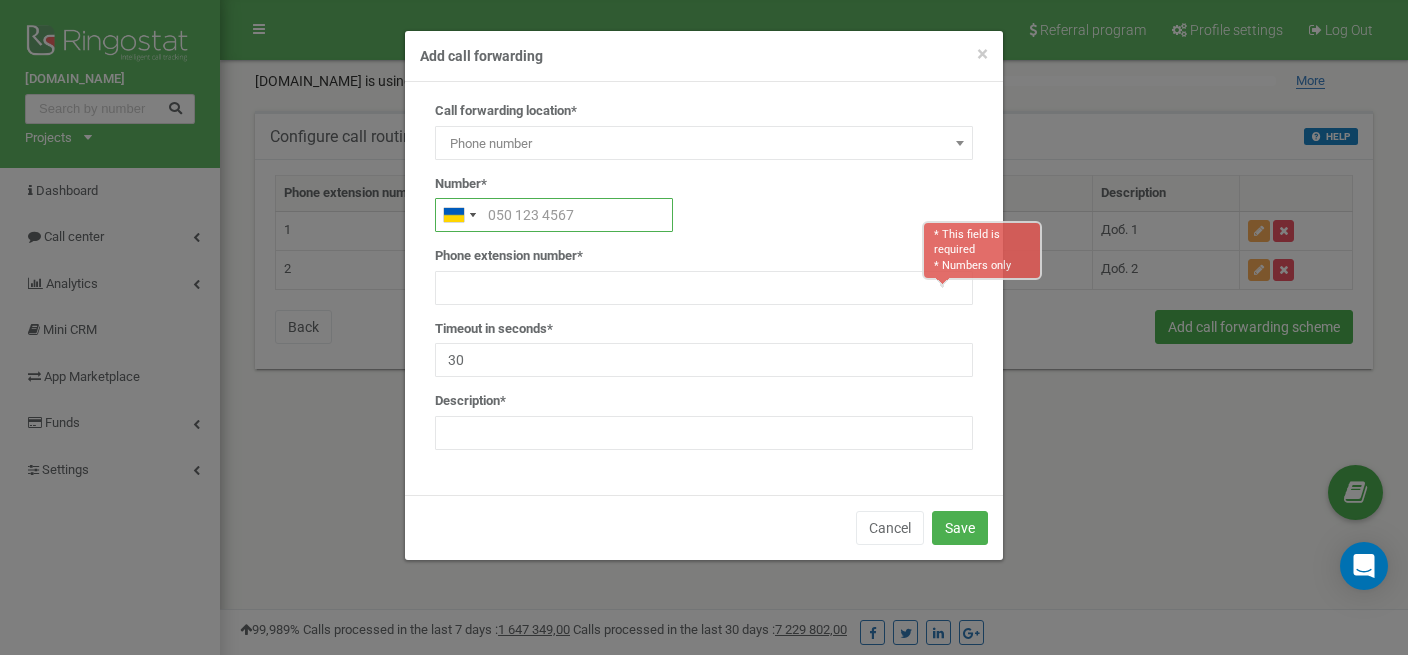 click at bounding box center (554, 215) 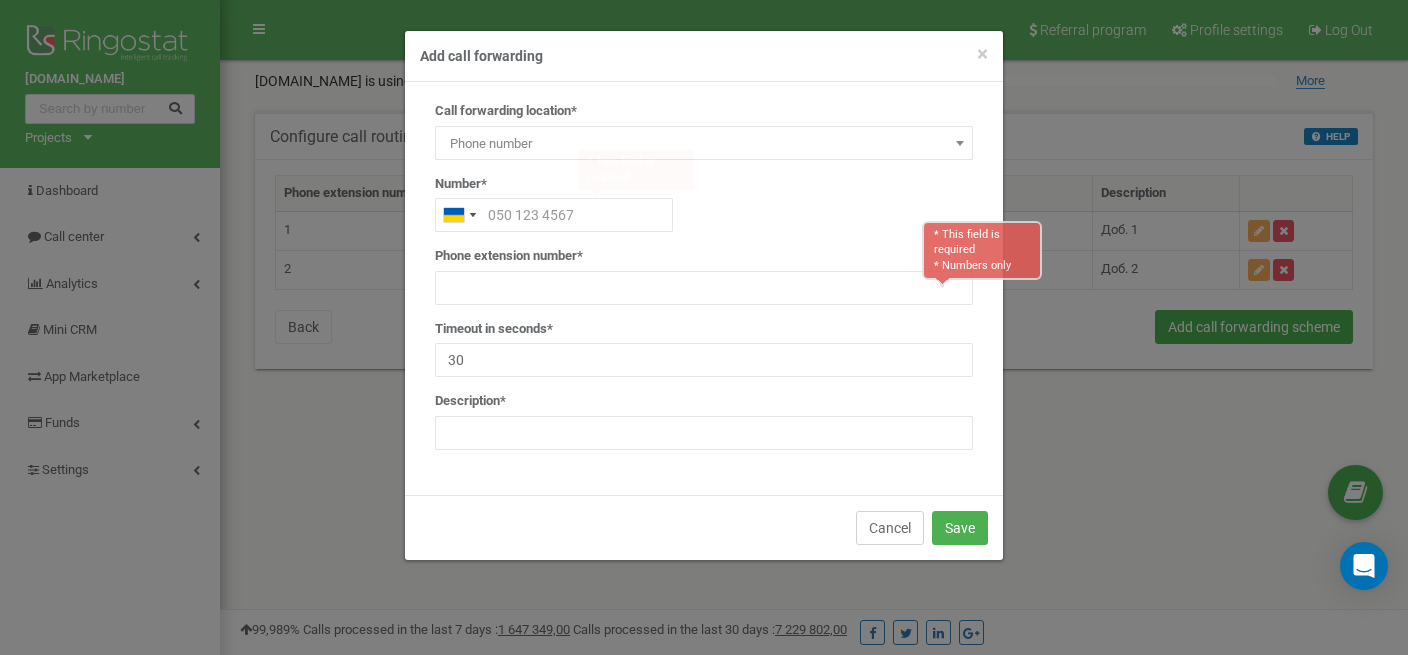click on "Cancel" at bounding box center [890, 528] 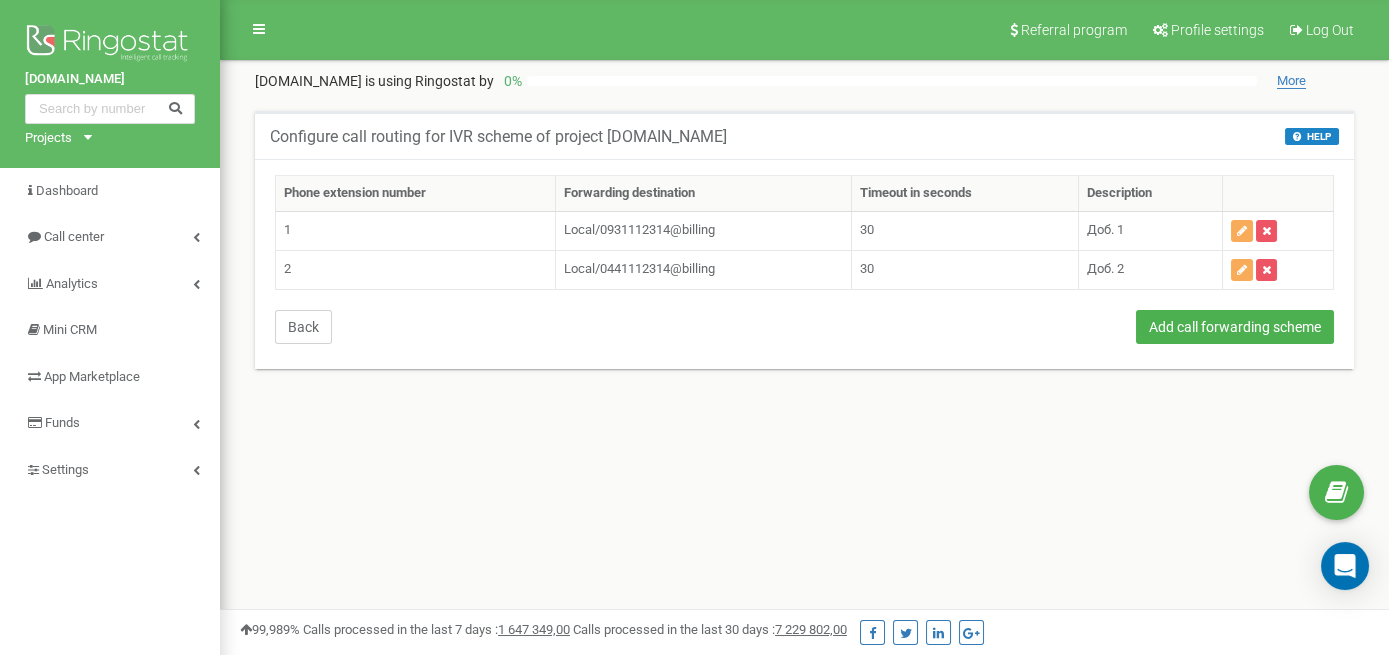 click on "Back" at bounding box center (303, 327) 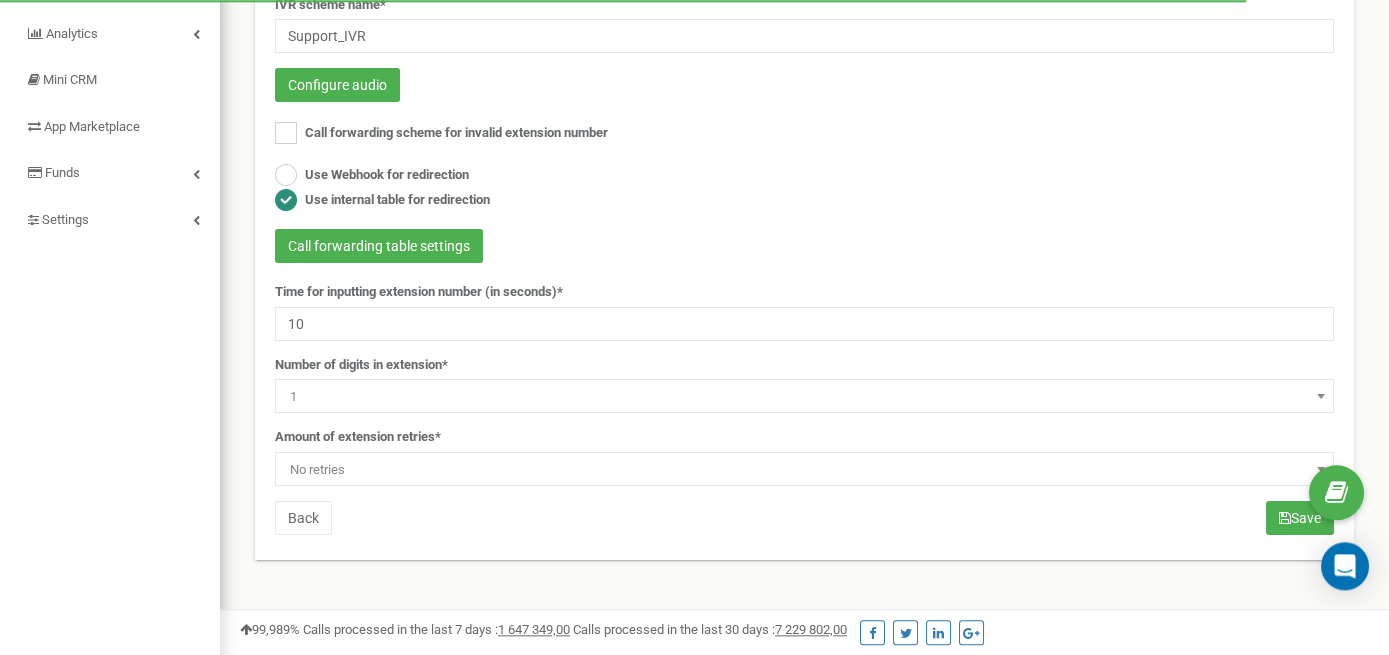 scroll, scrollTop: 211, scrollLeft: 0, axis: vertical 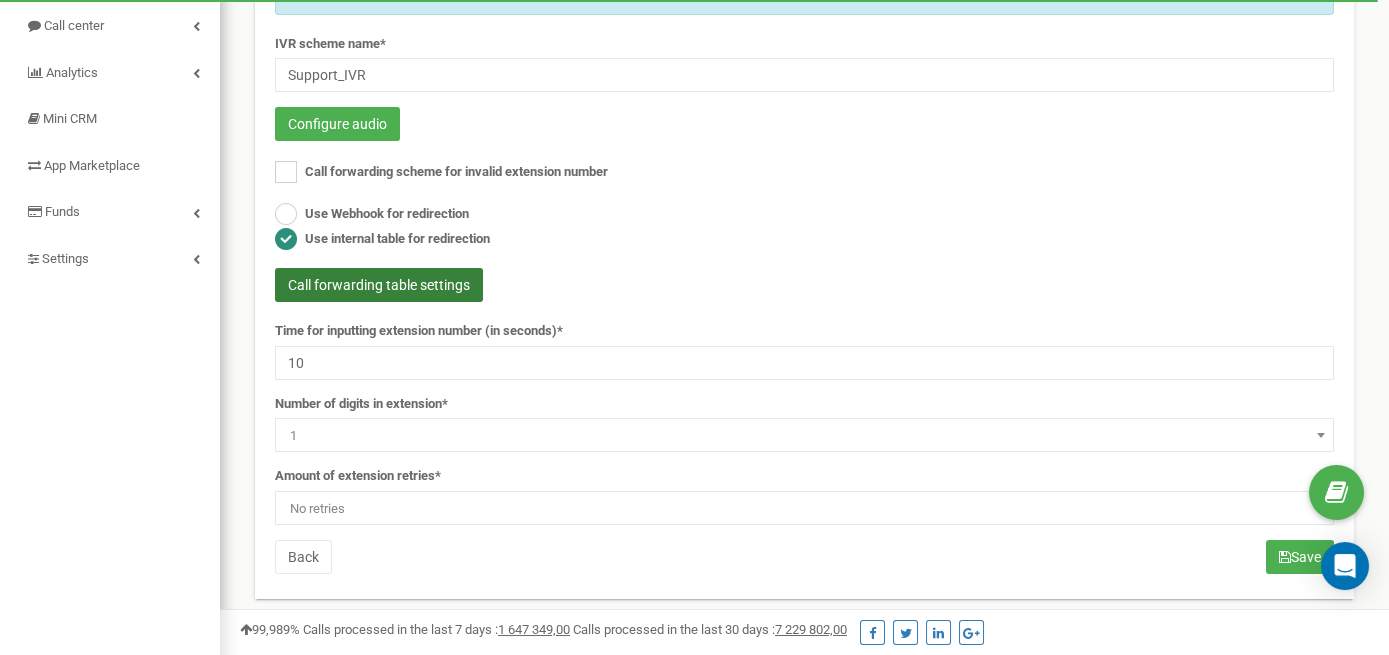 click on "Call forwarding table settings" at bounding box center (379, 285) 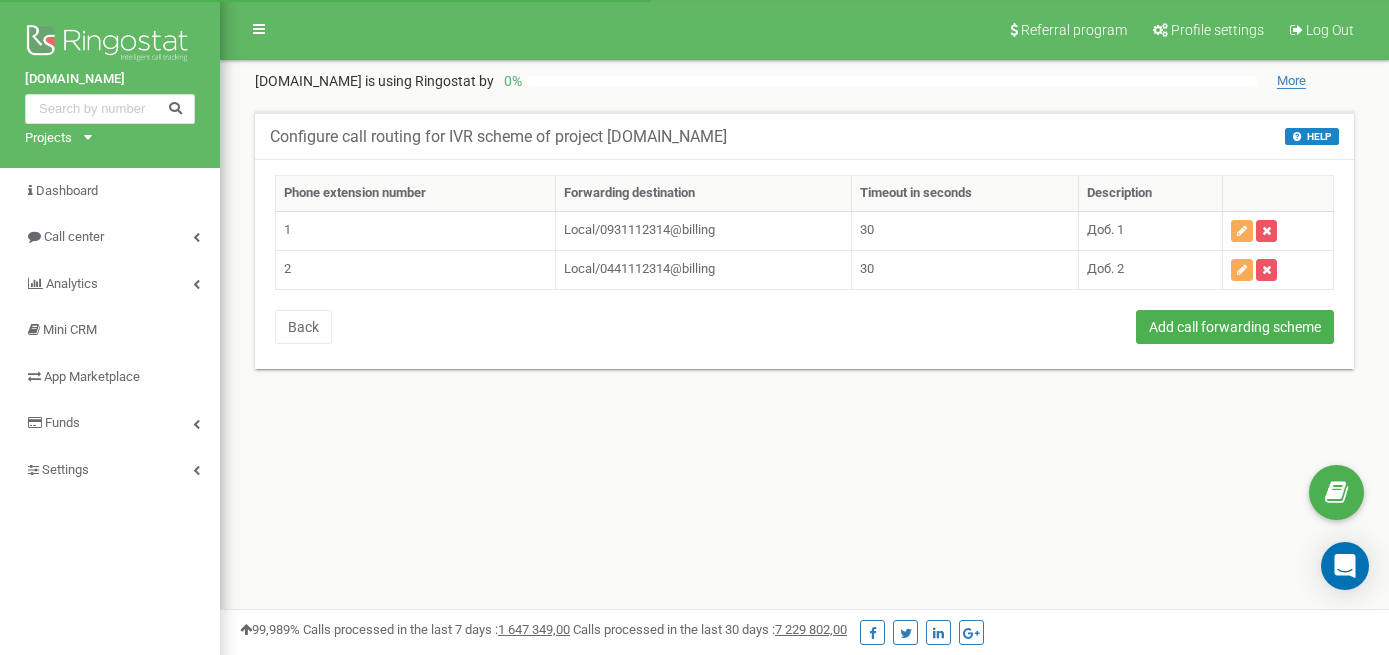 scroll, scrollTop: 0, scrollLeft: 0, axis: both 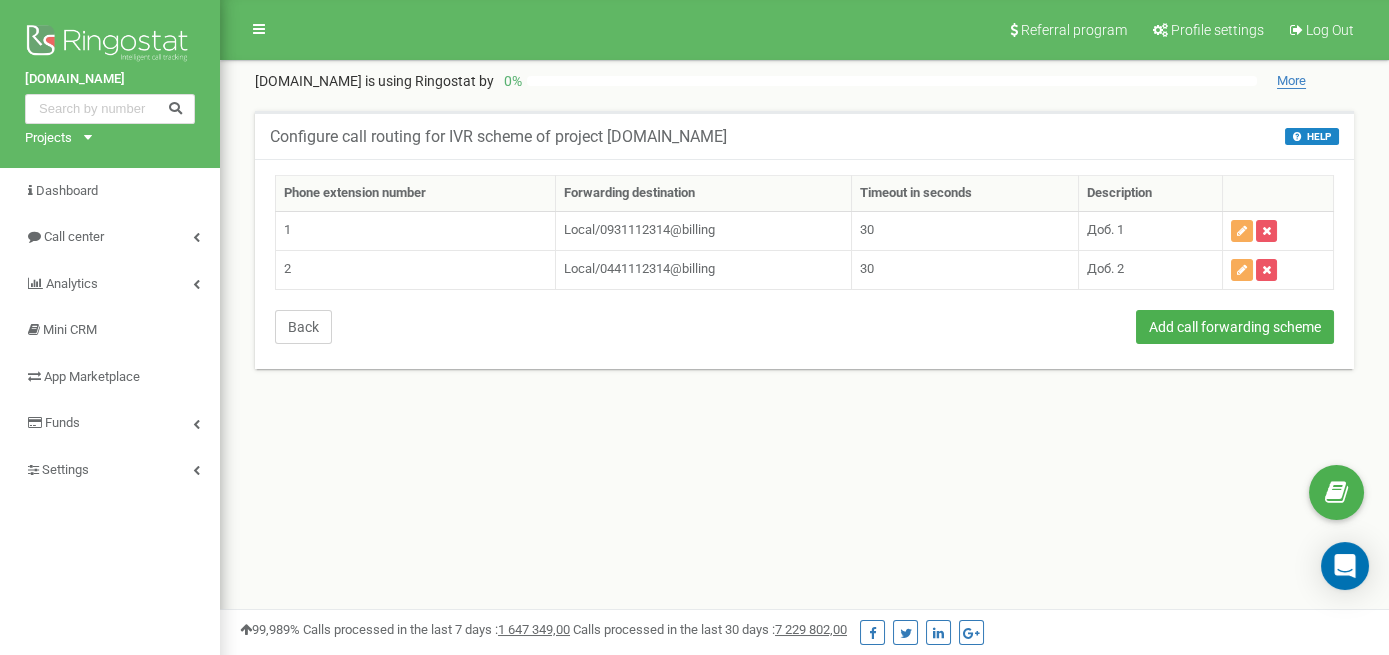 click on "Back" at bounding box center (303, 327) 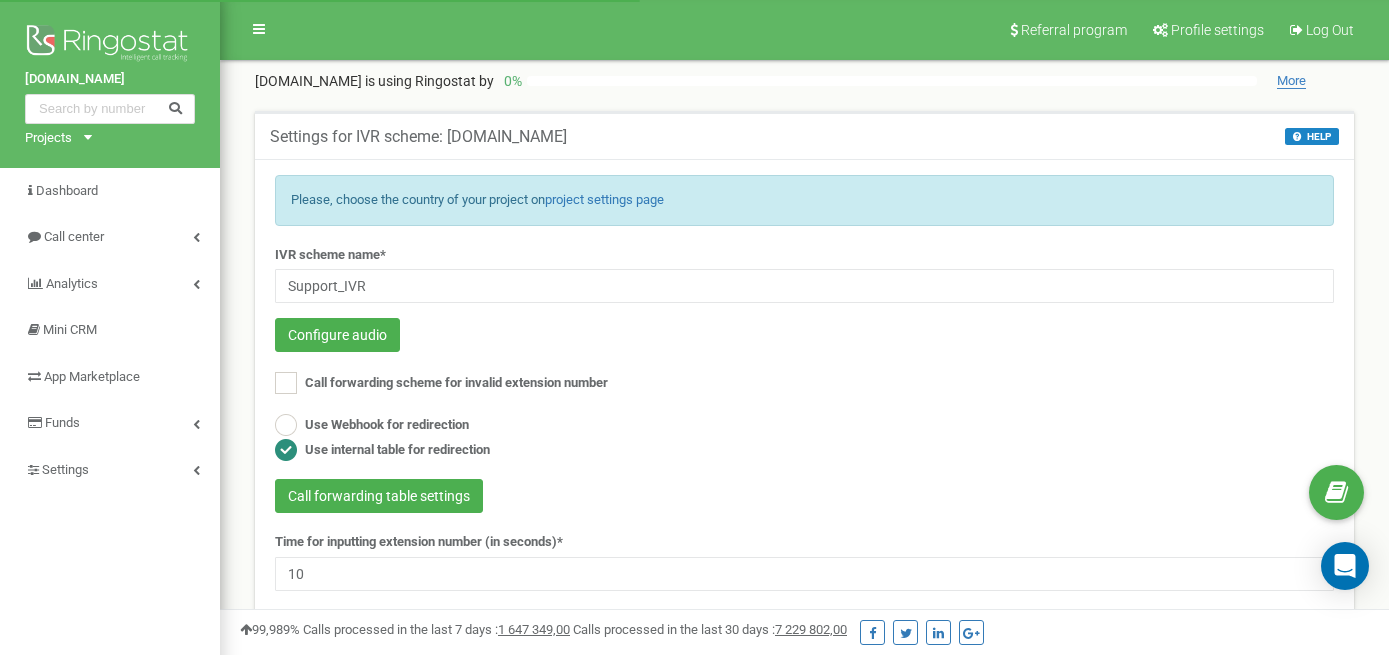 scroll, scrollTop: 0, scrollLeft: 0, axis: both 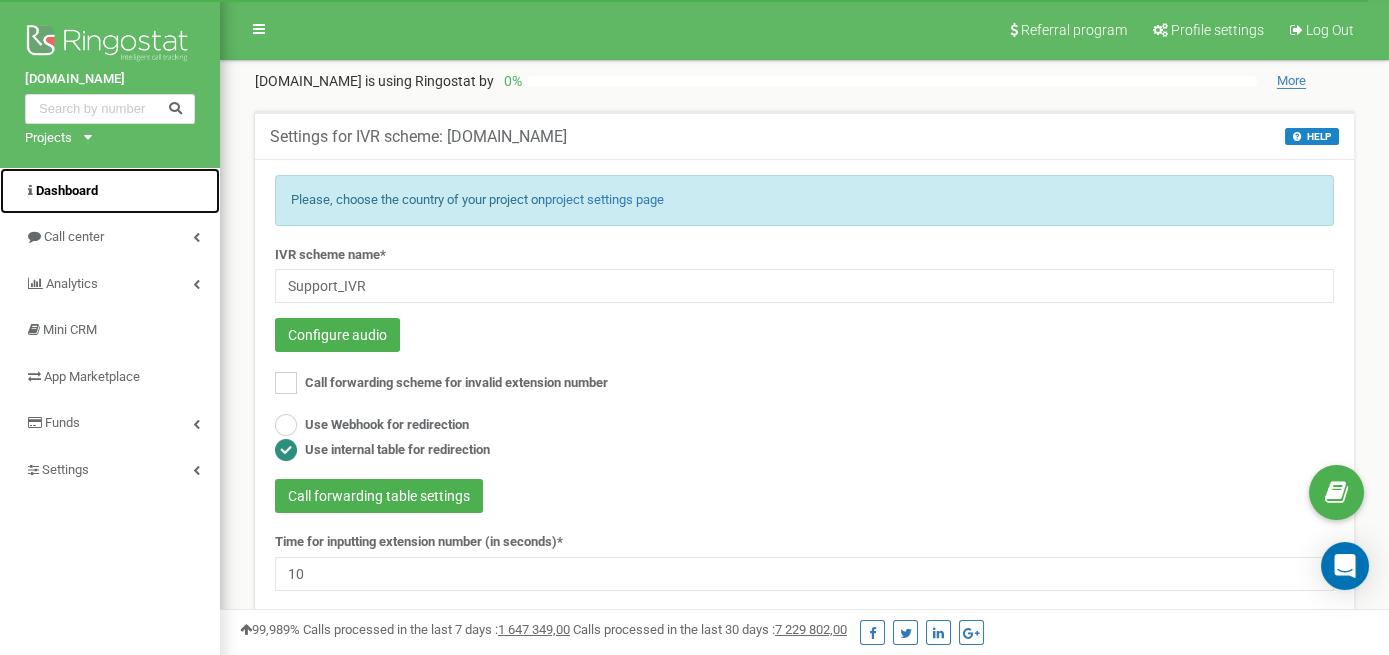 click on "Dashboard" at bounding box center (110, 191) 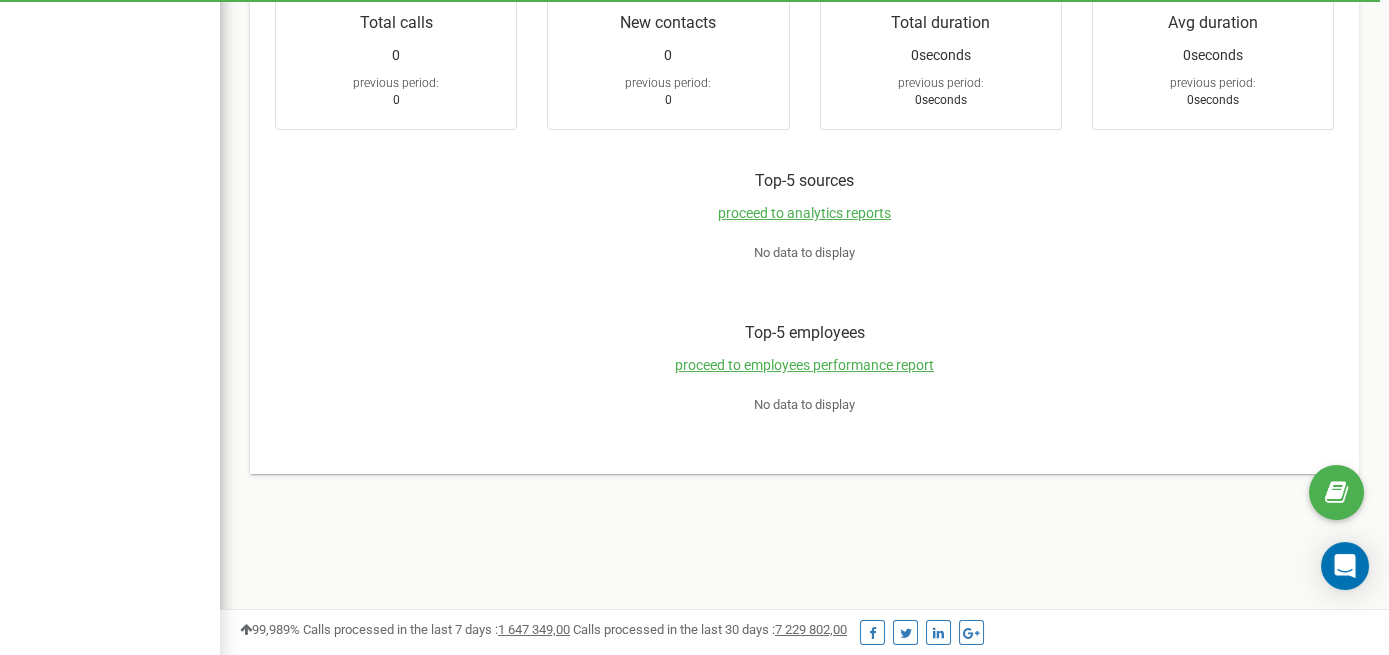 scroll, scrollTop: 105, scrollLeft: 0, axis: vertical 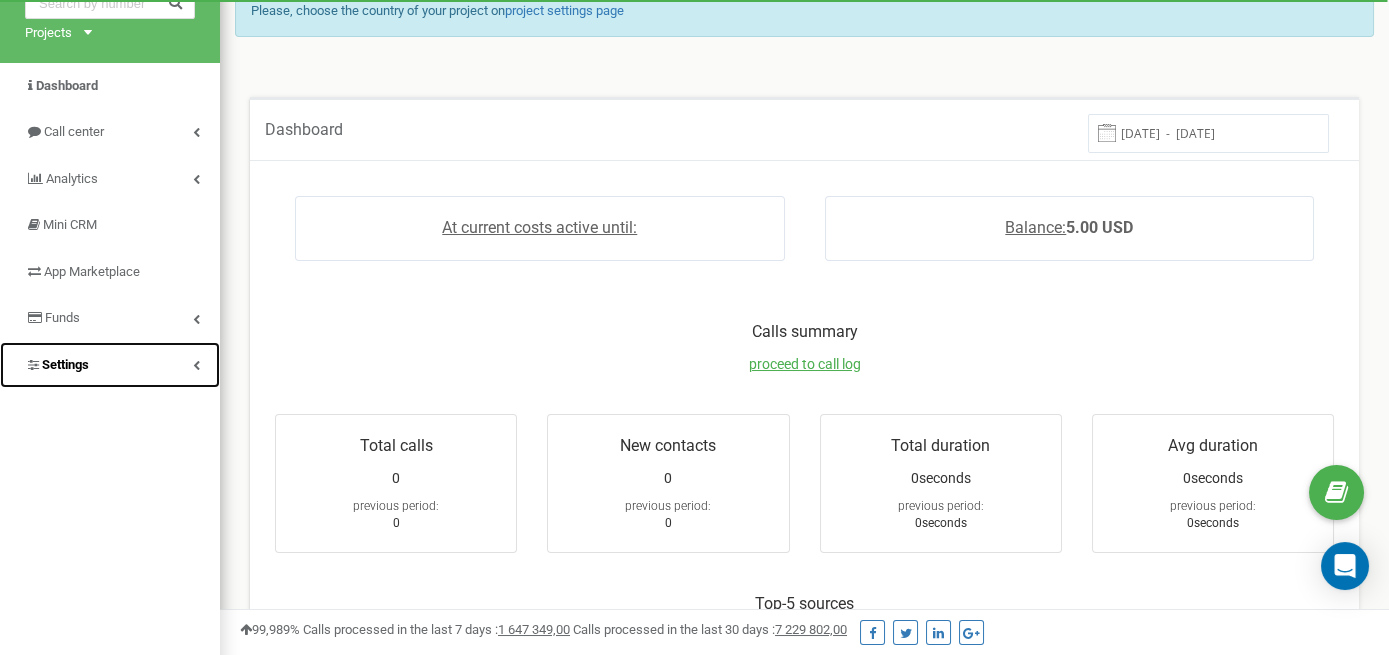 click on "Settings" at bounding box center [110, 365] 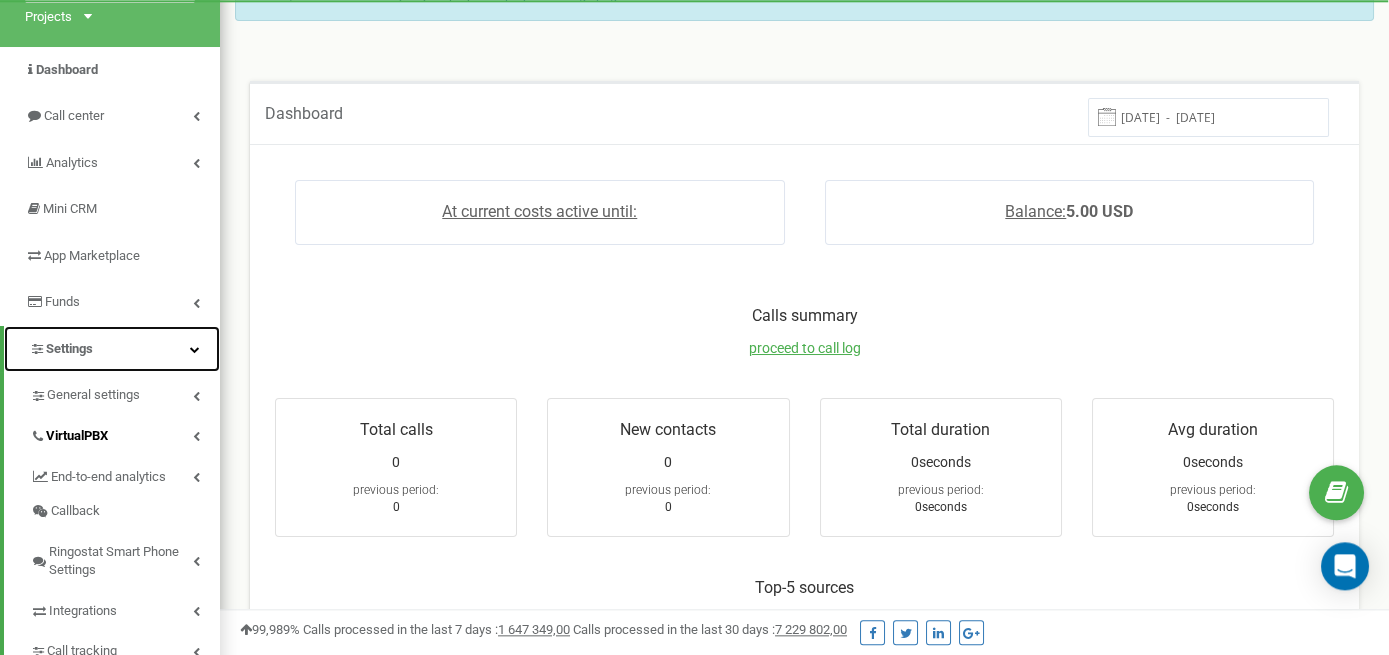 scroll, scrollTop: 316, scrollLeft: 0, axis: vertical 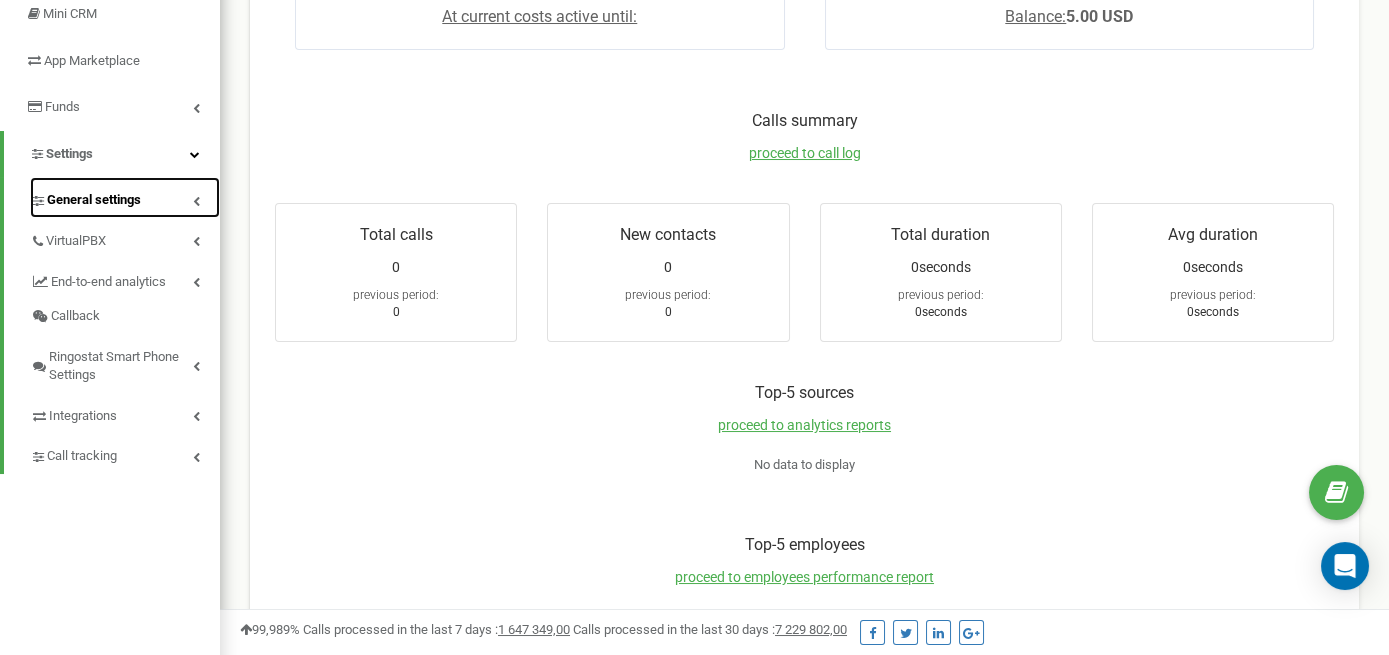 click at bounding box center (196, 201) 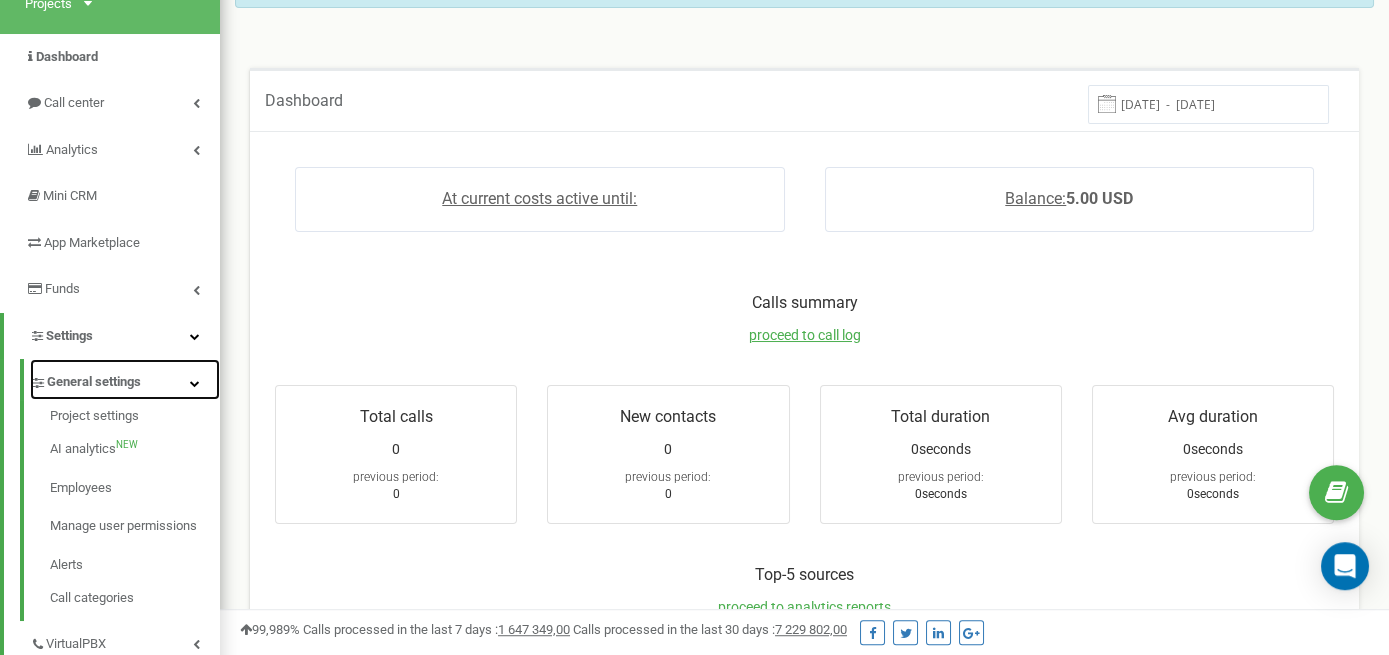 scroll, scrollTop: 105, scrollLeft: 0, axis: vertical 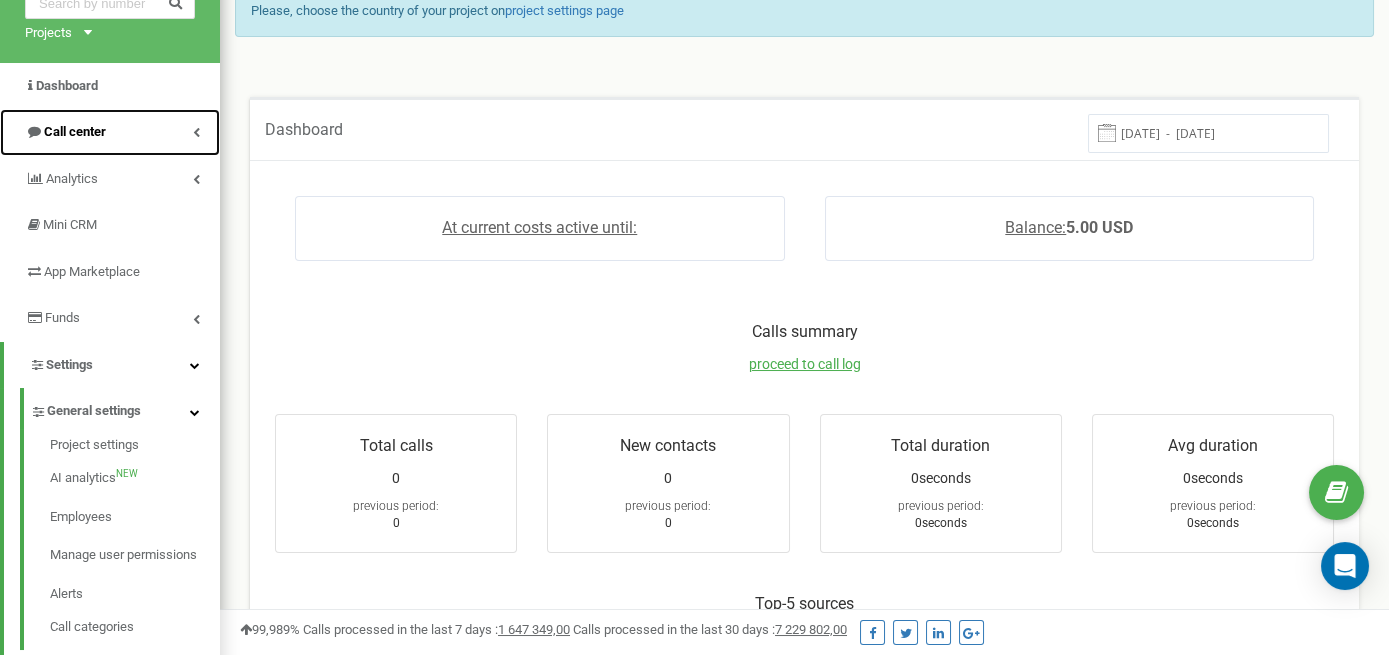 click on "Call center" at bounding box center (110, 132) 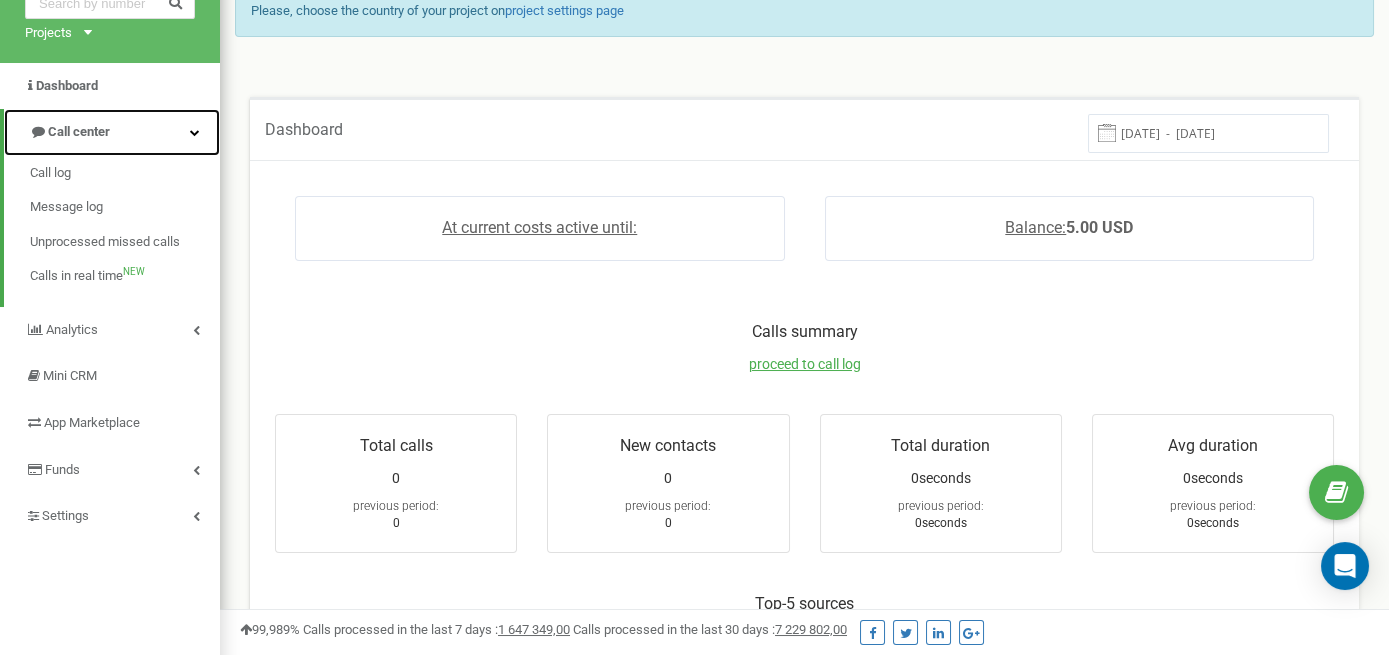 click on "Call center" at bounding box center (112, 132) 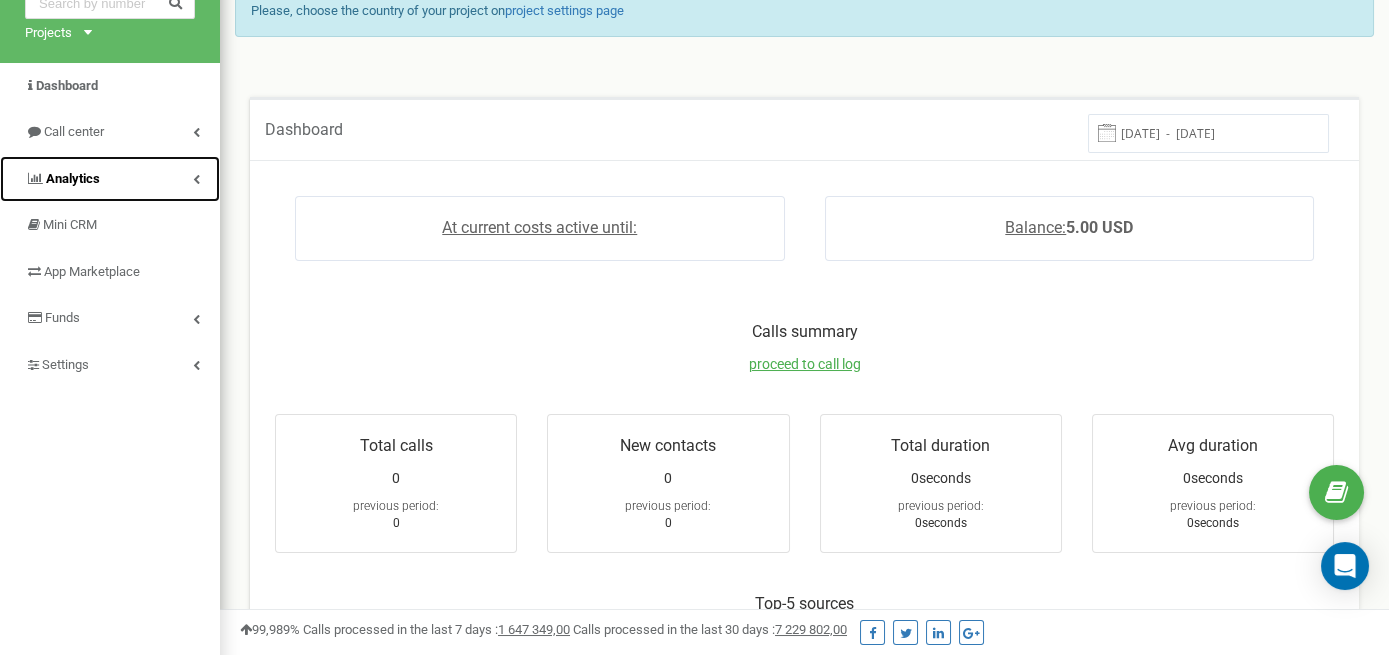 click at bounding box center [196, 179] 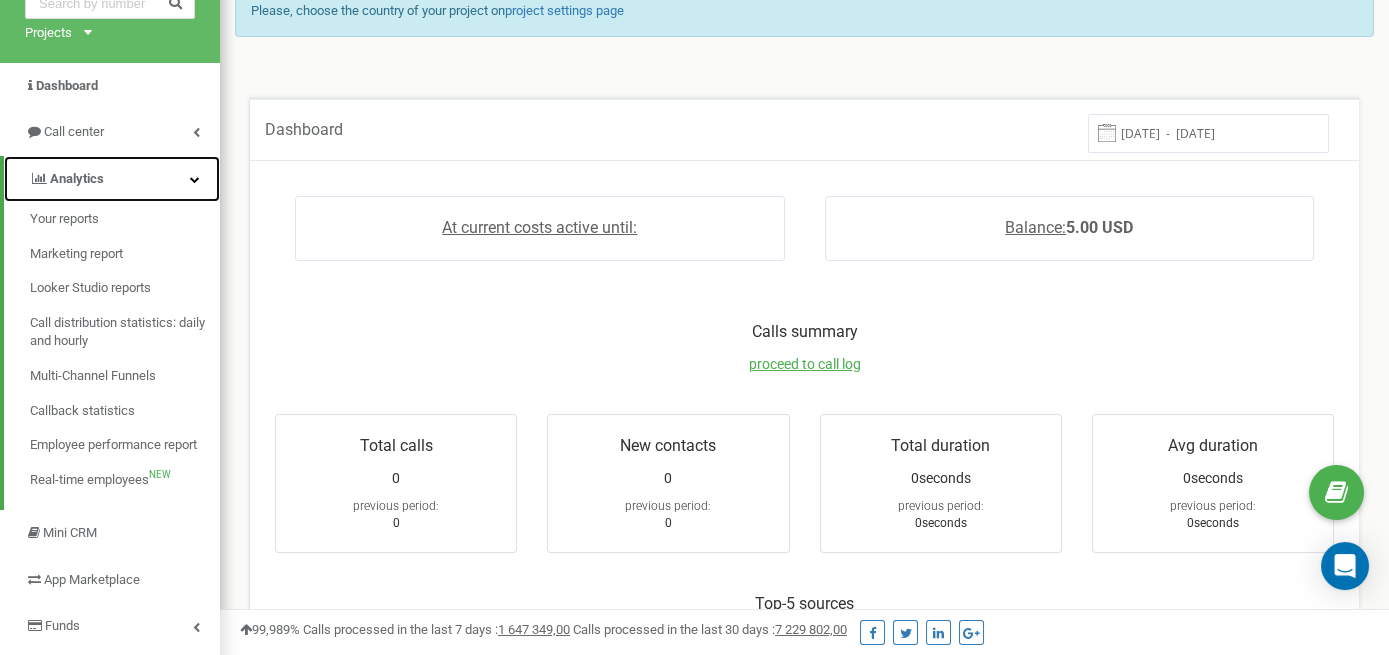 click at bounding box center (195, 179) 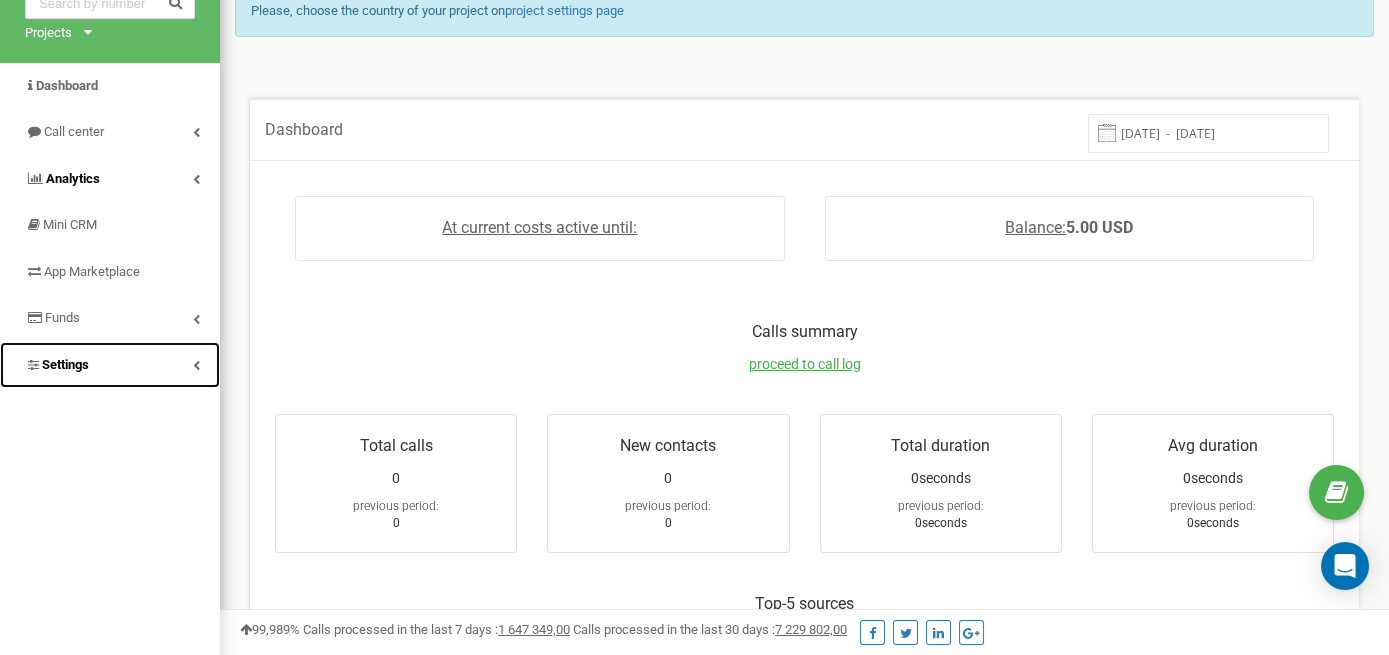 click on "Settings" at bounding box center [110, 365] 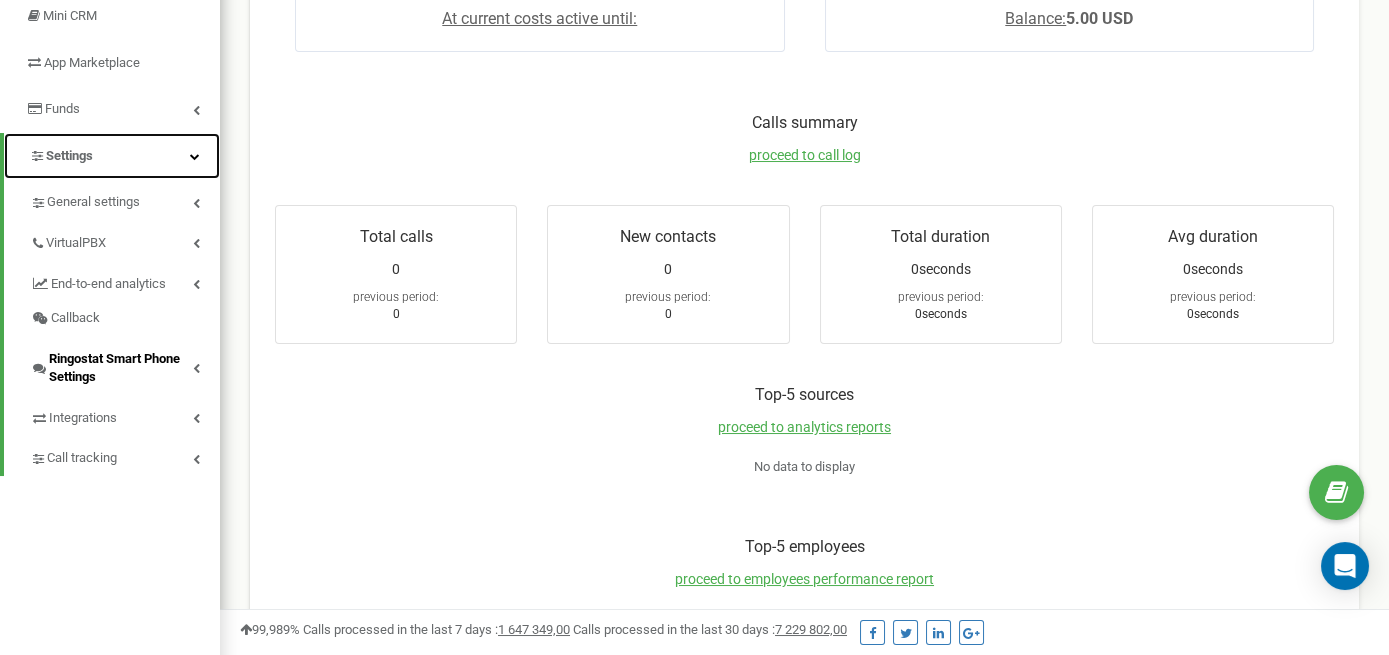 scroll, scrollTop: 316, scrollLeft: 0, axis: vertical 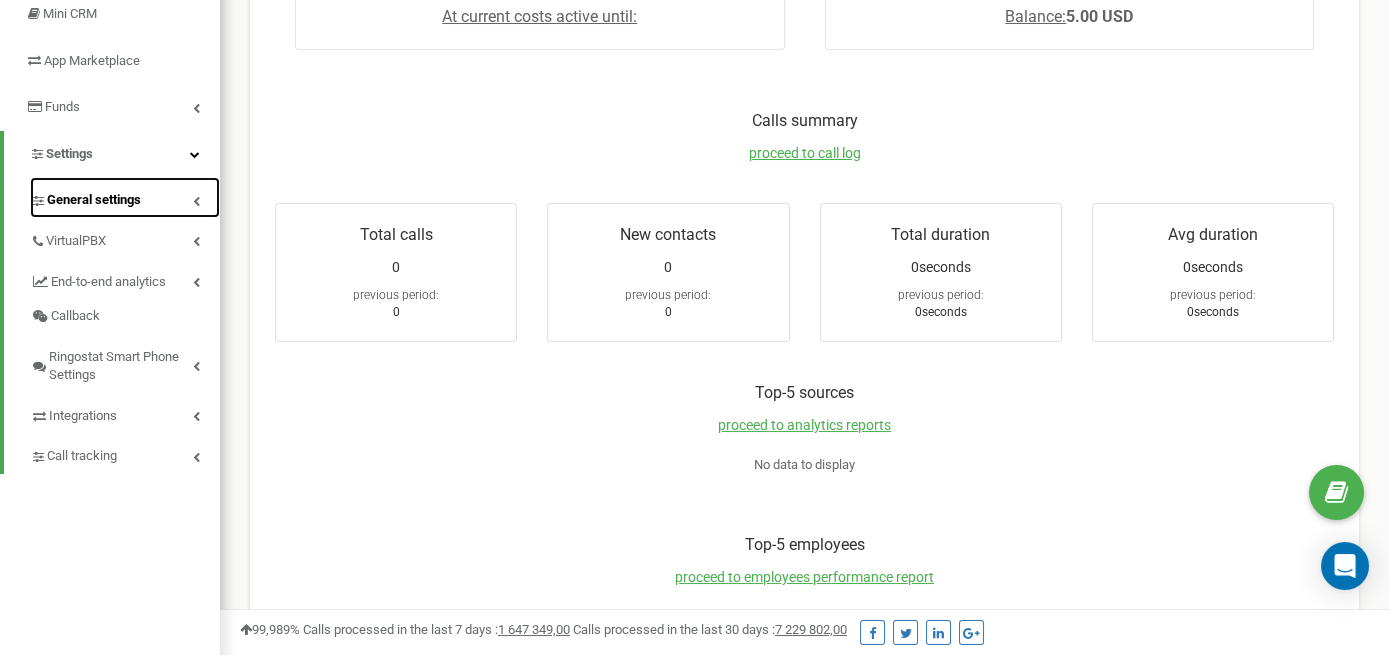 click on "General settings" at bounding box center (125, 197) 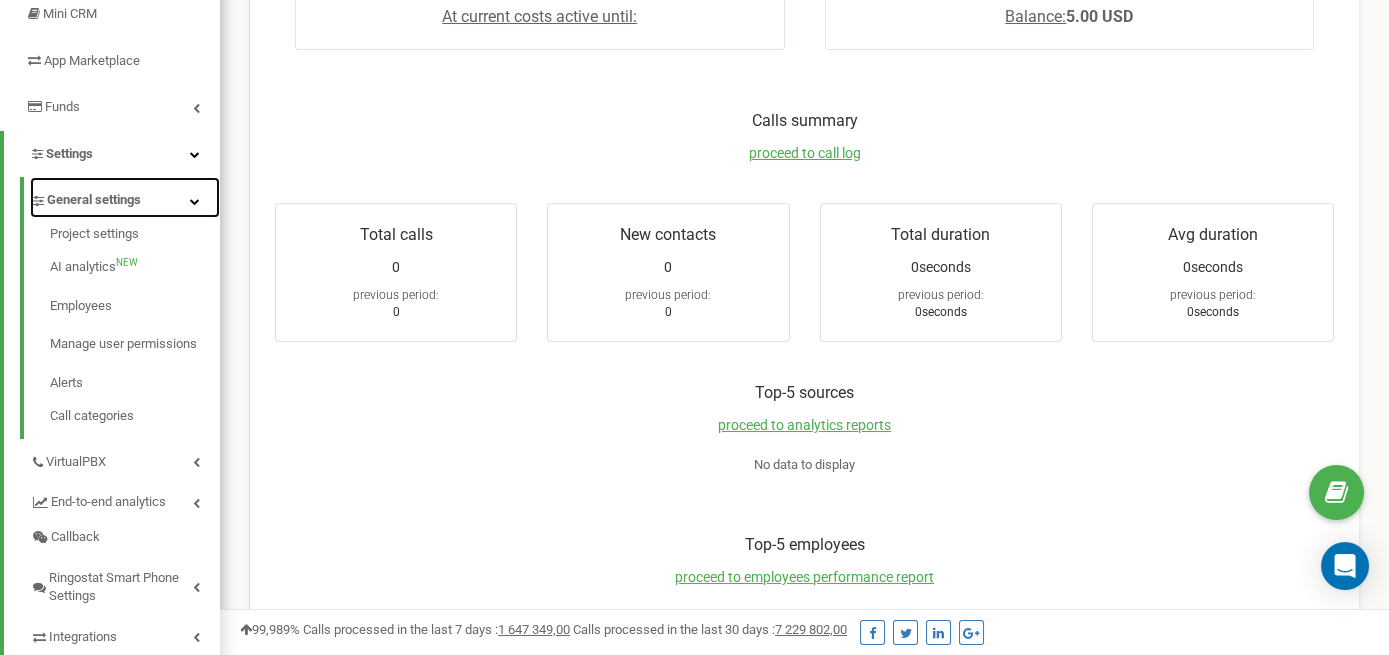 click on "General settings" at bounding box center [125, 197] 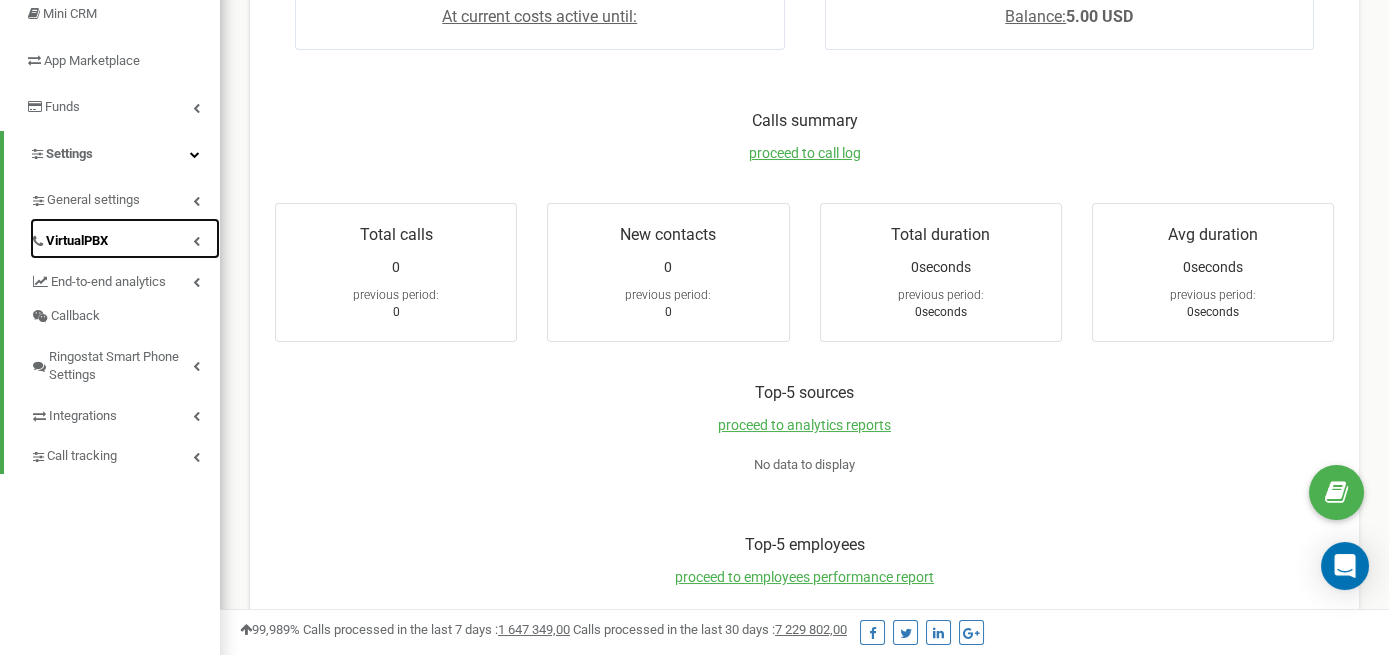 click on "VirtualPBX" at bounding box center (125, 238) 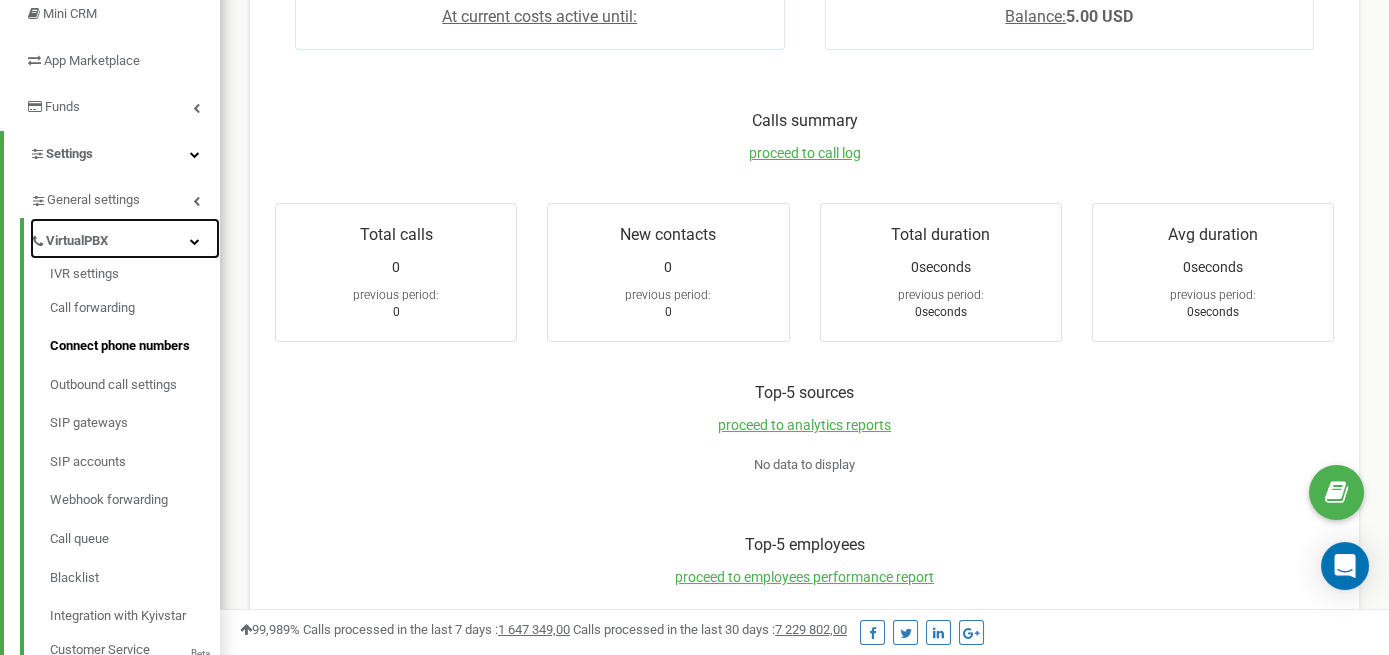 scroll, scrollTop: 422, scrollLeft: 0, axis: vertical 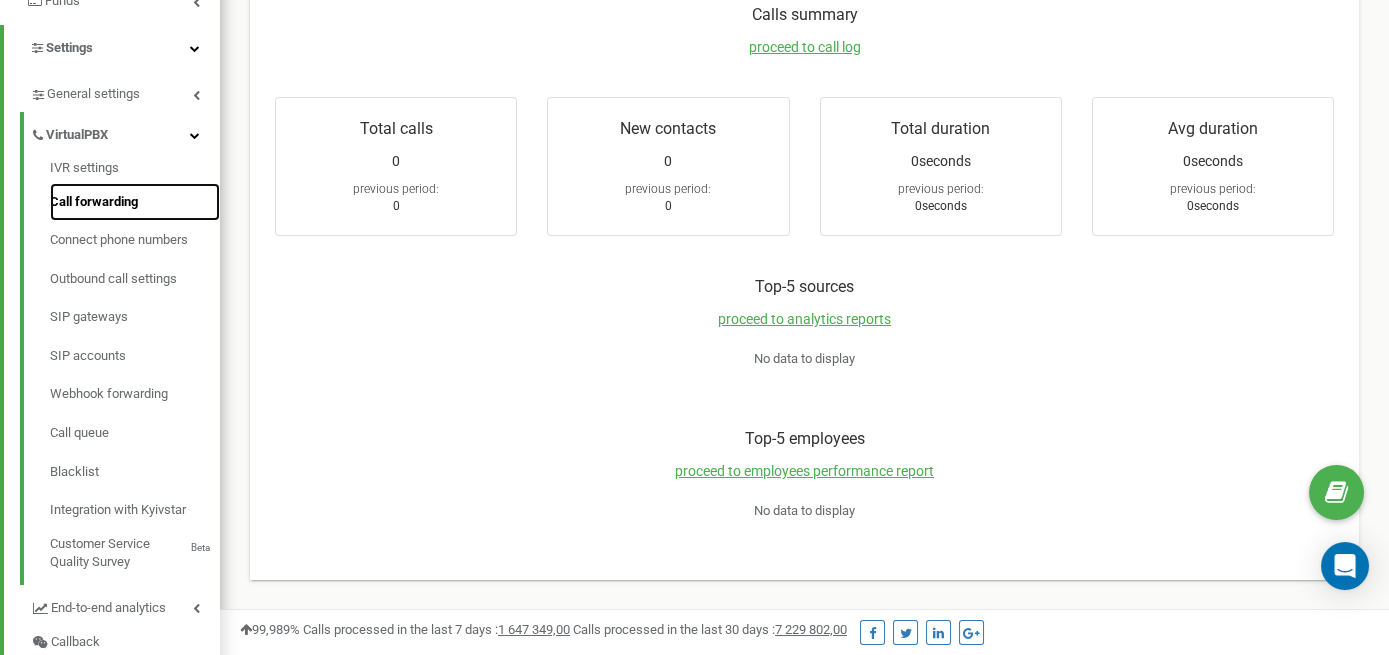 click on "Call forwarding" at bounding box center [135, 202] 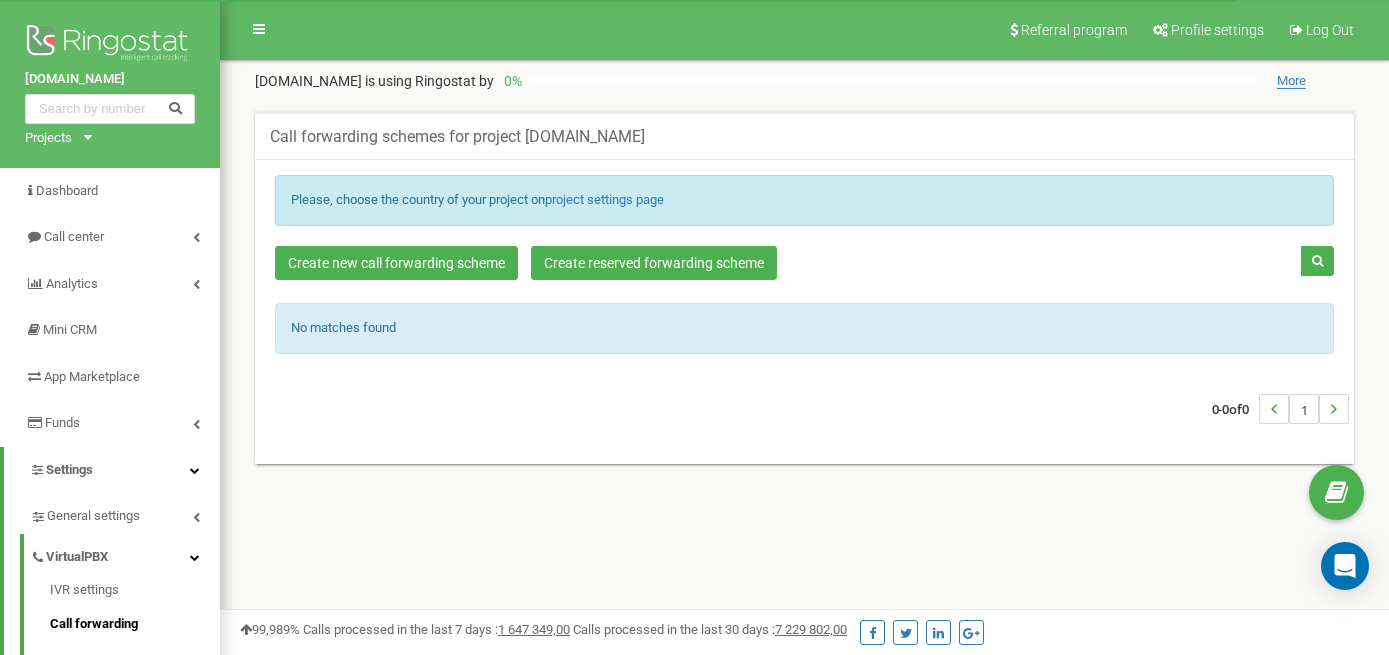 scroll, scrollTop: 106, scrollLeft: 0, axis: vertical 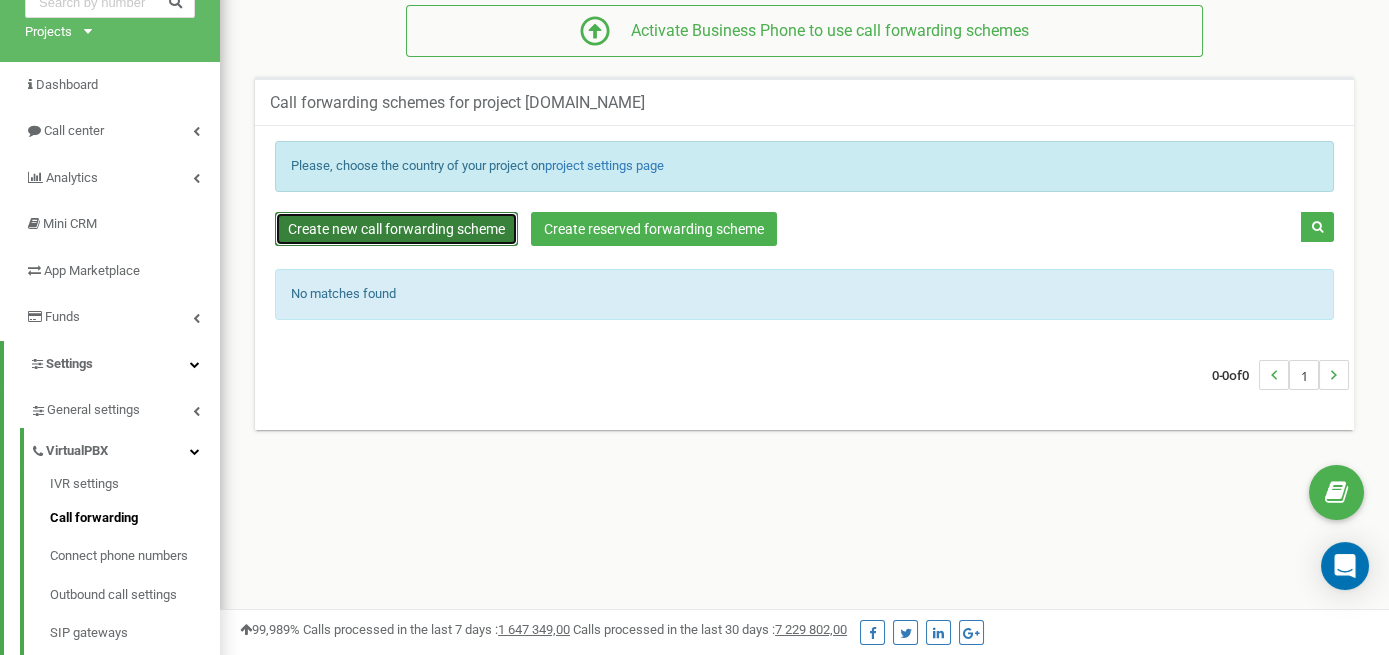 click on "Create new call forwarding scheme" at bounding box center (396, 229) 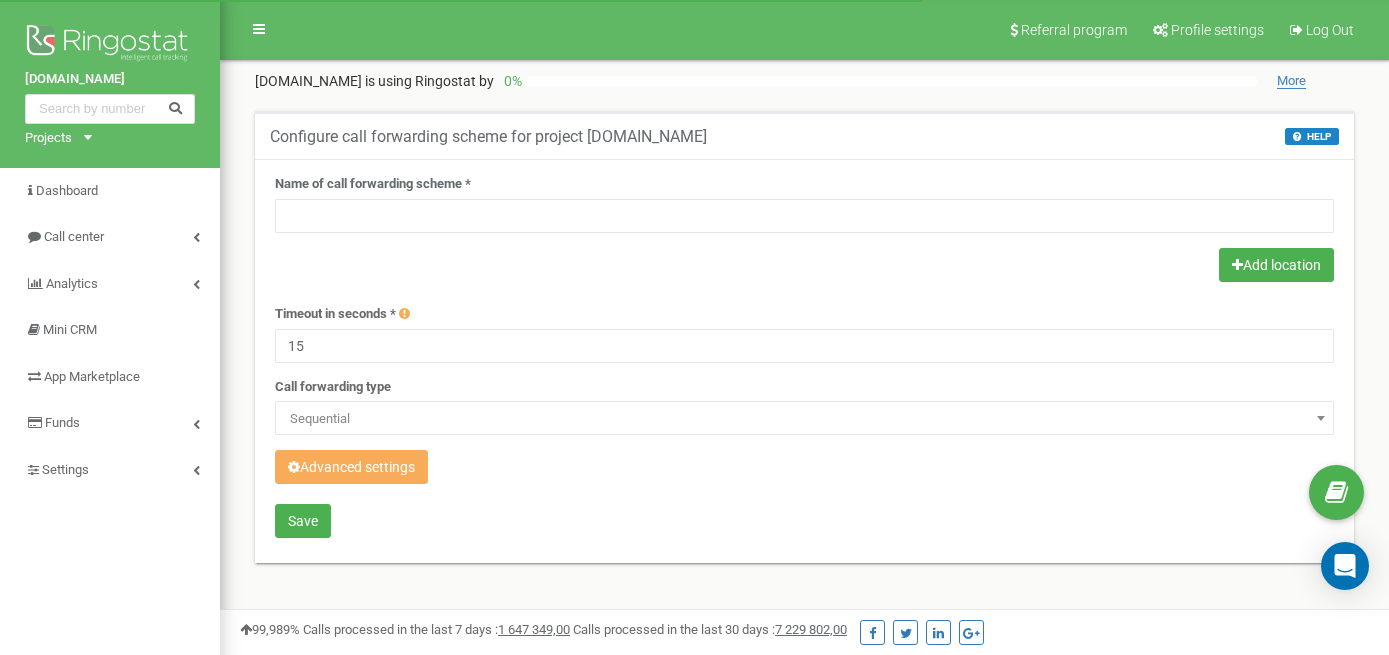 scroll, scrollTop: 0, scrollLeft: 0, axis: both 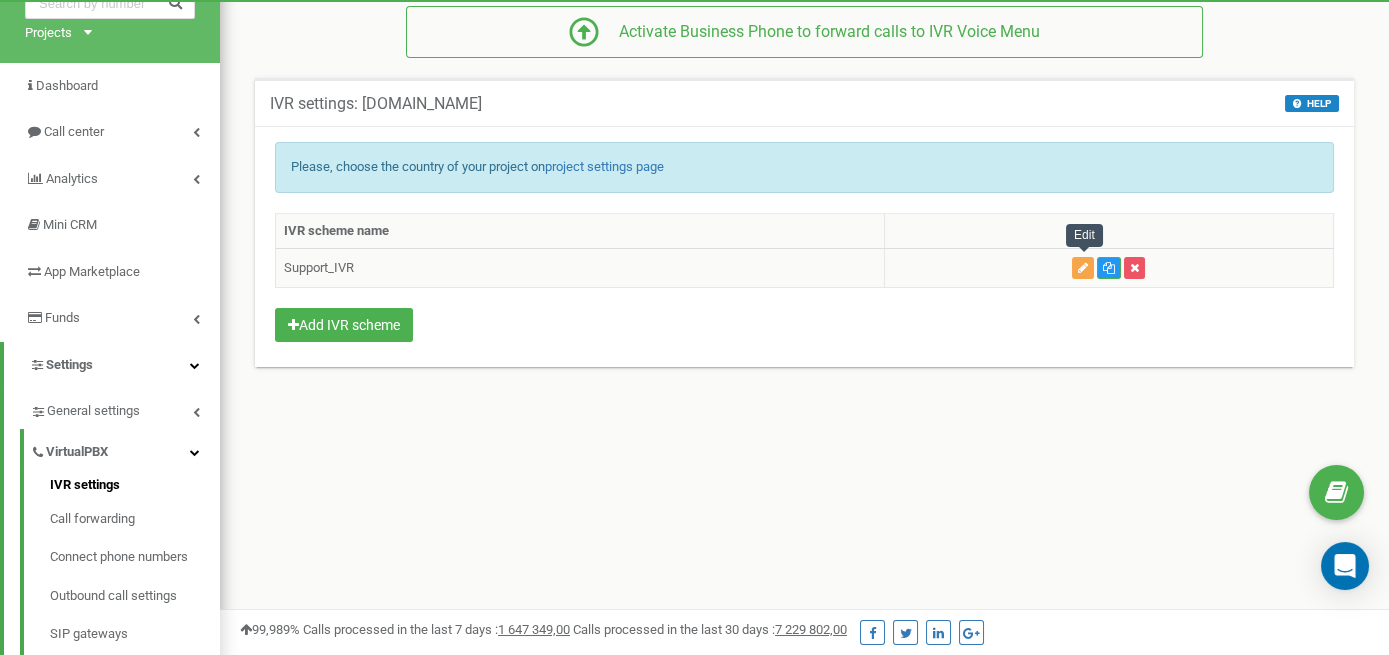 click at bounding box center [1083, 268] 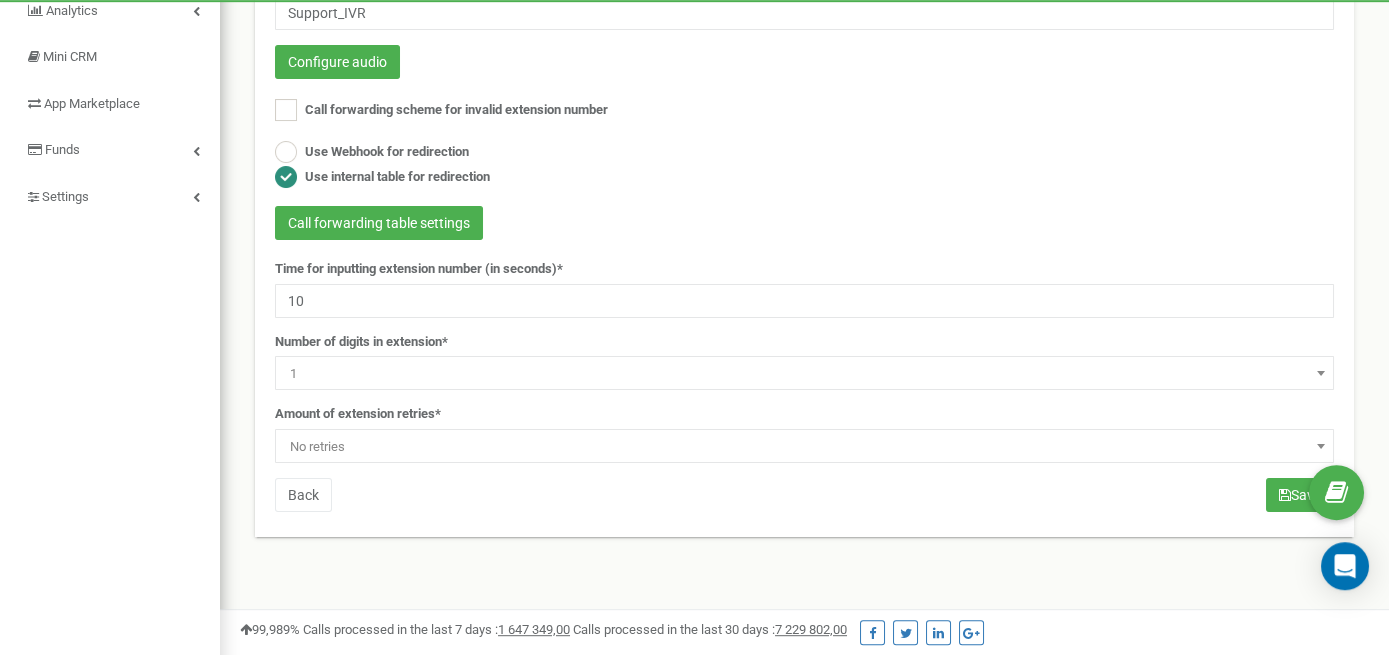 scroll, scrollTop: 211, scrollLeft: 0, axis: vertical 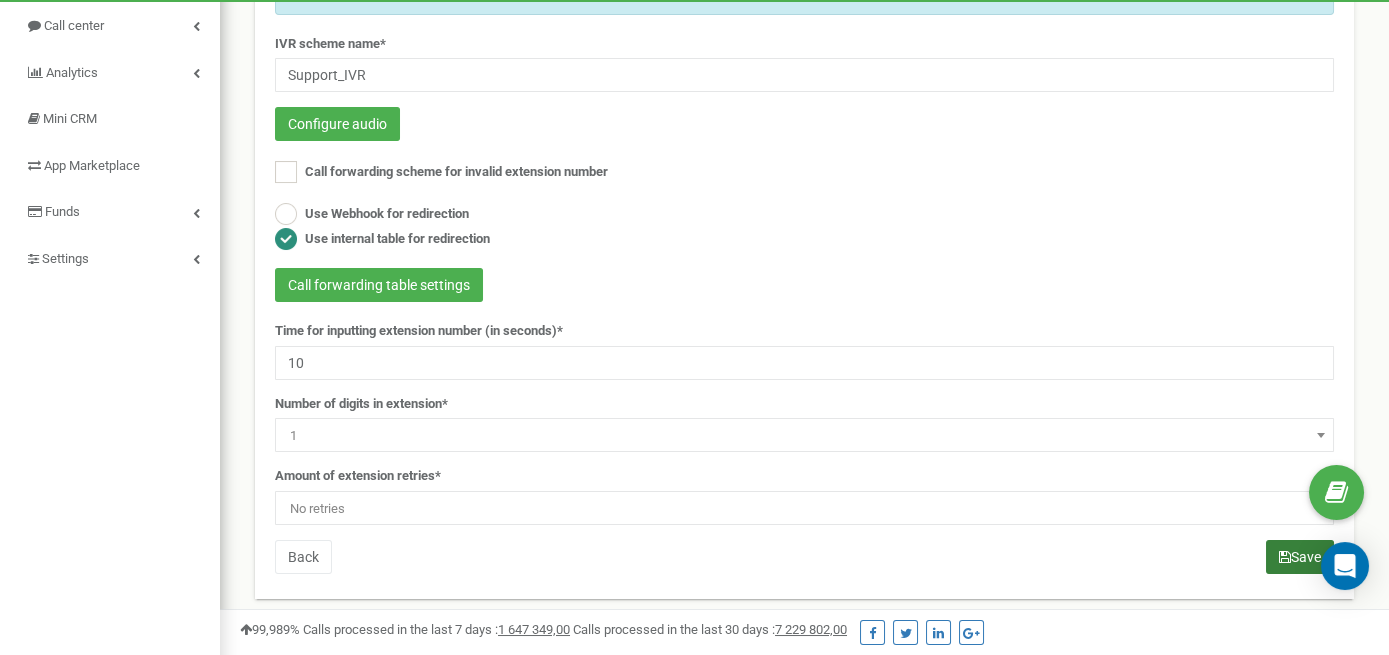 click at bounding box center [1285, 557] 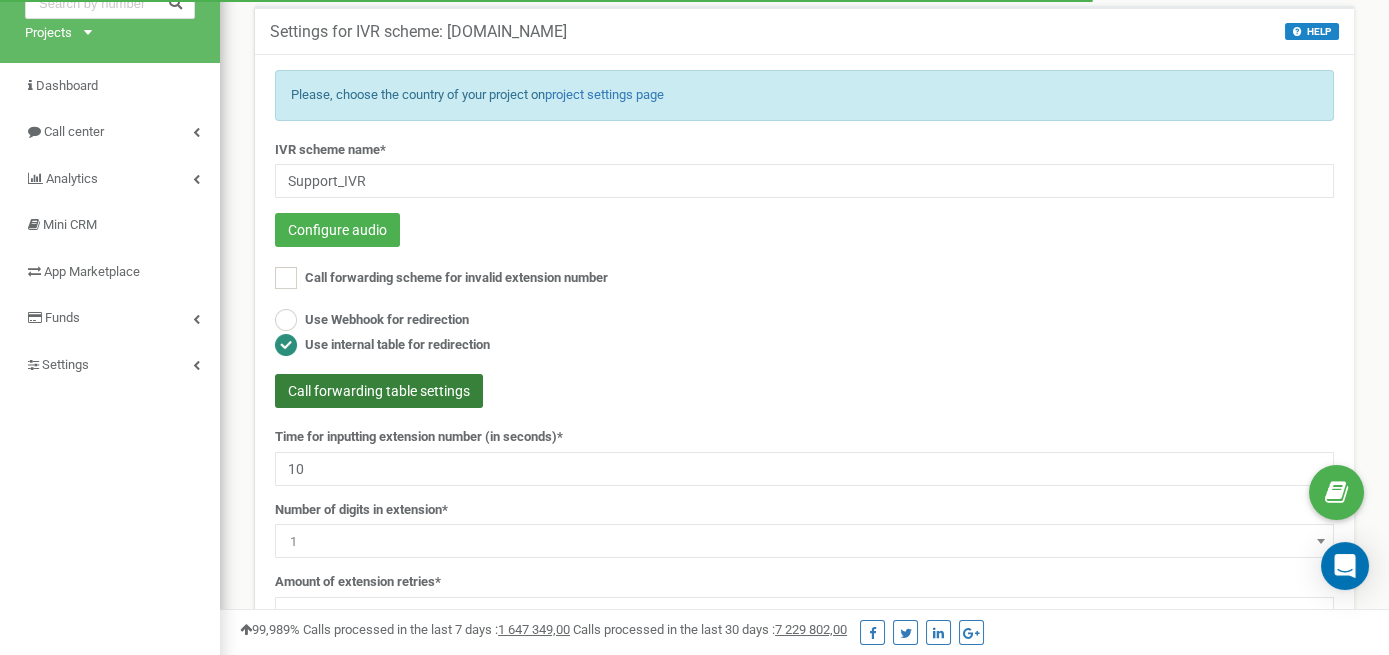 scroll, scrollTop: 106, scrollLeft: 0, axis: vertical 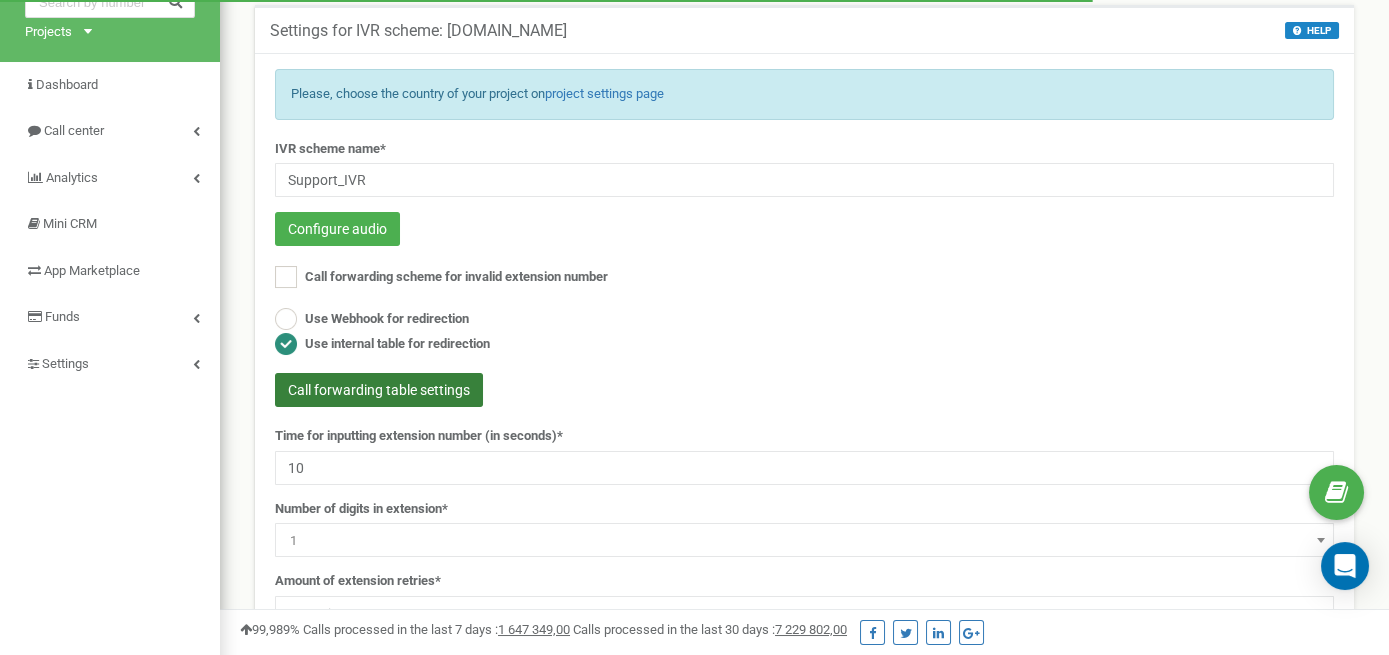 click on "Call forwarding table settings" at bounding box center [379, 390] 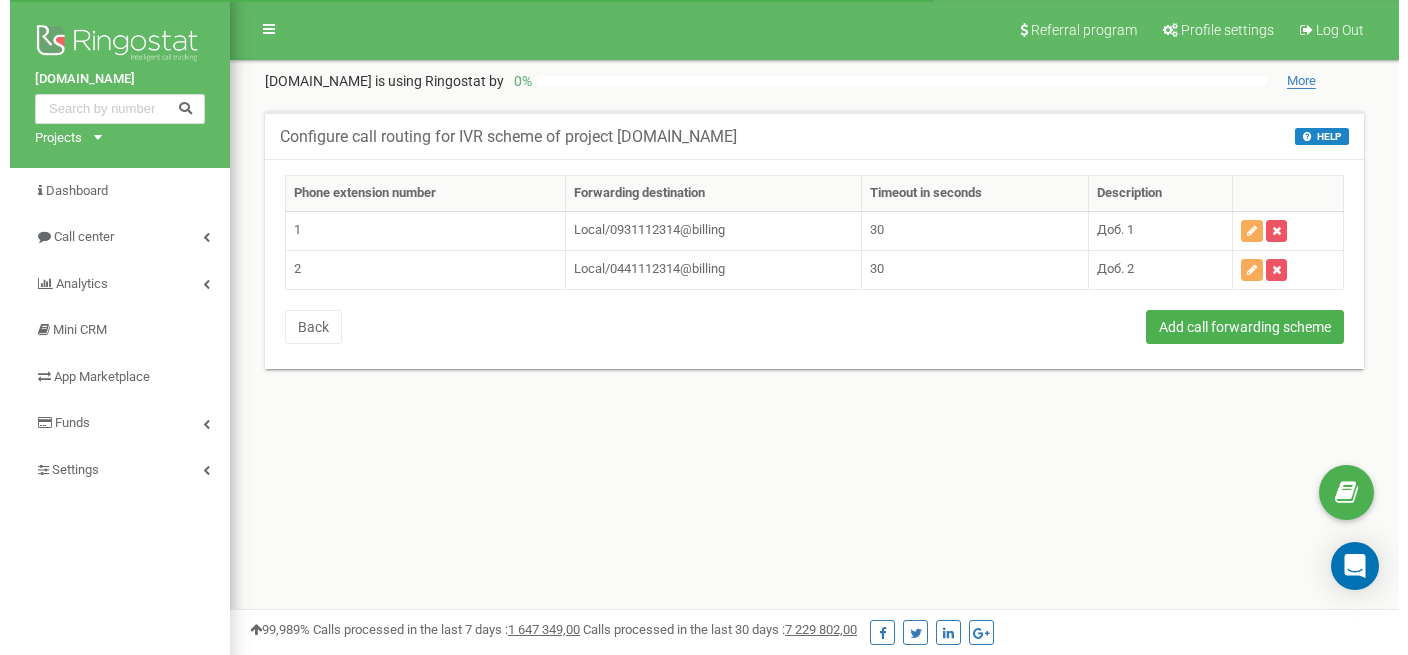 scroll, scrollTop: 0, scrollLeft: 0, axis: both 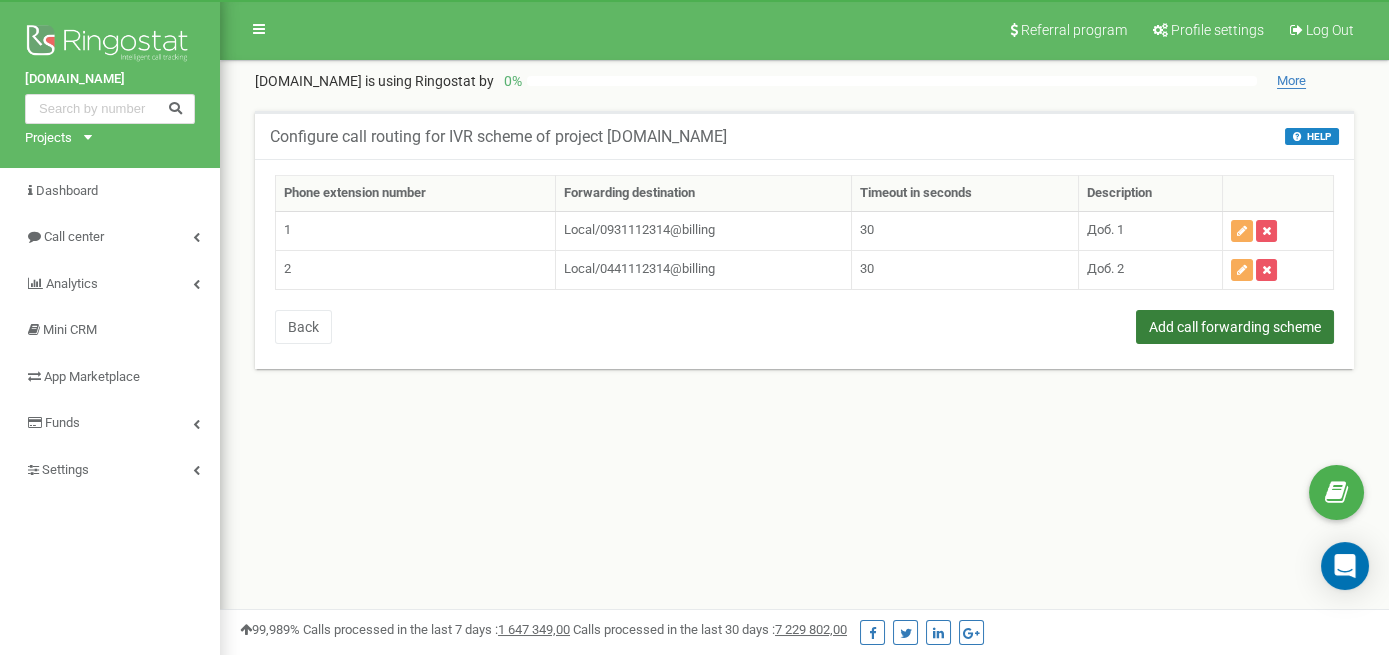 click on "Add call forwarding scheme" at bounding box center [1235, 327] 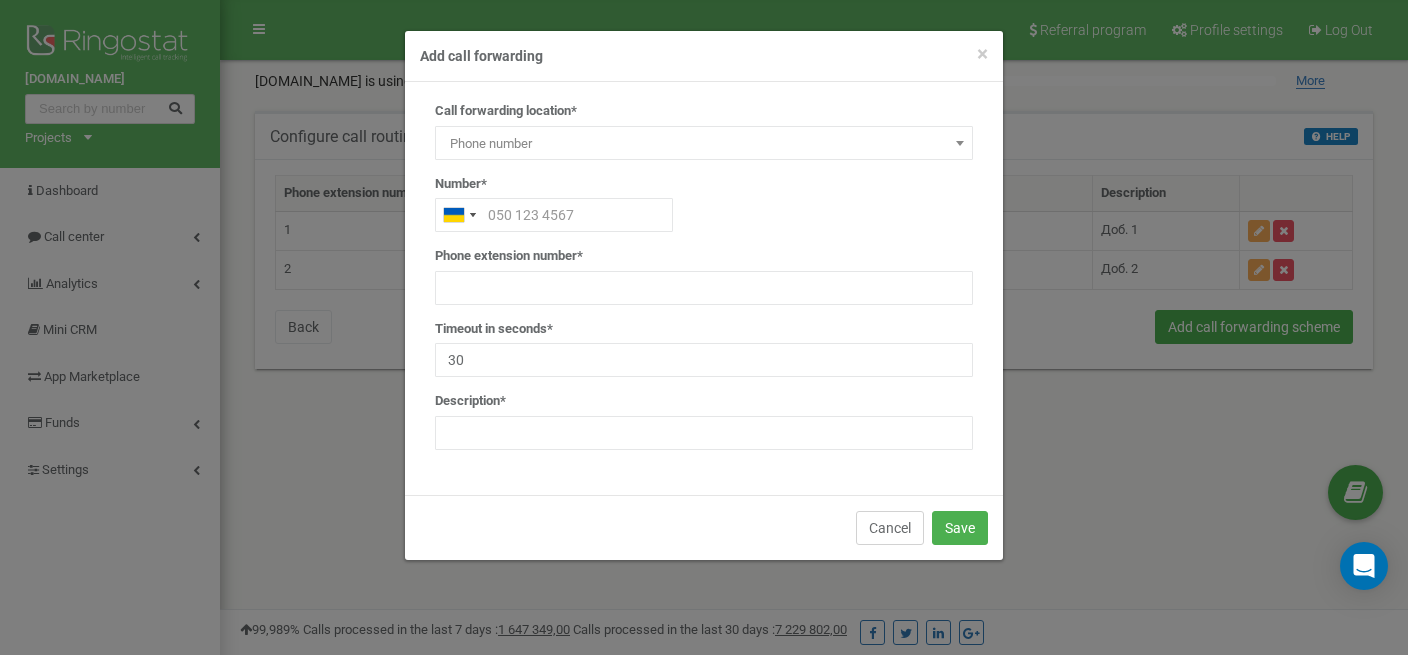 click on "Cancel" at bounding box center [890, 528] 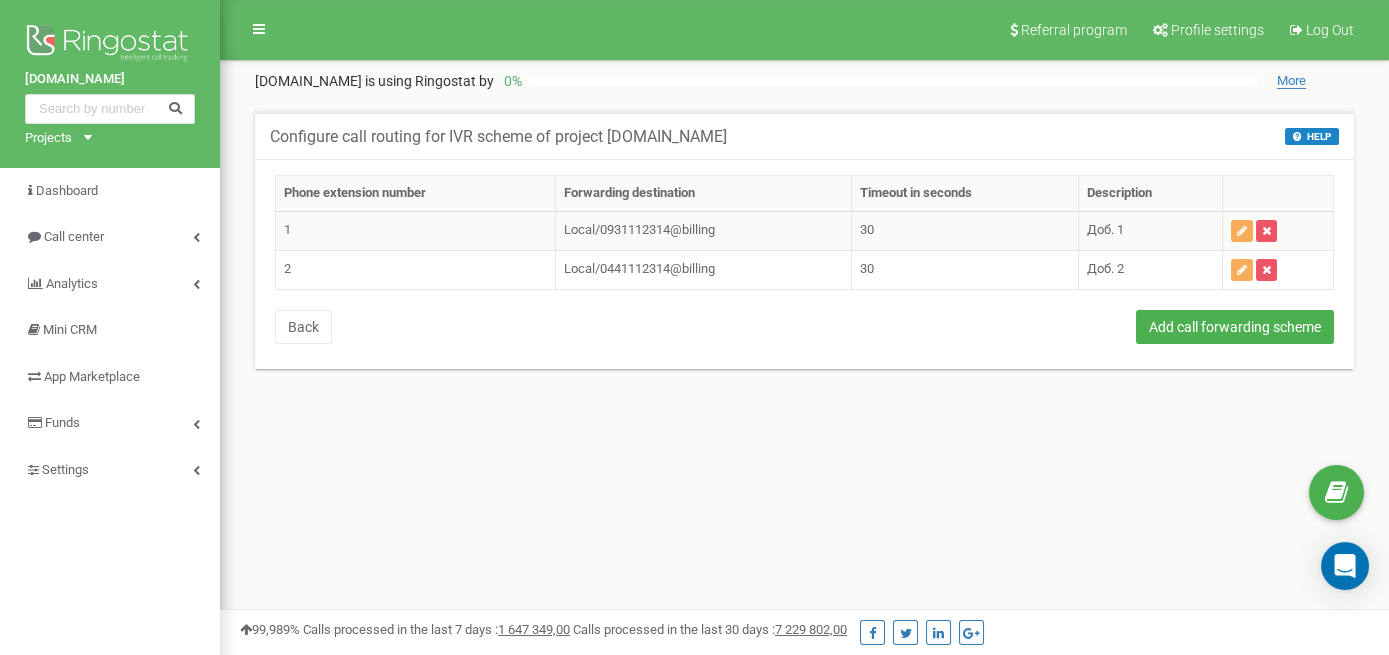 click on "Local/0931112314@billing" at bounding box center [703, 230] 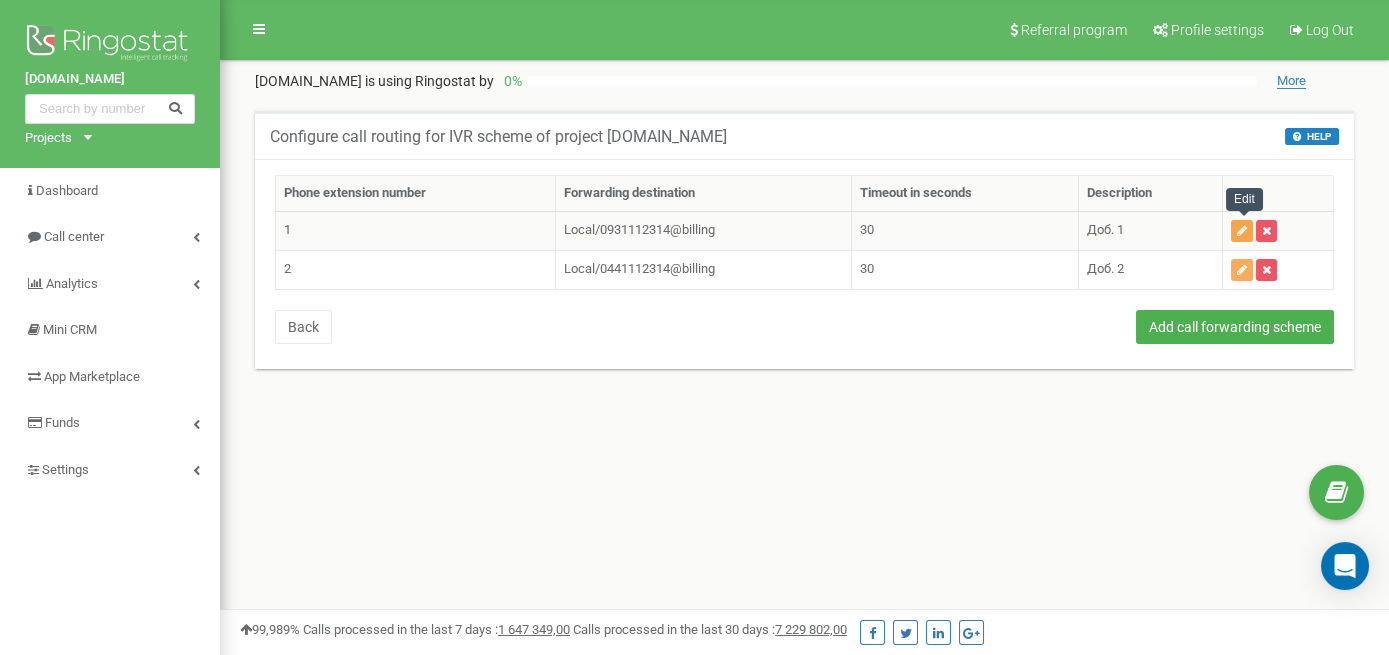 click at bounding box center (1242, 231) 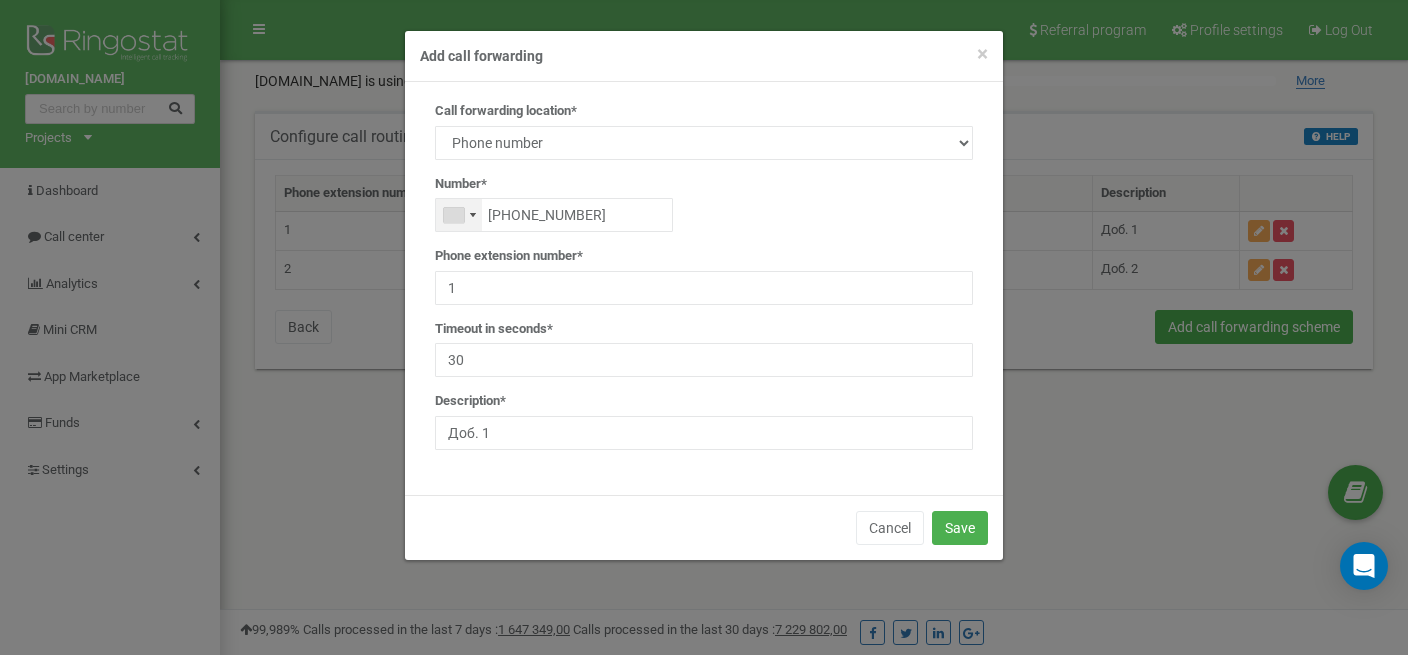 click at bounding box center [459, 215] 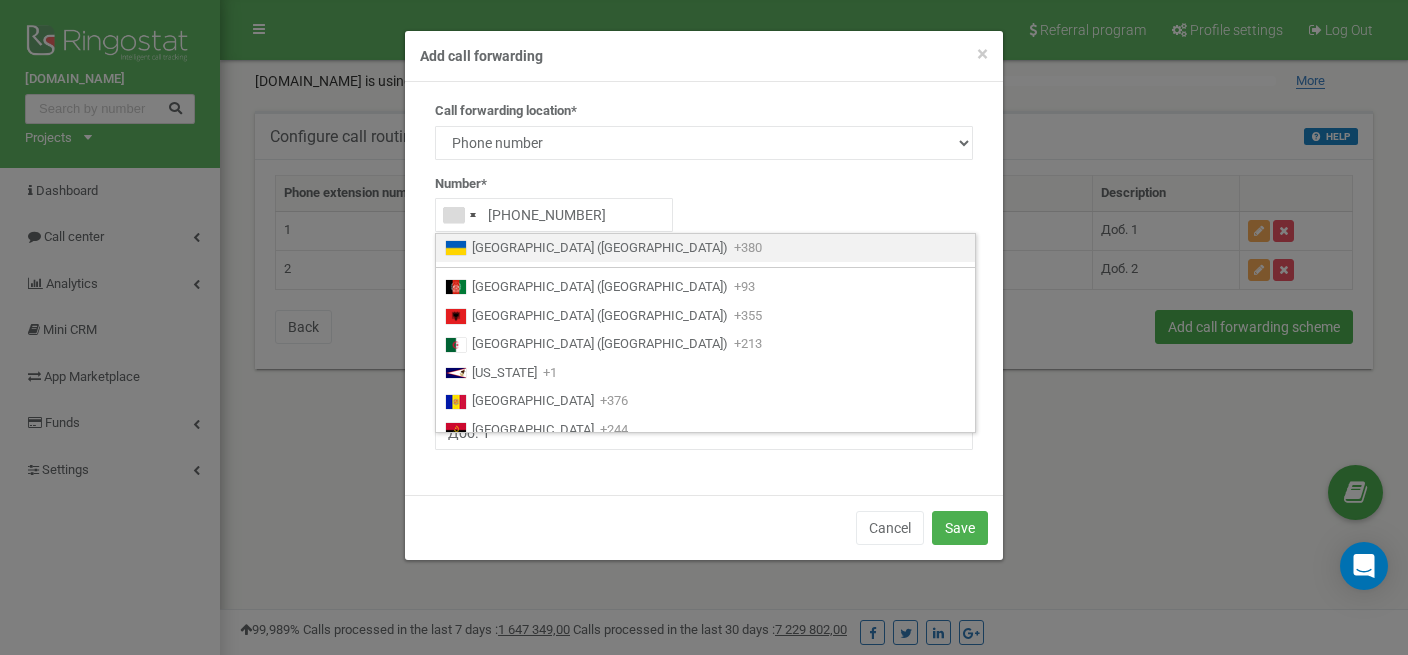 click on "Ukraine (Україна) +380" at bounding box center [705, 248] 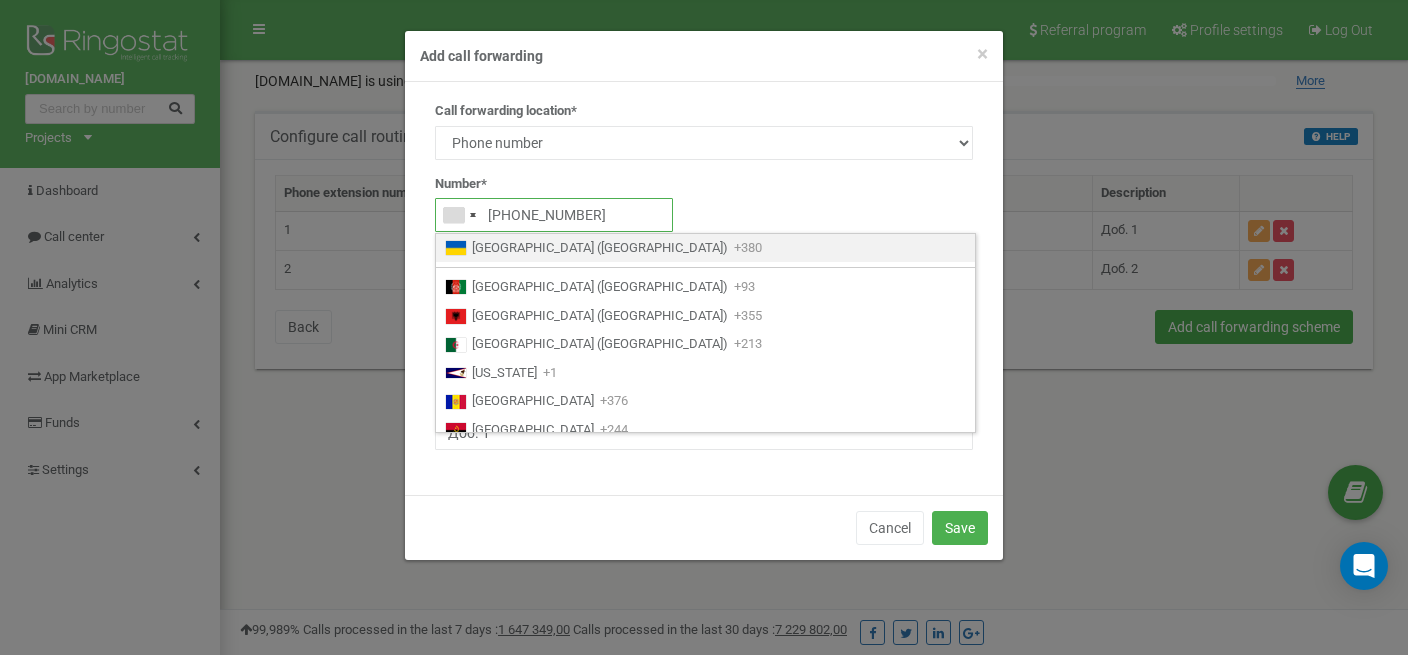 type on "+380" 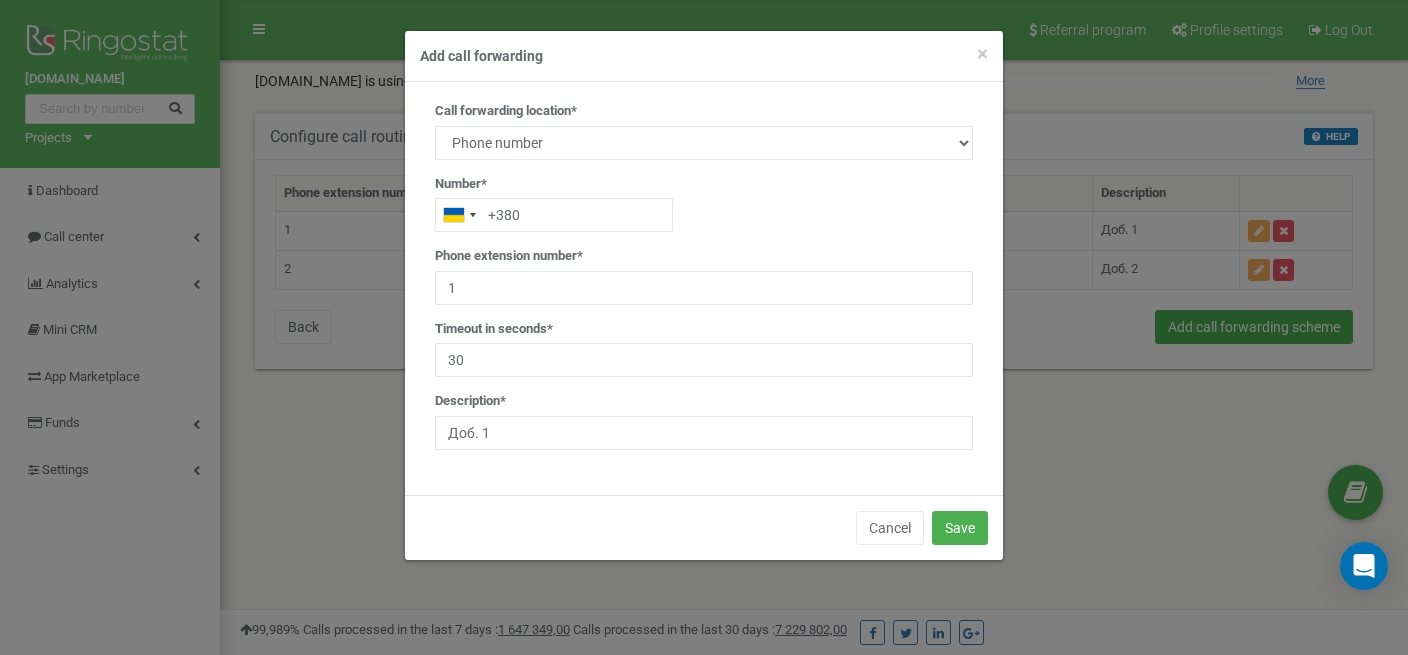 click on "Add call forwarding" at bounding box center [704, 56] 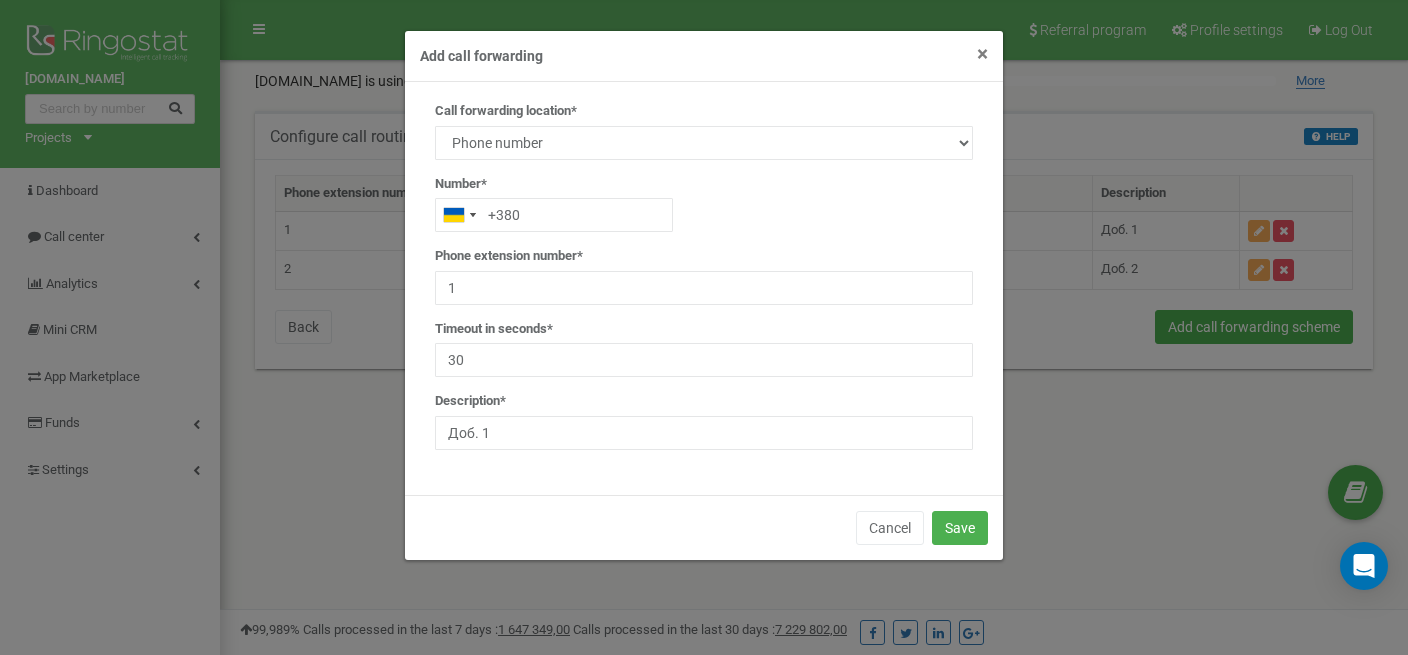 click on "×" at bounding box center (982, 54) 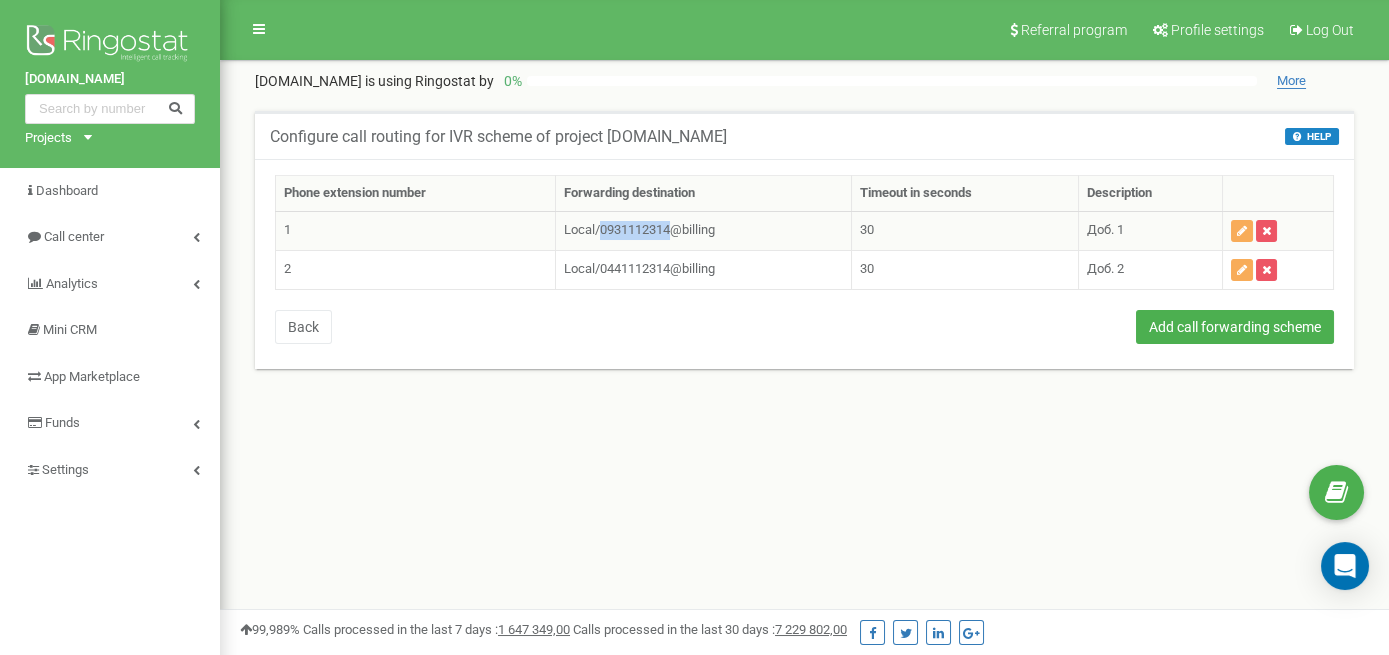 drag, startPoint x: 671, startPoint y: 229, endPoint x: 604, endPoint y: 229, distance: 67 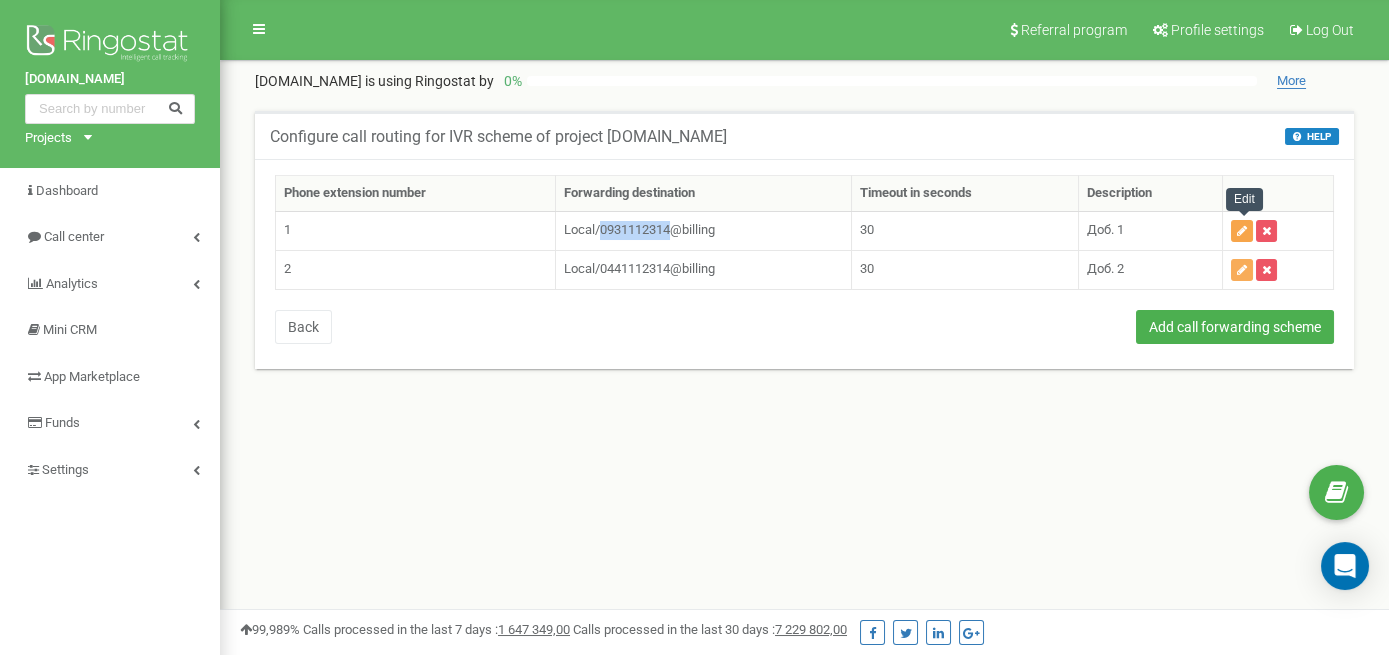 click at bounding box center (1242, 231) 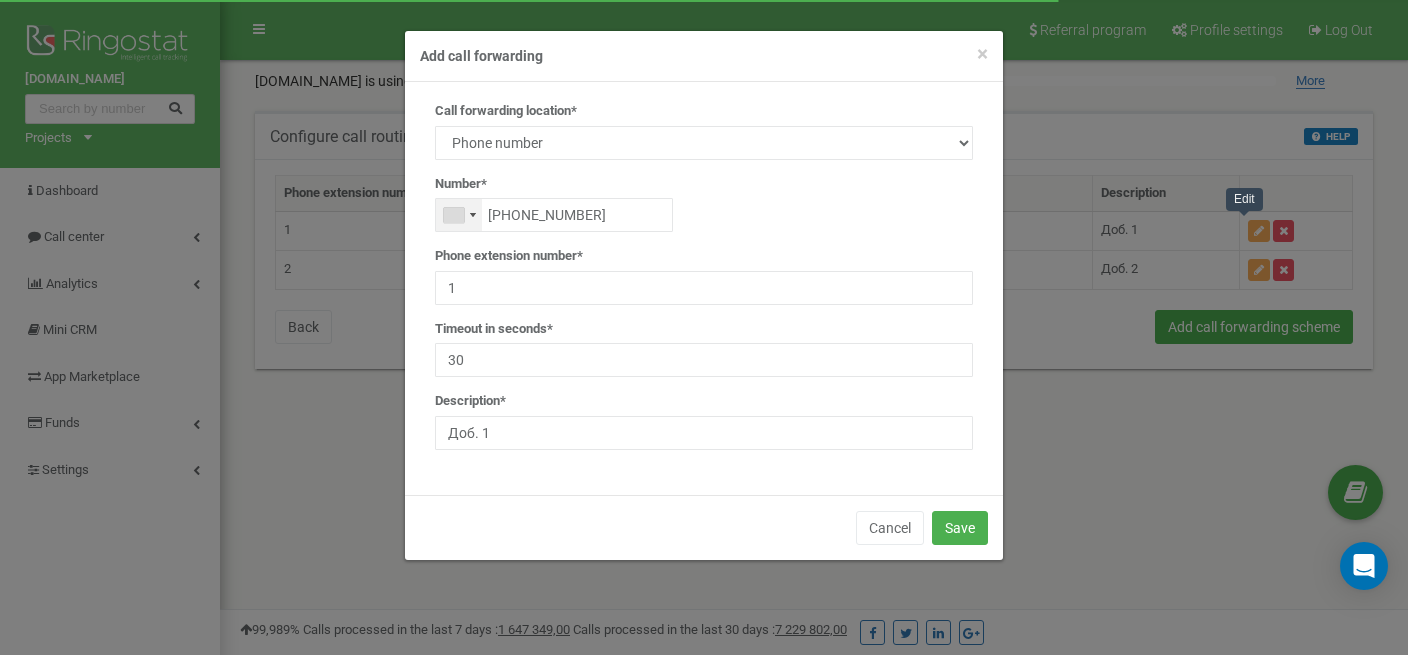 click at bounding box center (454, 215) 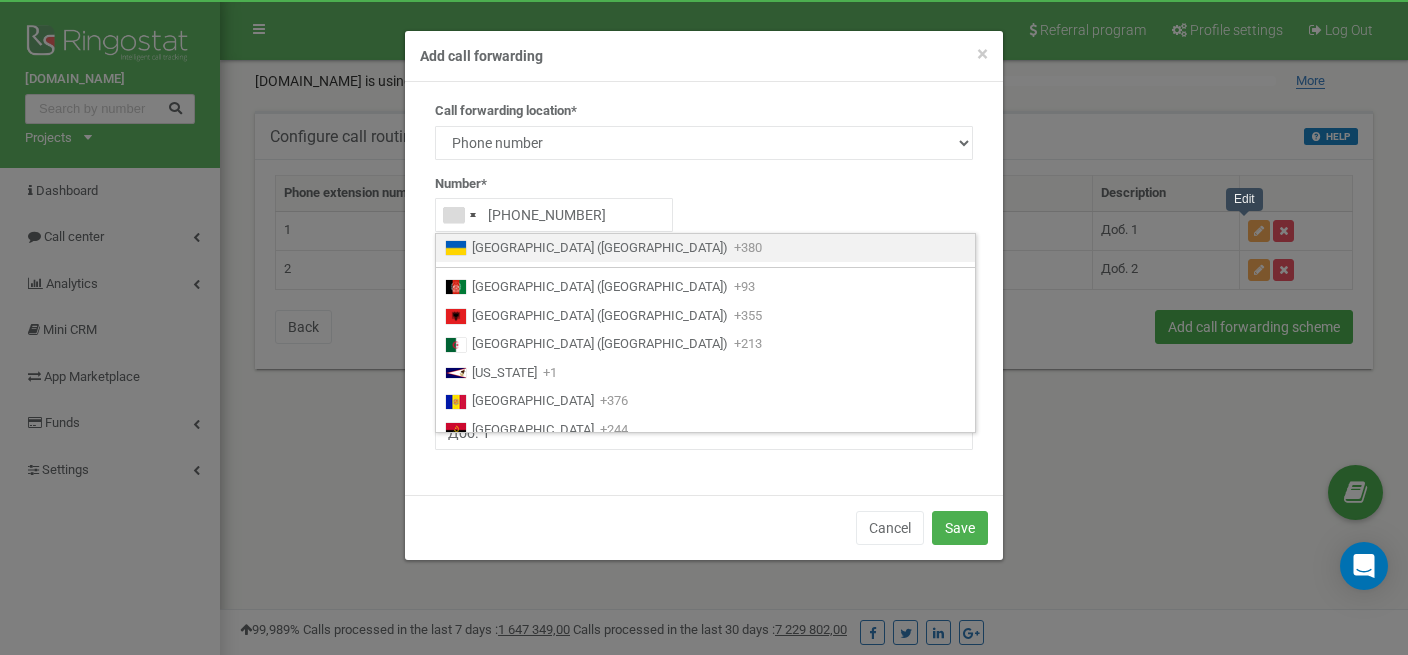 click on "Ukraine (Україна)" at bounding box center (600, 248) 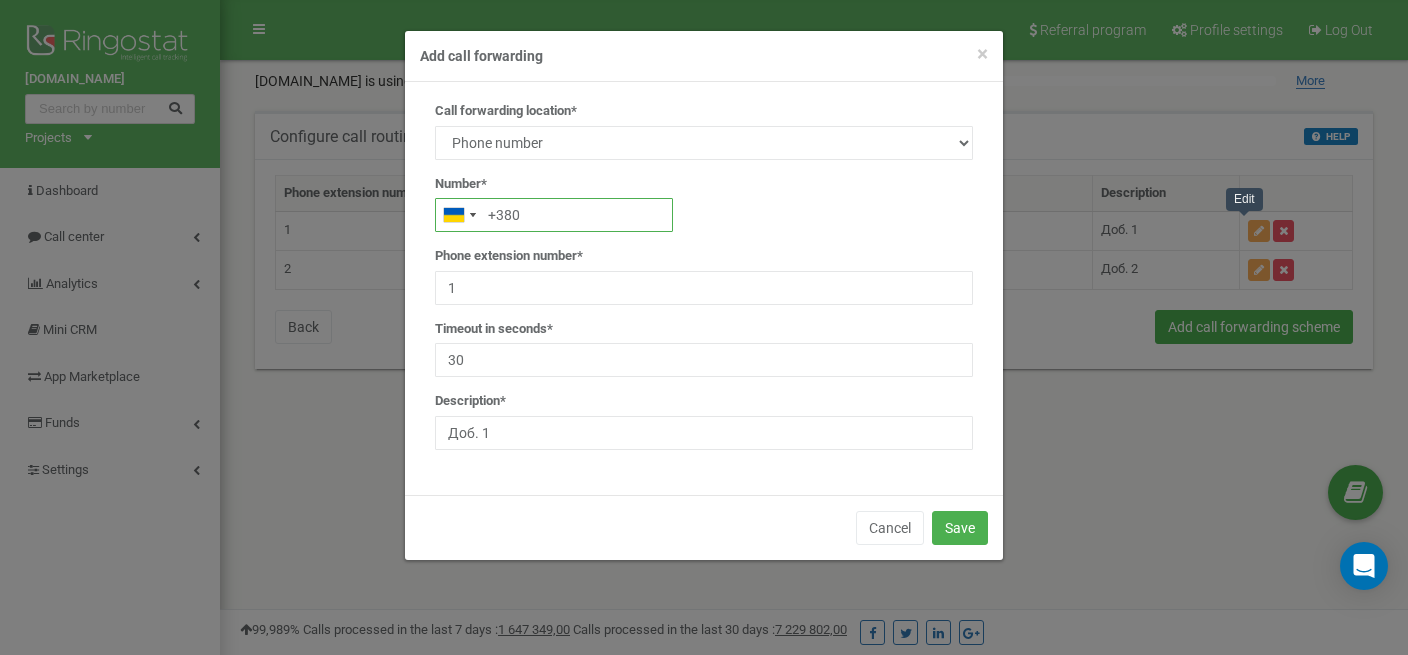paste on "0931112314" 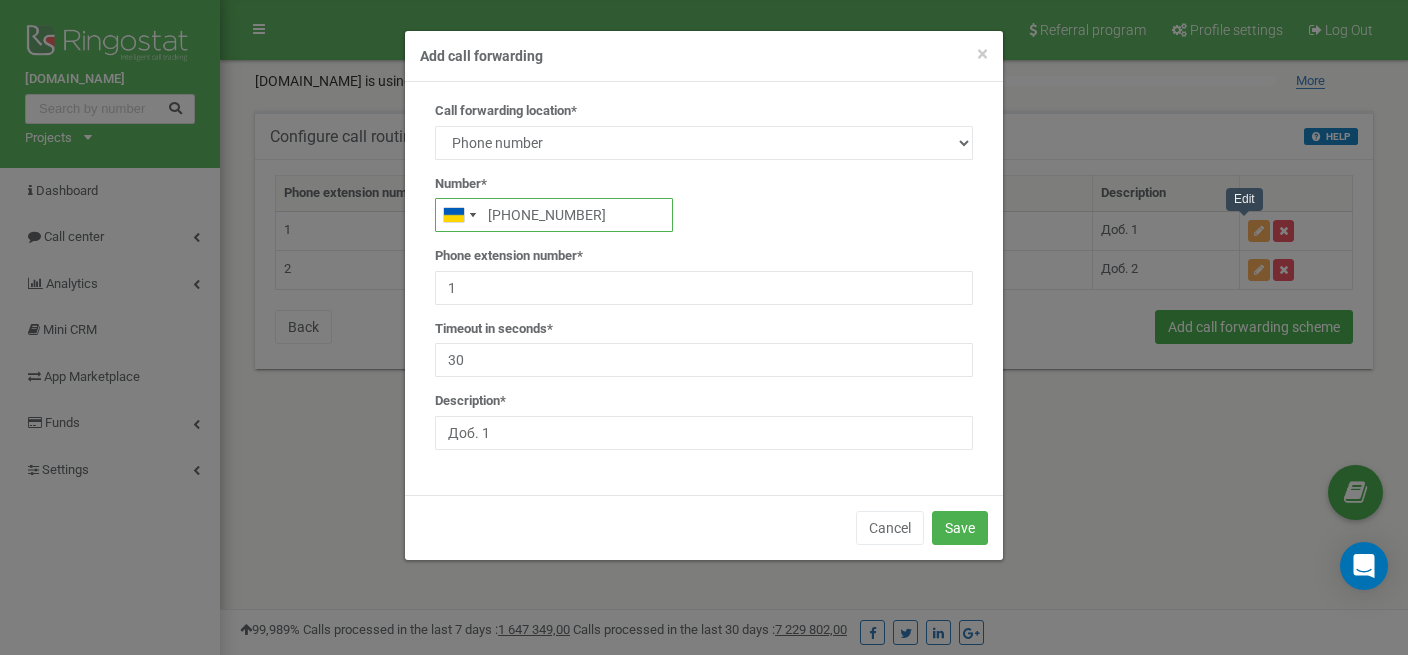 click on "+3800931112314" at bounding box center (554, 215) 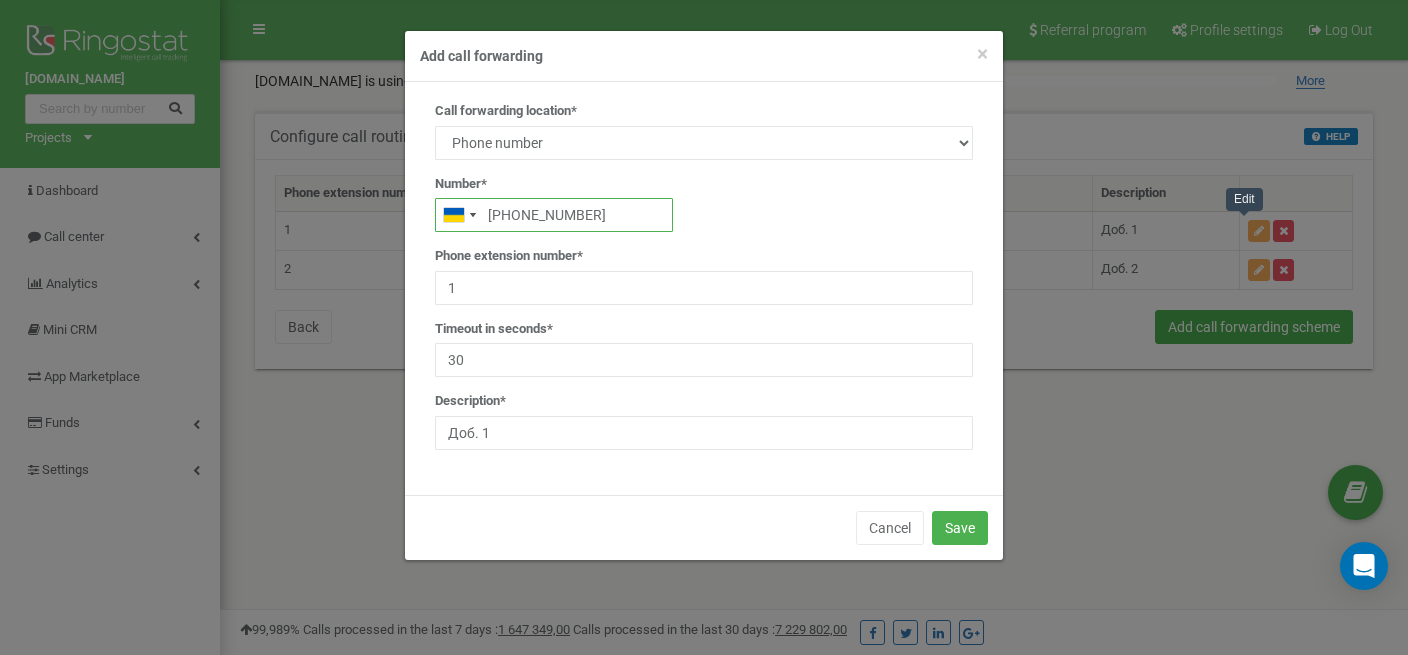 click on "+380931112314" at bounding box center (554, 215) 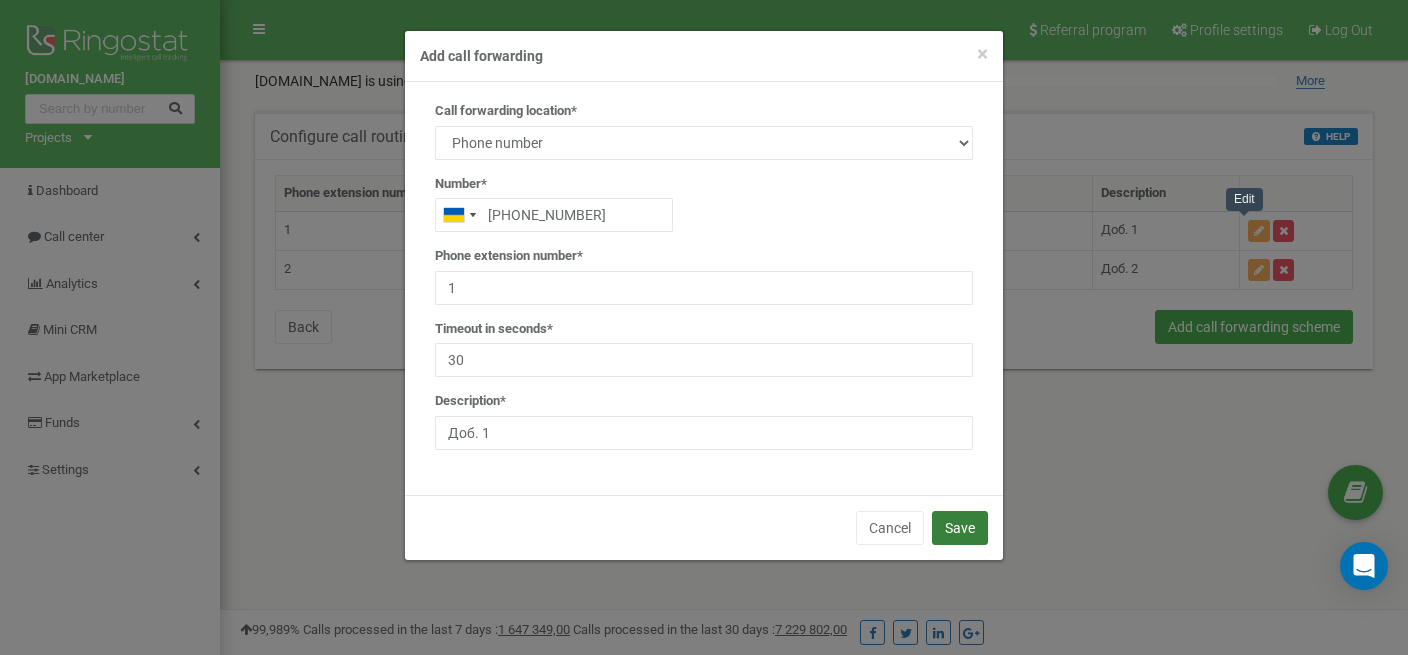click on "Save" at bounding box center (960, 528) 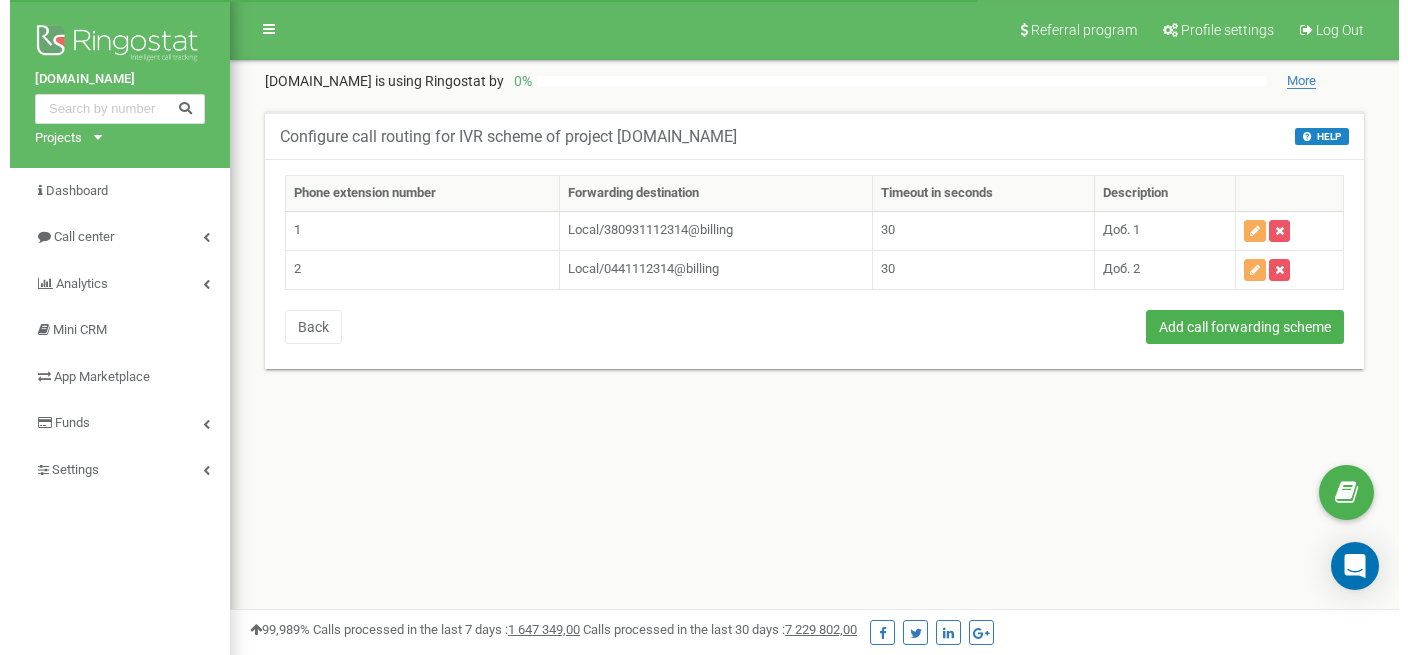 scroll, scrollTop: 0, scrollLeft: 0, axis: both 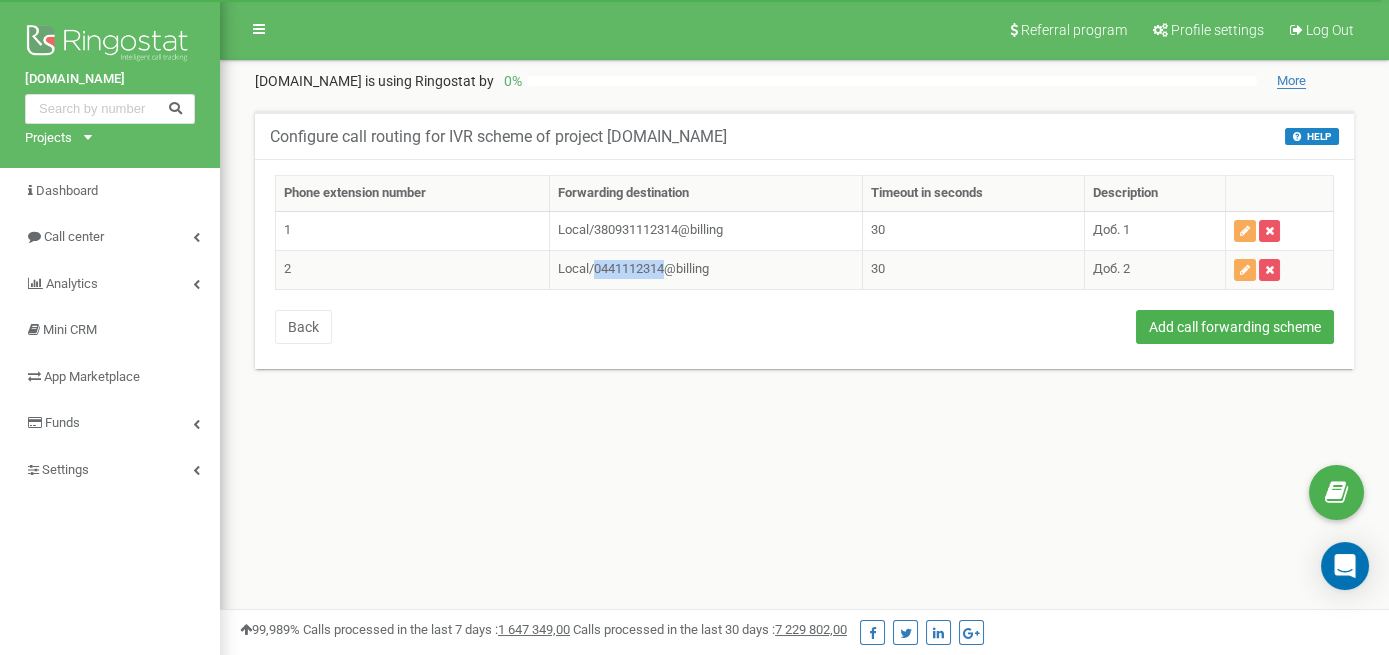 drag, startPoint x: 595, startPoint y: 265, endPoint x: 667, endPoint y: 266, distance: 72.00694 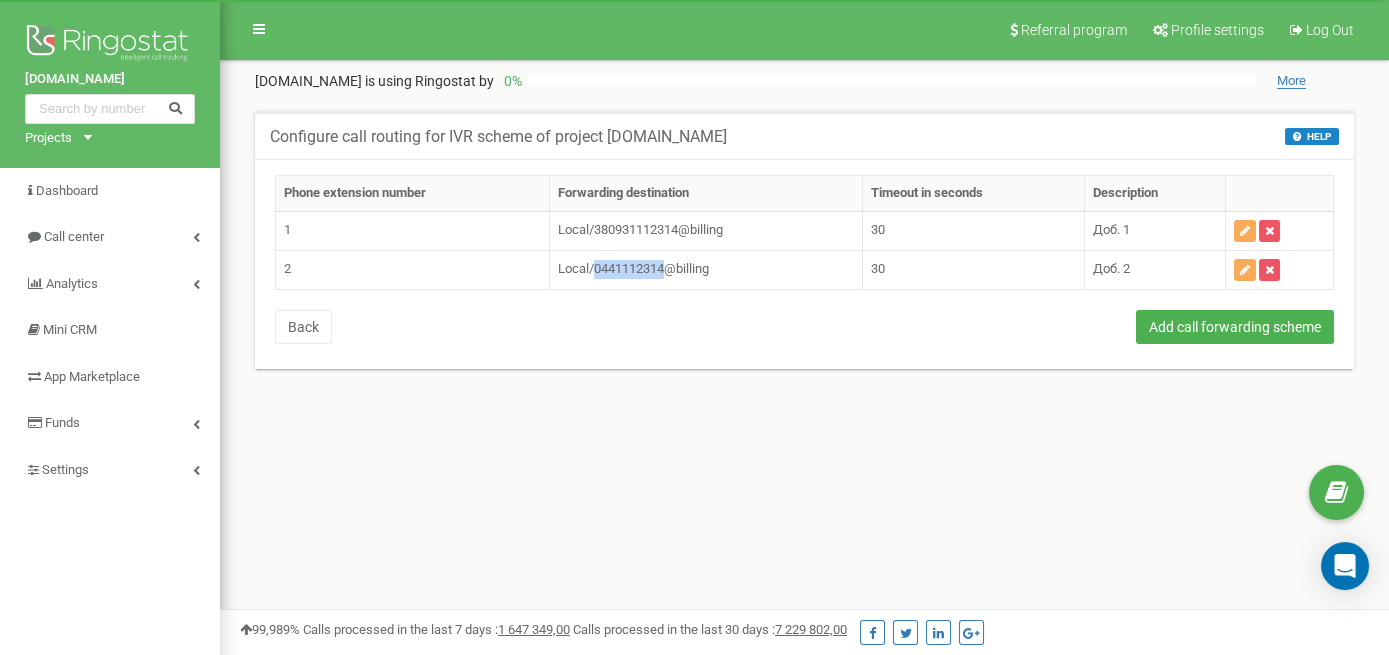 copy on "0441112314" 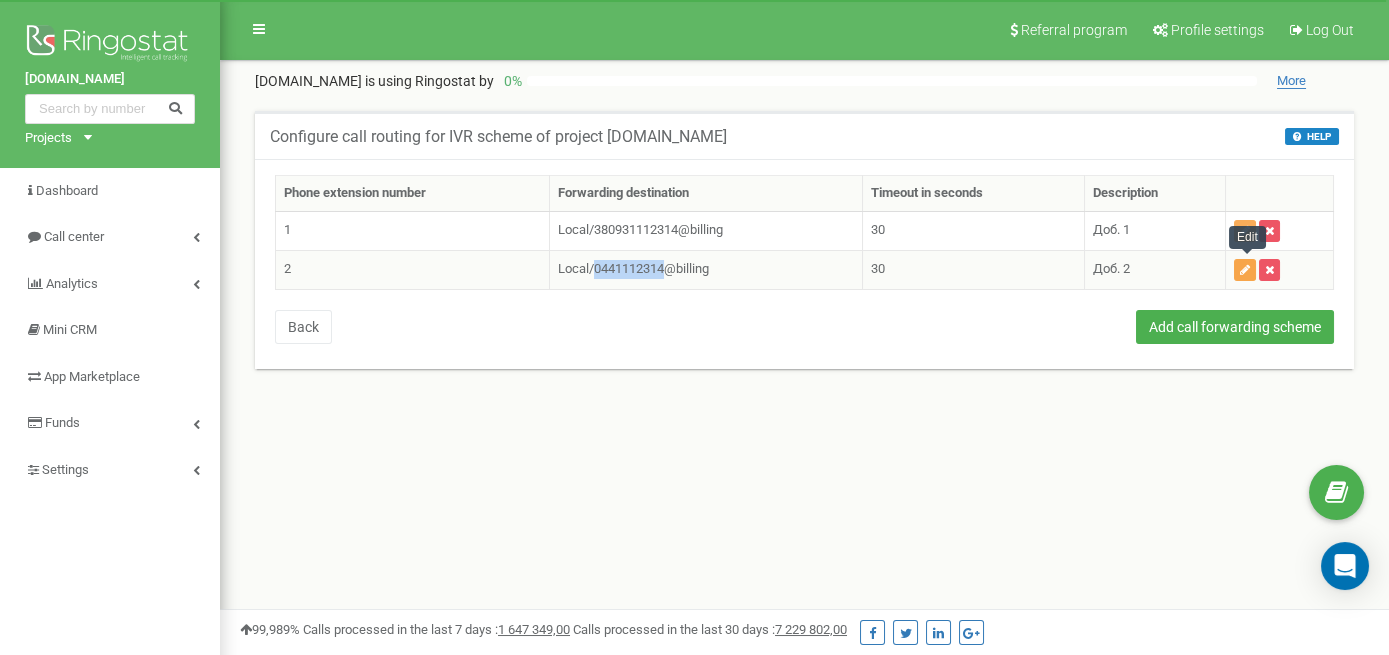 click at bounding box center (1245, 270) 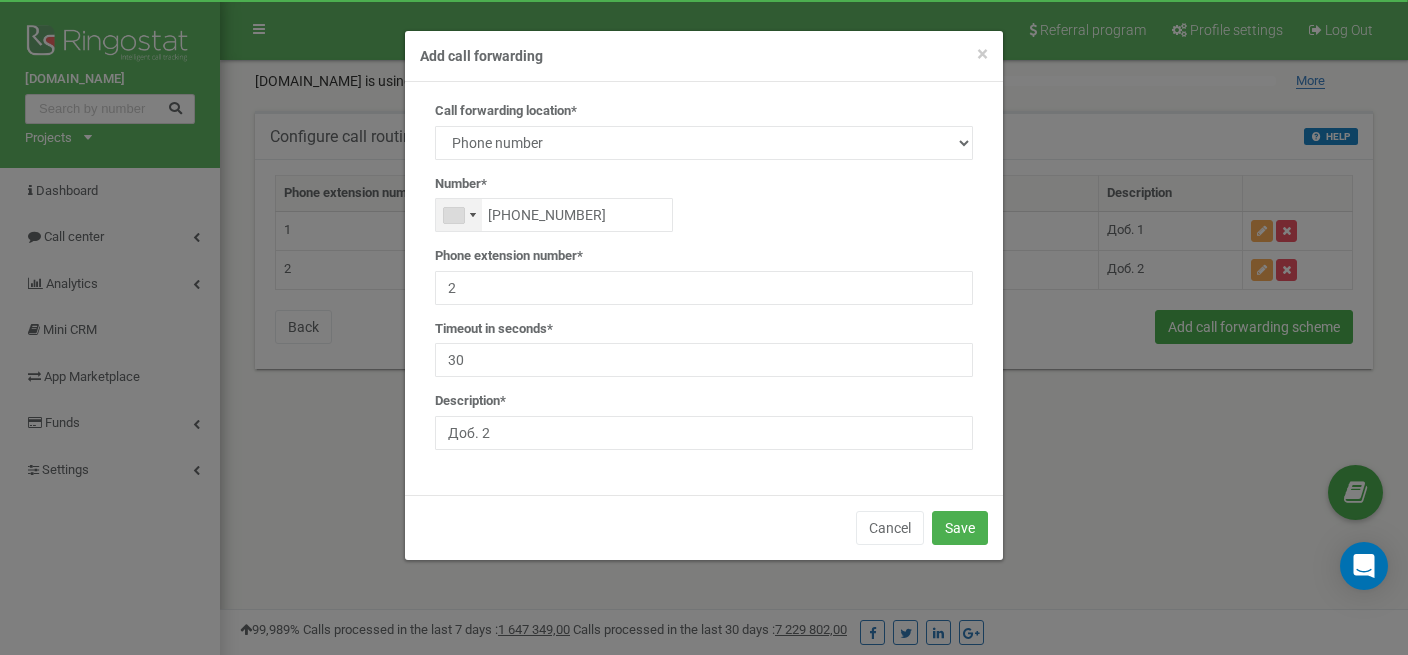 click at bounding box center (459, 215) 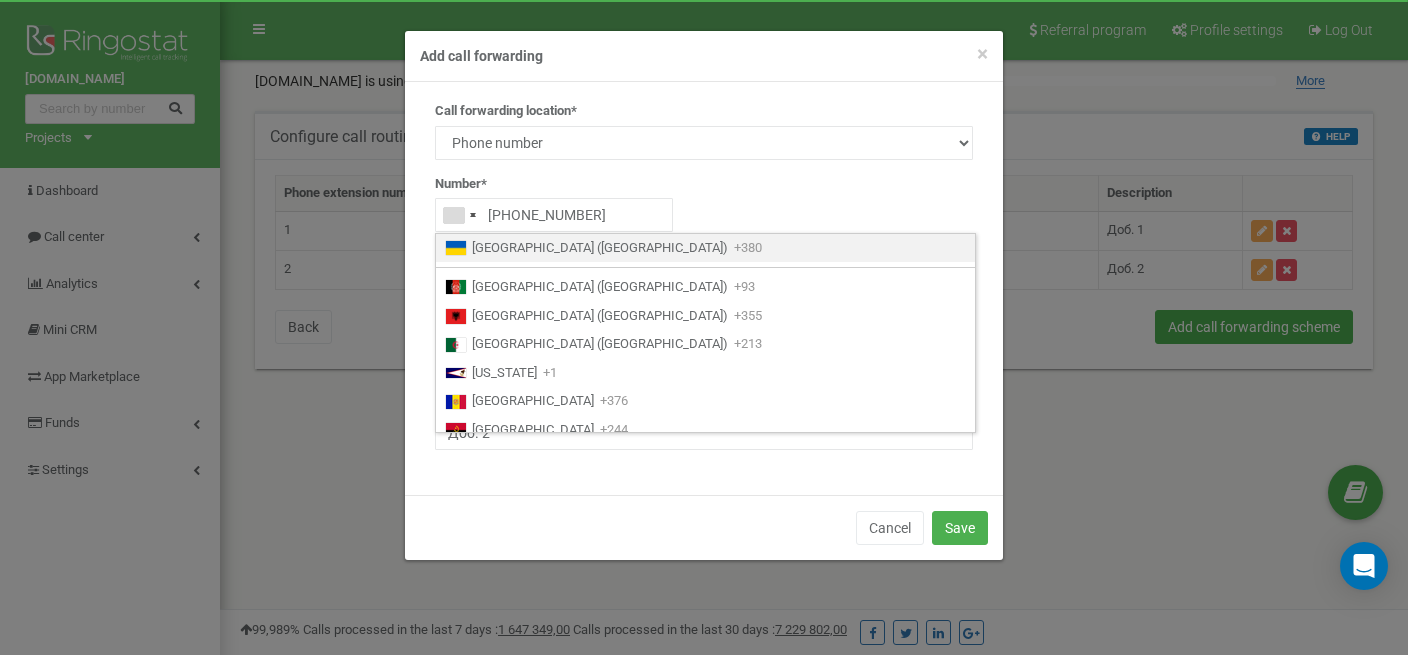 click on "Ukraine (Україна)" at bounding box center [600, 248] 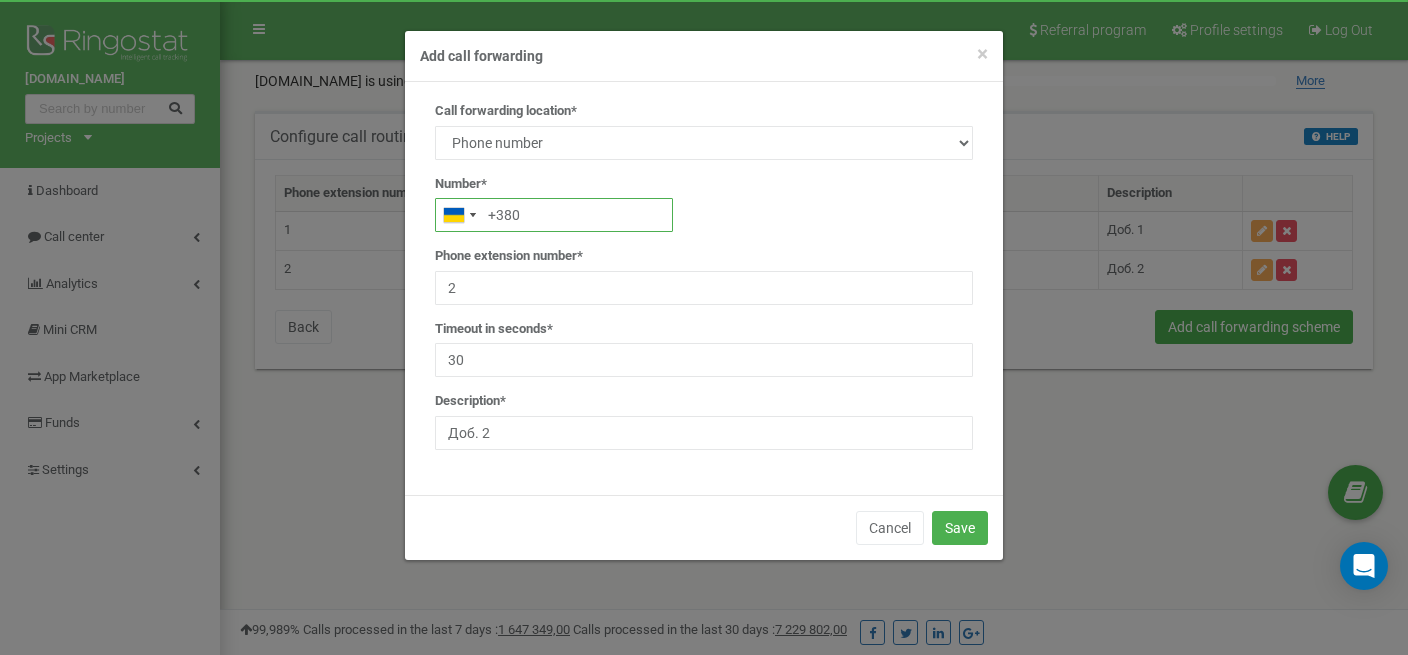 paste on "0441112314" 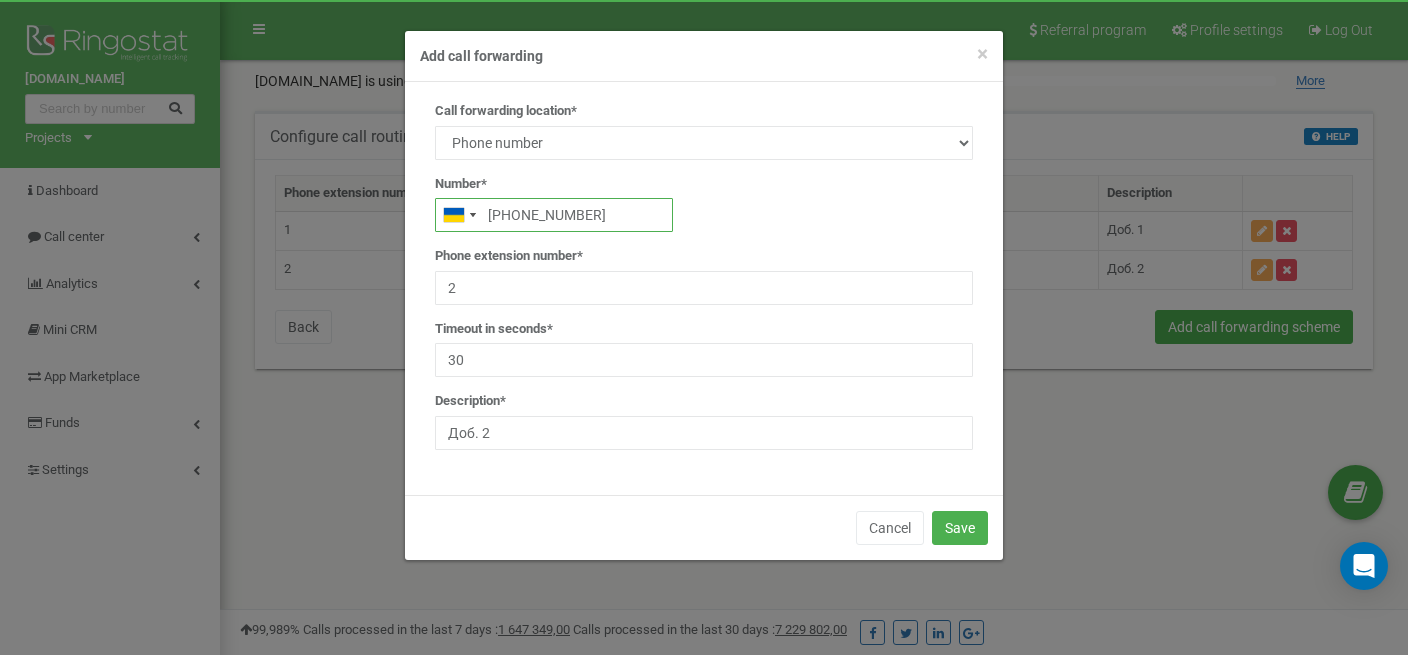 click on "+3800441112314" at bounding box center [554, 215] 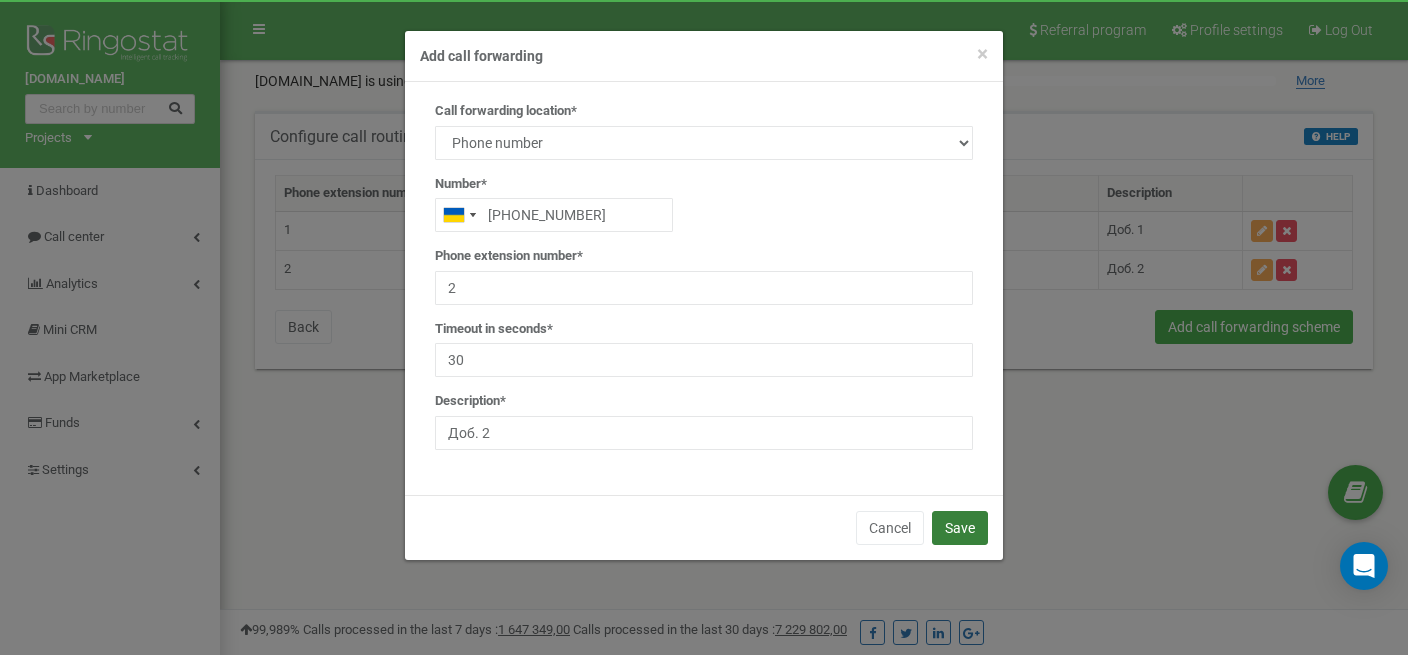 click on "Save" at bounding box center [960, 528] 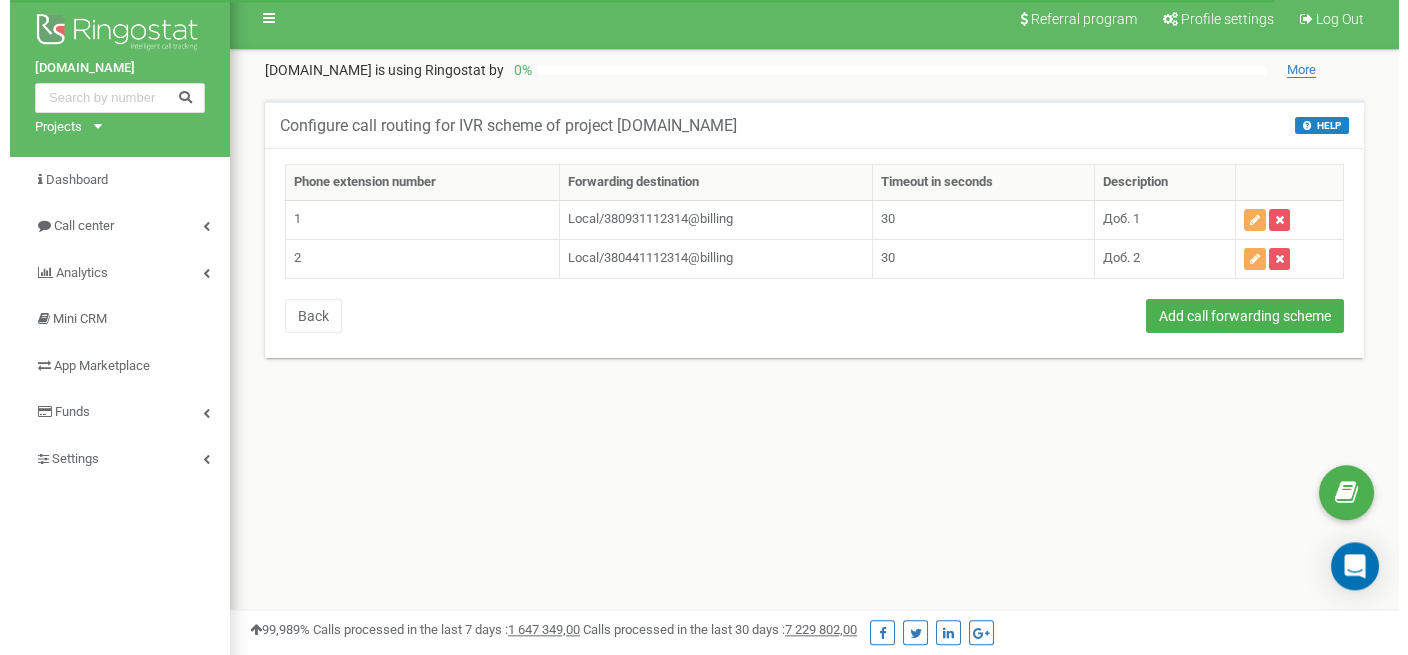 scroll, scrollTop: 0, scrollLeft: 0, axis: both 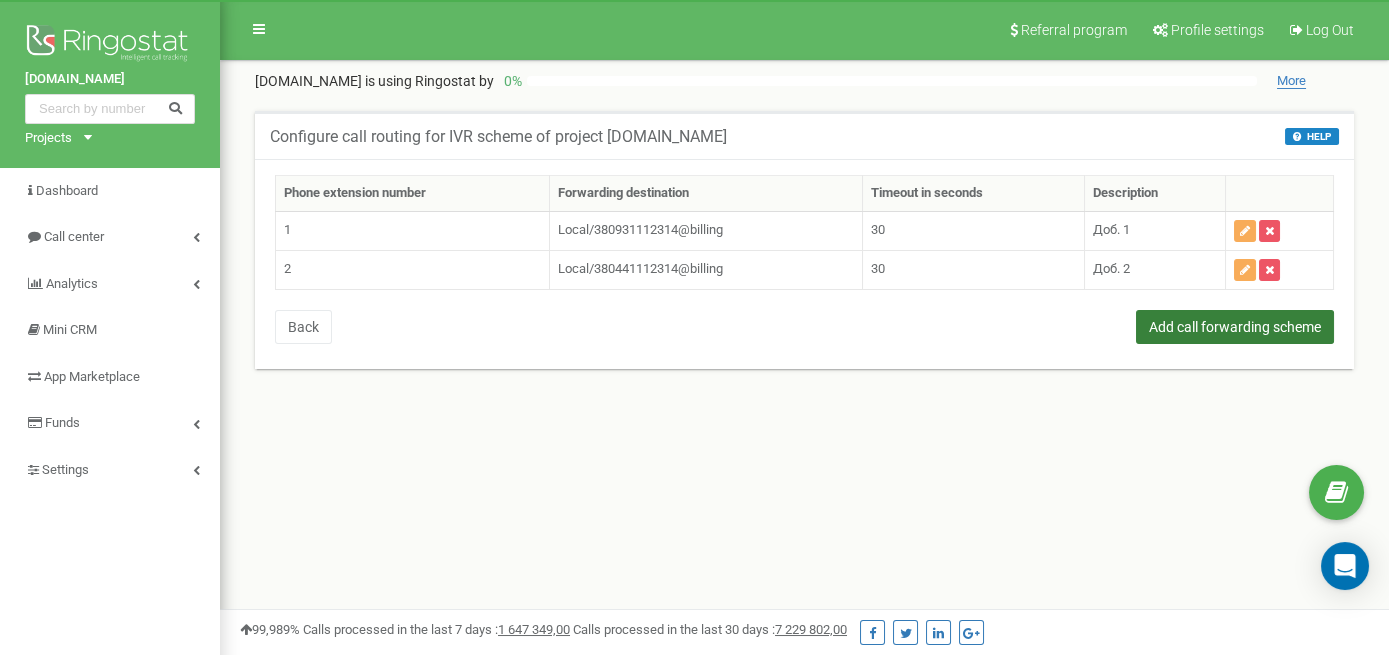 click on "Add call forwarding scheme" at bounding box center [1235, 327] 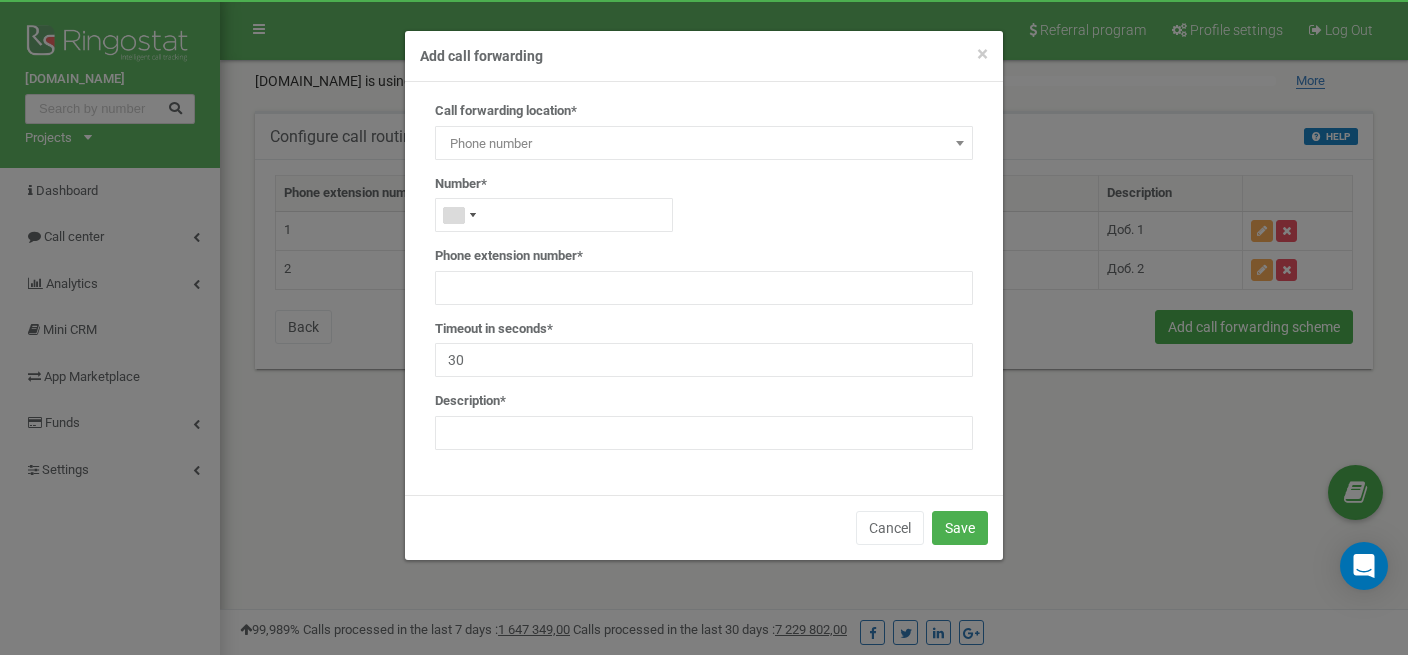 click on "Phone number" at bounding box center (704, 144) 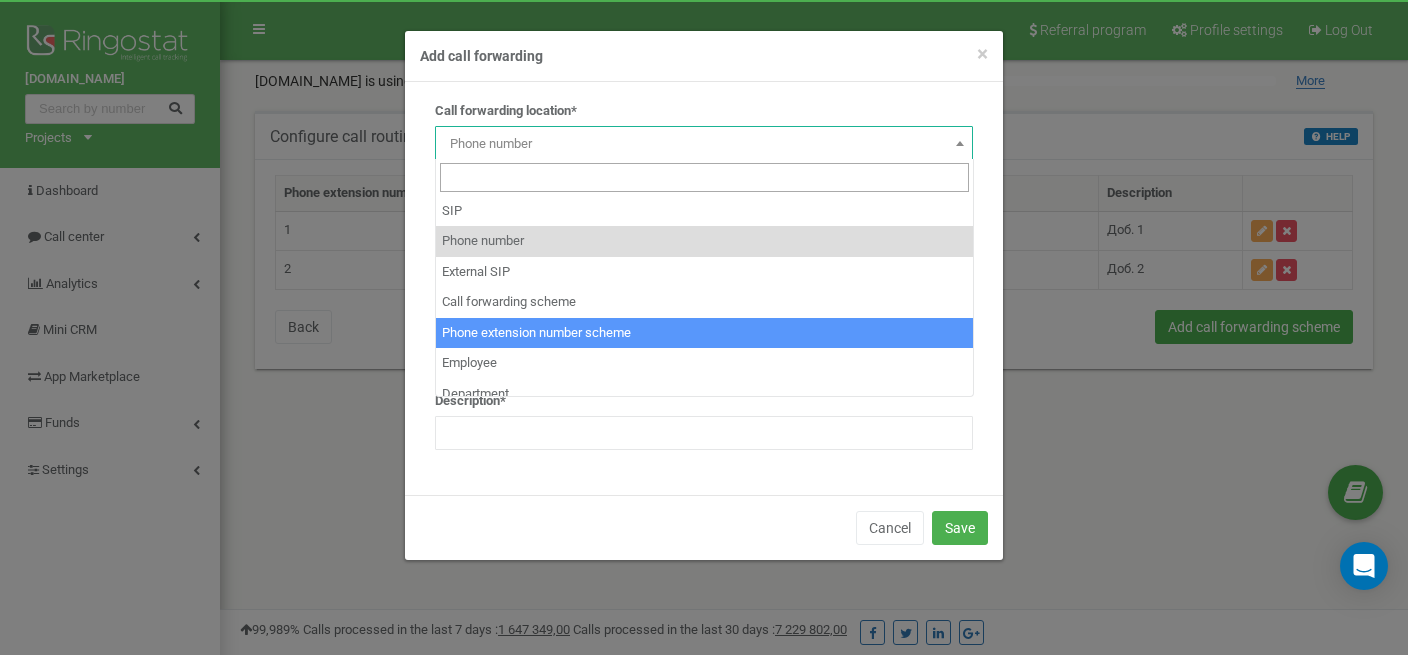 select on "AddNumberId" 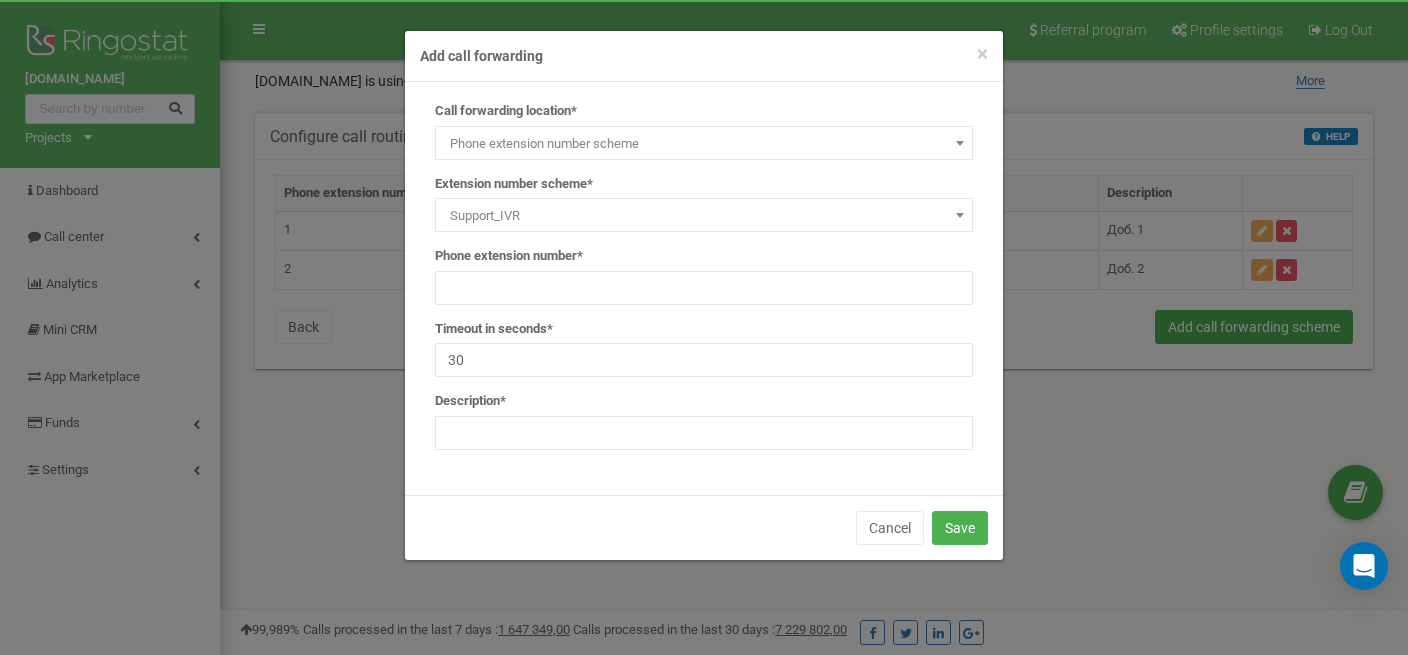 click on "Phone extension number scheme" at bounding box center (704, 144) 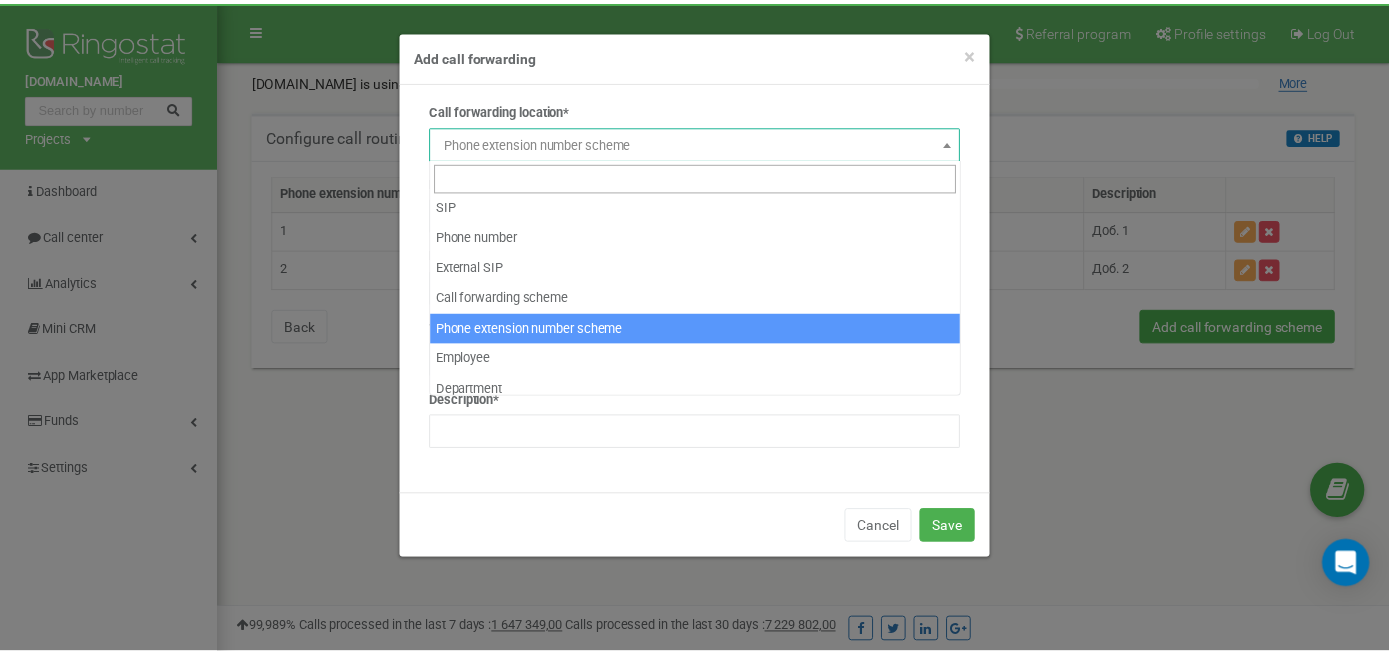 scroll, scrollTop: 0, scrollLeft: 0, axis: both 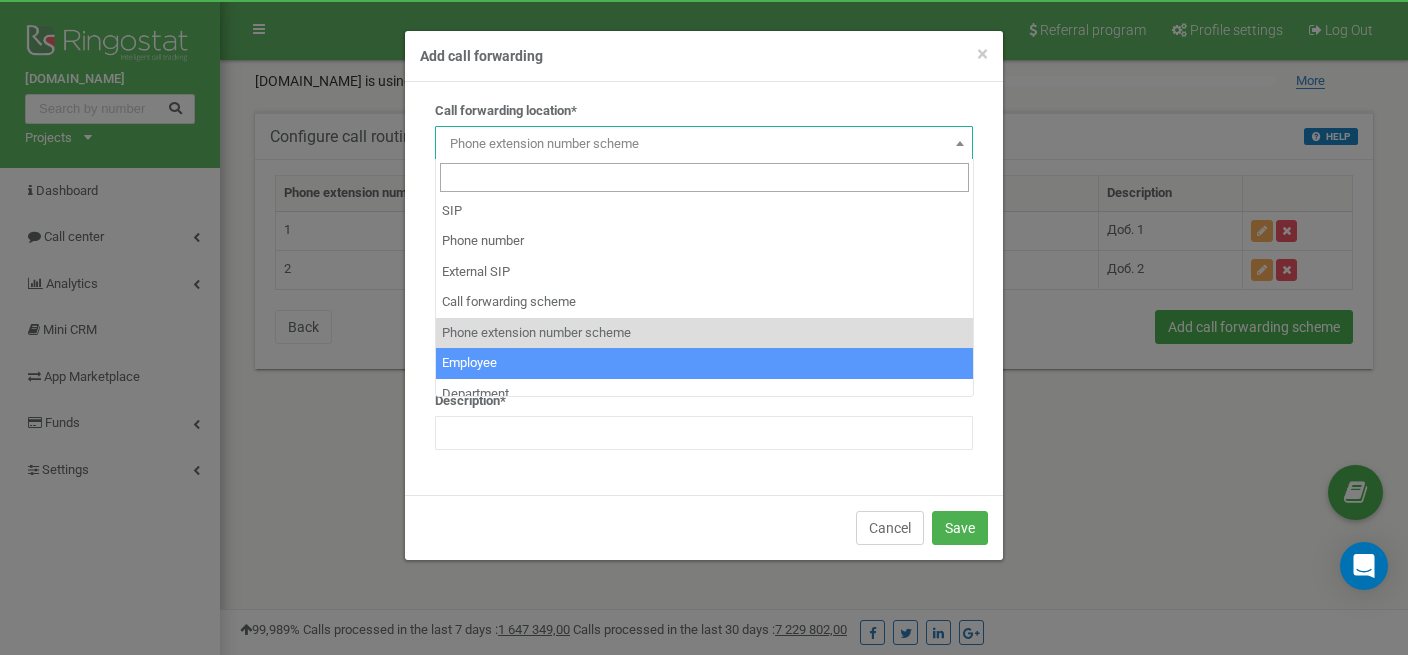 click on "Cancel" at bounding box center [890, 528] 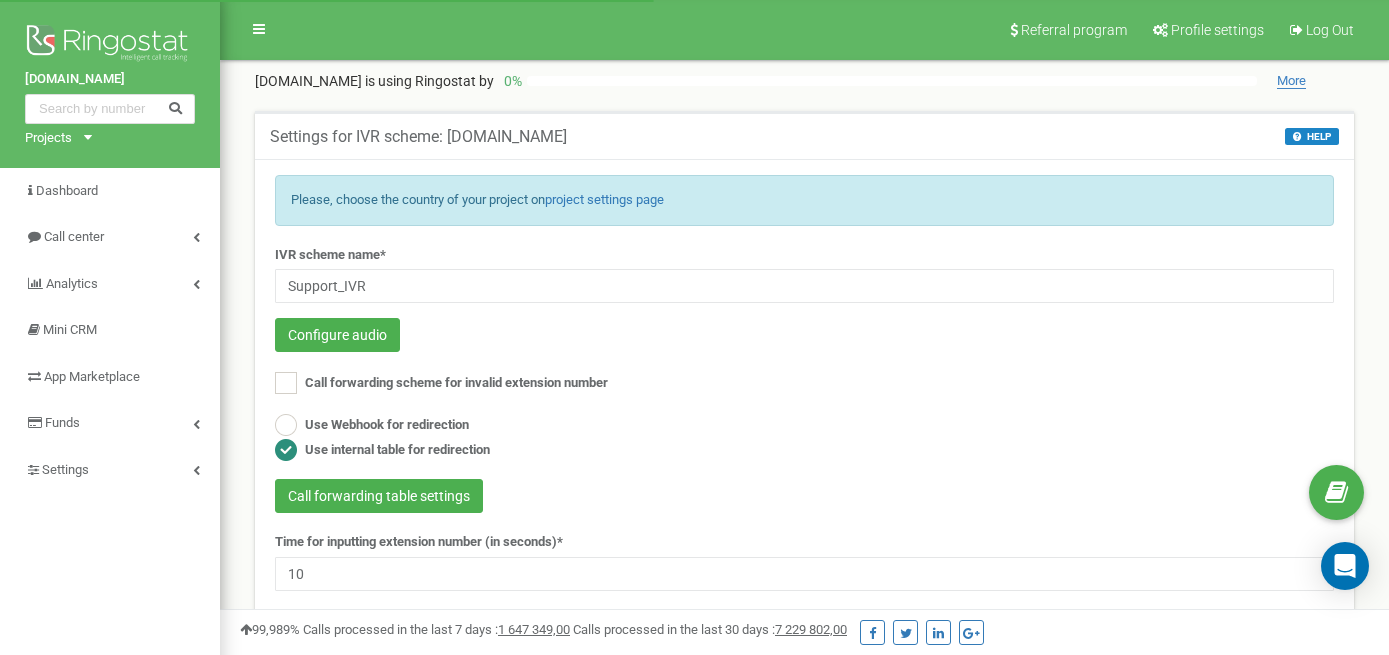 scroll, scrollTop: 0, scrollLeft: 0, axis: both 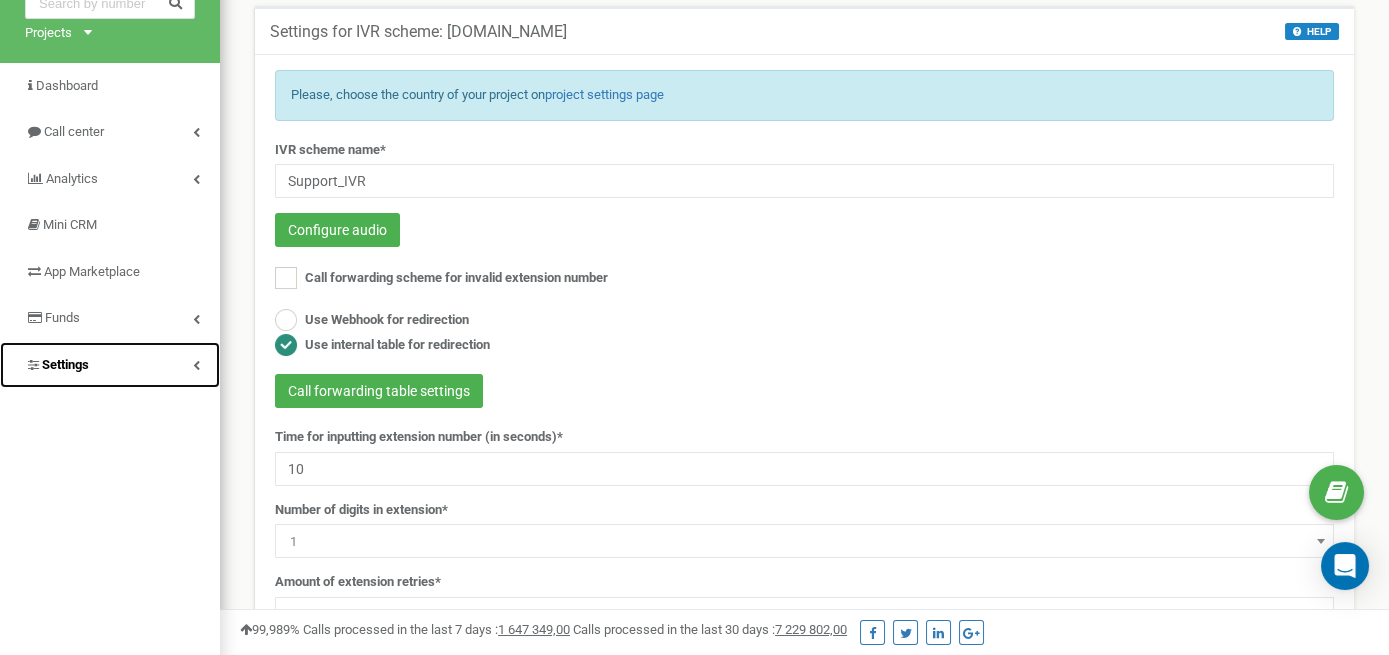click on "Settings" at bounding box center [110, 365] 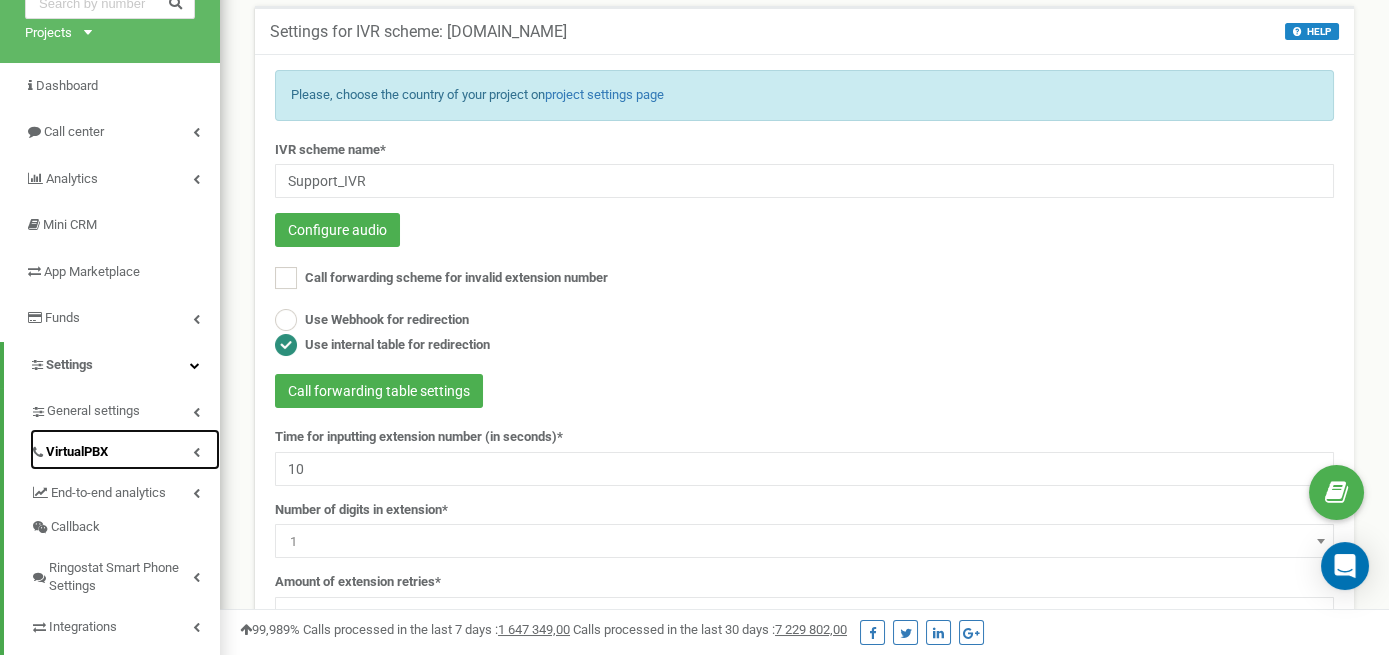 click on "VirtualPBX" at bounding box center [125, 449] 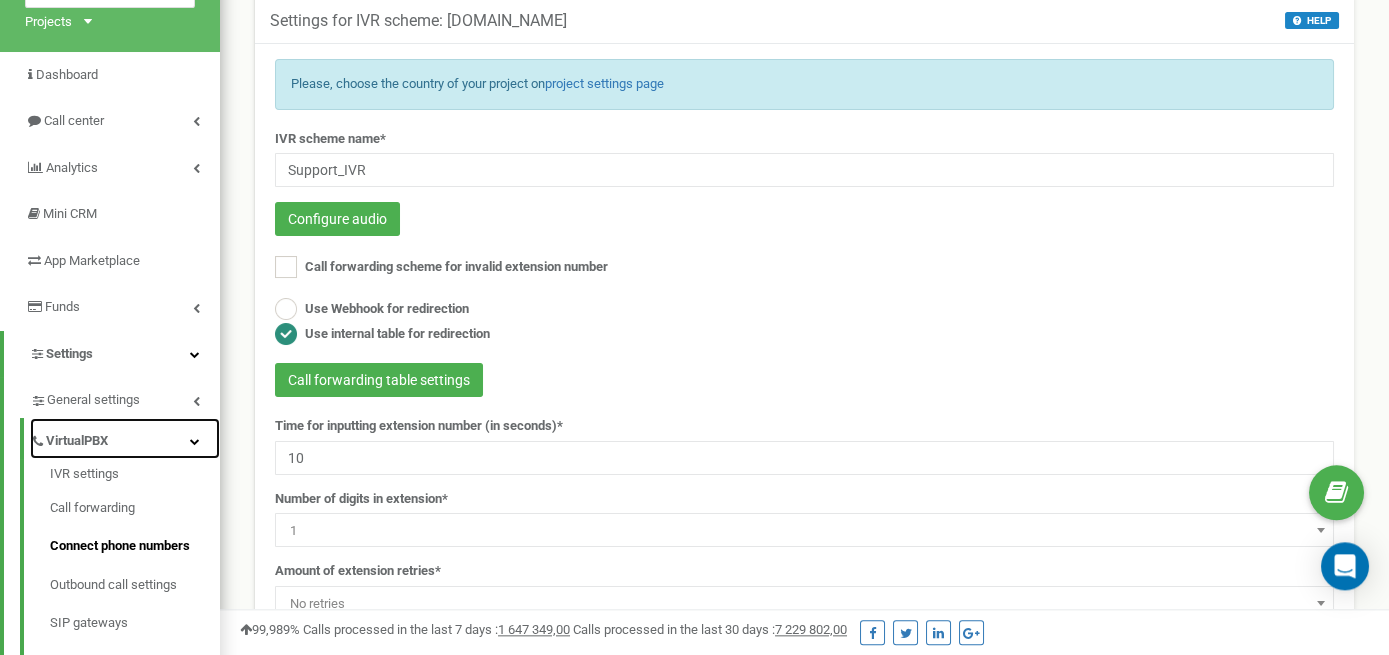 scroll, scrollTop: 211, scrollLeft: 0, axis: vertical 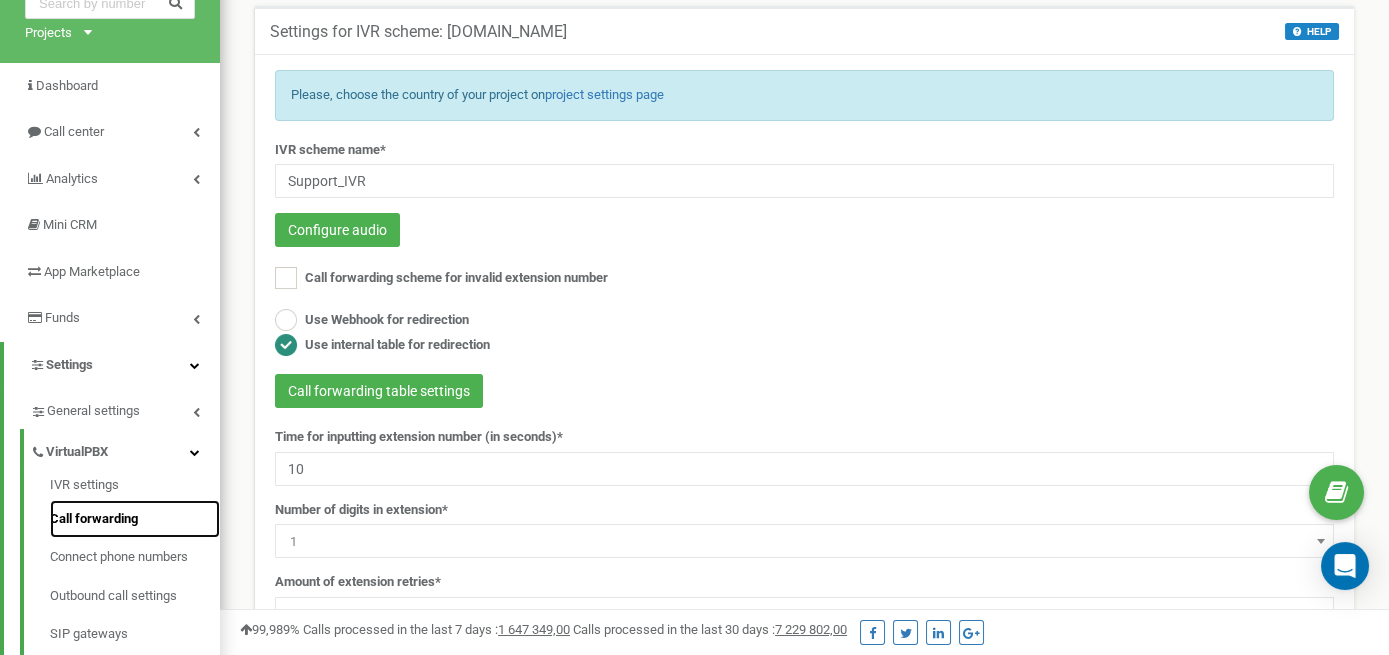 click on "Call forwarding" at bounding box center [135, 519] 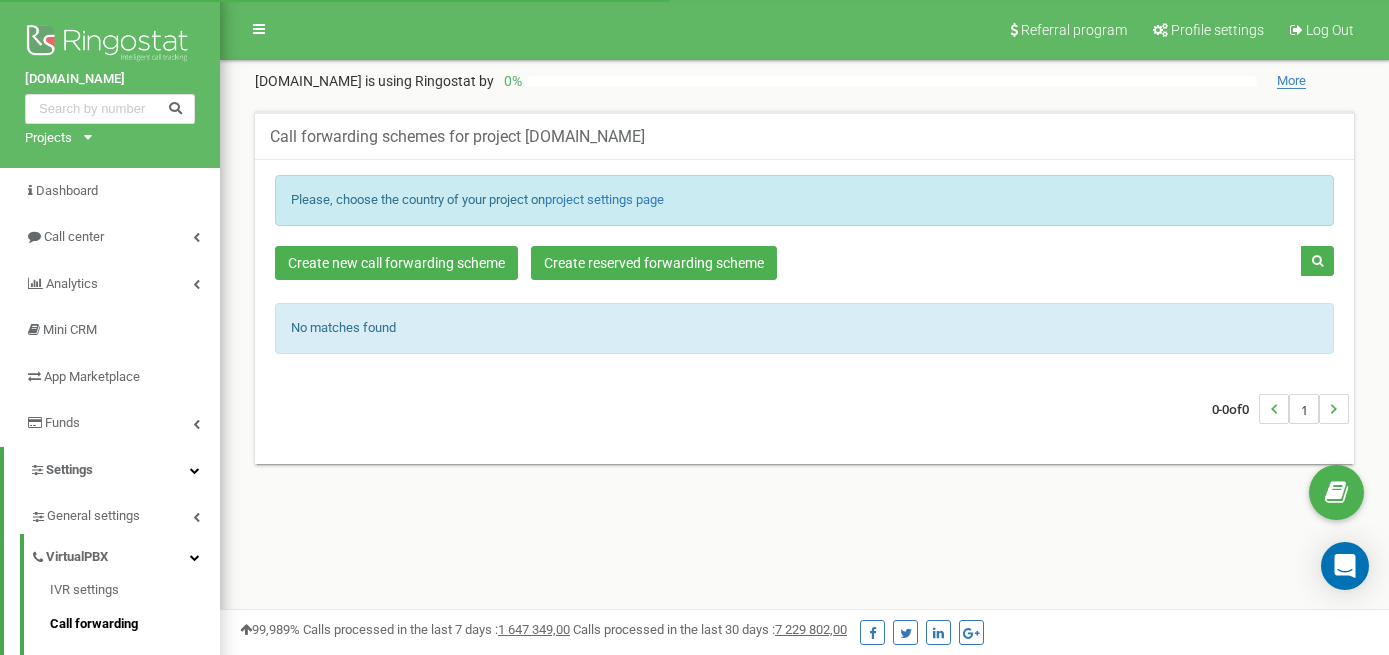 scroll, scrollTop: 0, scrollLeft: 0, axis: both 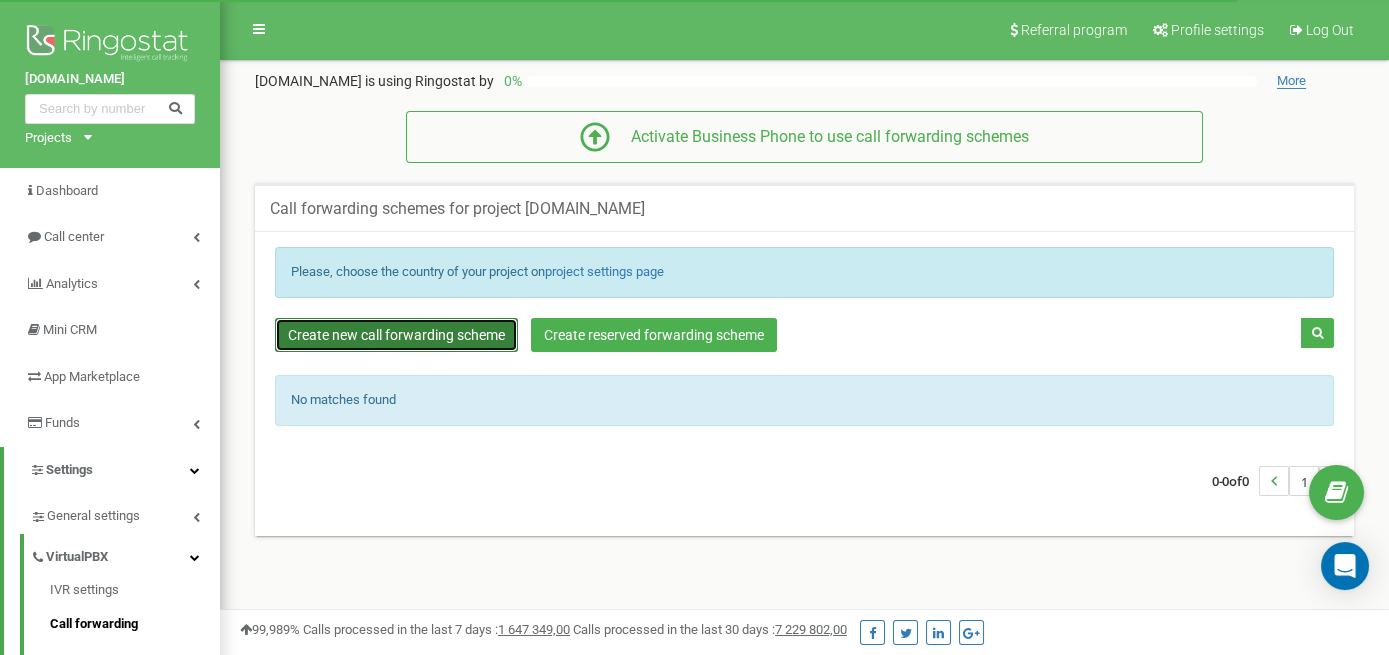 click on "Create new call forwarding scheme" at bounding box center (396, 335) 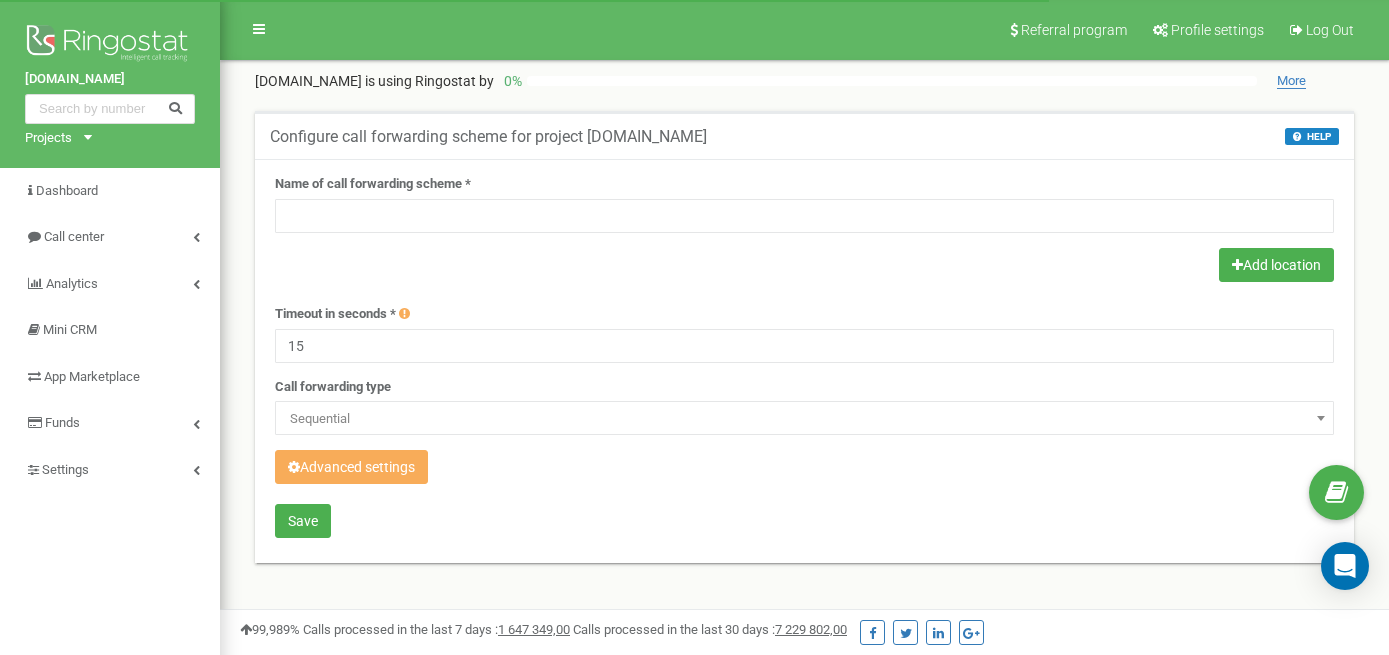 scroll, scrollTop: 0, scrollLeft: 0, axis: both 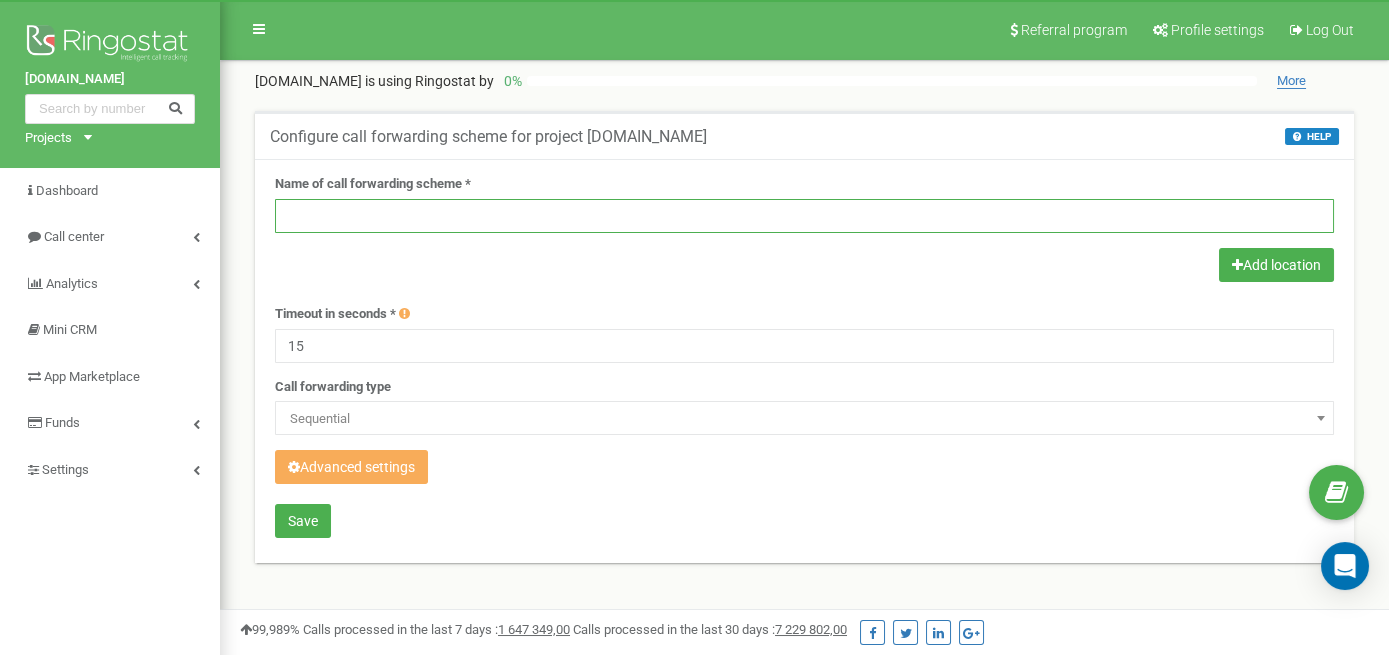click at bounding box center (804, 216) 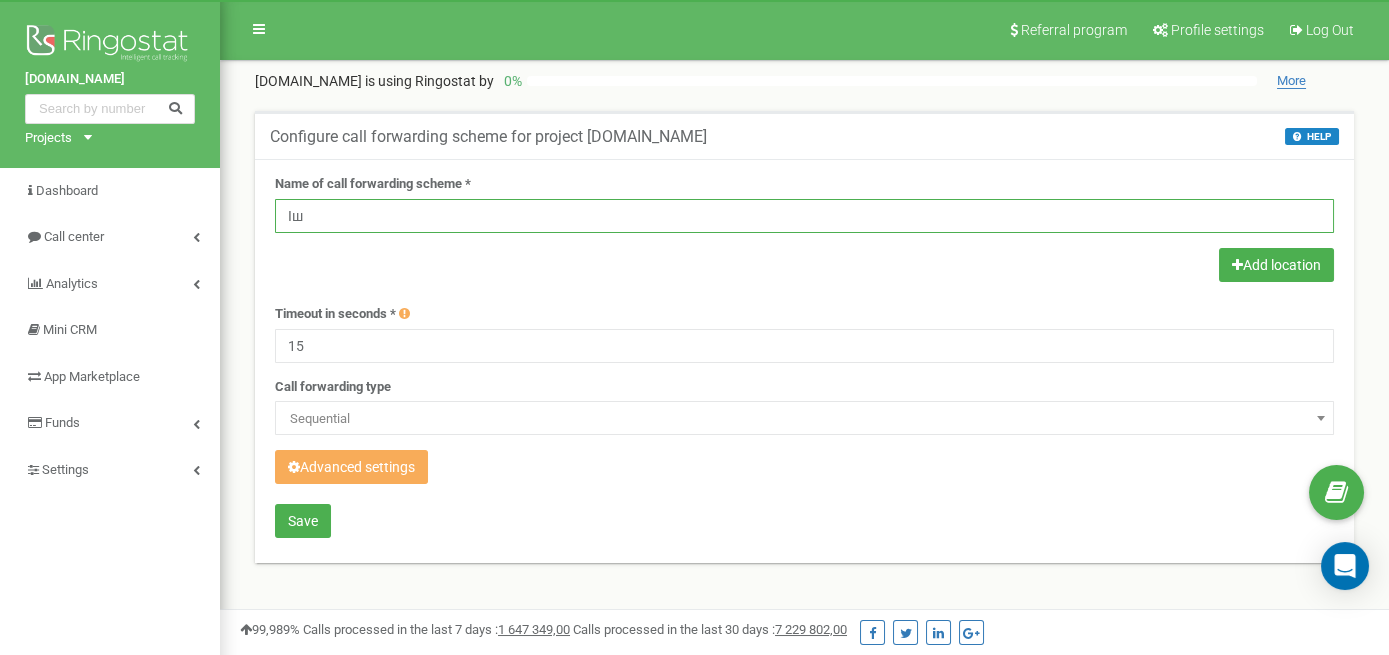 type on "І" 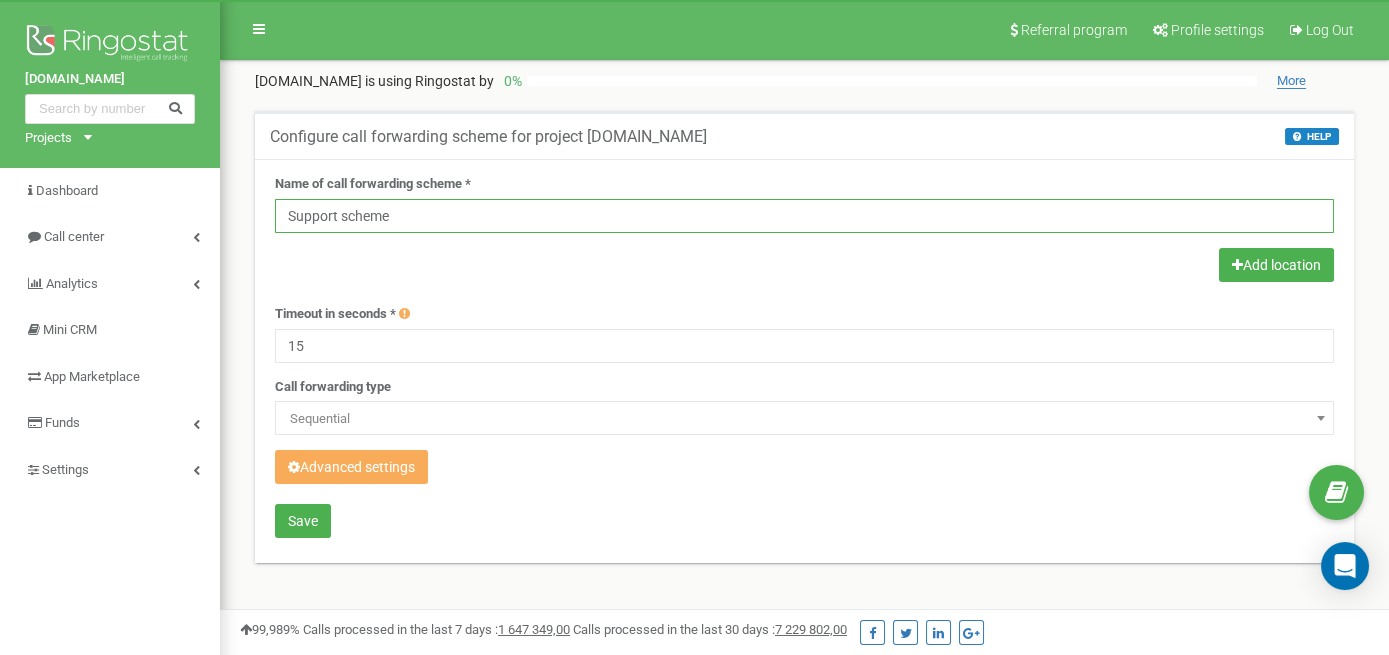 type on "Support scheme" 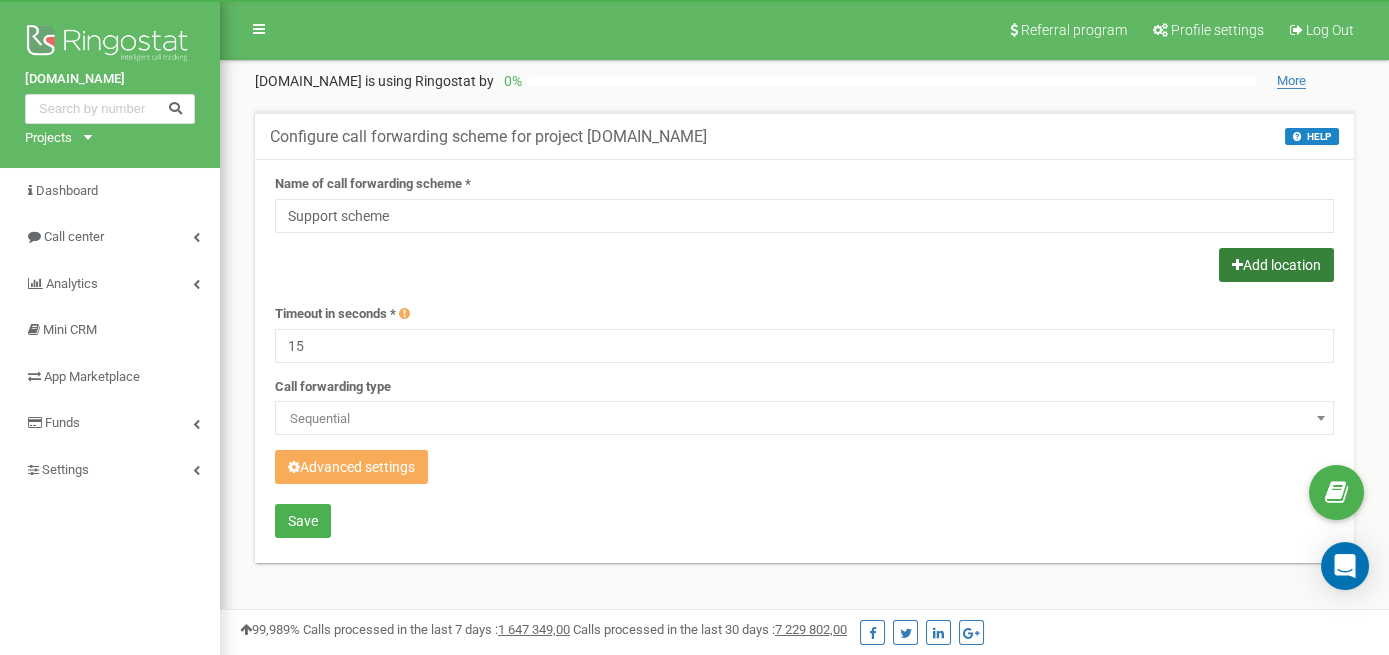 click on "Add location" at bounding box center (1276, 265) 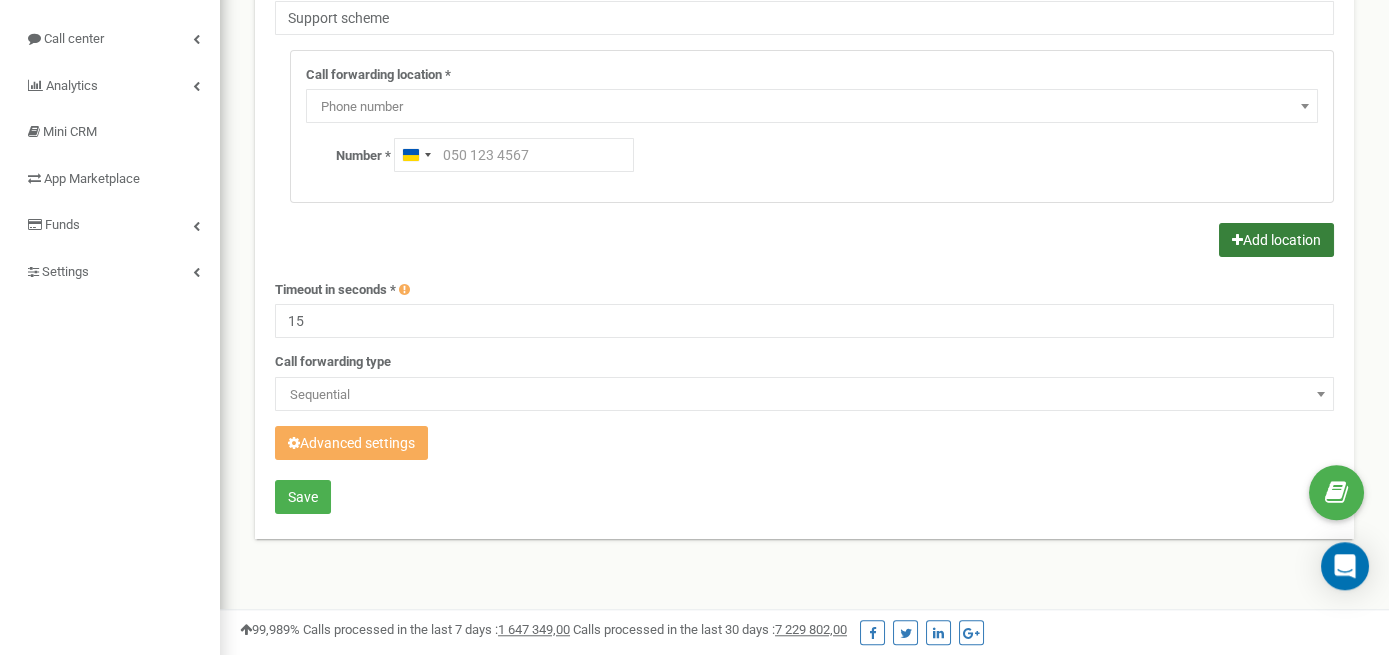 scroll, scrollTop: 105, scrollLeft: 0, axis: vertical 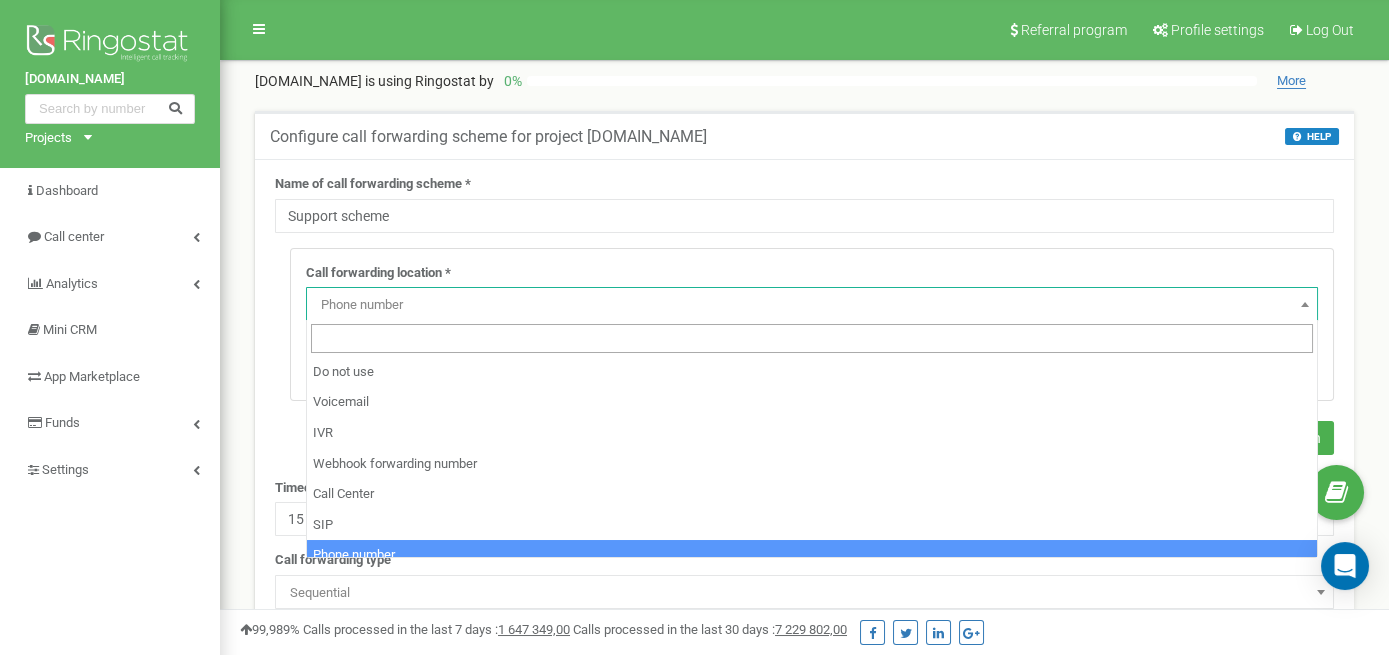 click on "Phone number" at bounding box center [812, 305] 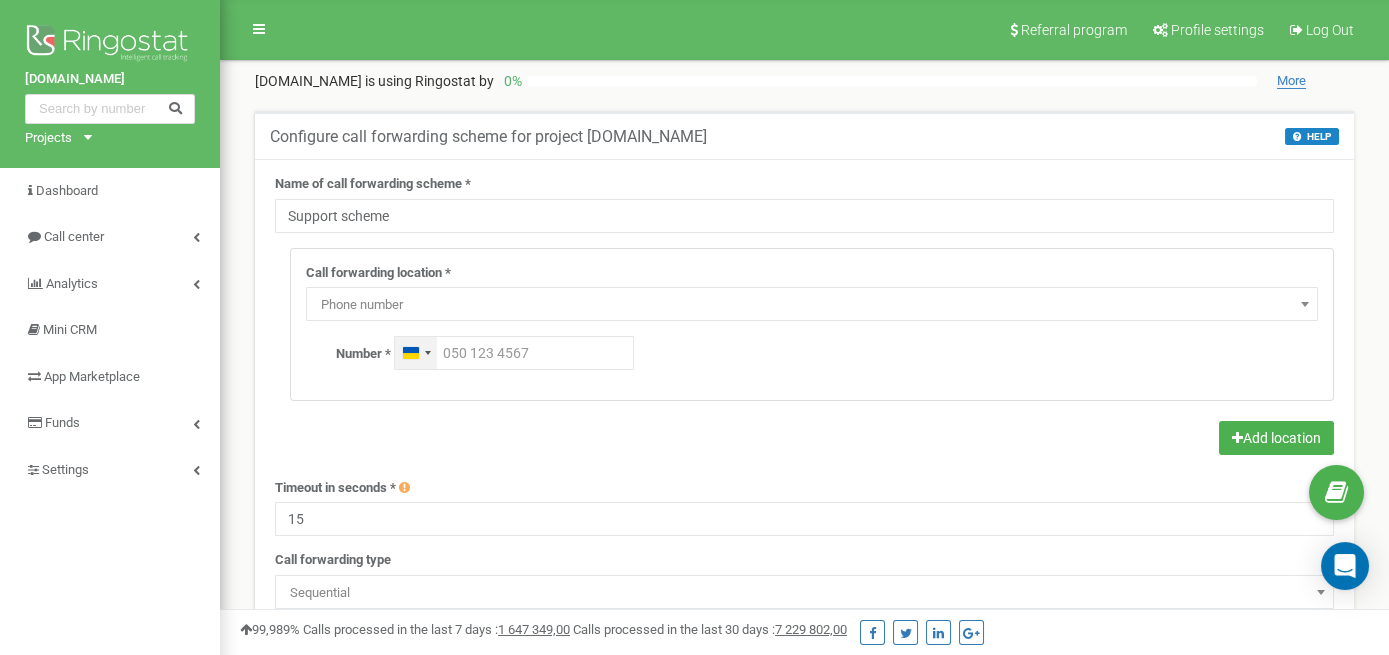 click on "Ukraine +380" at bounding box center (411, 353) 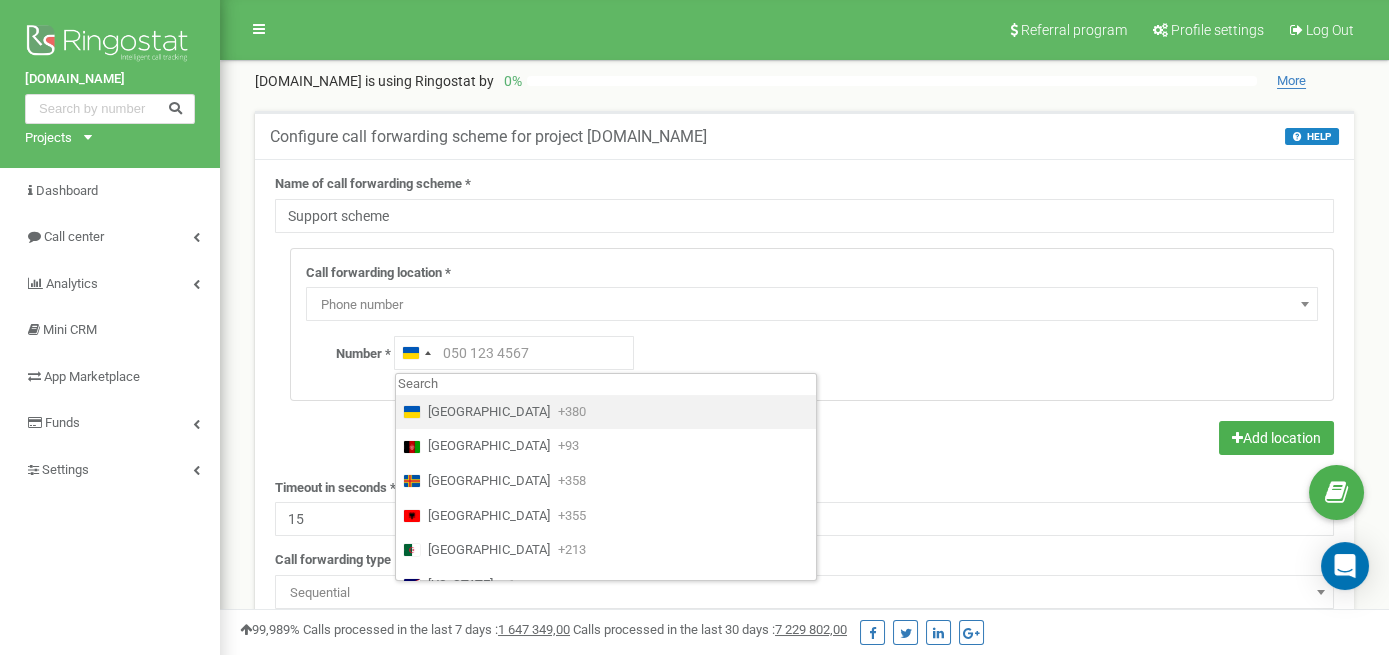 click on "Ukraine" at bounding box center [489, 412] 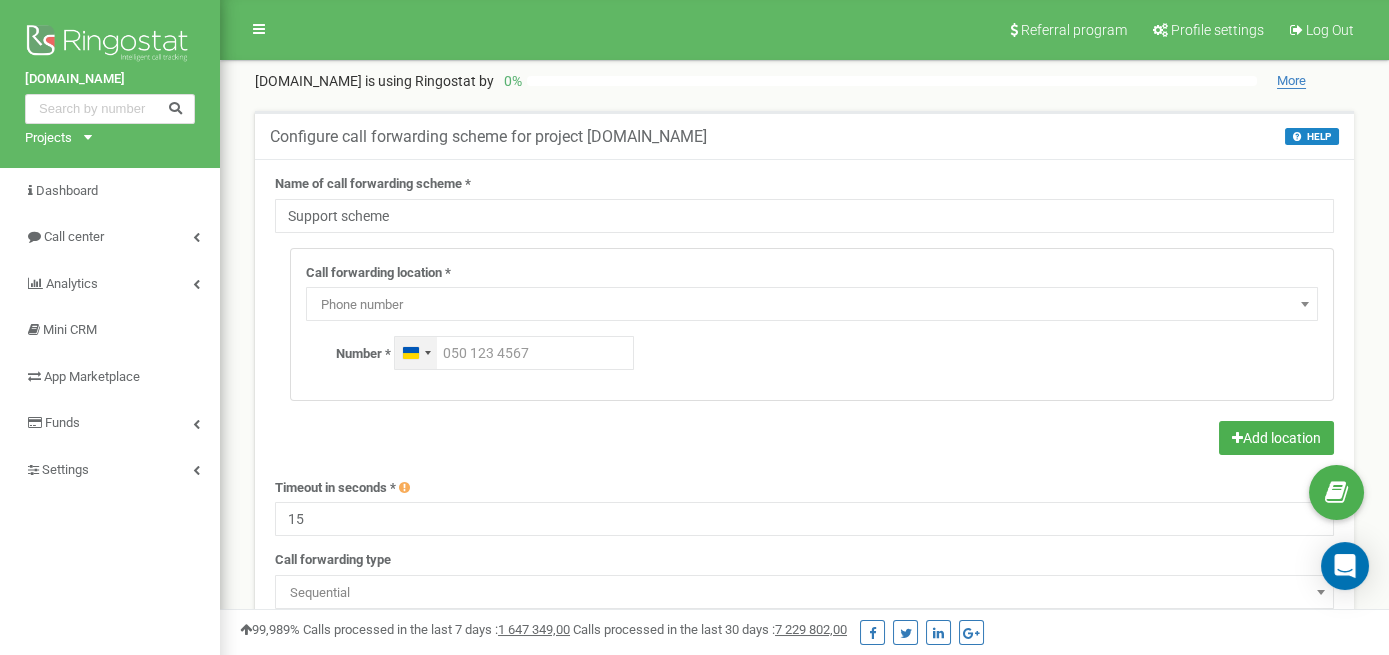 click on "[GEOGRAPHIC_DATA] +380" at bounding box center (411, 353) 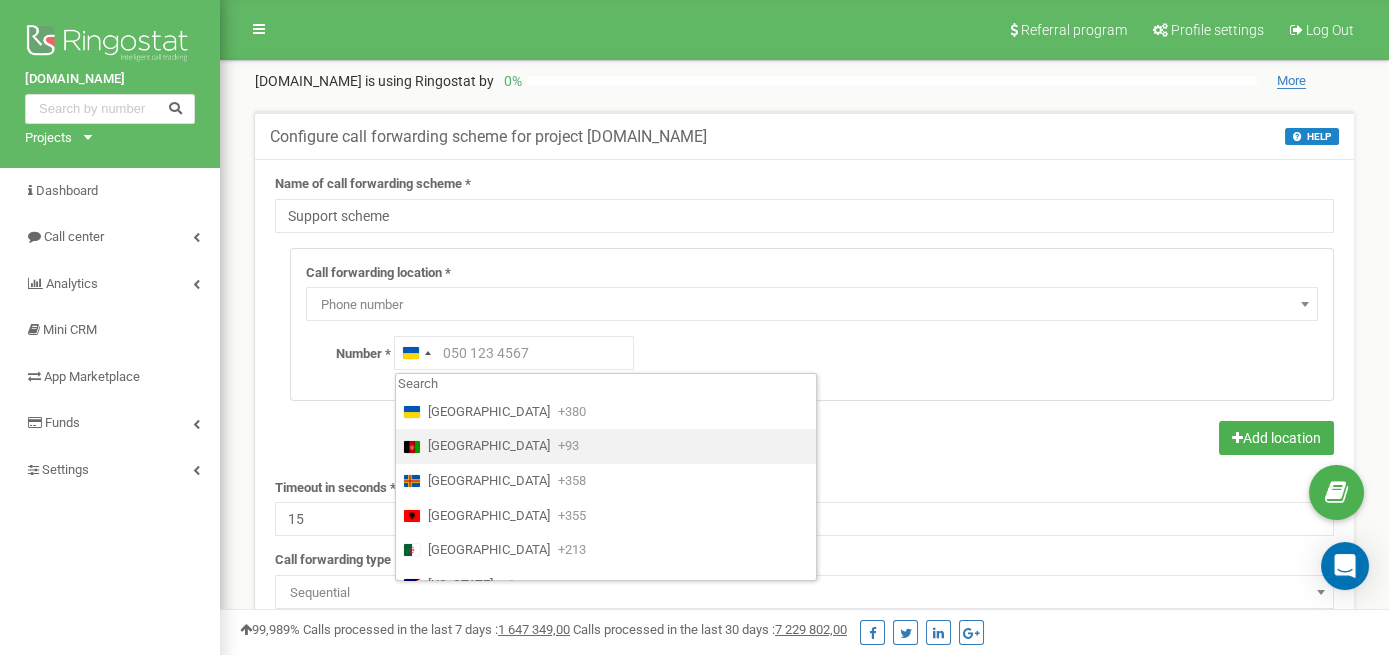 click on "Afghanistan +93" at bounding box center [606, 446] 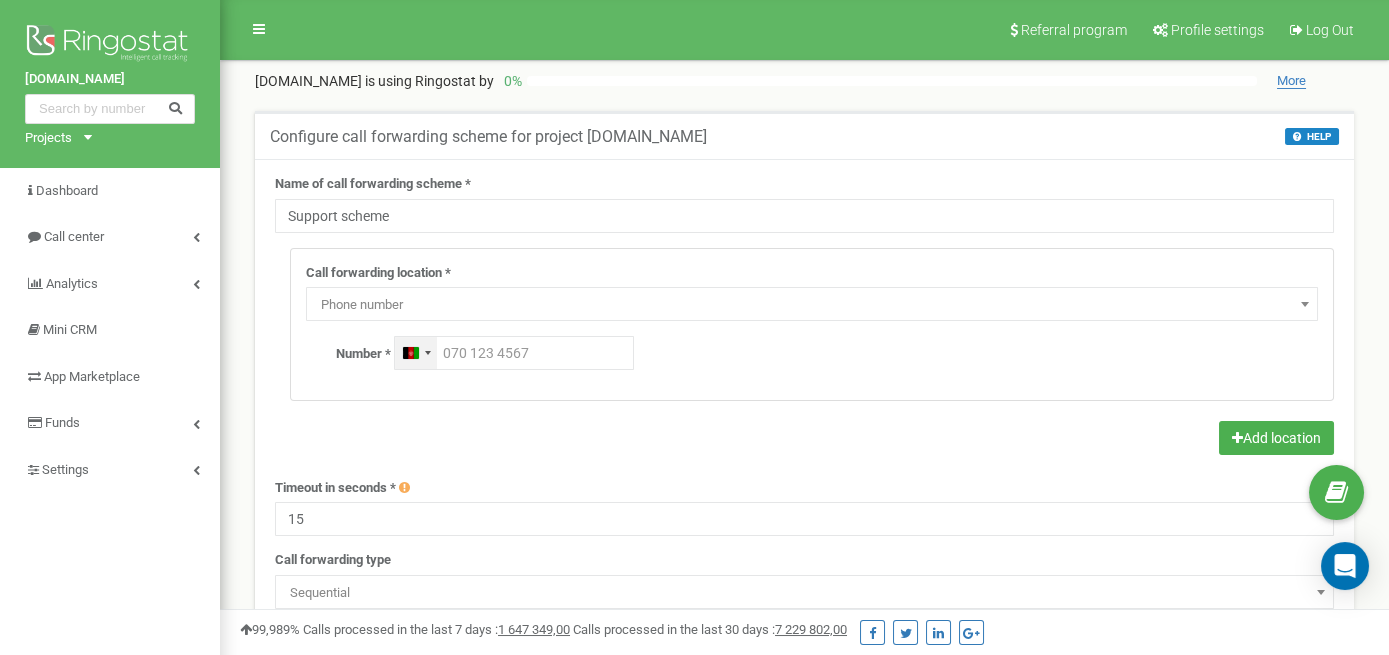 click on "Afghanistan +93" at bounding box center [416, 353] 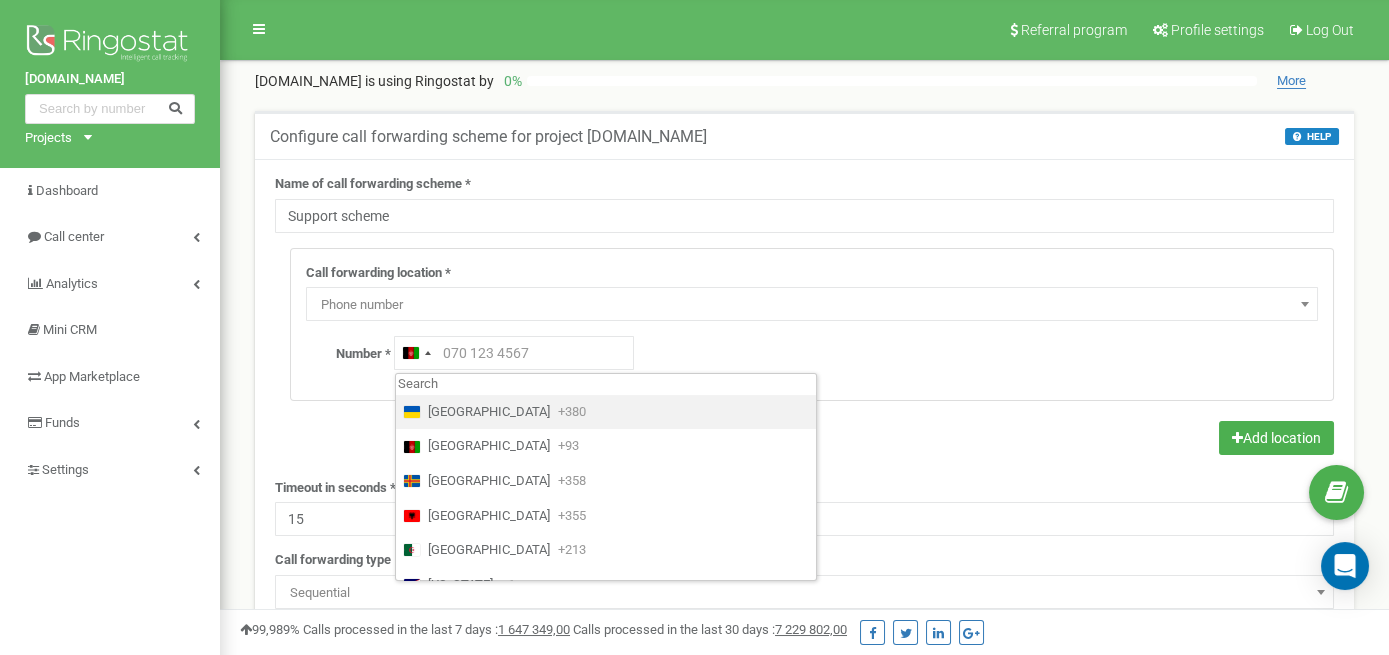 click on "Ukraine" at bounding box center (489, 412) 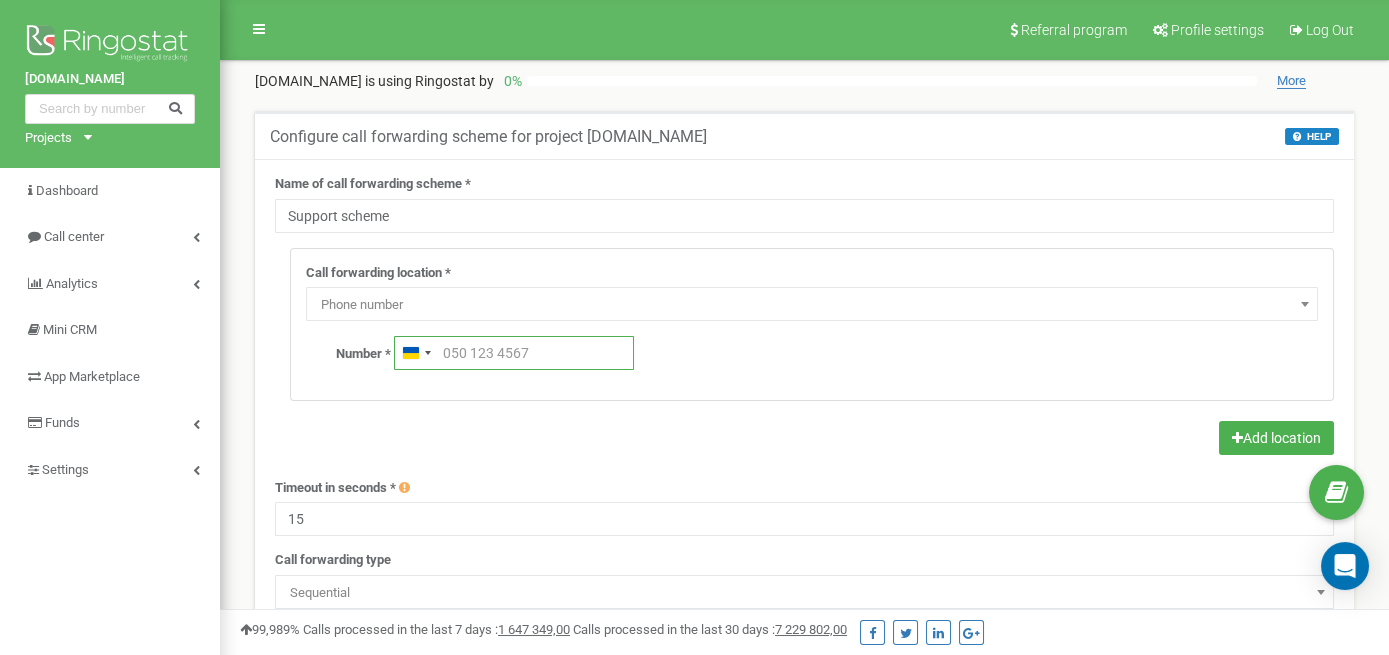 click at bounding box center [514, 353] 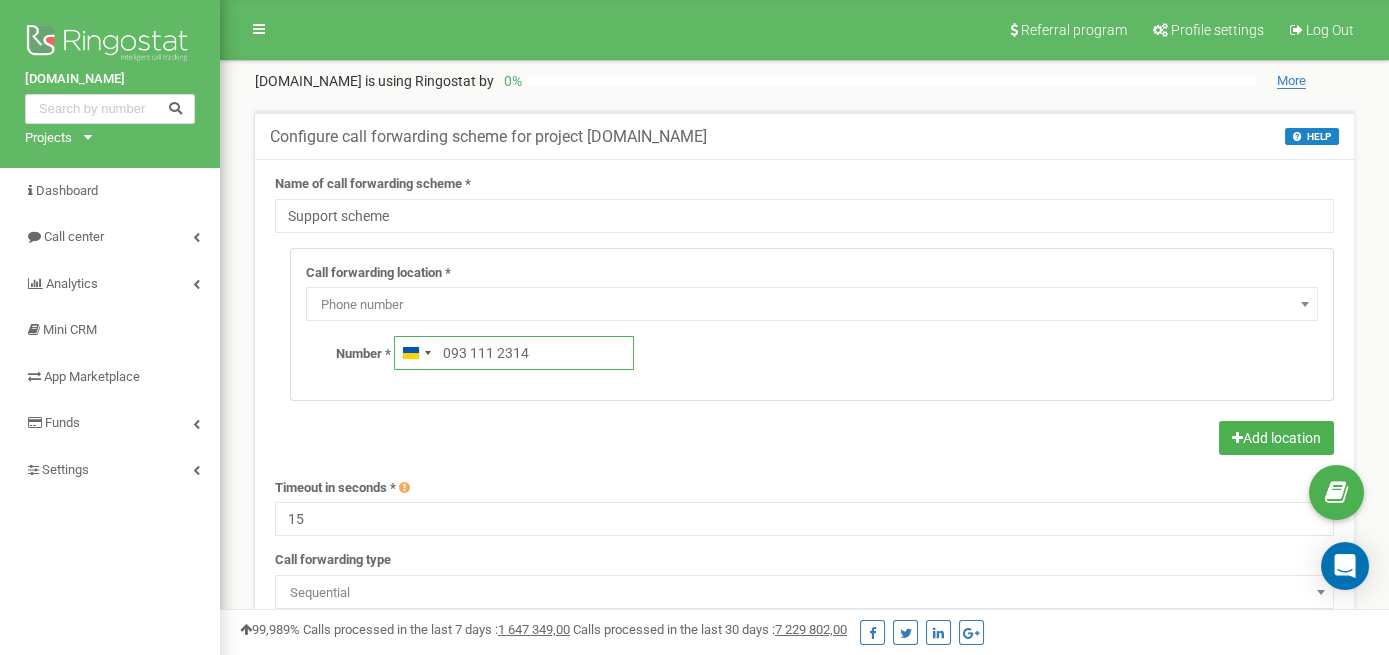 type on "093 111 2314" 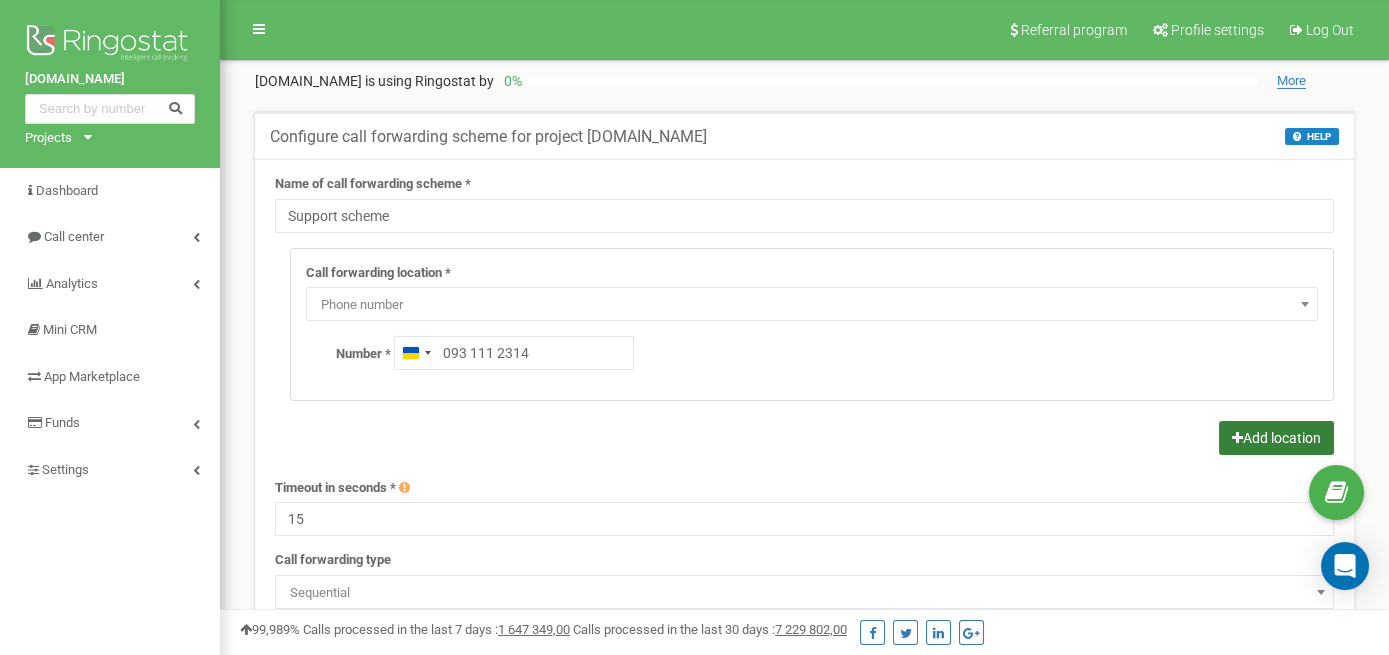click on "Add location" at bounding box center (1276, 438) 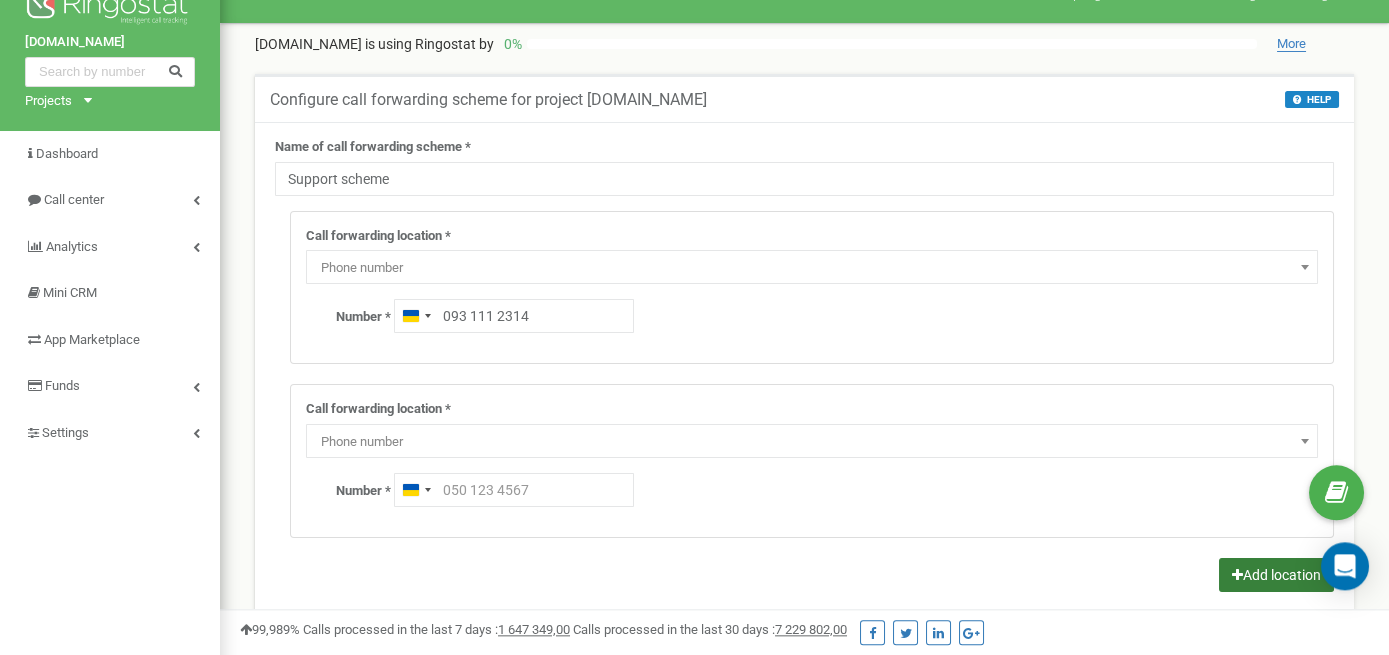 scroll, scrollTop: 211, scrollLeft: 0, axis: vertical 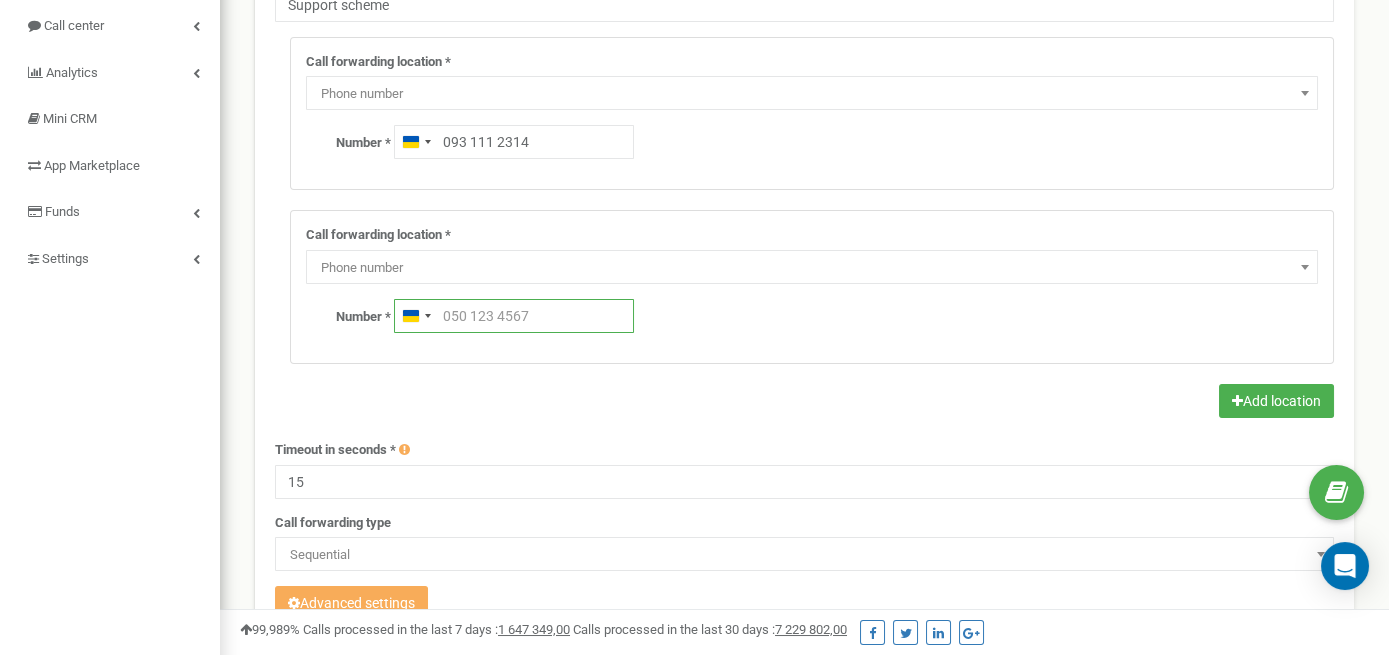 click at bounding box center [514, 316] 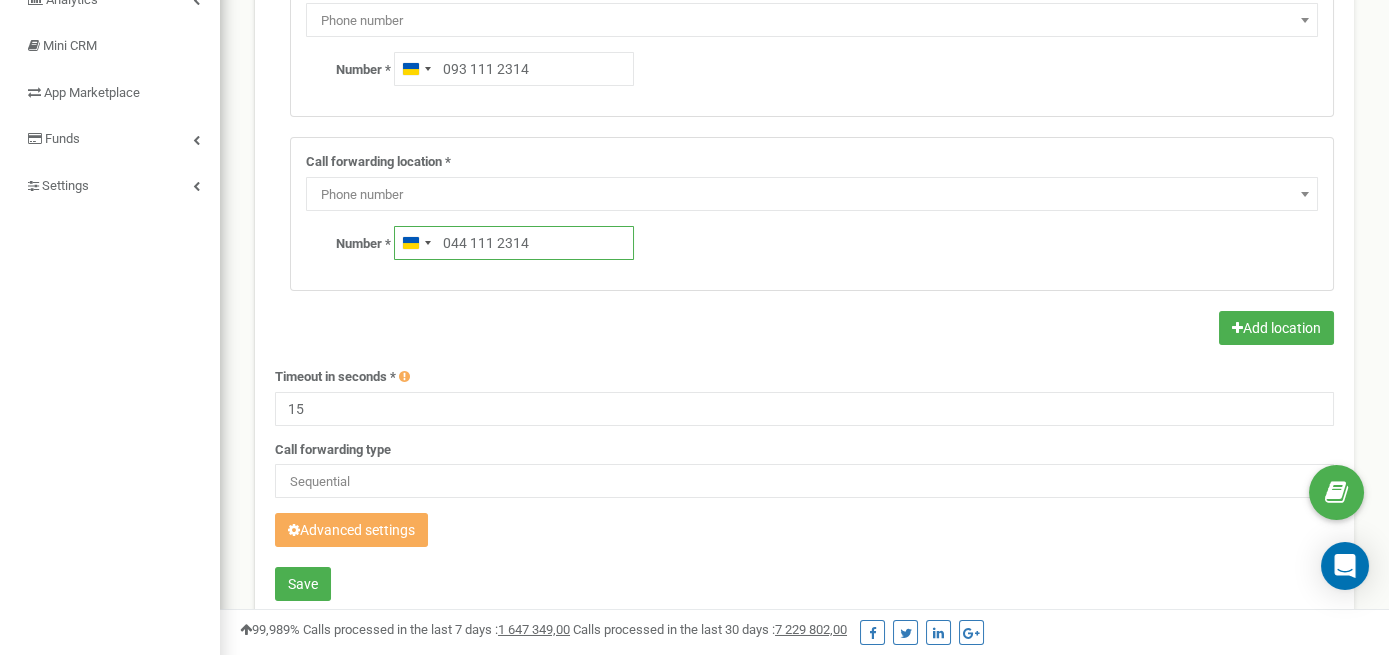 scroll, scrollTop: 316, scrollLeft: 0, axis: vertical 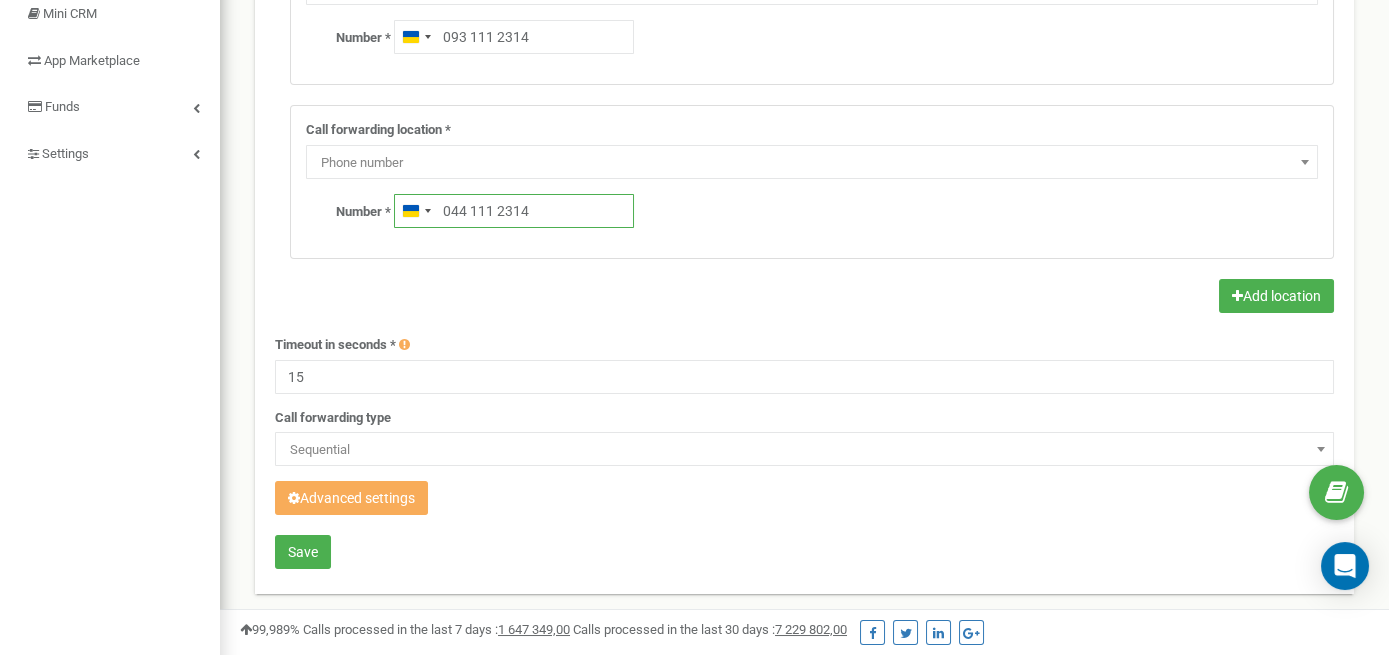 type on "044 111 2314" 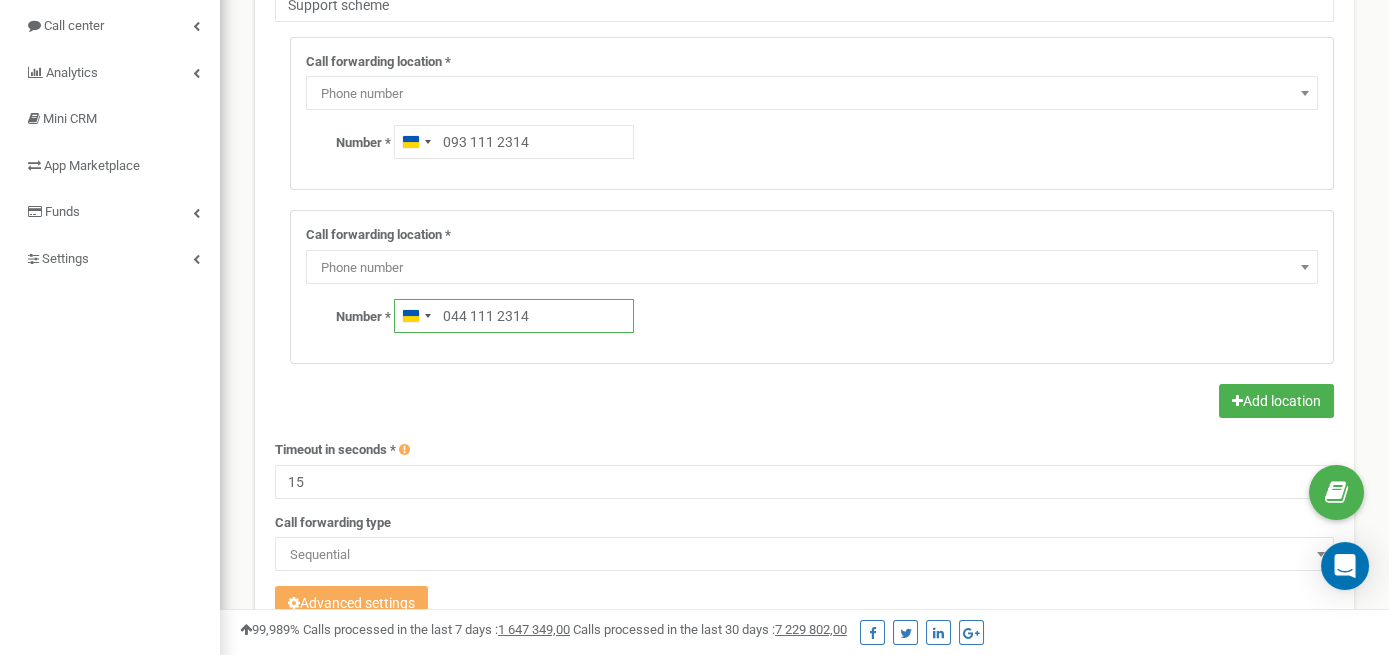 scroll, scrollTop: 105, scrollLeft: 0, axis: vertical 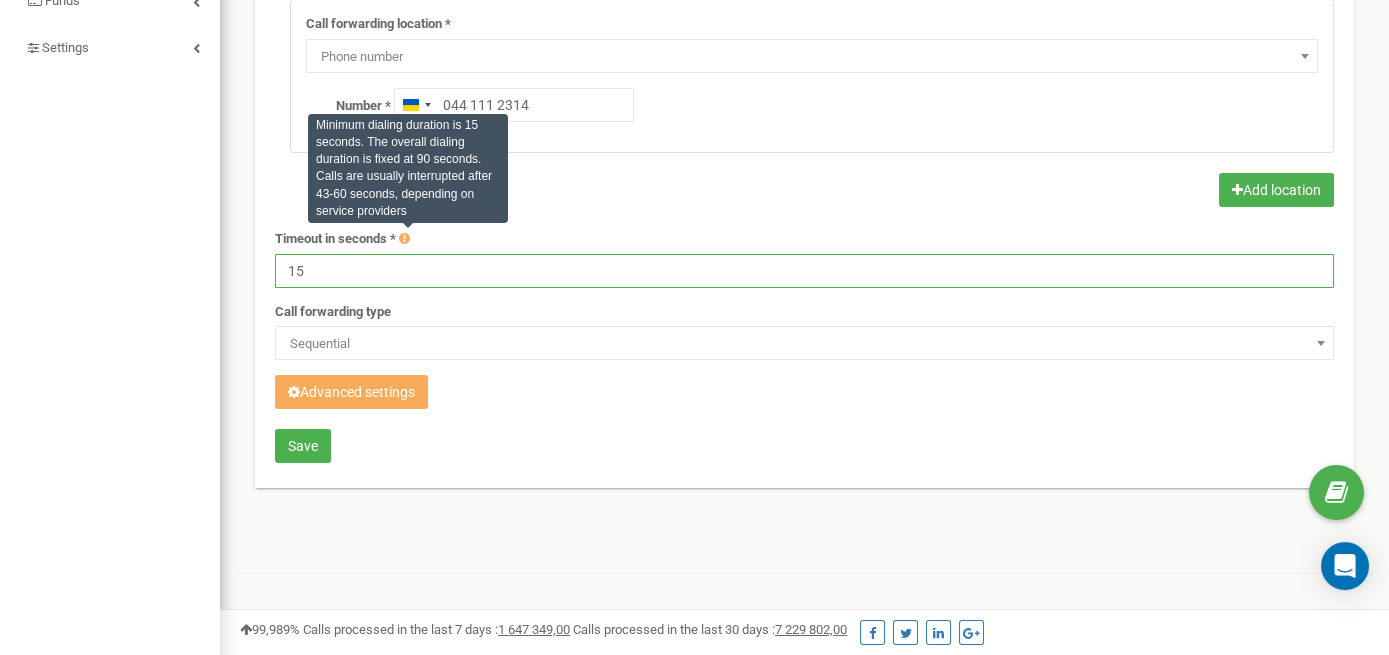 click on "15" at bounding box center [804, 271] 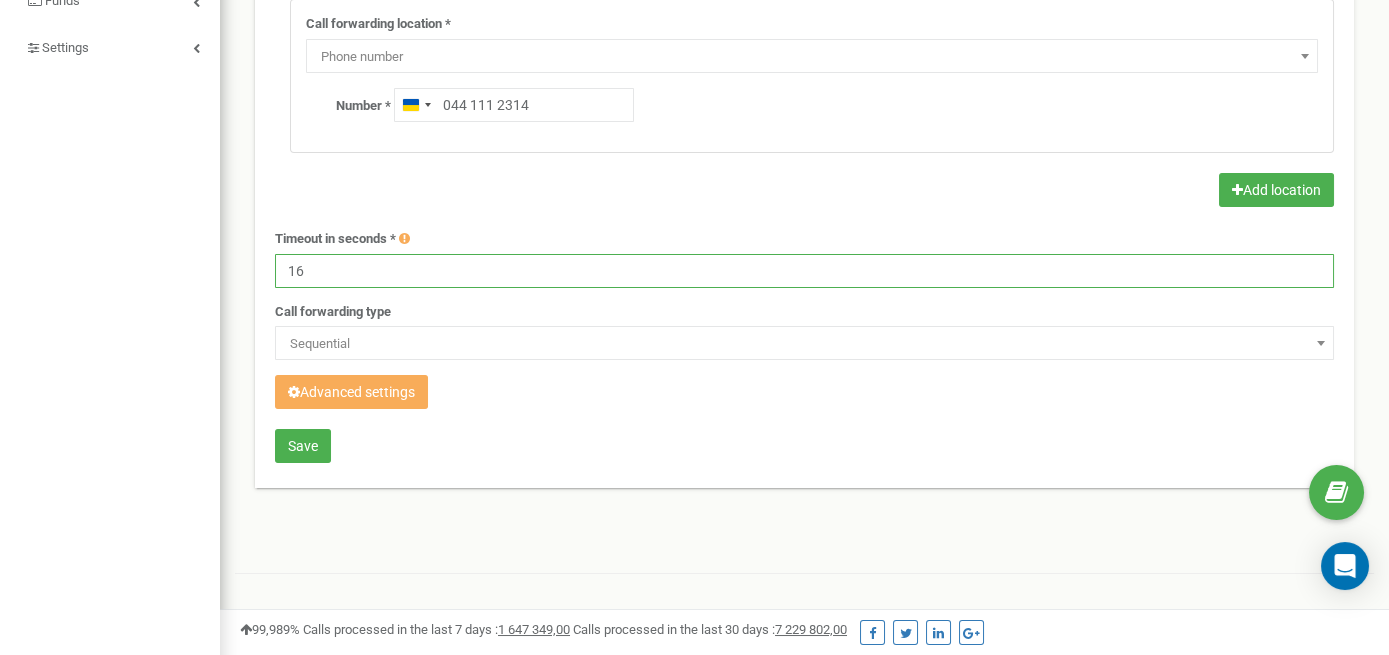 click on "16" at bounding box center [804, 271] 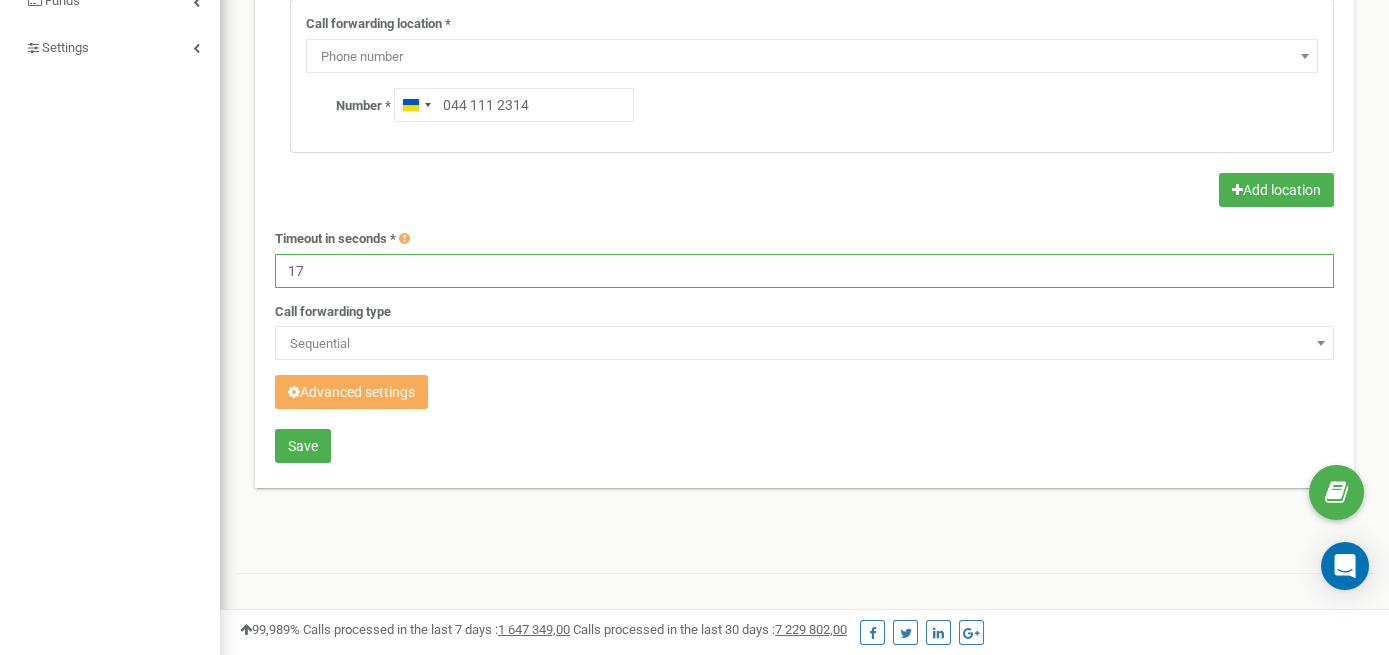 click on "17" at bounding box center [804, 271] 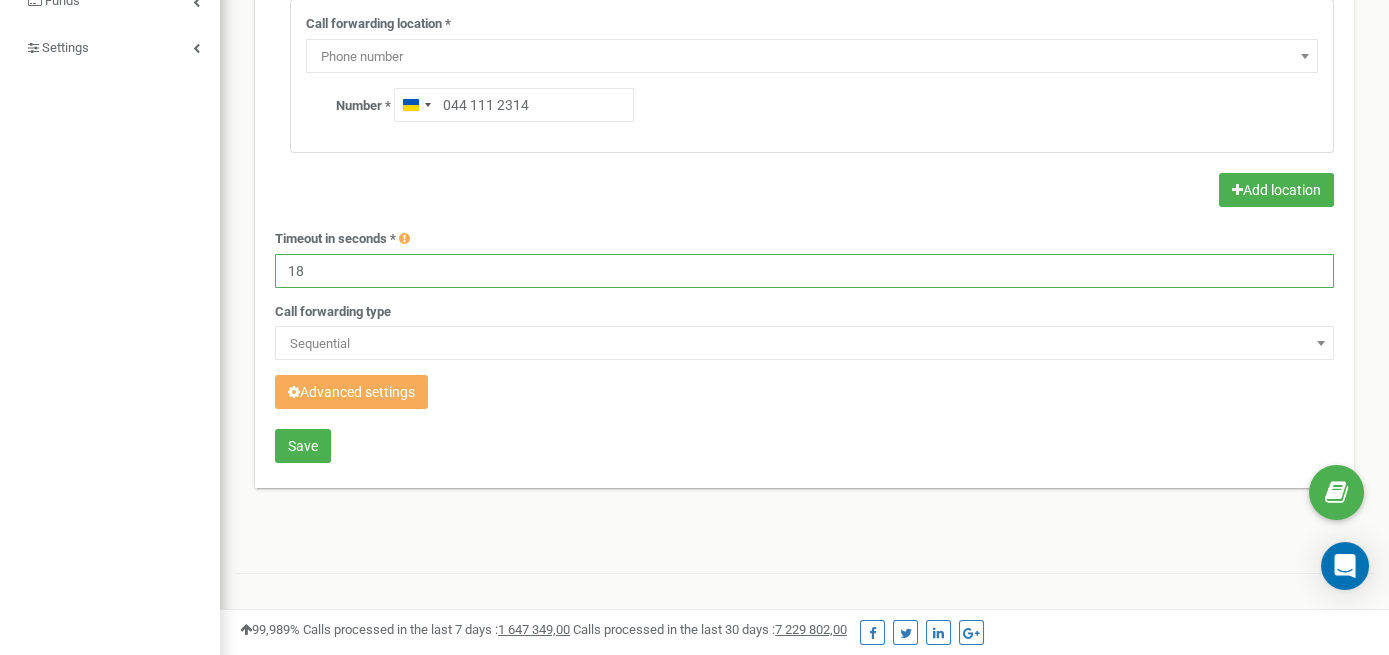 click on "18" at bounding box center [804, 271] 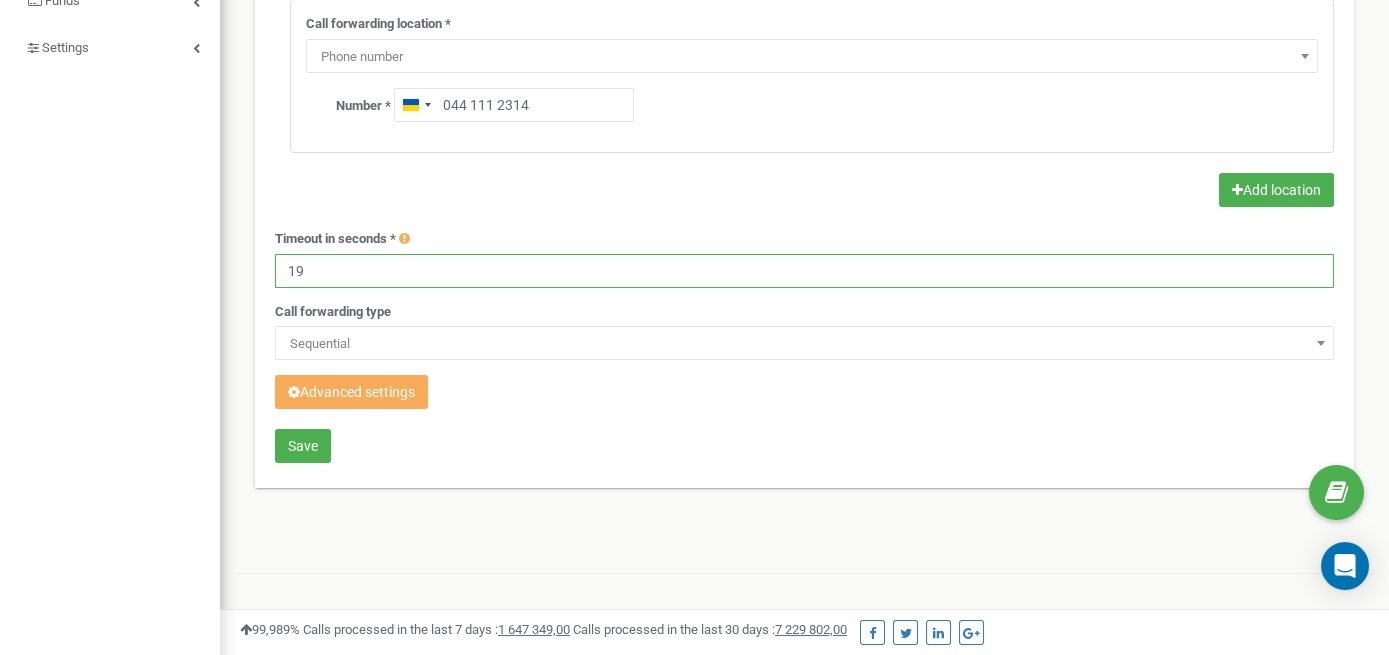 click on "19" at bounding box center (804, 271) 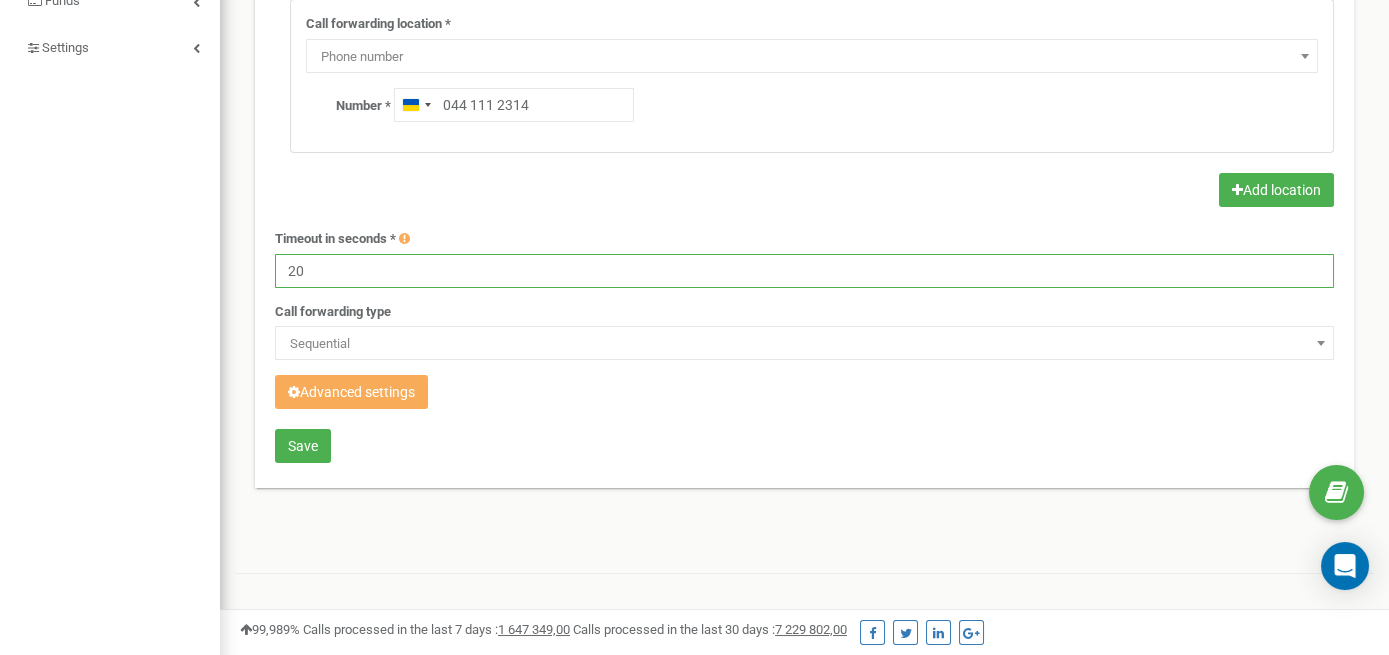 click on "20" at bounding box center [804, 271] 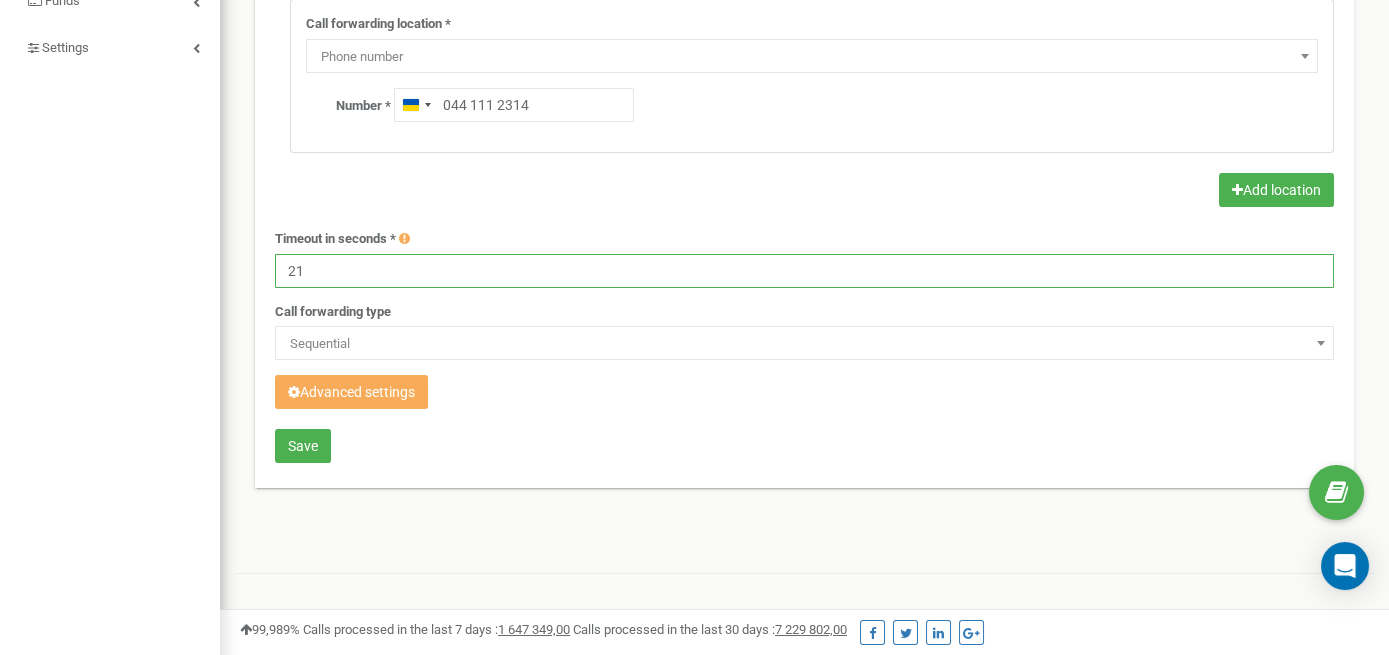 click on "21" at bounding box center [804, 271] 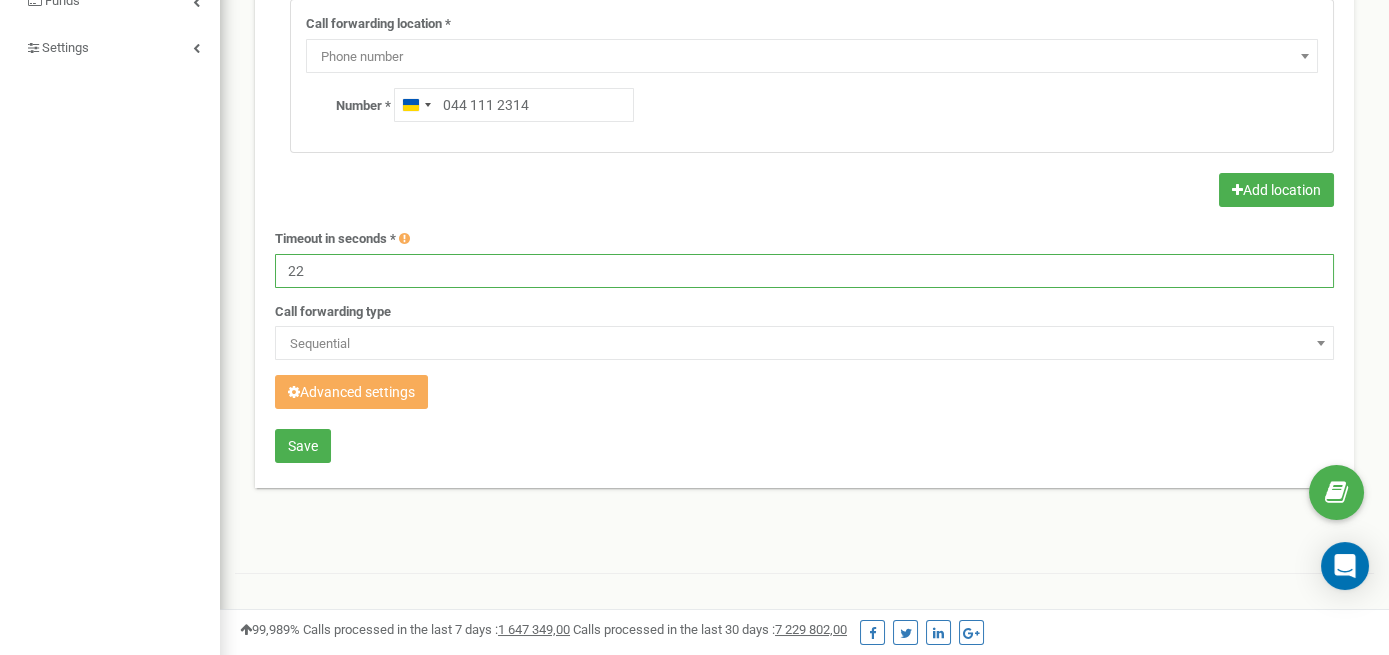 click on "22" at bounding box center (804, 271) 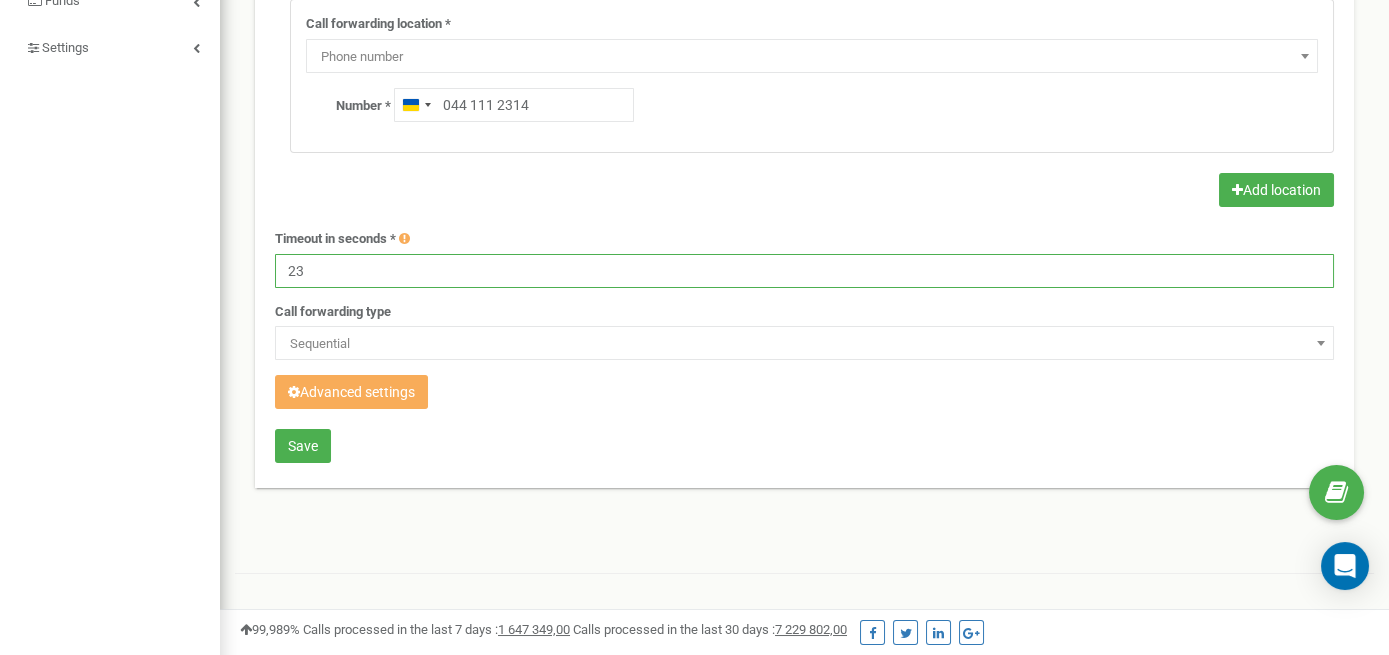 click on "23" at bounding box center (804, 271) 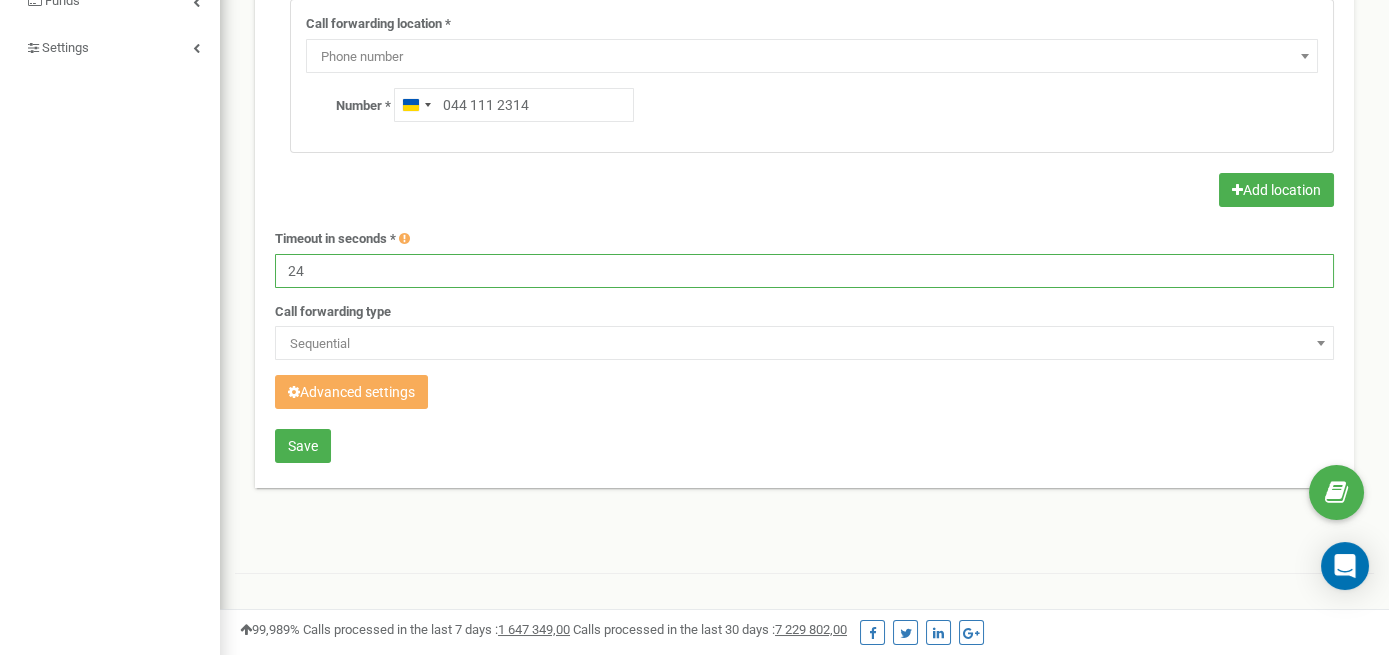 click on "24" at bounding box center (804, 271) 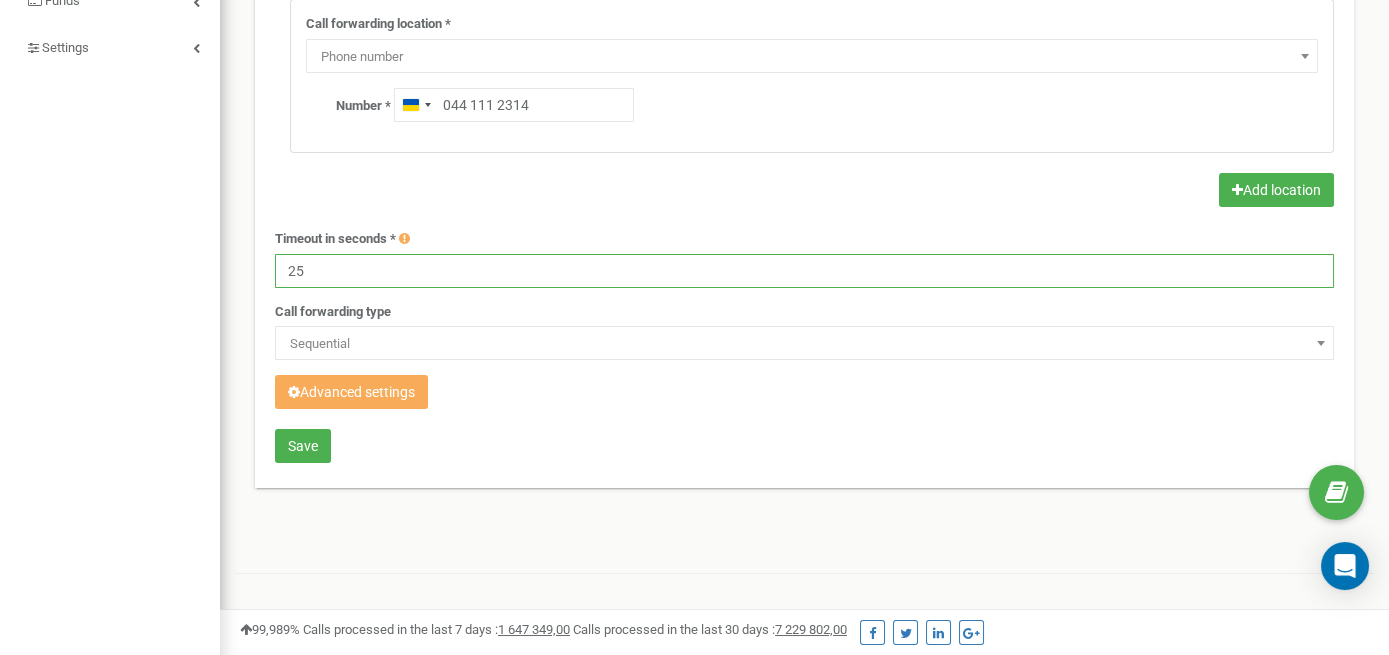 click on "25" at bounding box center (804, 271) 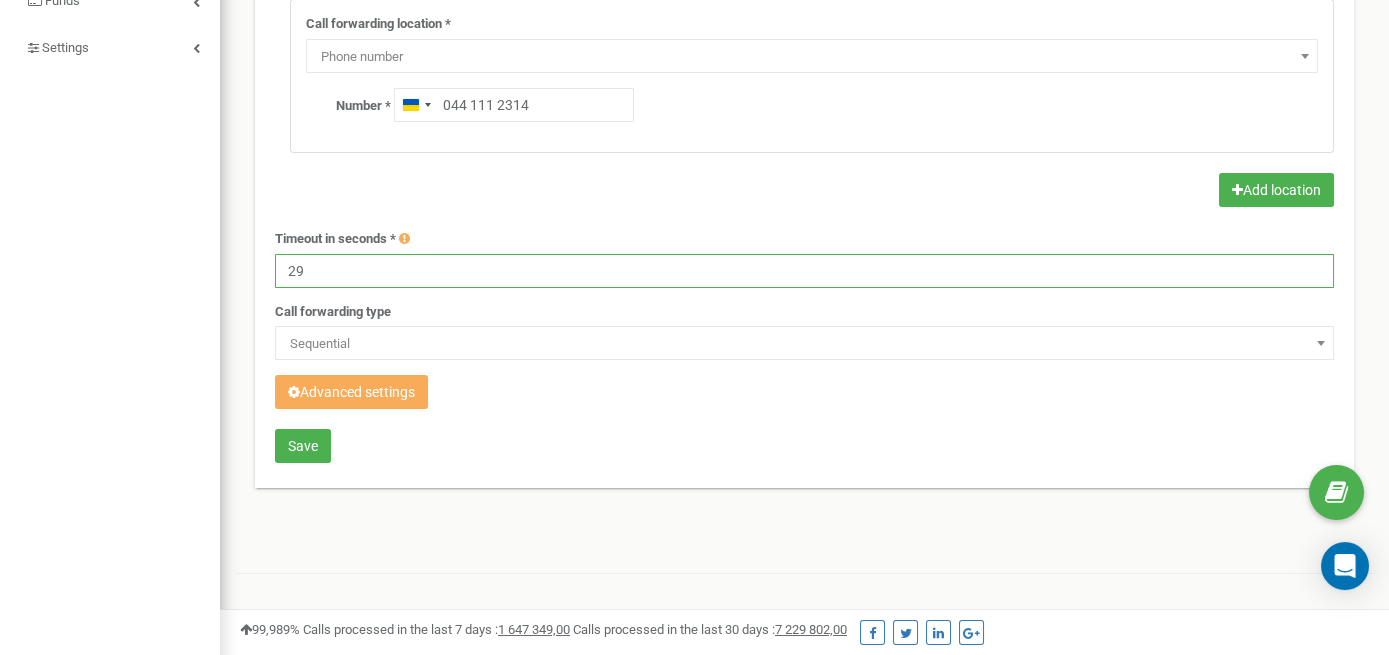 click on "29" at bounding box center (804, 271) 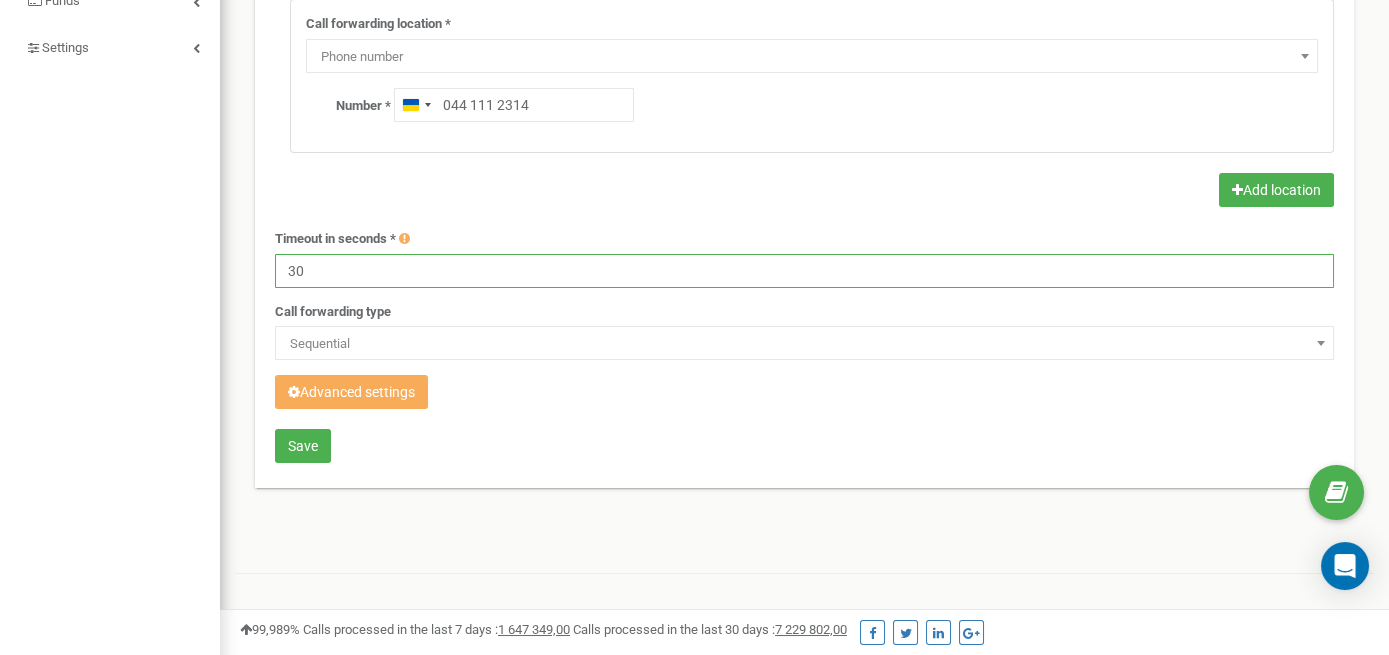 click on "30" at bounding box center [804, 271] 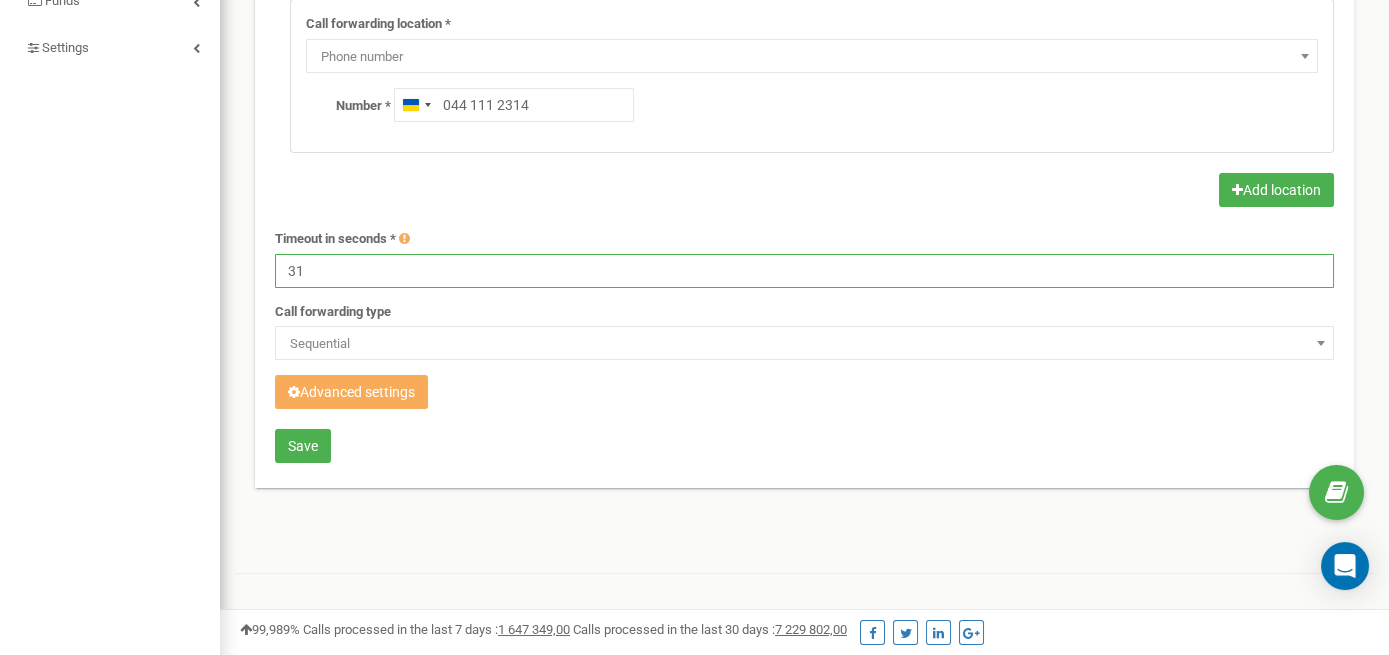 click on "31" at bounding box center (804, 271) 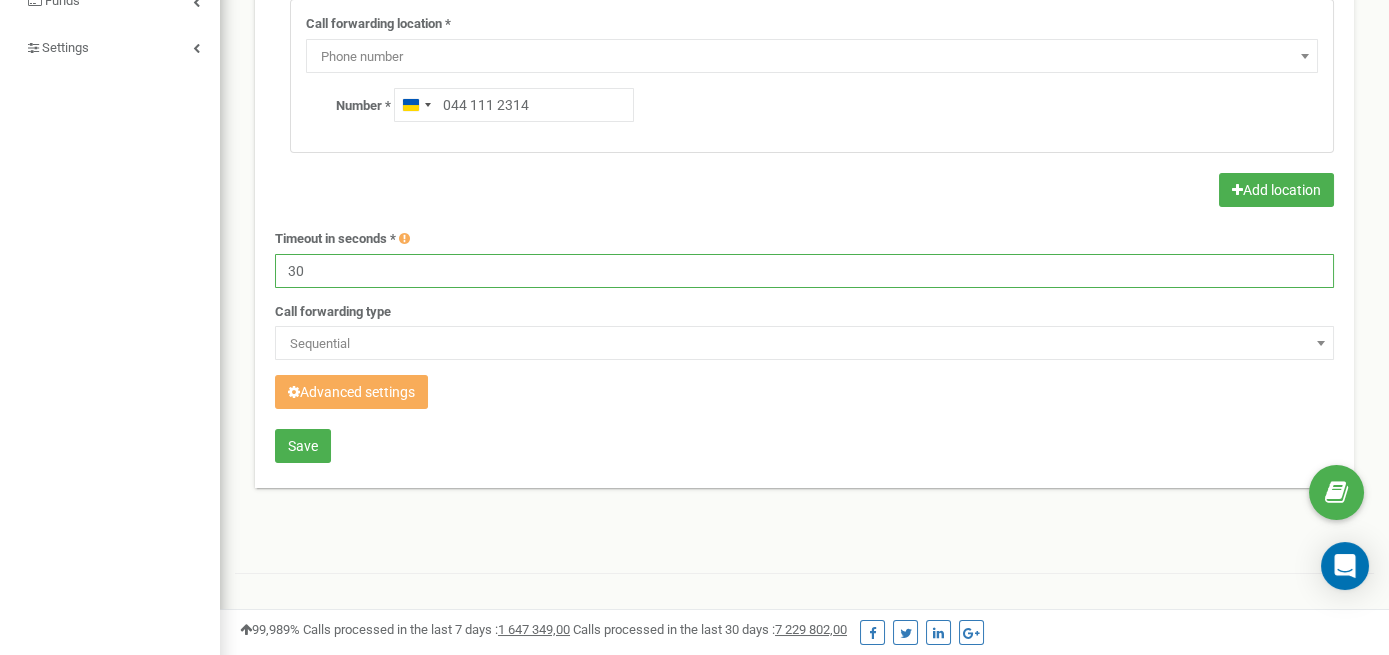type on "30" 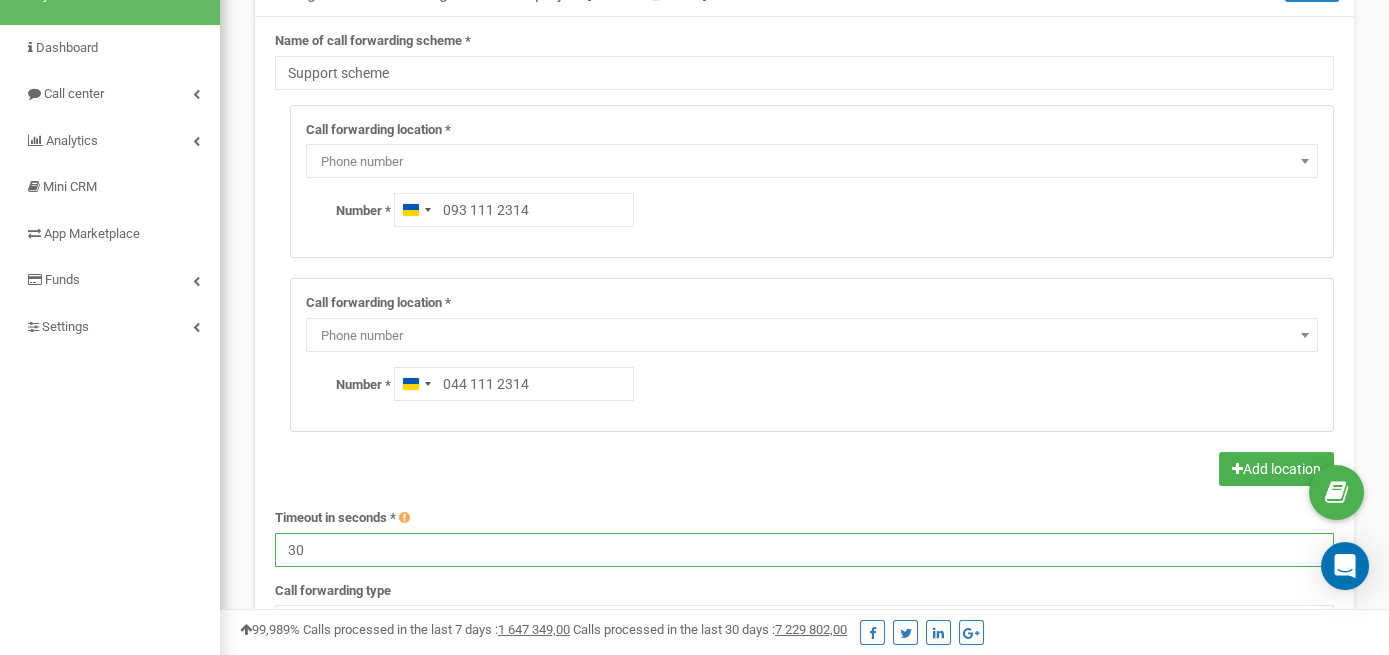 scroll, scrollTop: 316, scrollLeft: 0, axis: vertical 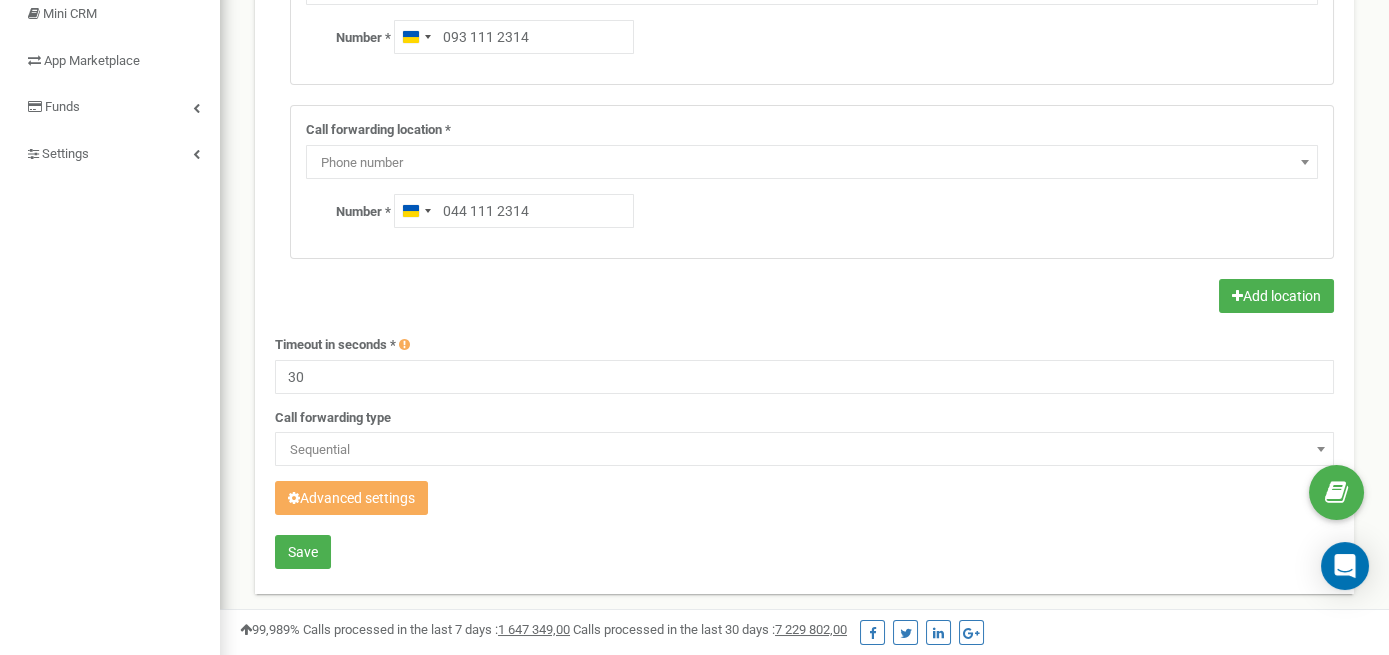 click on "Sequential" at bounding box center [804, 450] 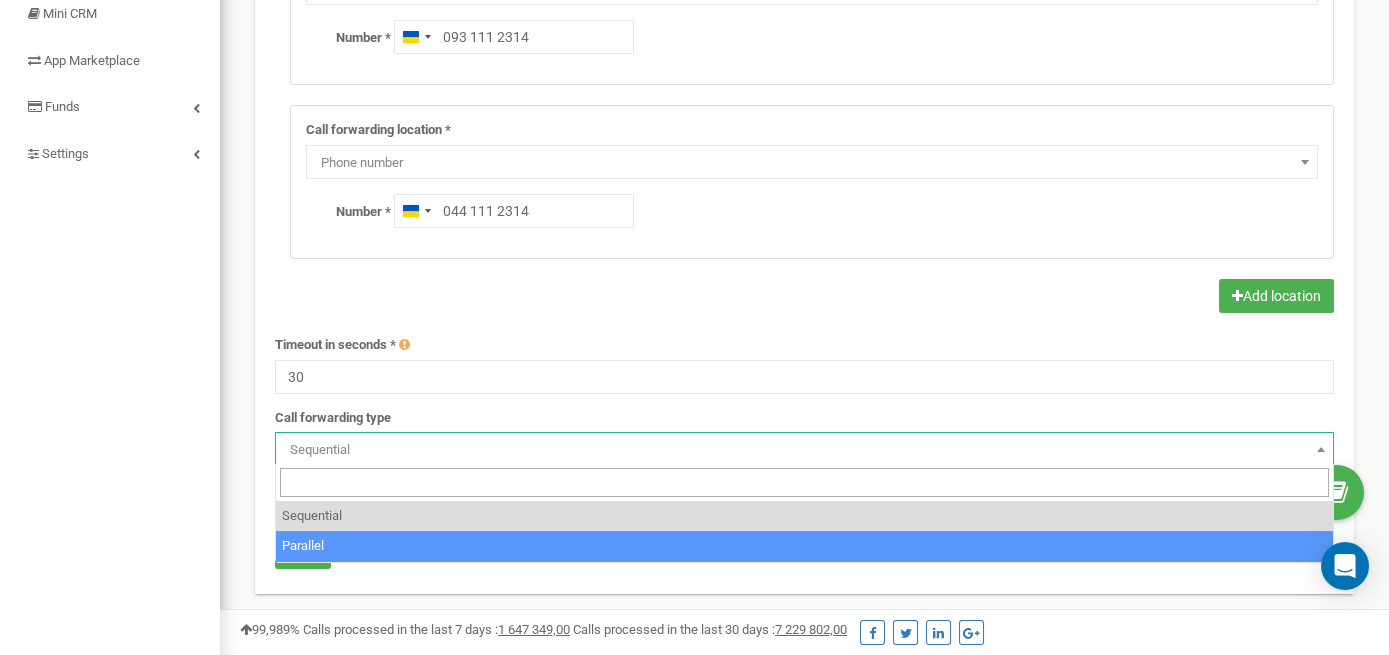 select on "parallel" 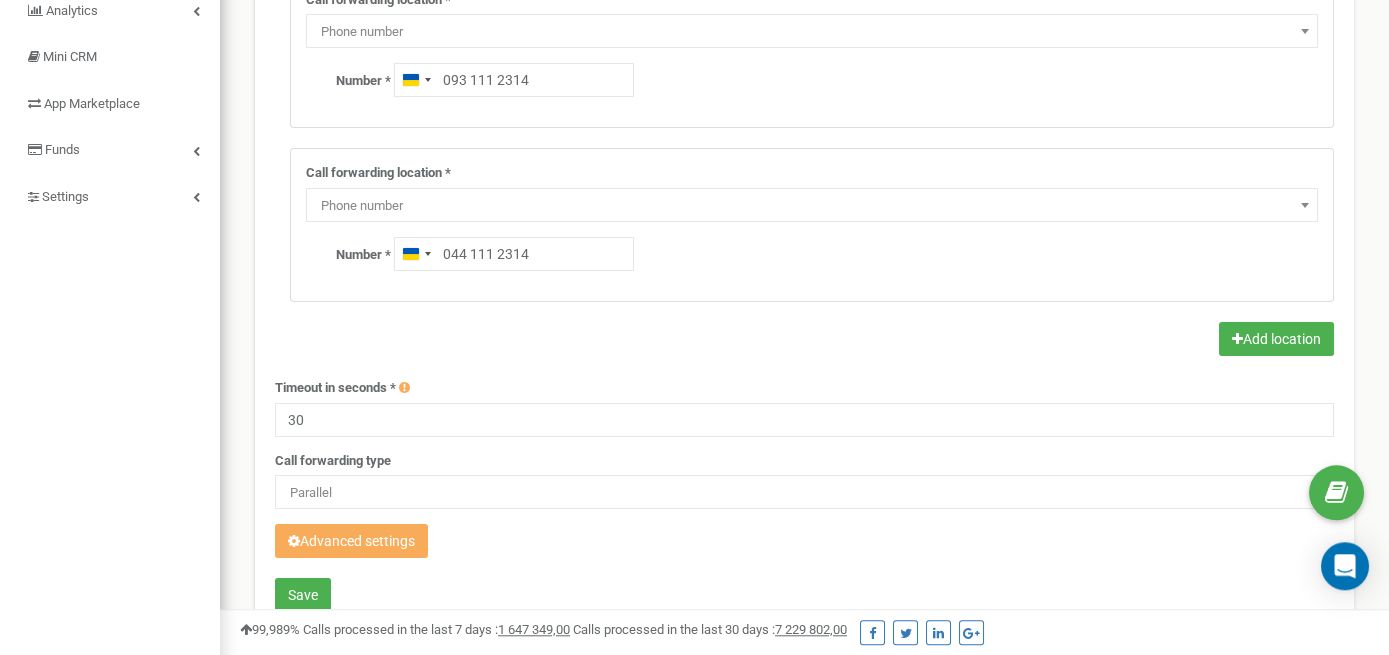 scroll, scrollTop: 316, scrollLeft: 0, axis: vertical 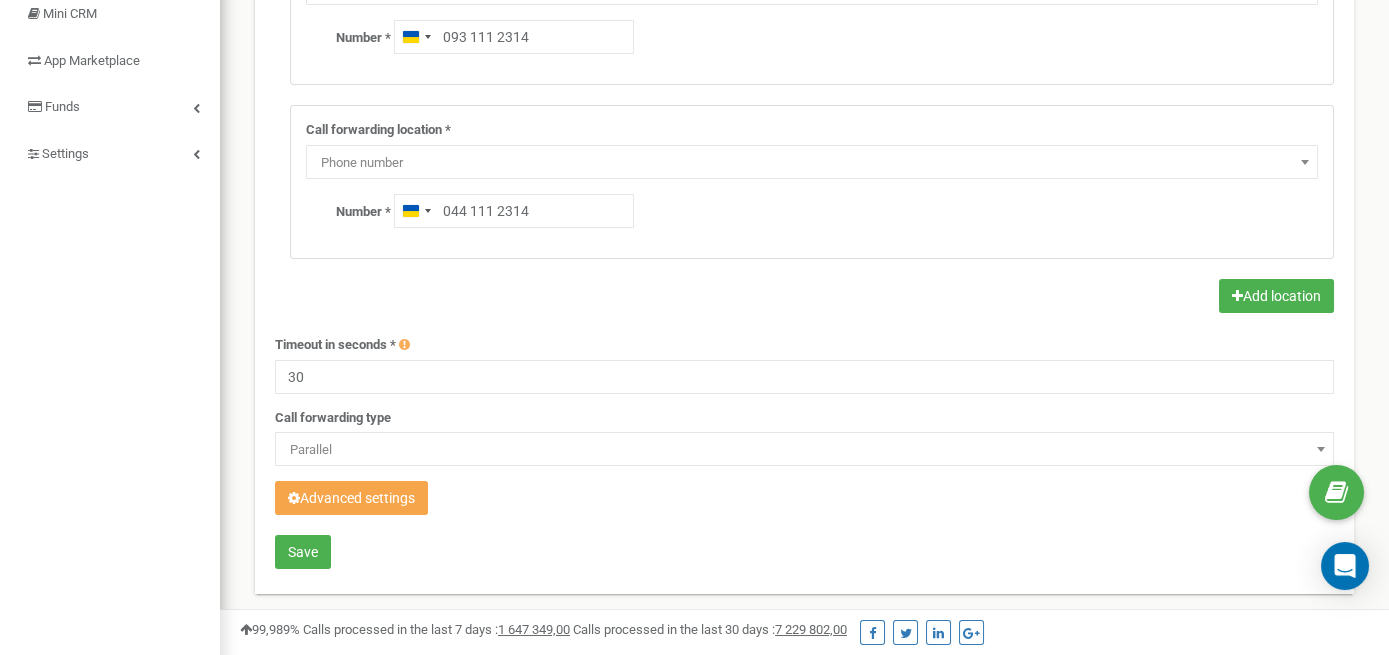 click on "Advanced settings" at bounding box center [351, 498] 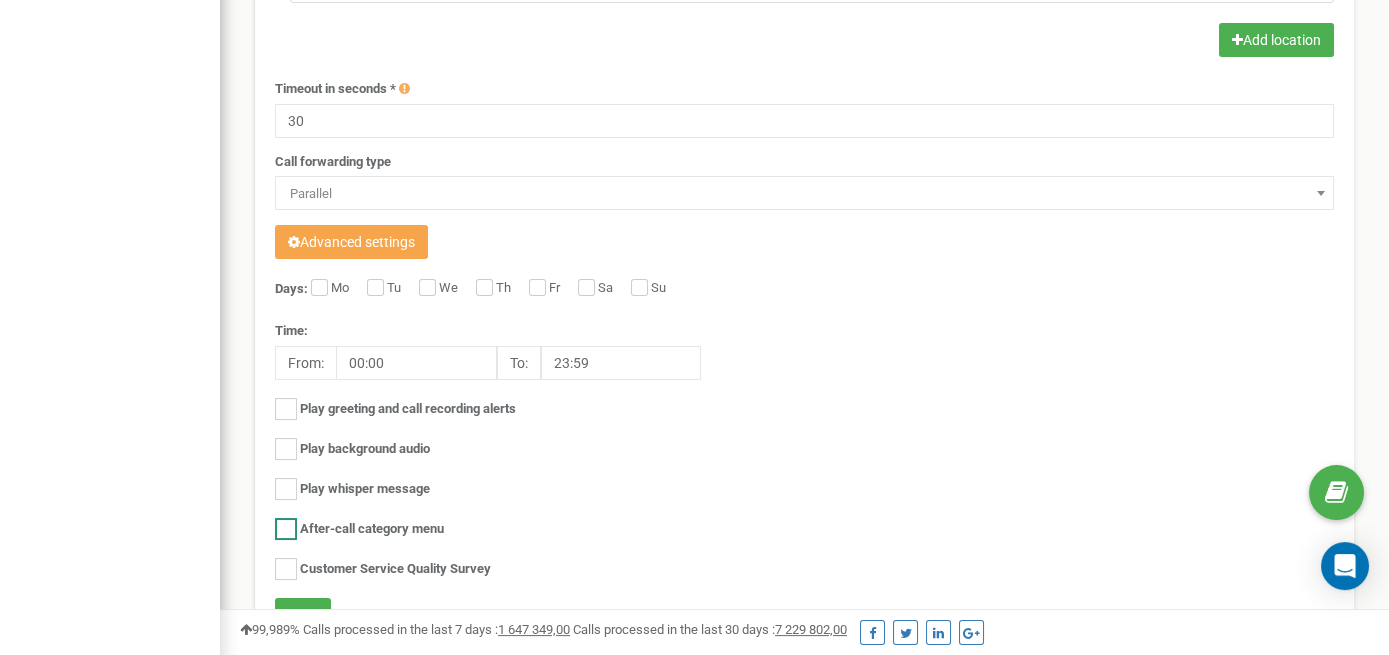 scroll, scrollTop: 459, scrollLeft: 0, axis: vertical 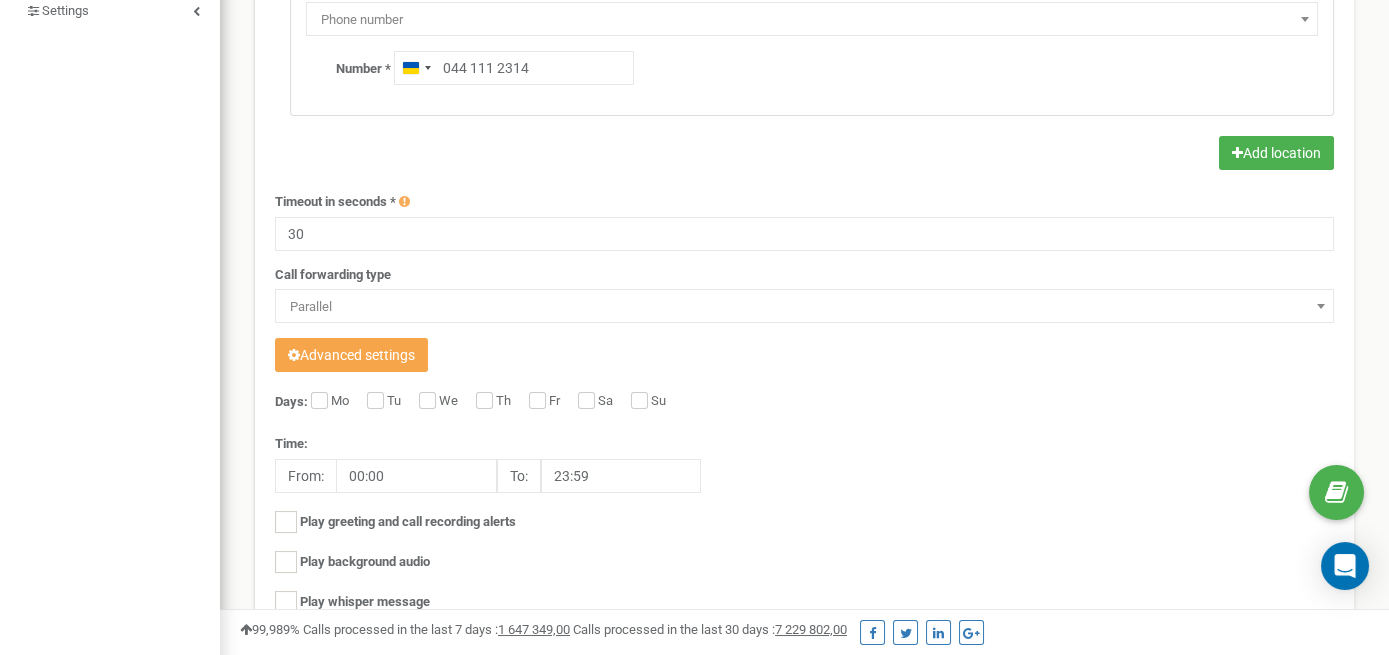 click on "Advanced settings" at bounding box center [351, 355] 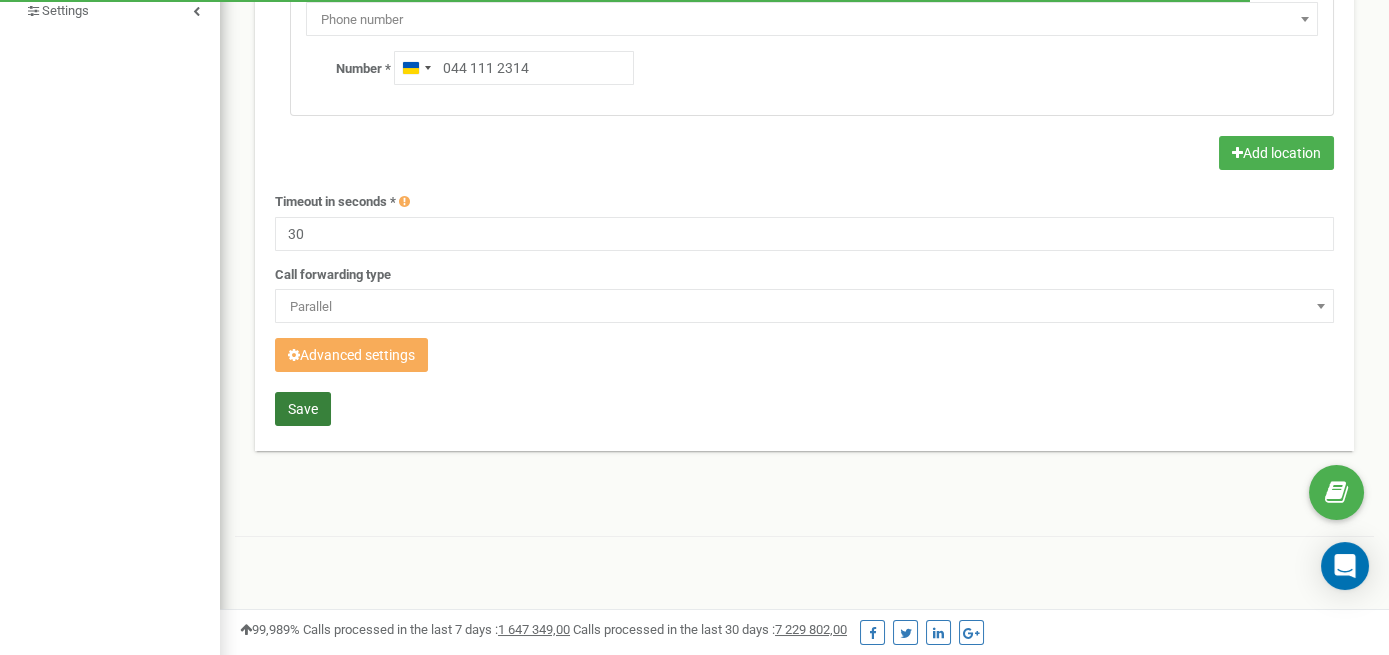 click on "Save" at bounding box center (303, 409) 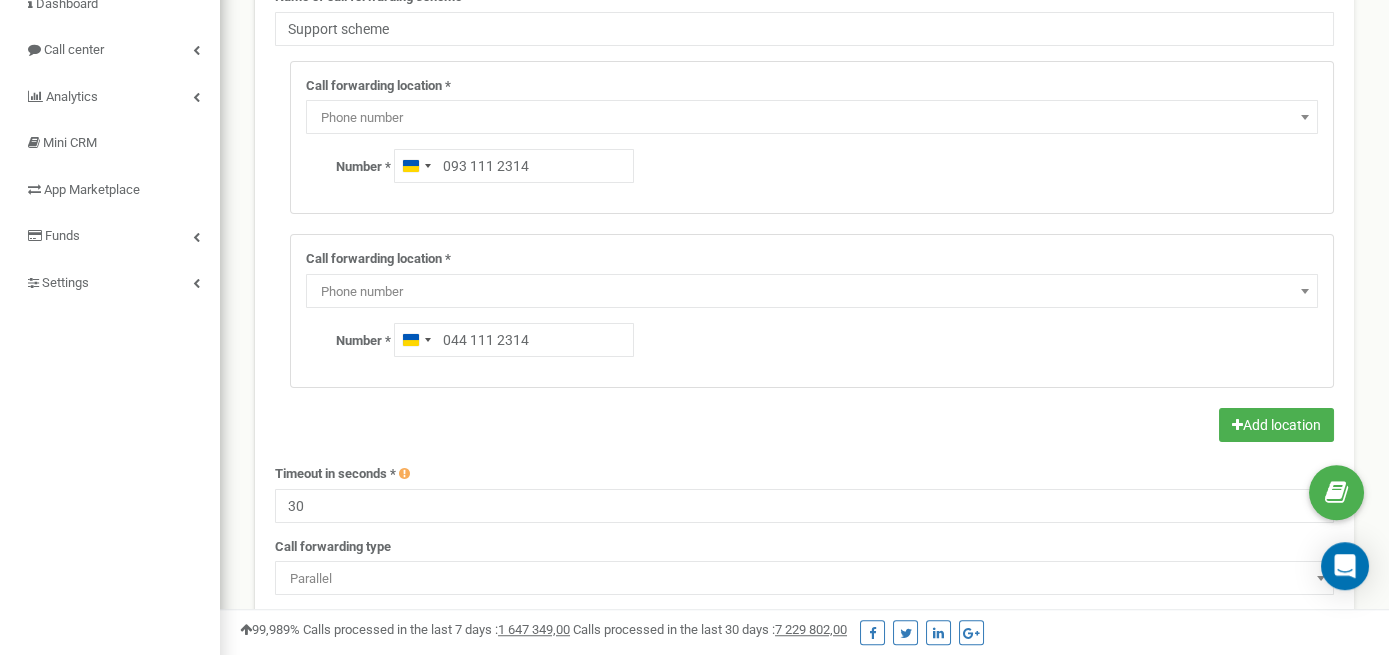 scroll, scrollTop: 143, scrollLeft: 0, axis: vertical 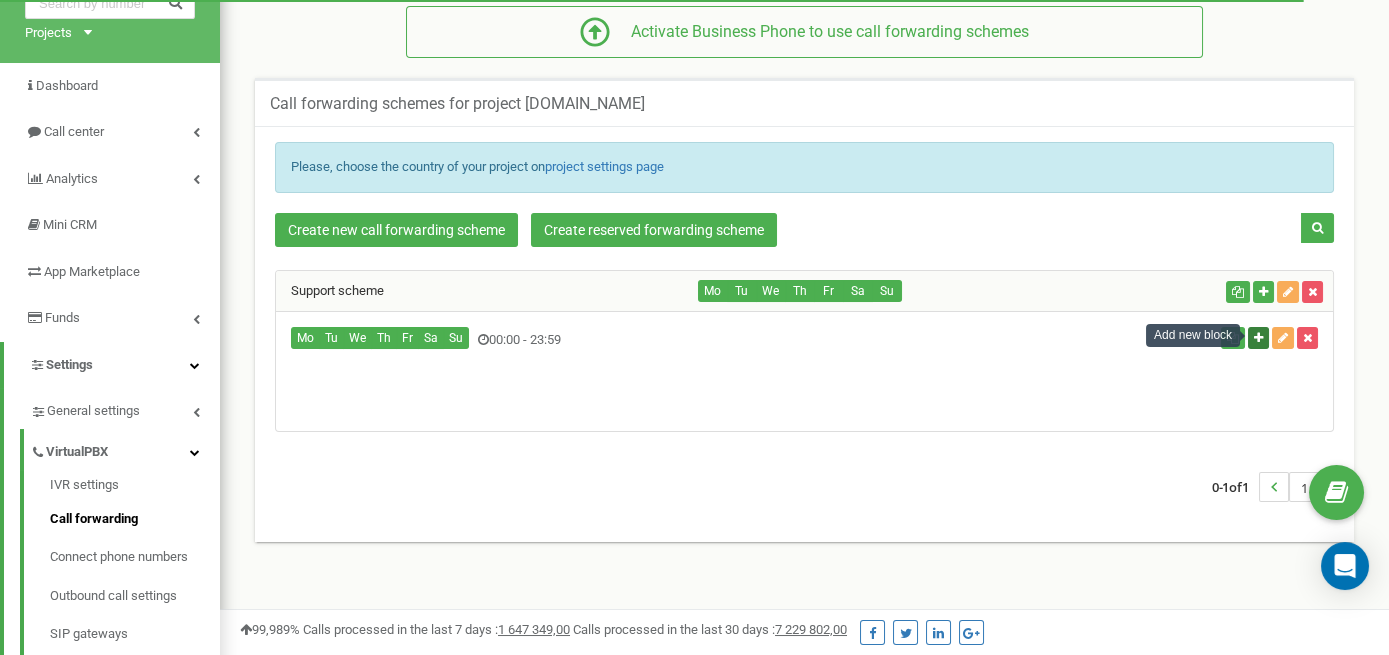 click at bounding box center [1258, 338] 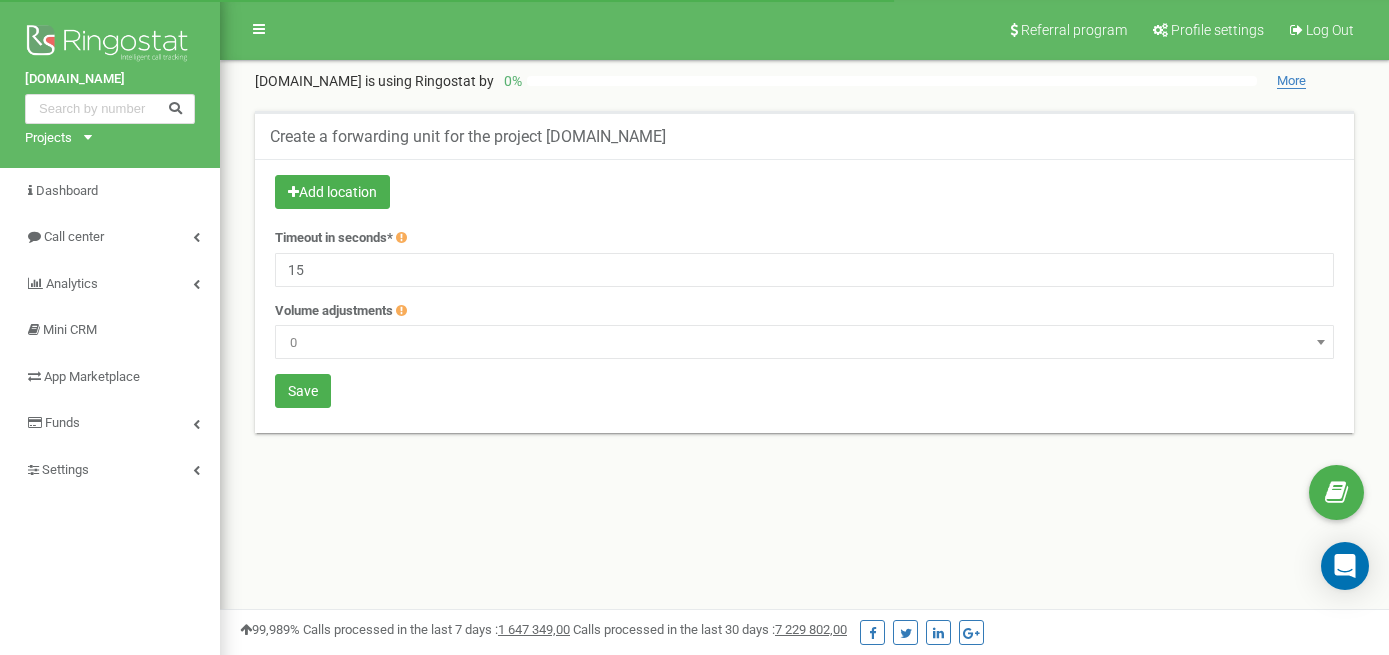 scroll, scrollTop: 0, scrollLeft: 0, axis: both 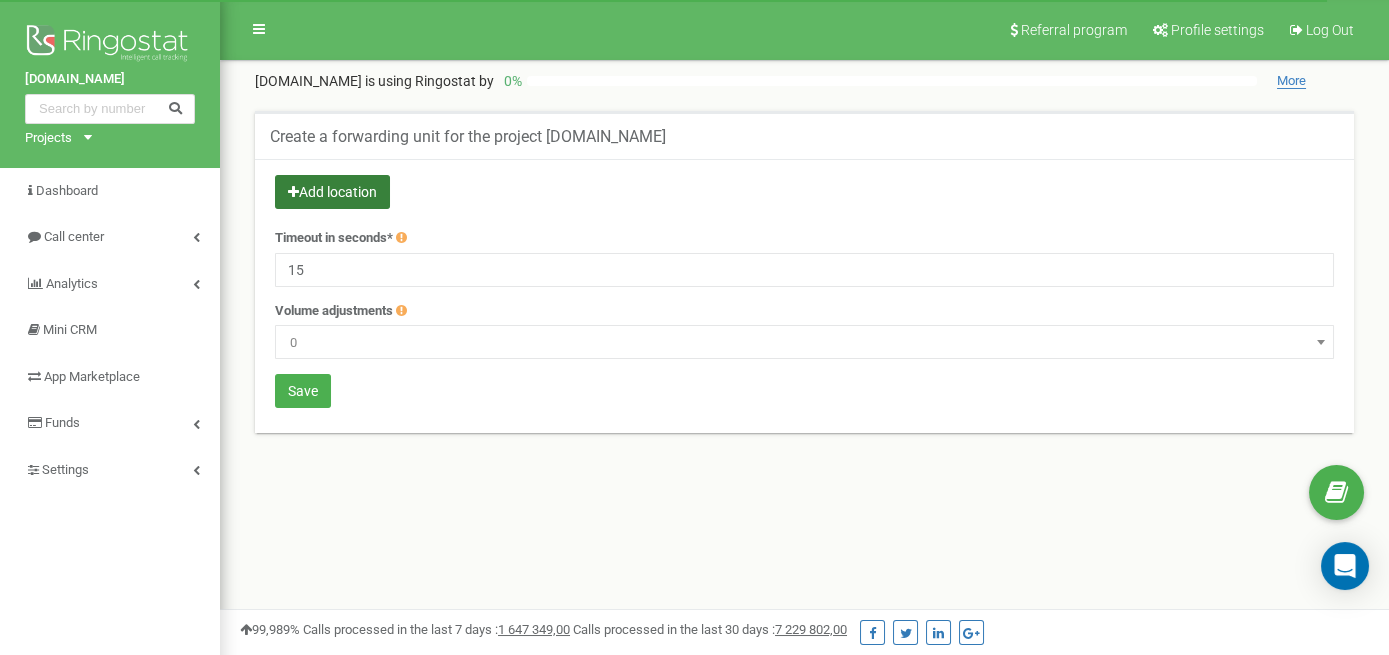 click on "Add location" at bounding box center (332, 192) 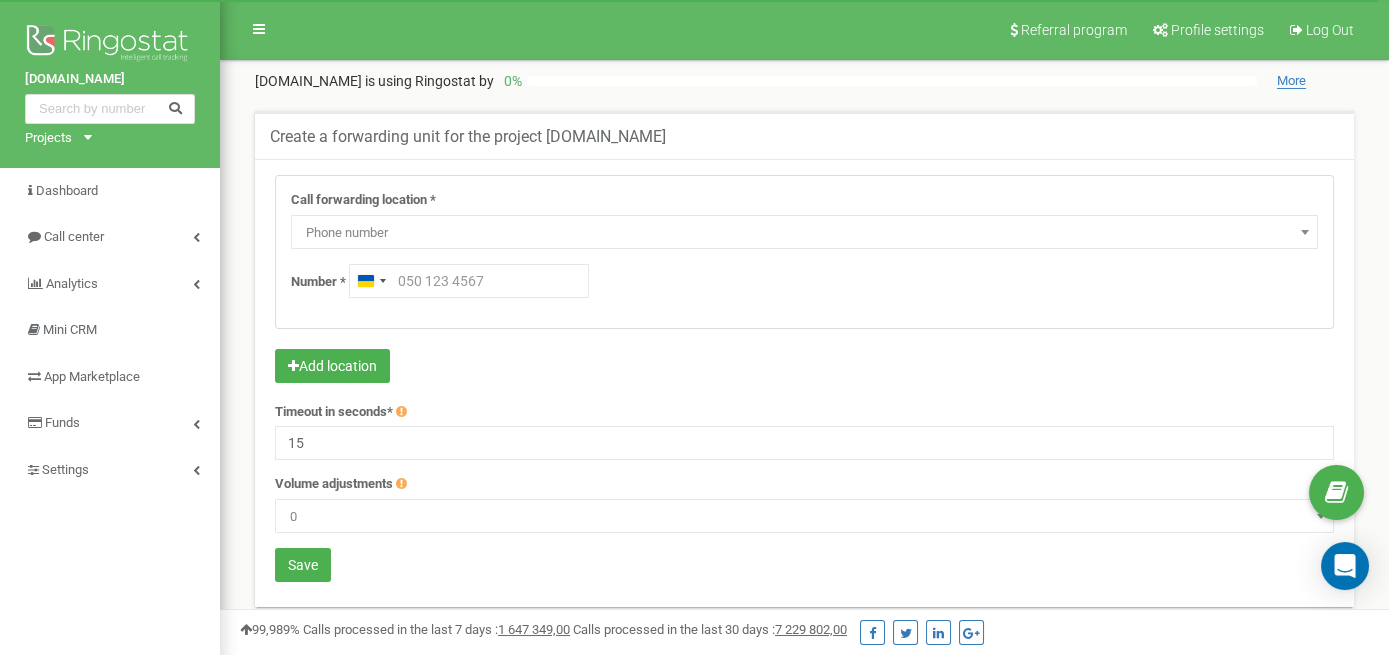 click on "Phone number" at bounding box center (804, 233) 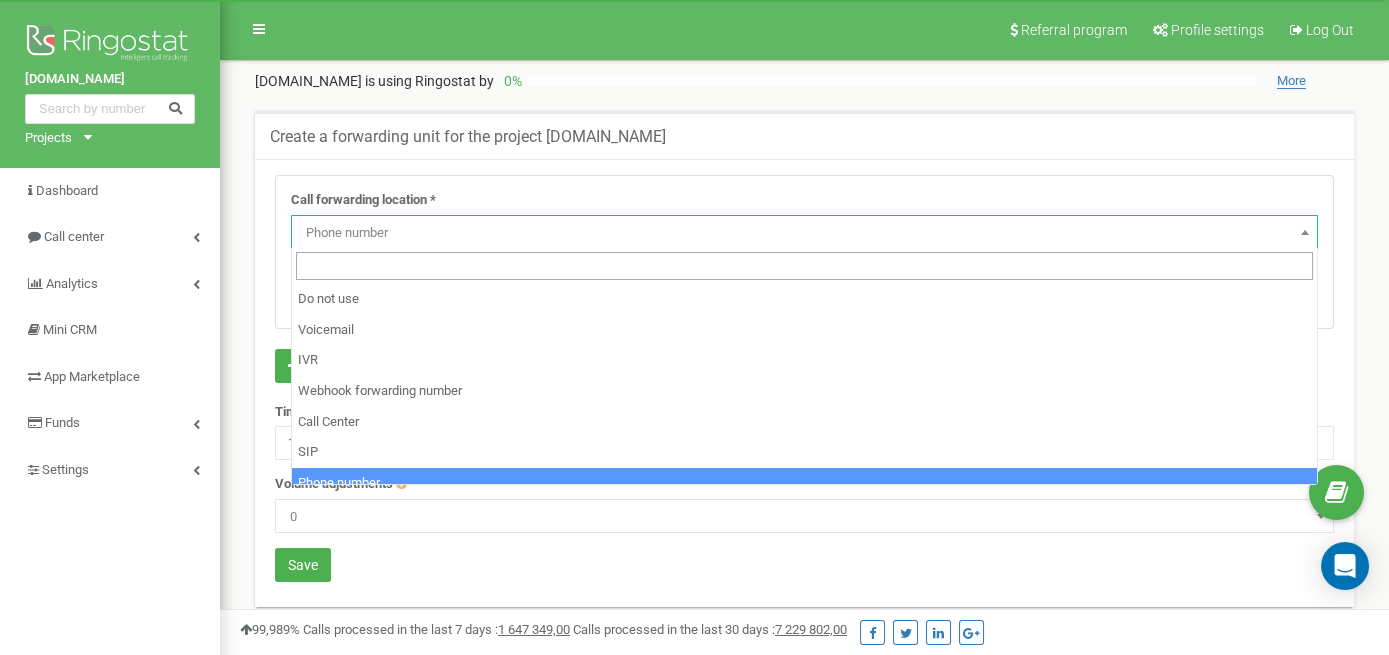 click on "Call forwarding location *
Do not use
Voicemail
IVR
Webhook forwarding number
Call Center
SIP
Phone number
External SIP
Employee
Department
Phone number
Recording before the Voicemail *
New audio for Voicemail
Voicemail Standard audio non-working hours RU
Voicemail Standard audio in work time RU
Voicemail Standard audio in work time UK
Voicemail Standard audio non-working hours UK
Voicemail Standard audio in work time BG
Voicemail Standard audio non-working hours BG
Voicemail Standard audio in work time PL
Voicemail Standard audio non-working hours PL" at bounding box center [804, 383] 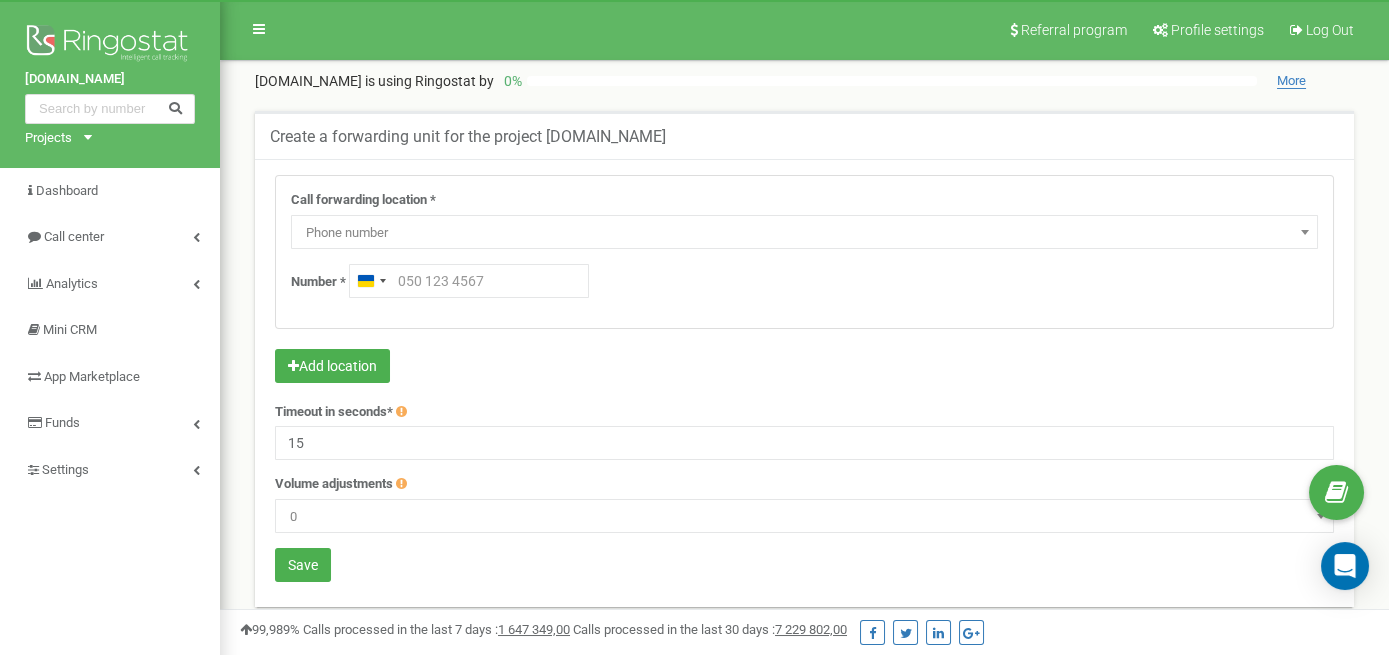 click on "Phone number" at bounding box center [804, 233] 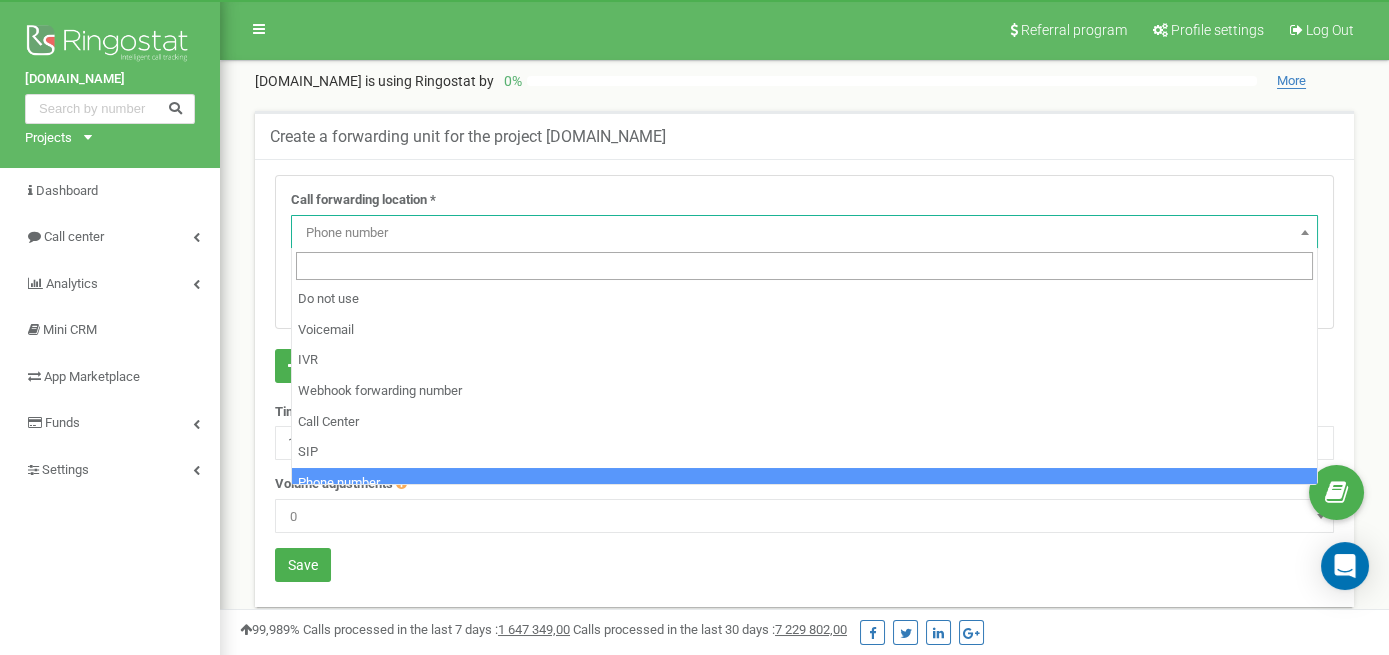 scroll, scrollTop: 106, scrollLeft: 0, axis: vertical 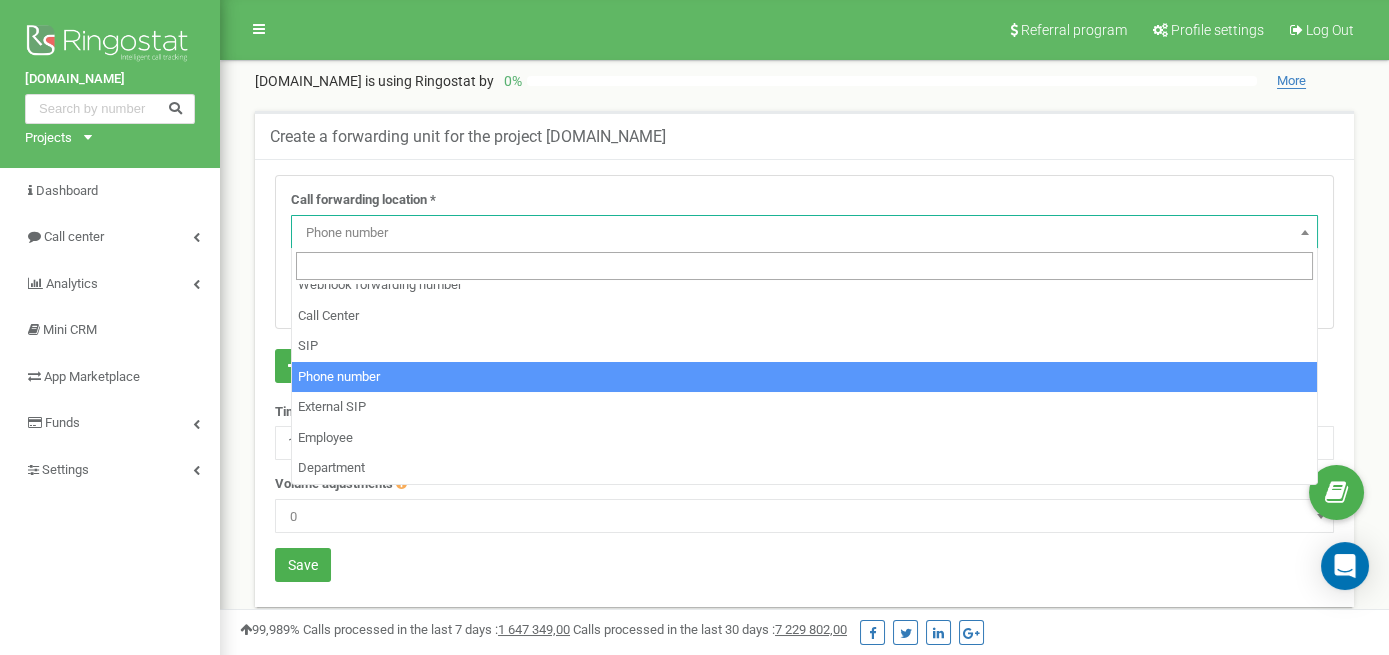 click on "Call forwarding location *
Do not use
Voicemail
IVR
Webhook forwarding number
Call Center
SIP
Phone number
External SIP
Employee
Department
Phone number
Recording before the Voicemail *
New audio for Voicemail
Voicemail Standard audio non-working hours RU
Voicemail Standard audio in work time RU
Voicemail Standard audio in work time UK
Voicemail Standard audio non-working hours UK
Voicemail Standard audio in work time BG
Voicemail Standard audio non-working hours BG
Voicemail Standard audio in work time PL
Voicemail Standard audio non-working hours PL
Voicemail Standard audio unavailable EN
New audio for Voicemail
Recording name *" at bounding box center (804, 252) 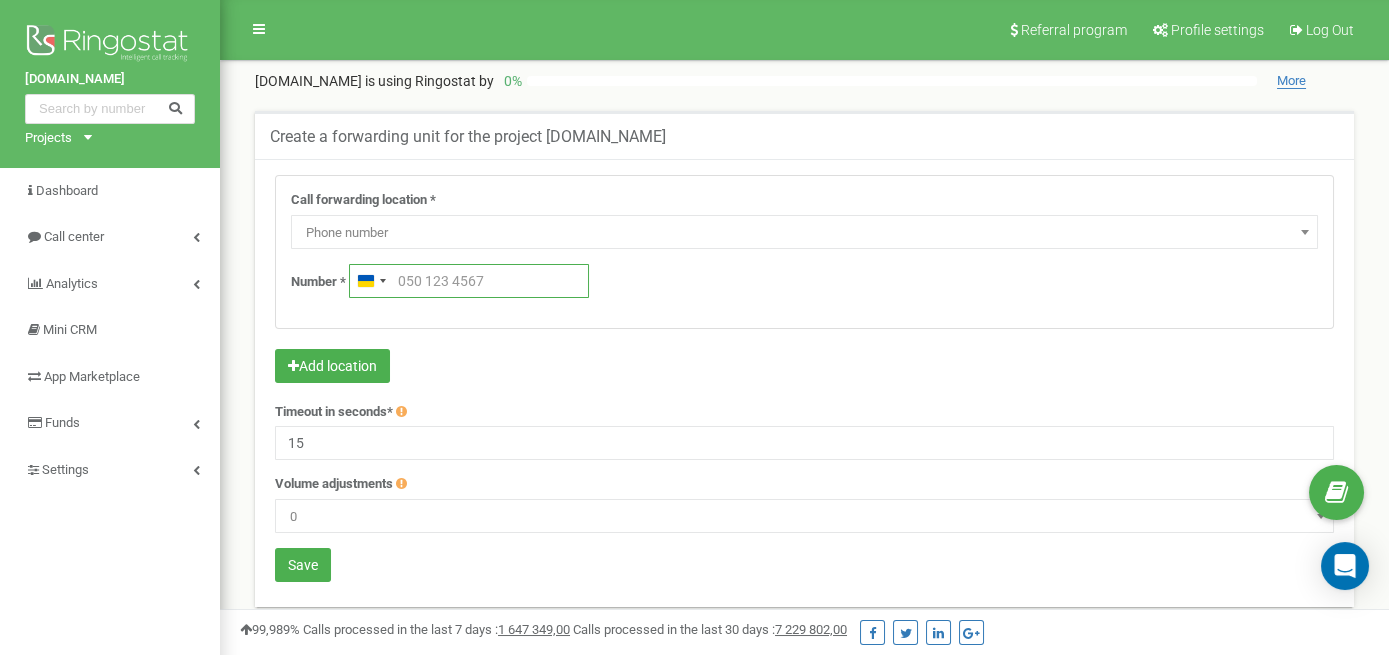 click at bounding box center (469, 281) 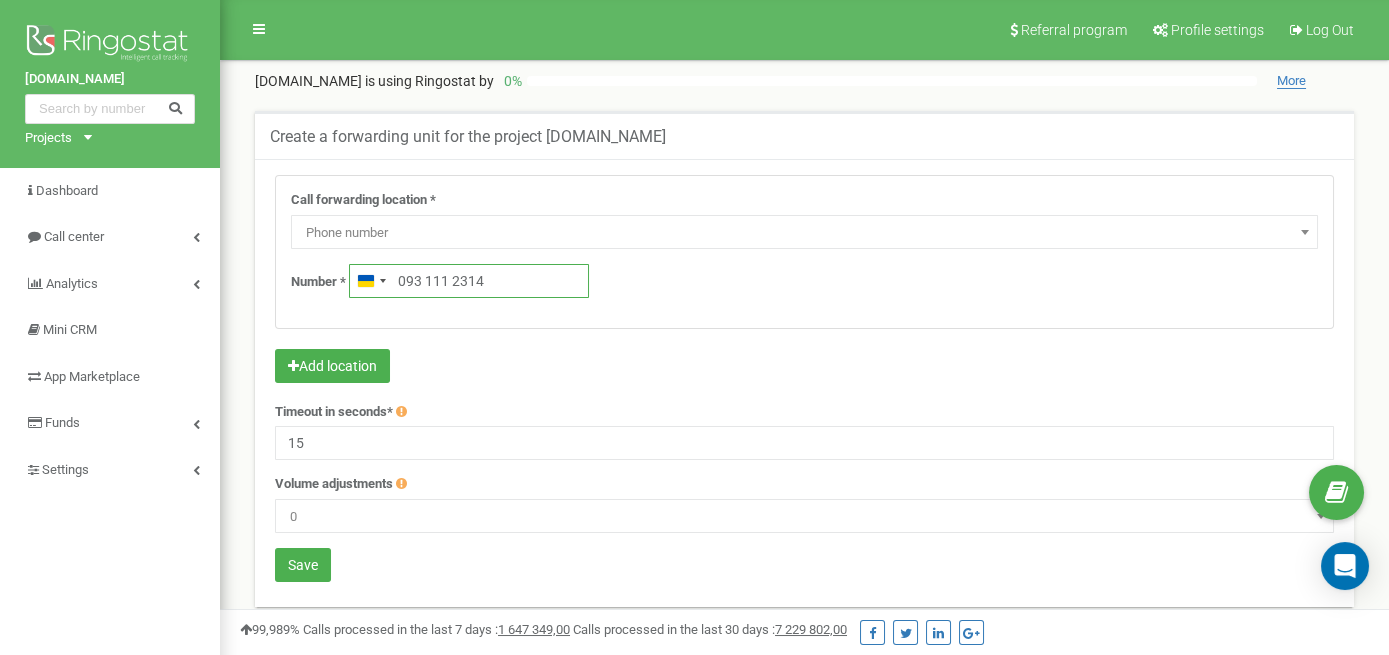 type on "093 111 2314" 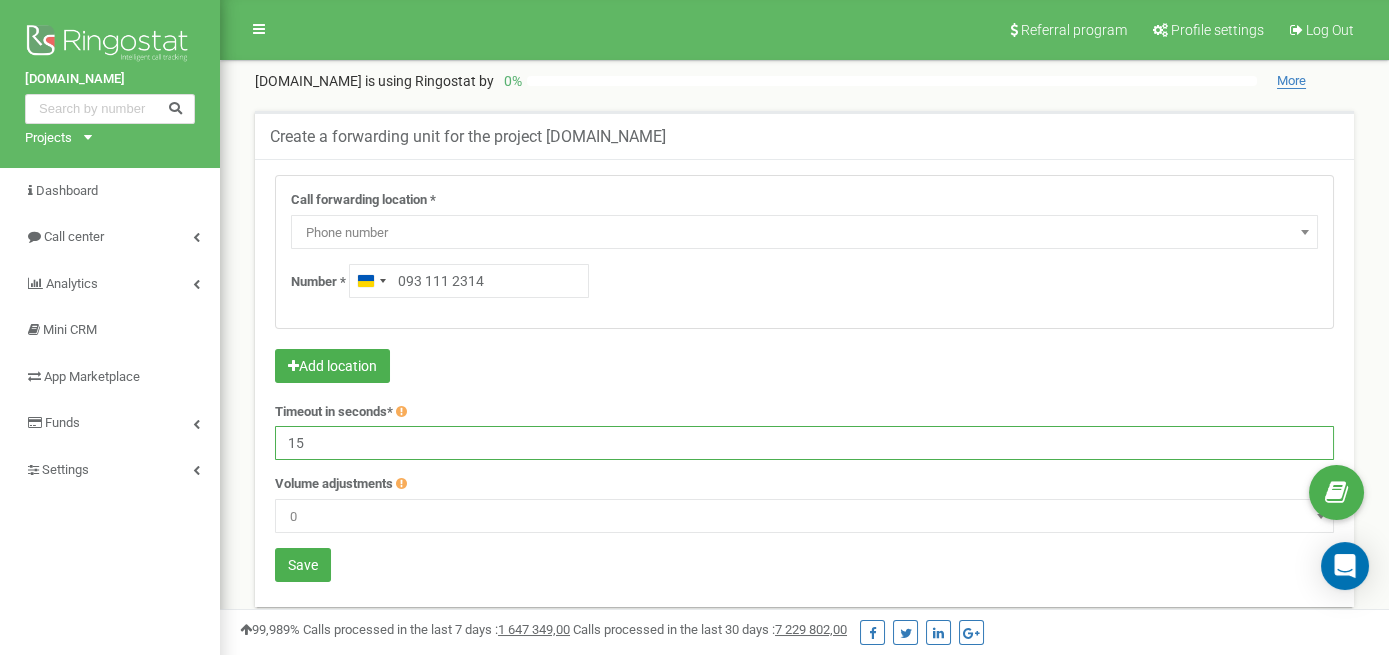 click on "15" at bounding box center [804, 443] 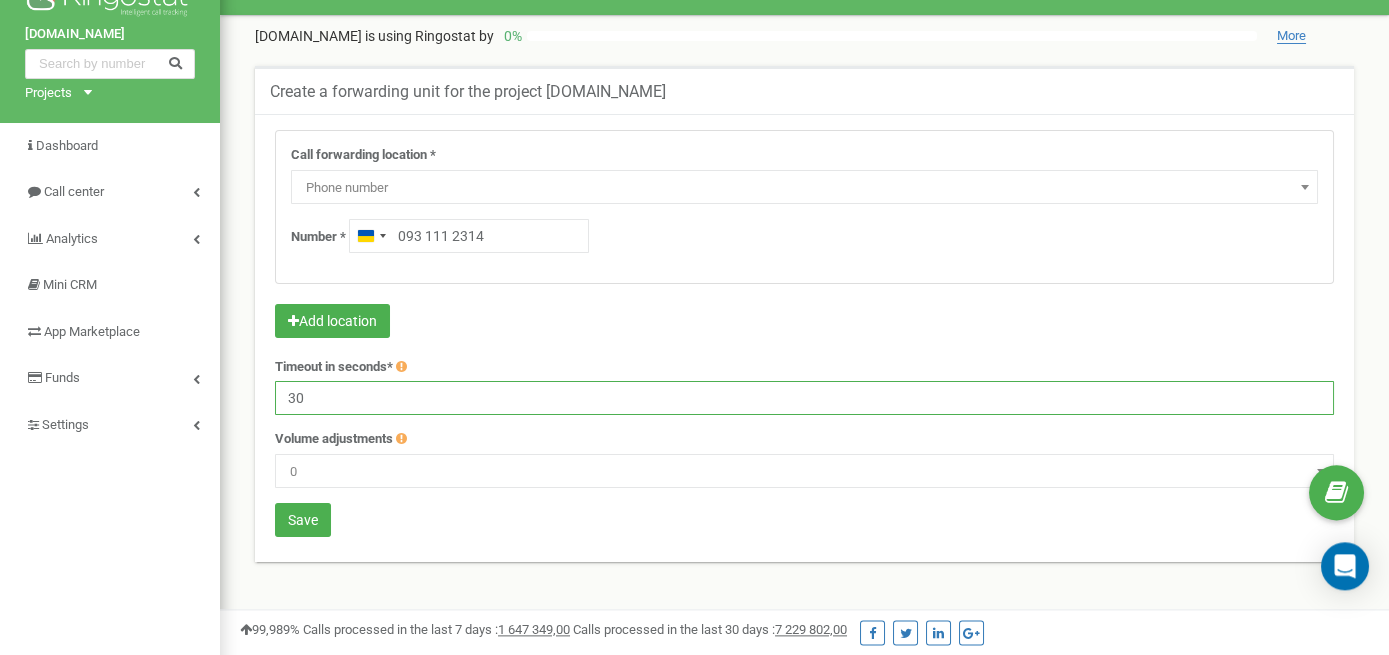 scroll, scrollTop: 0, scrollLeft: 0, axis: both 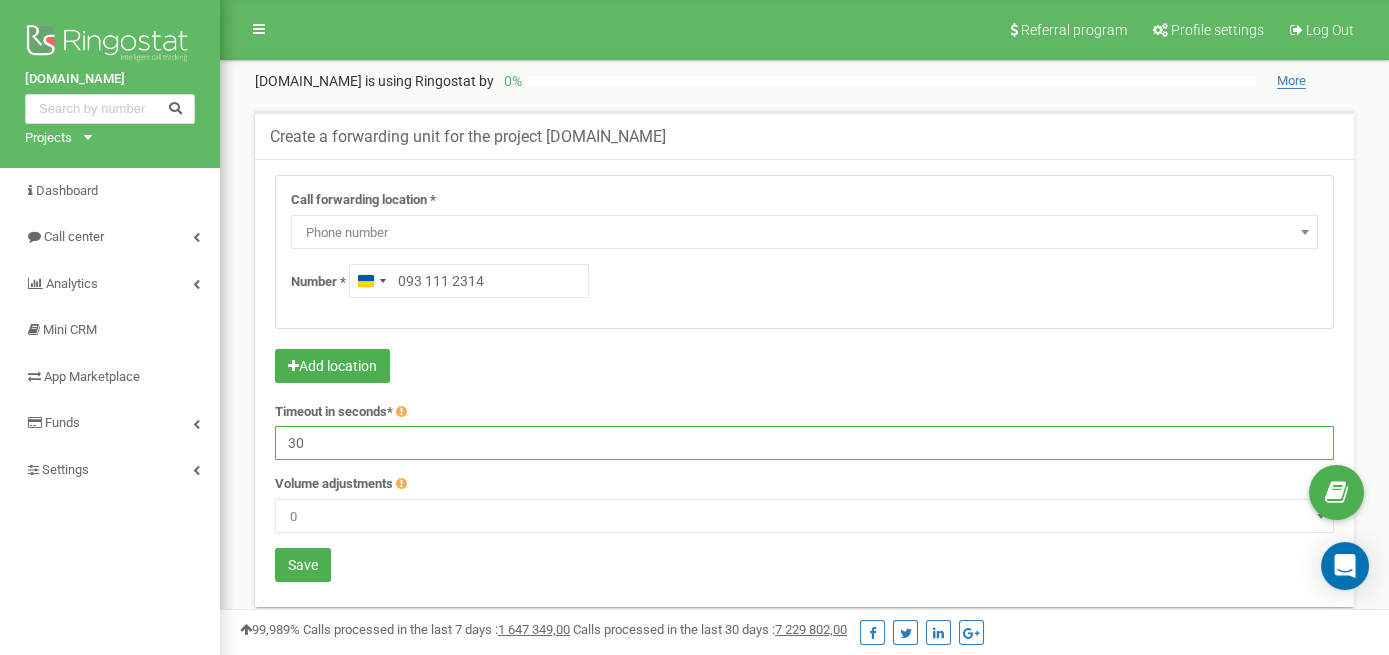 type on "30" 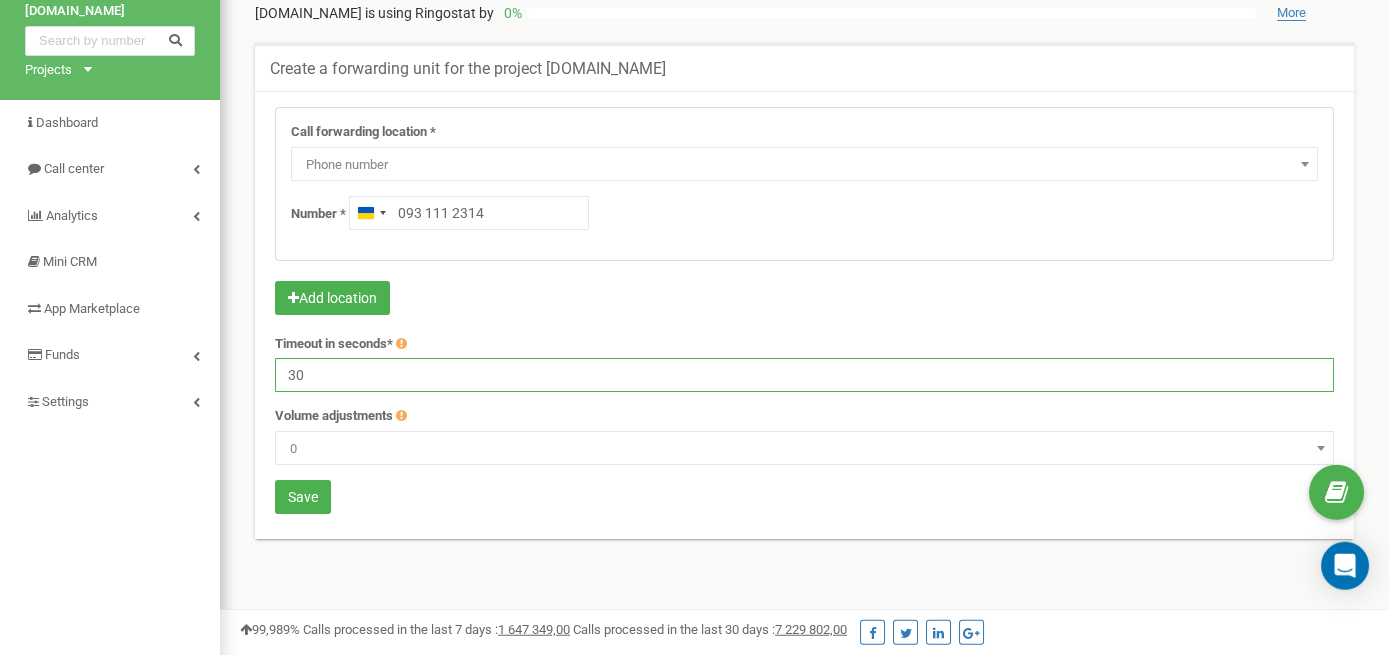scroll, scrollTop: 105, scrollLeft: 0, axis: vertical 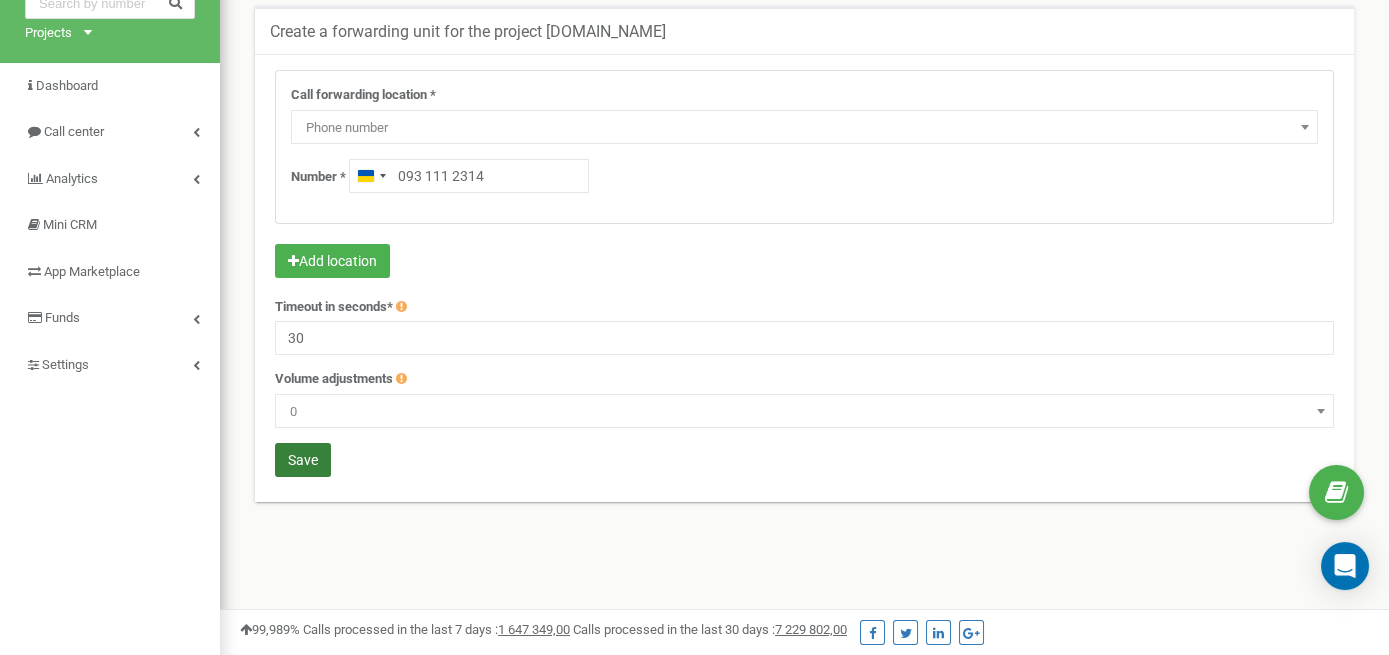 click on "Save" at bounding box center [303, 460] 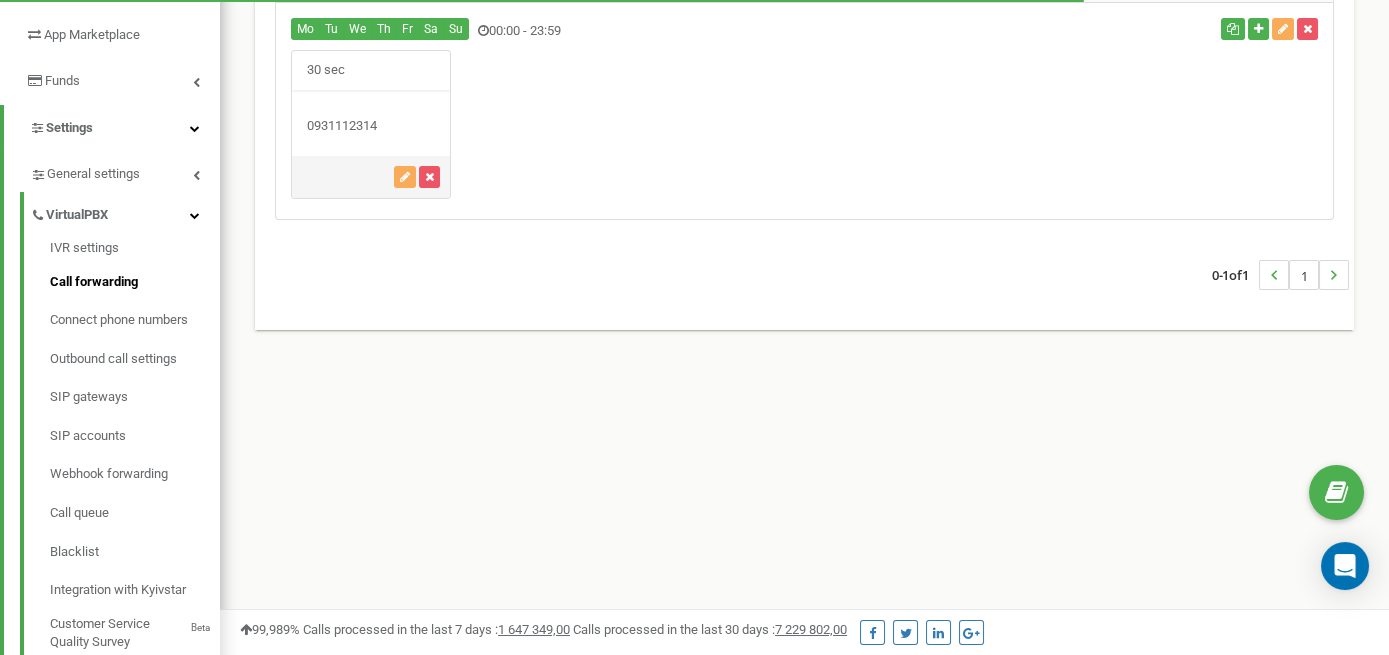 scroll, scrollTop: 236, scrollLeft: 0, axis: vertical 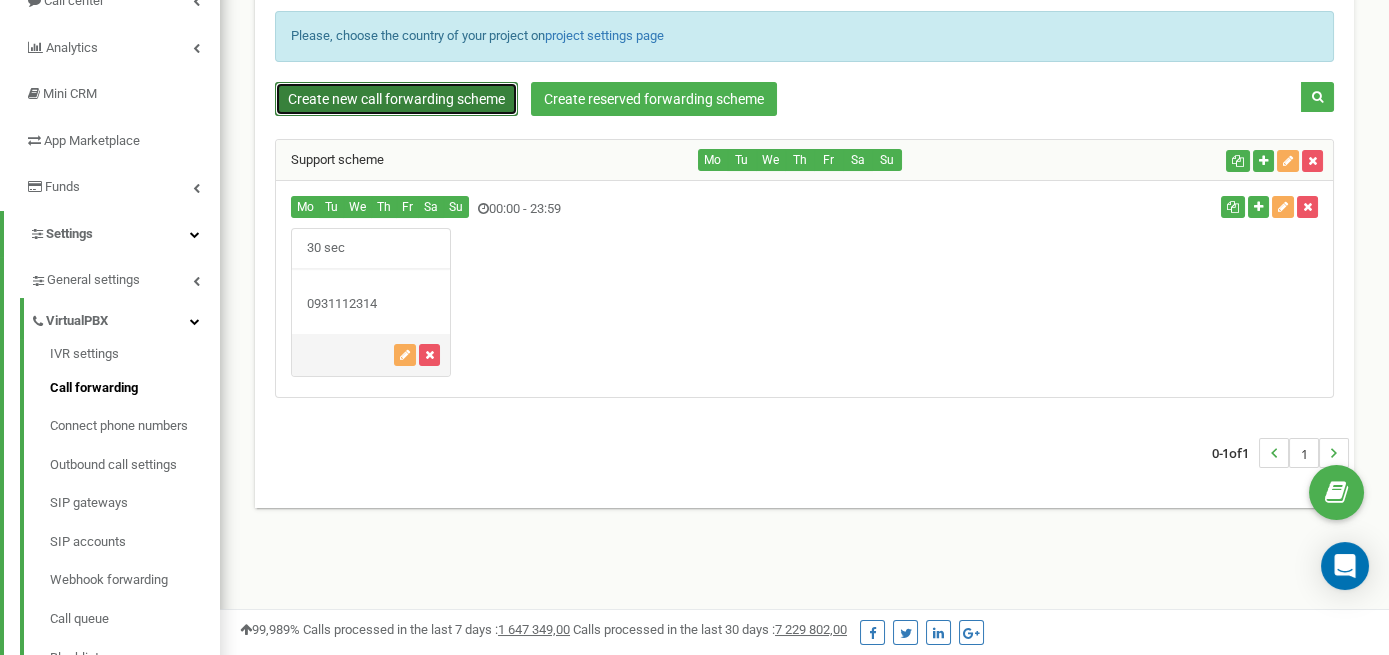 click on "Create new call forwarding scheme" at bounding box center [396, 99] 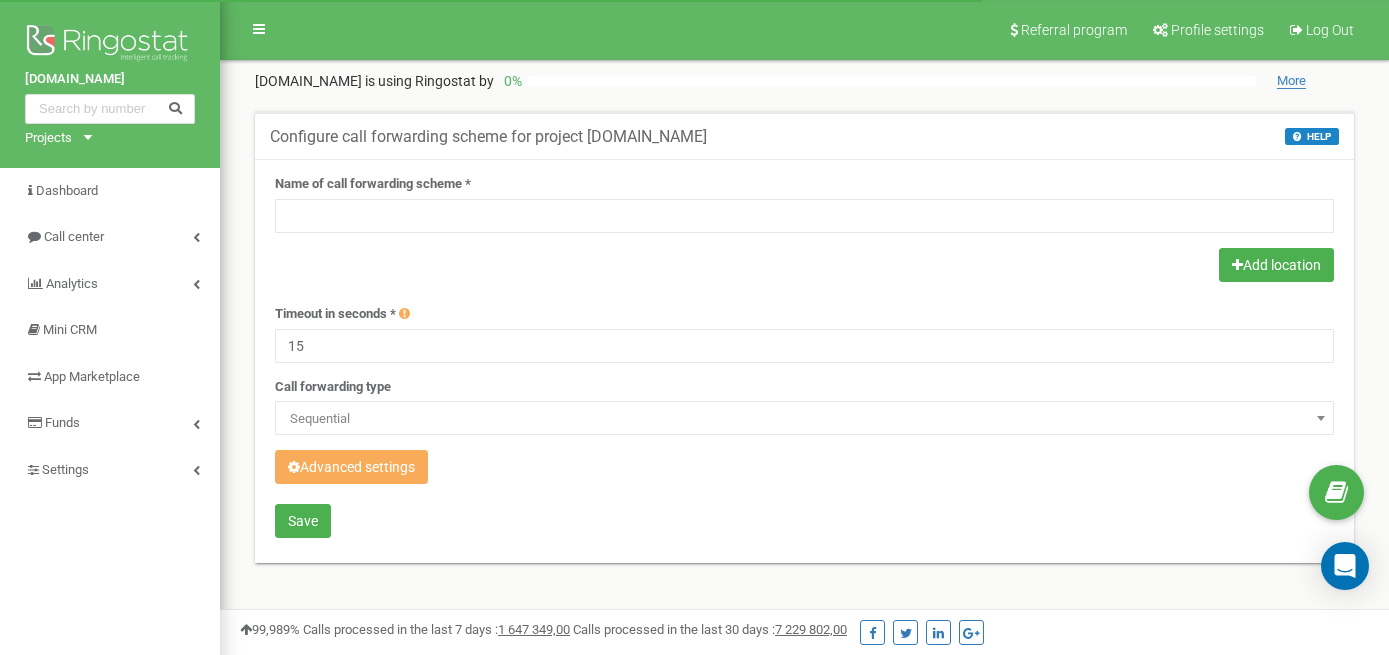 scroll, scrollTop: 0, scrollLeft: 0, axis: both 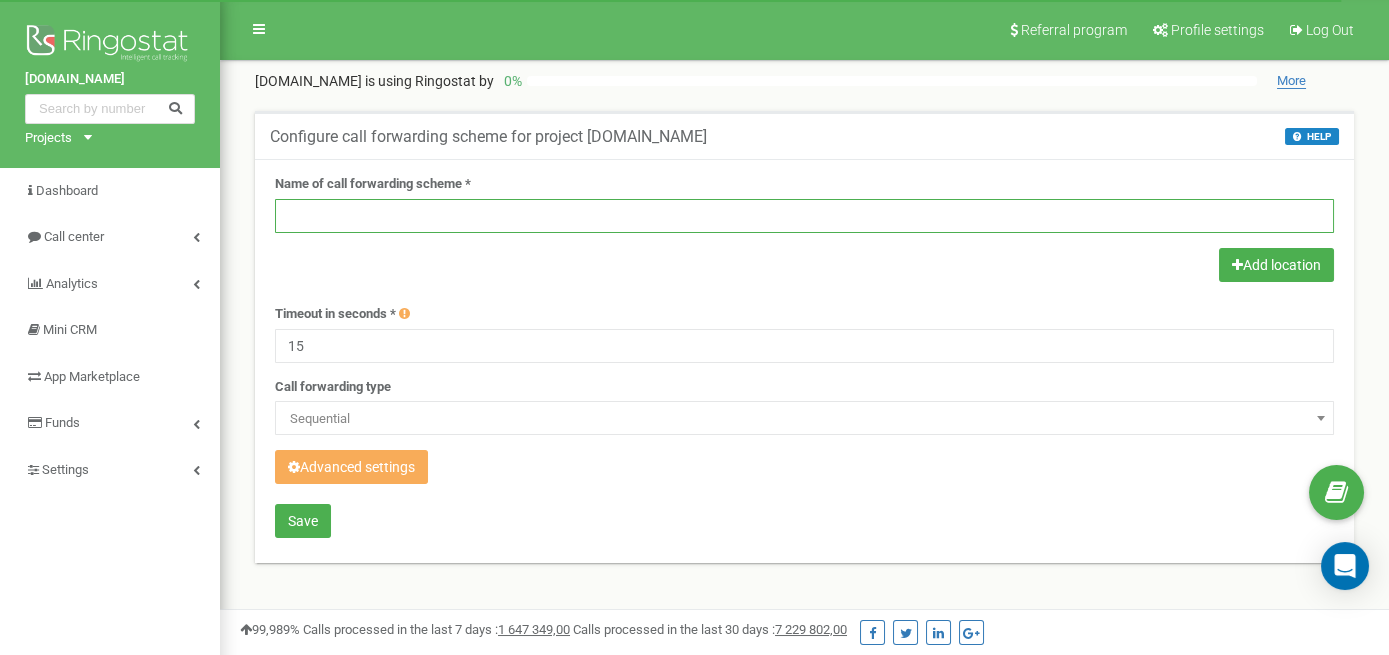 click at bounding box center (804, 216) 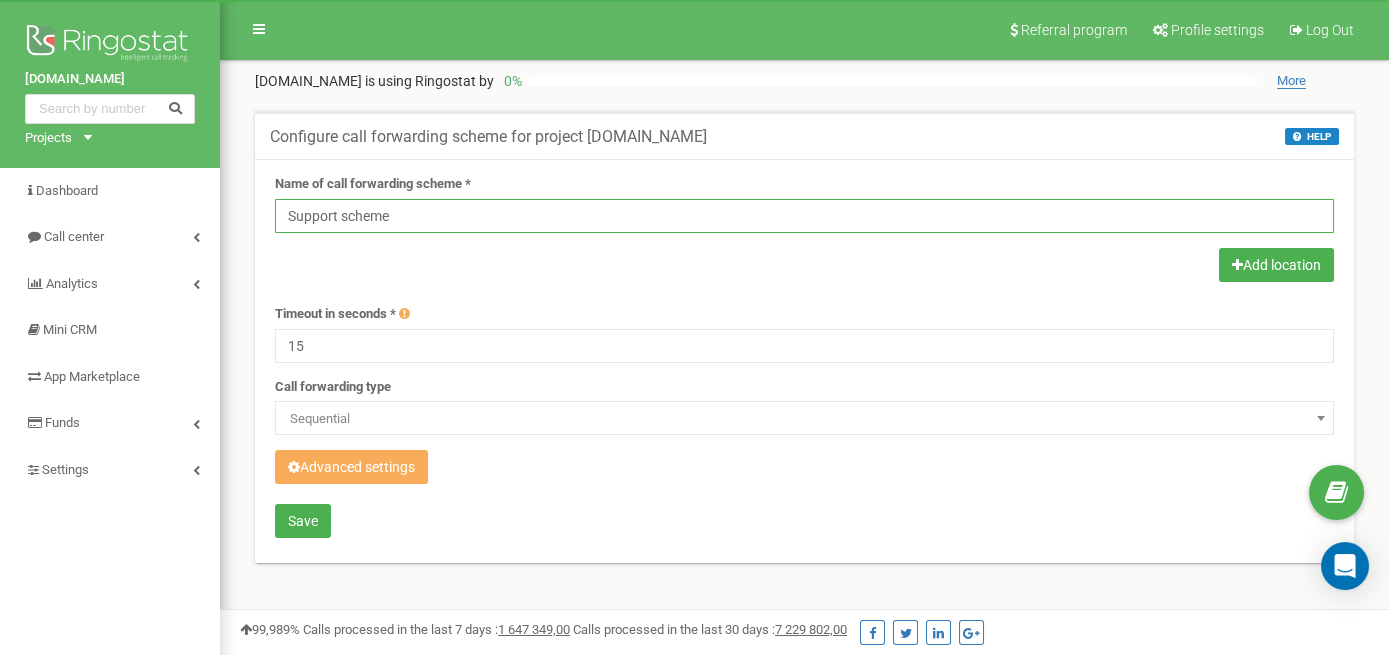 type on "Support scheme" 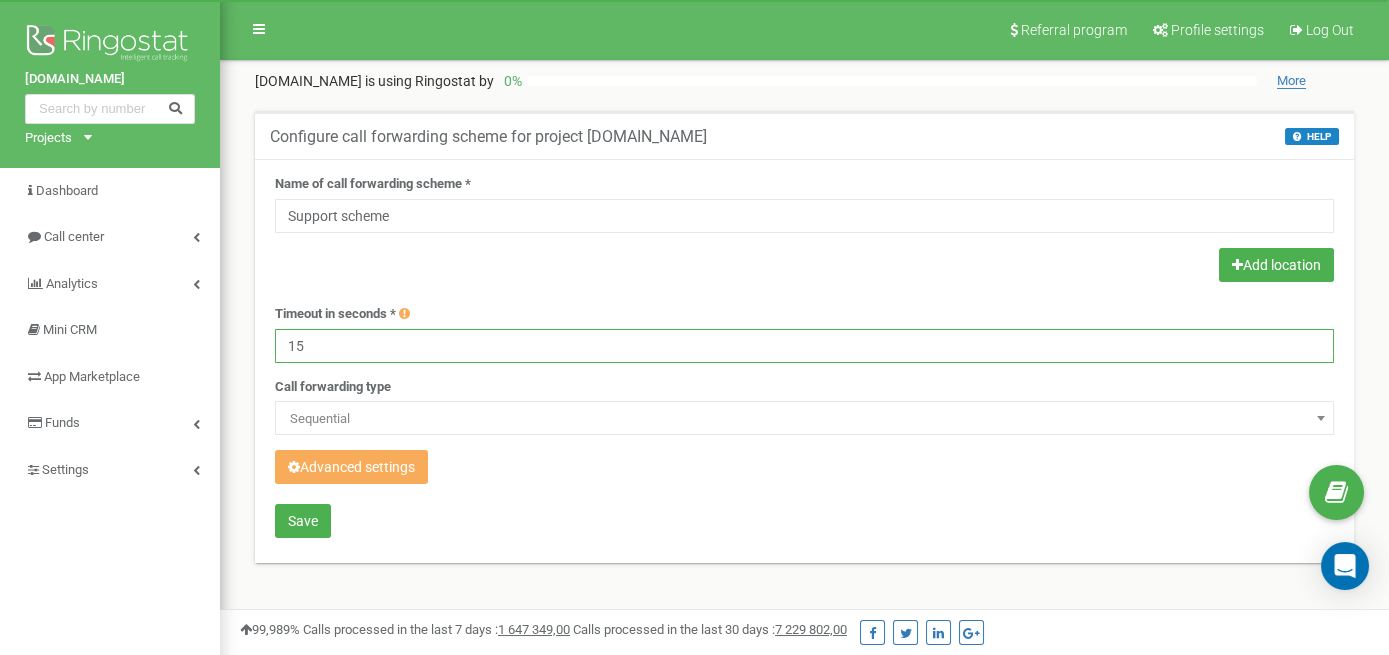 drag, startPoint x: 388, startPoint y: 353, endPoint x: 362, endPoint y: 353, distance: 26 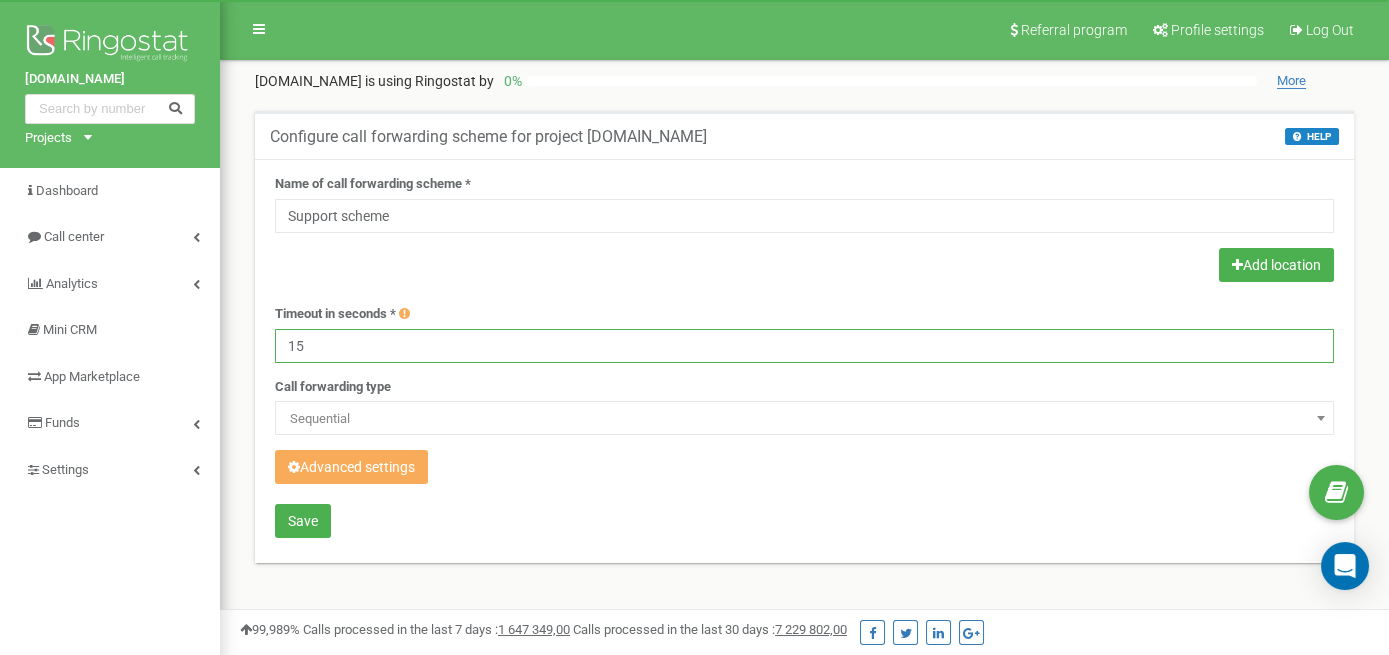 drag, startPoint x: 299, startPoint y: 353, endPoint x: 251, endPoint y: 353, distance: 48 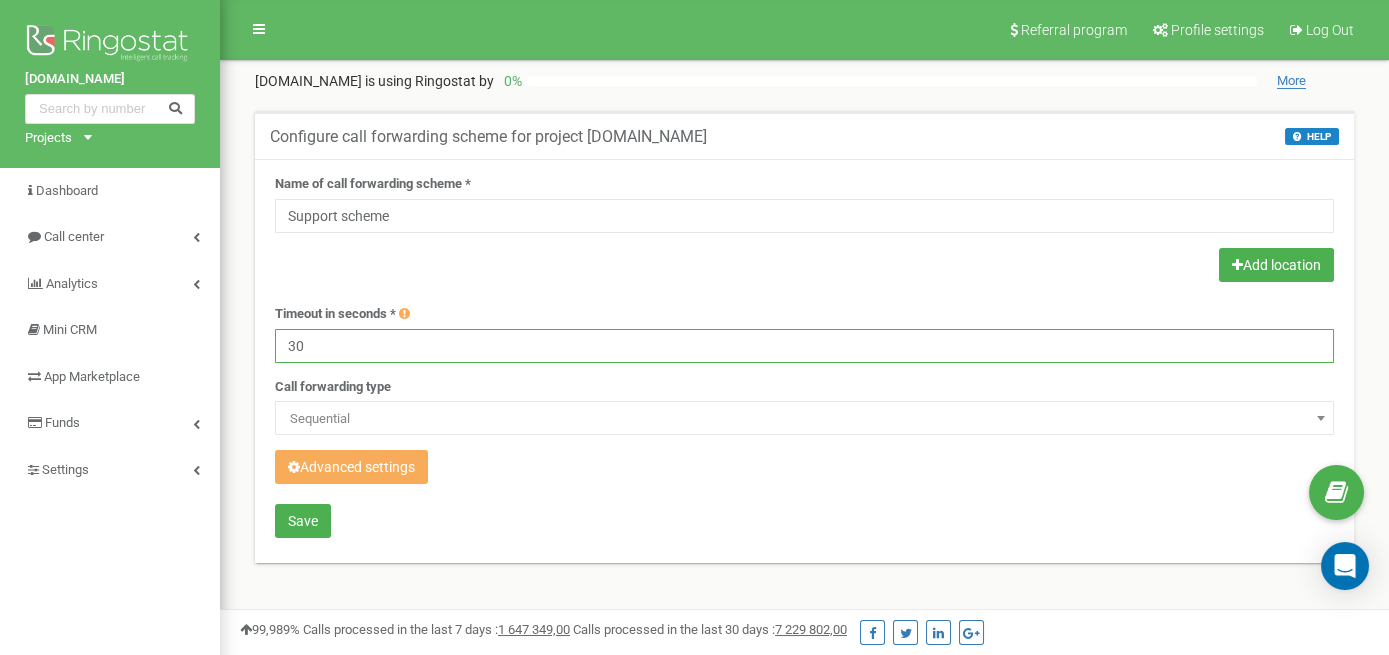 type on "30" 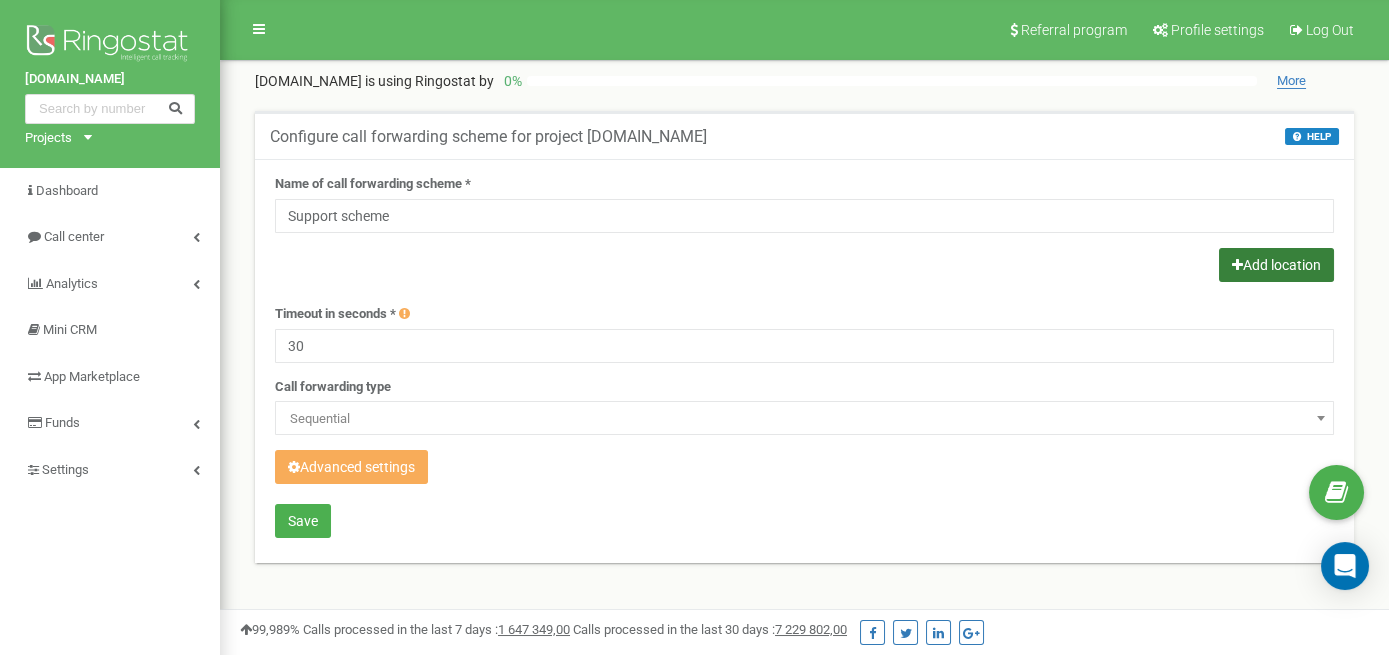 click on "Add location" at bounding box center (1276, 265) 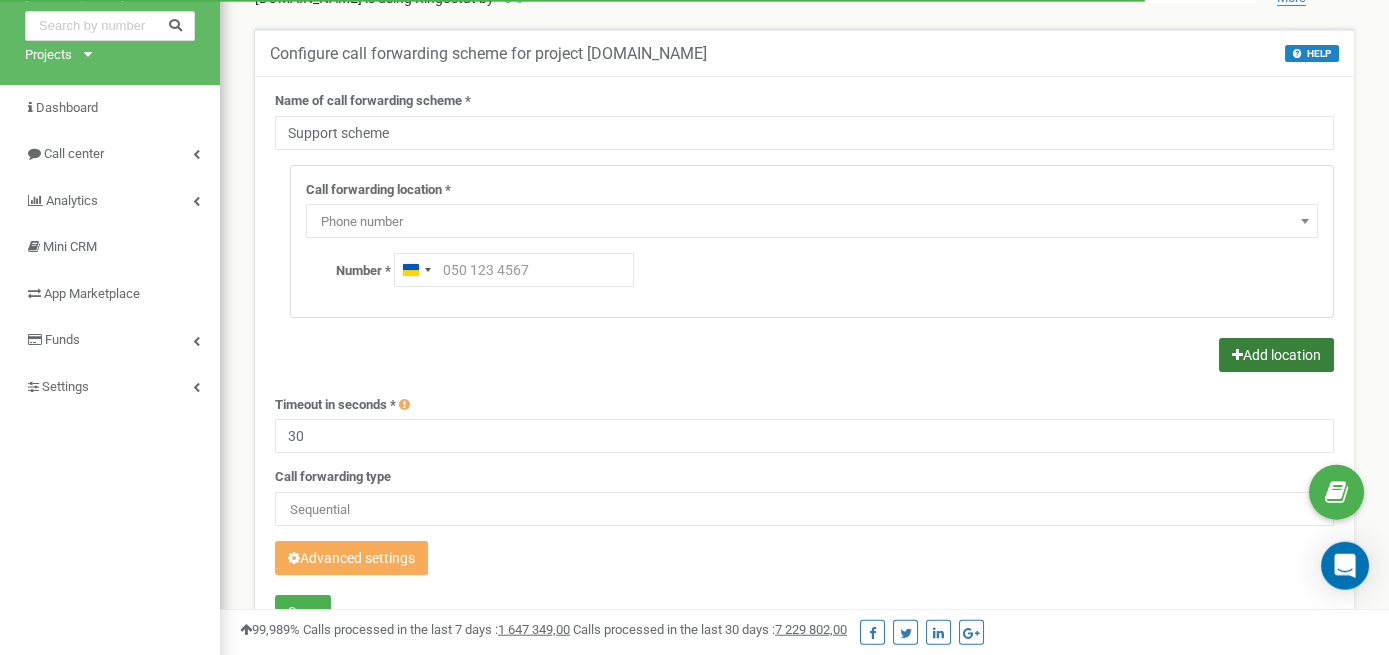 scroll, scrollTop: 105, scrollLeft: 0, axis: vertical 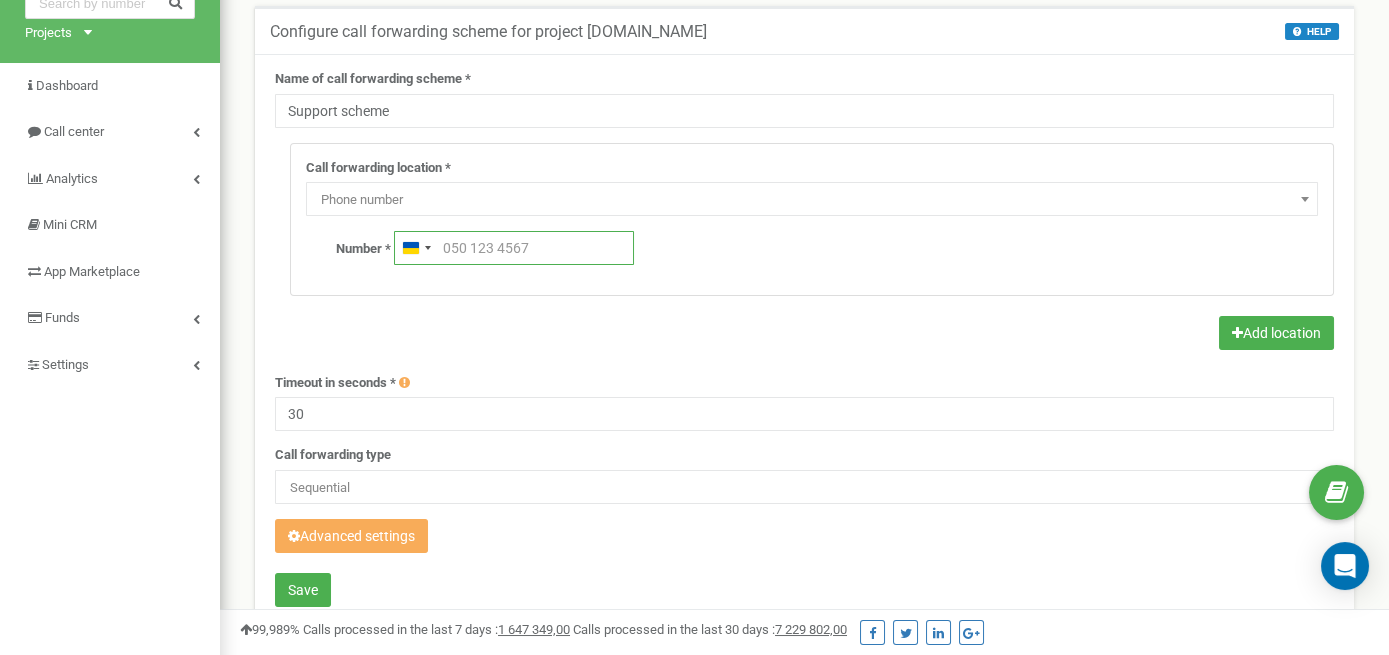 click at bounding box center (514, 248) 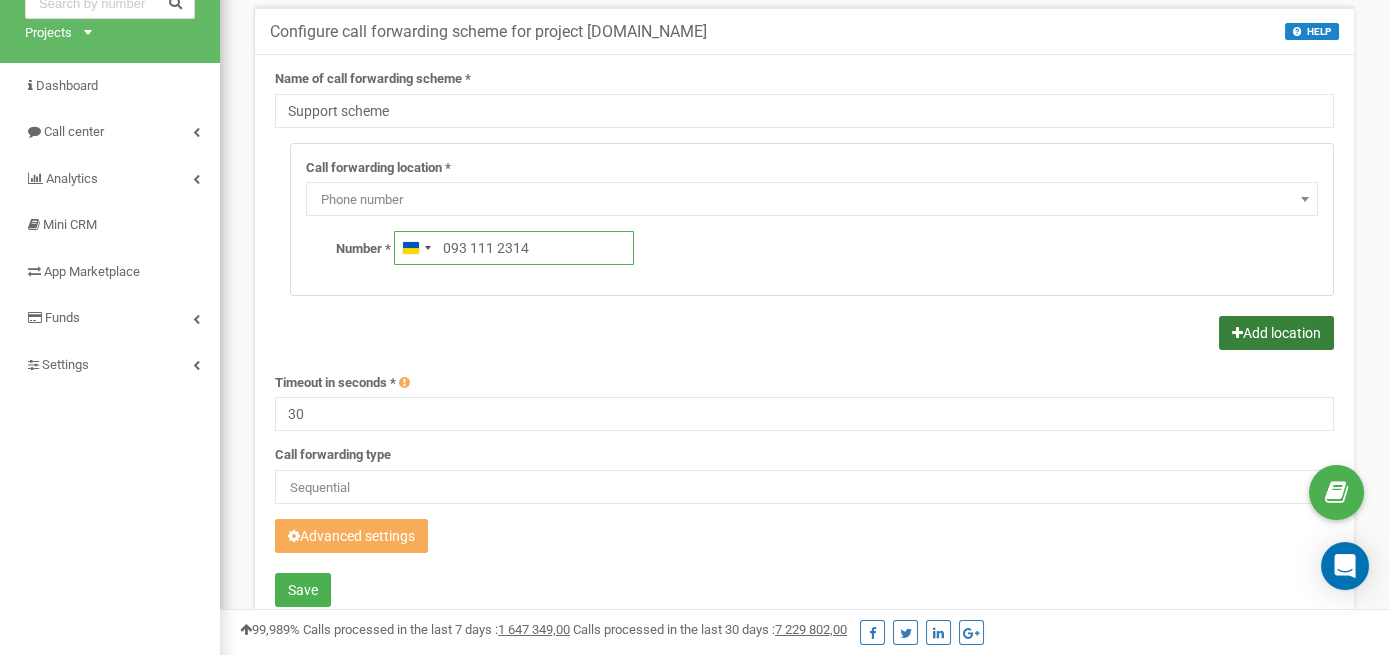 type on "093 111 2314" 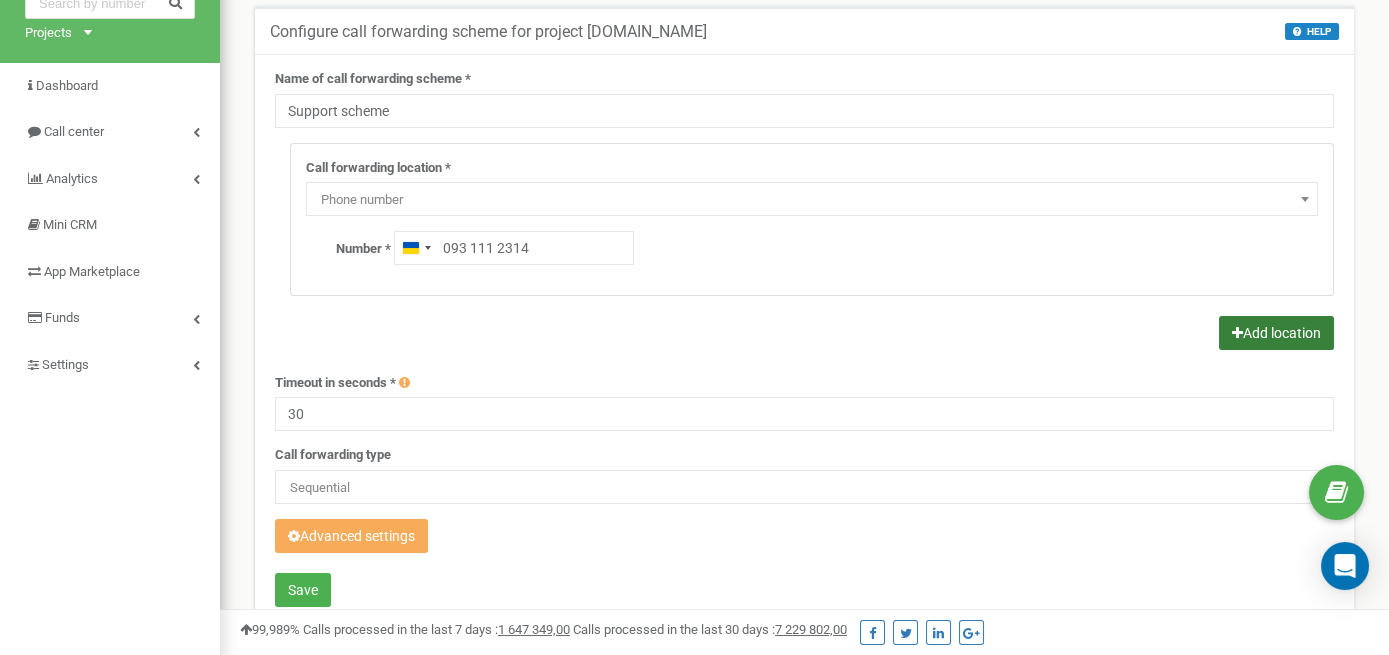click on "Add location" at bounding box center (1276, 333) 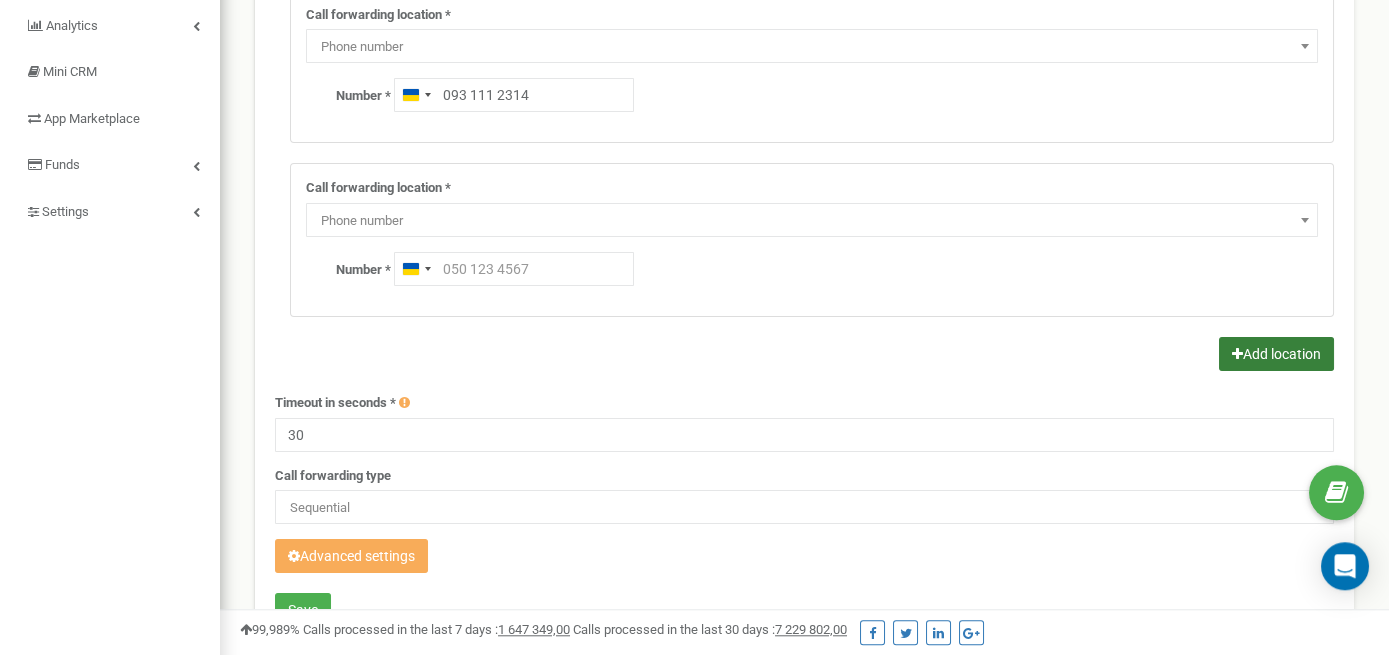 scroll, scrollTop: 316, scrollLeft: 0, axis: vertical 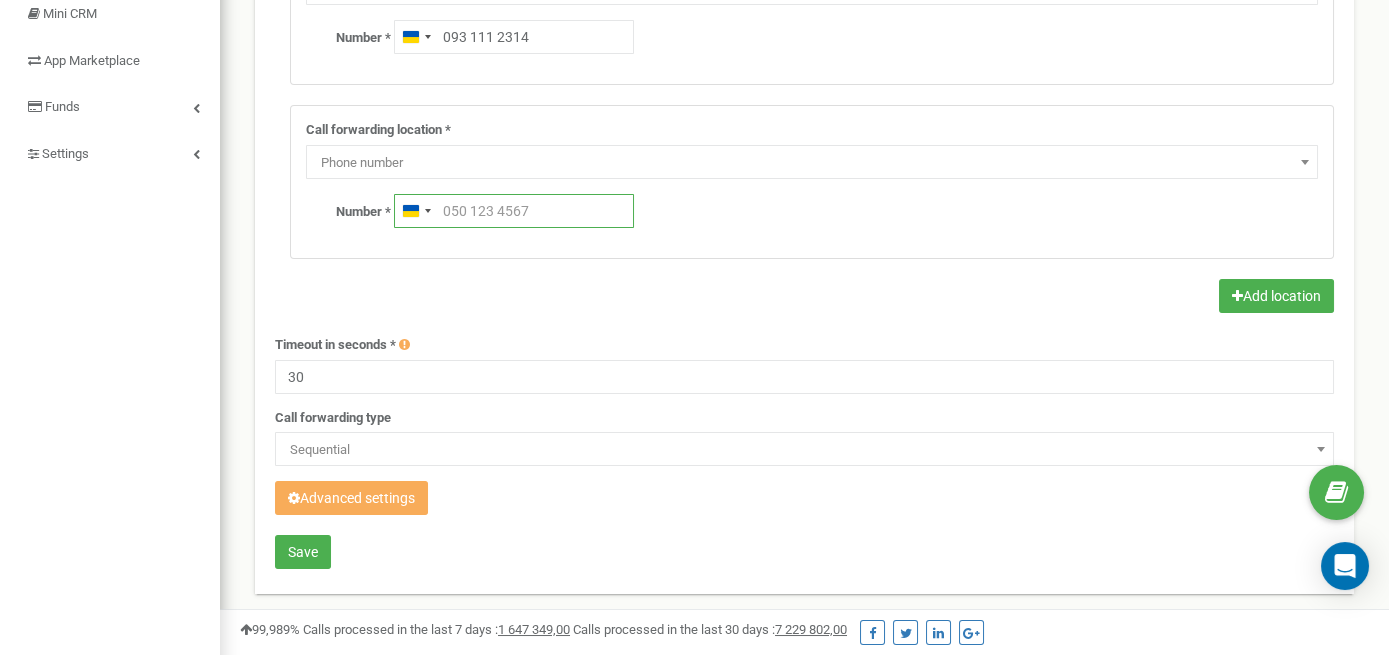 click at bounding box center [514, 211] 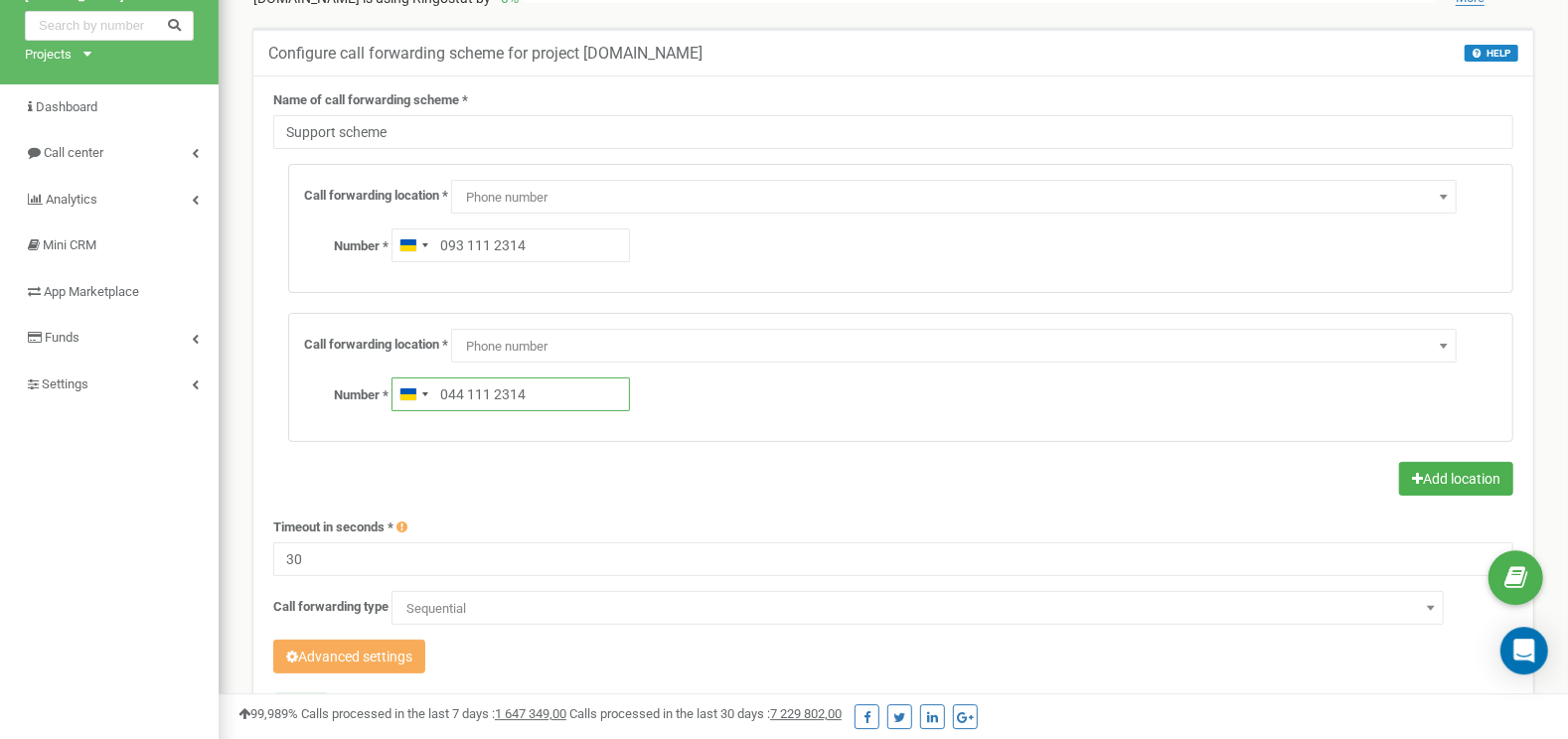 scroll, scrollTop: 105, scrollLeft: 0, axis: vertical 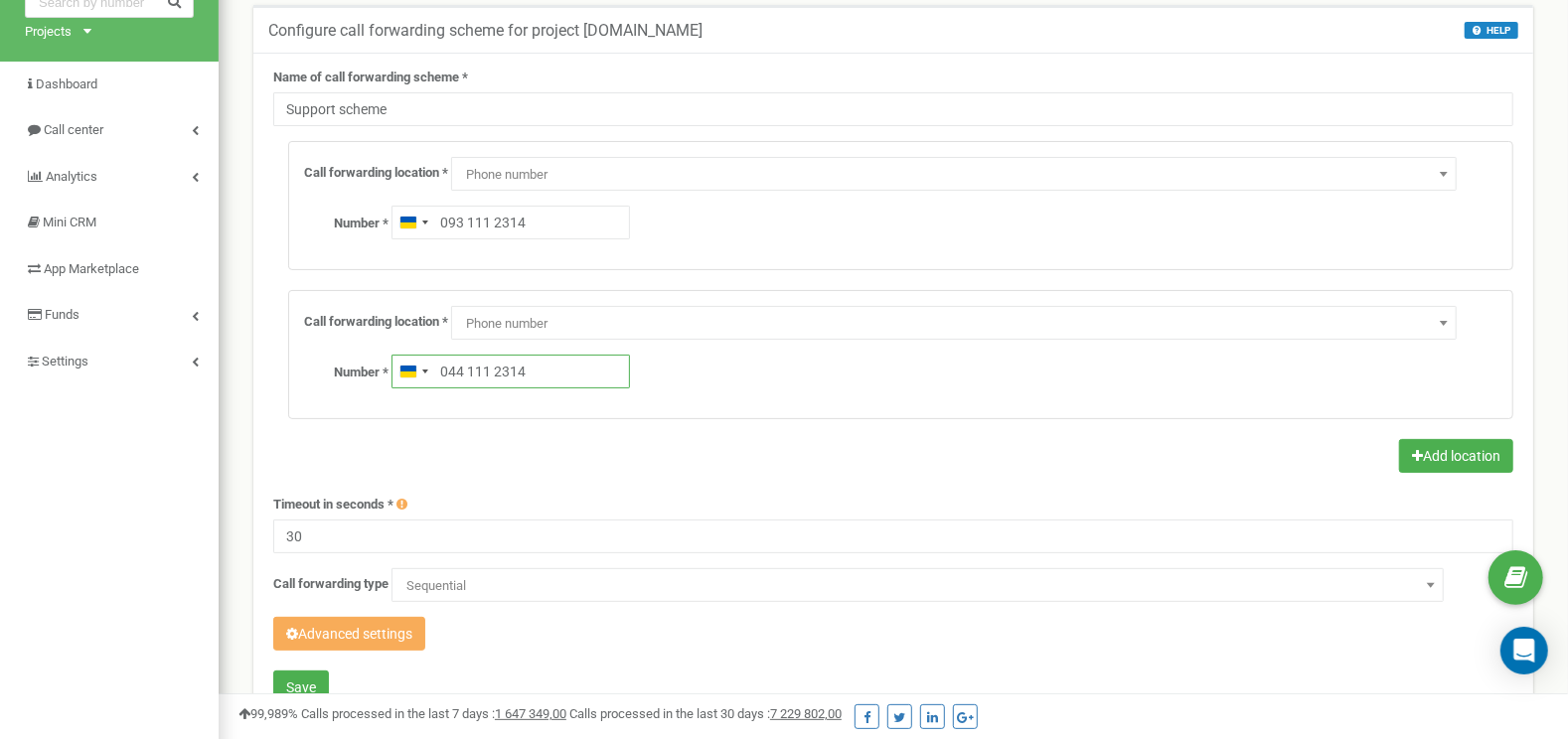 type on "044 111 2314" 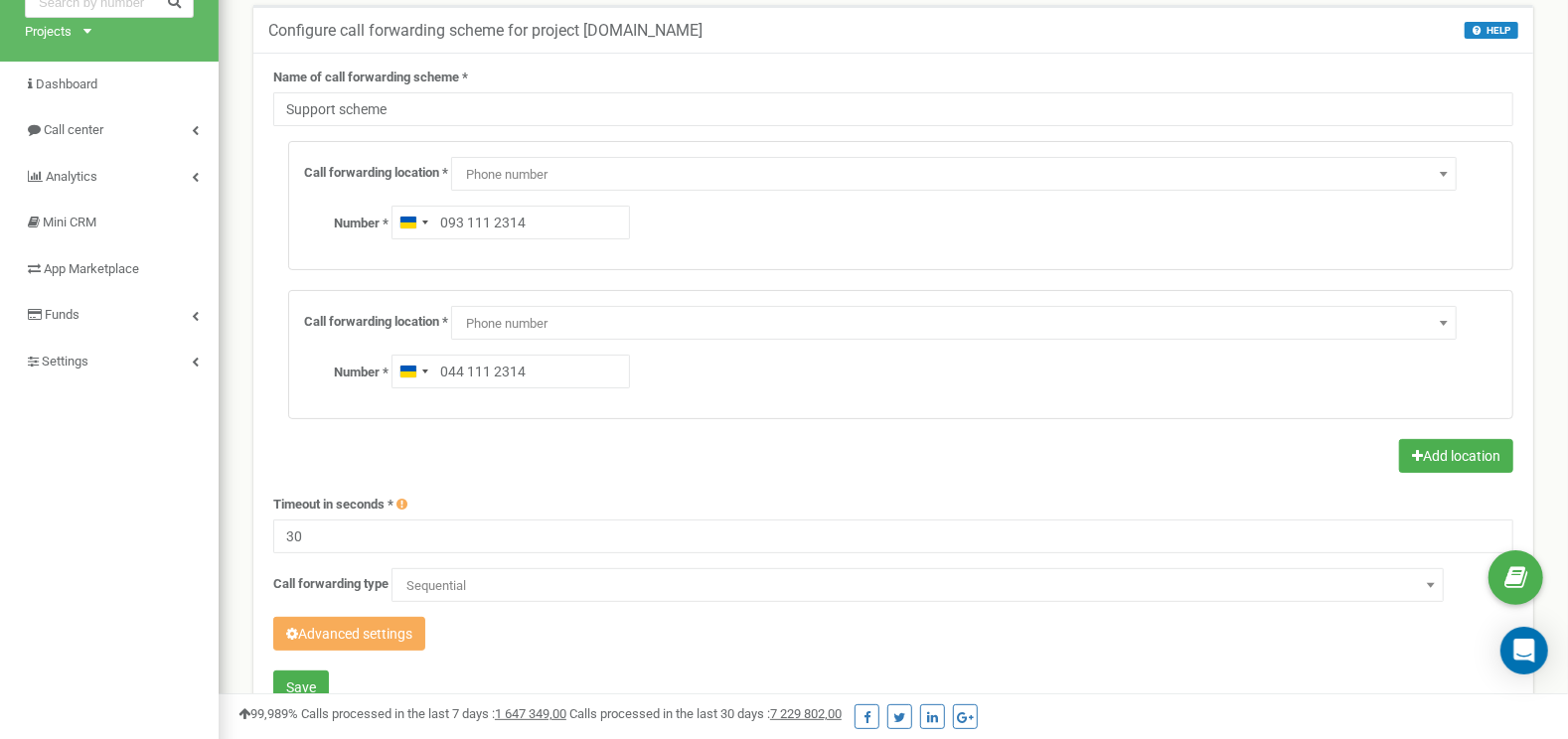 click on "Sequential" at bounding box center [917, 586] 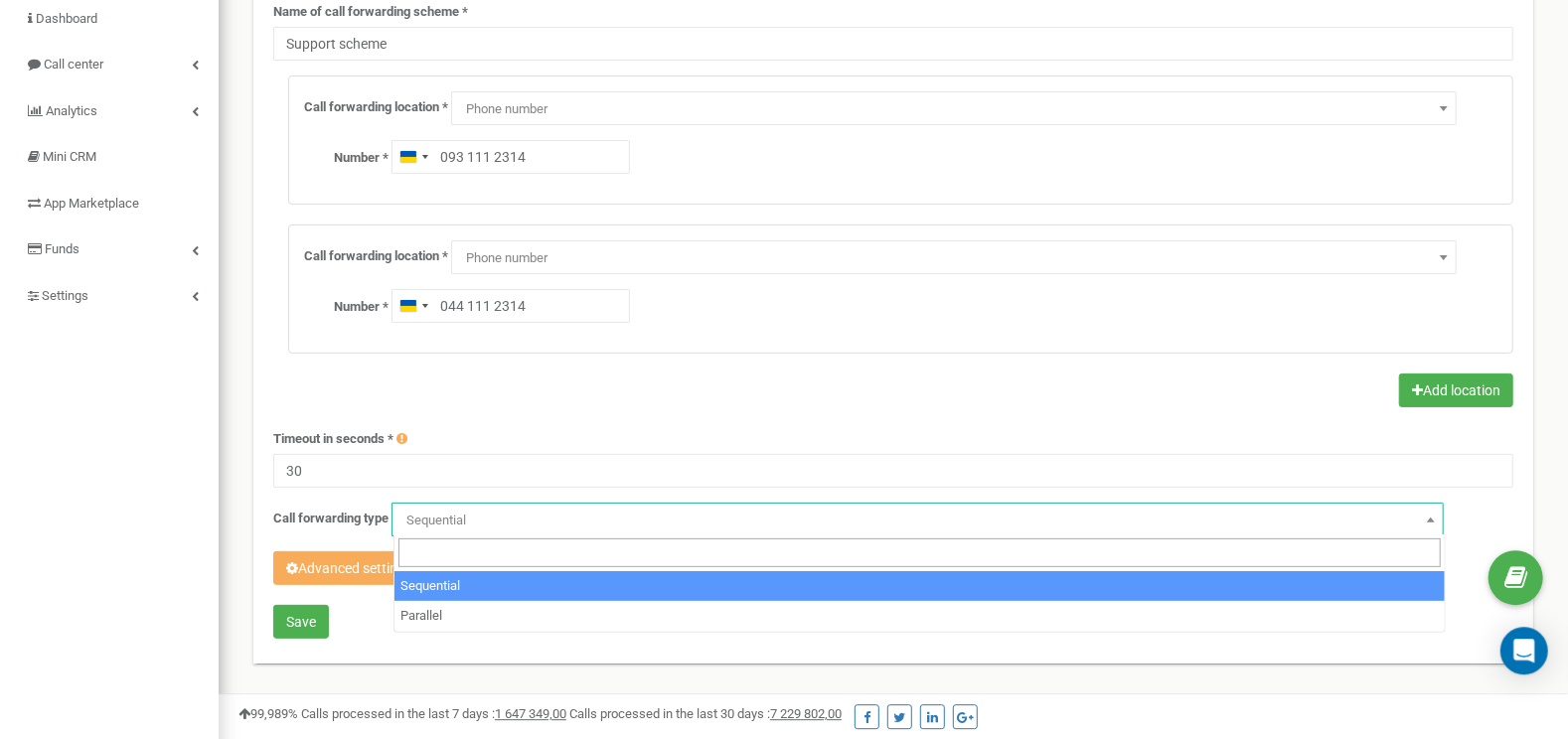 scroll, scrollTop: 210, scrollLeft: 0, axis: vertical 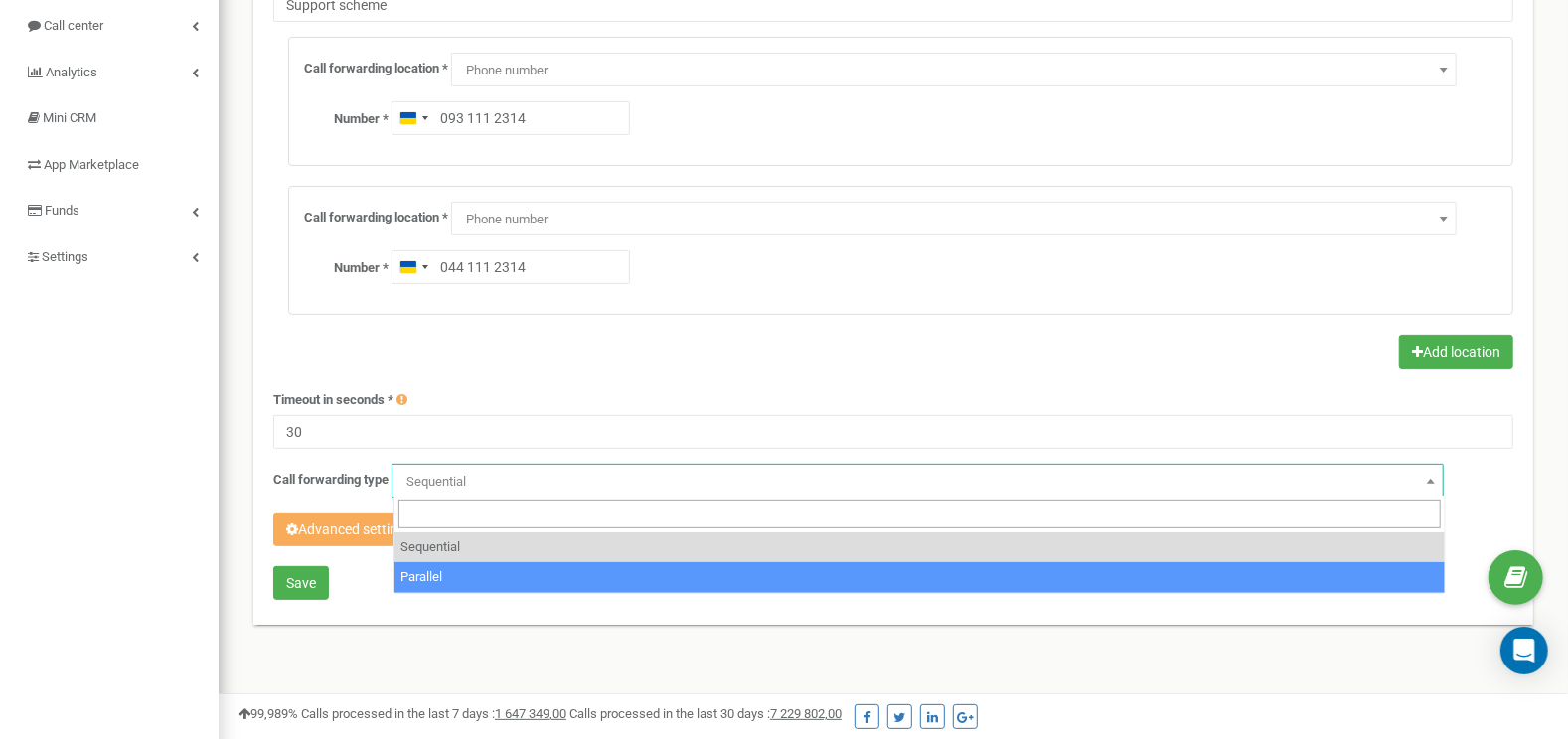 click on "Configure call forwarding scheme for project tzrngstMEKYTSLAV.com
HELP
HELP
Use this menu to configure your Virtual PBX functionality, including how and when calls will be forwarded, and where they will be forwarded to. We recommend planning this step thoroughly, as having schemes set up appropriately is vital for reducing missed calls.
Name of call forwarding scheme *
Support scheme
Call forwarding location *
Do not use
Voicemail
IVR
Webhook forwarding number
Call Center
SIP
Phone number
External SIP
Employee
Department
Phone number" at bounding box center [893, 285] 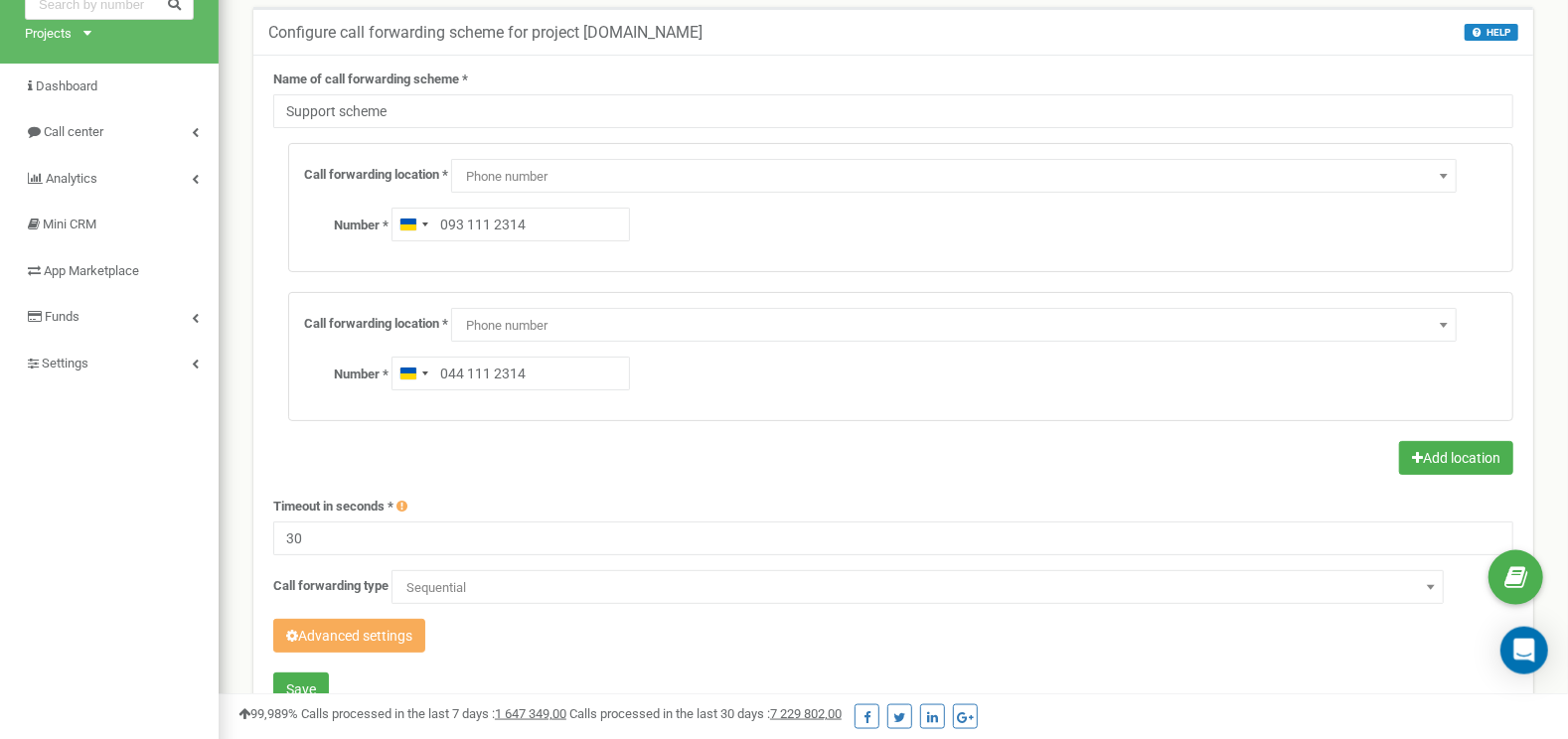 scroll, scrollTop: 105, scrollLeft: 0, axis: vertical 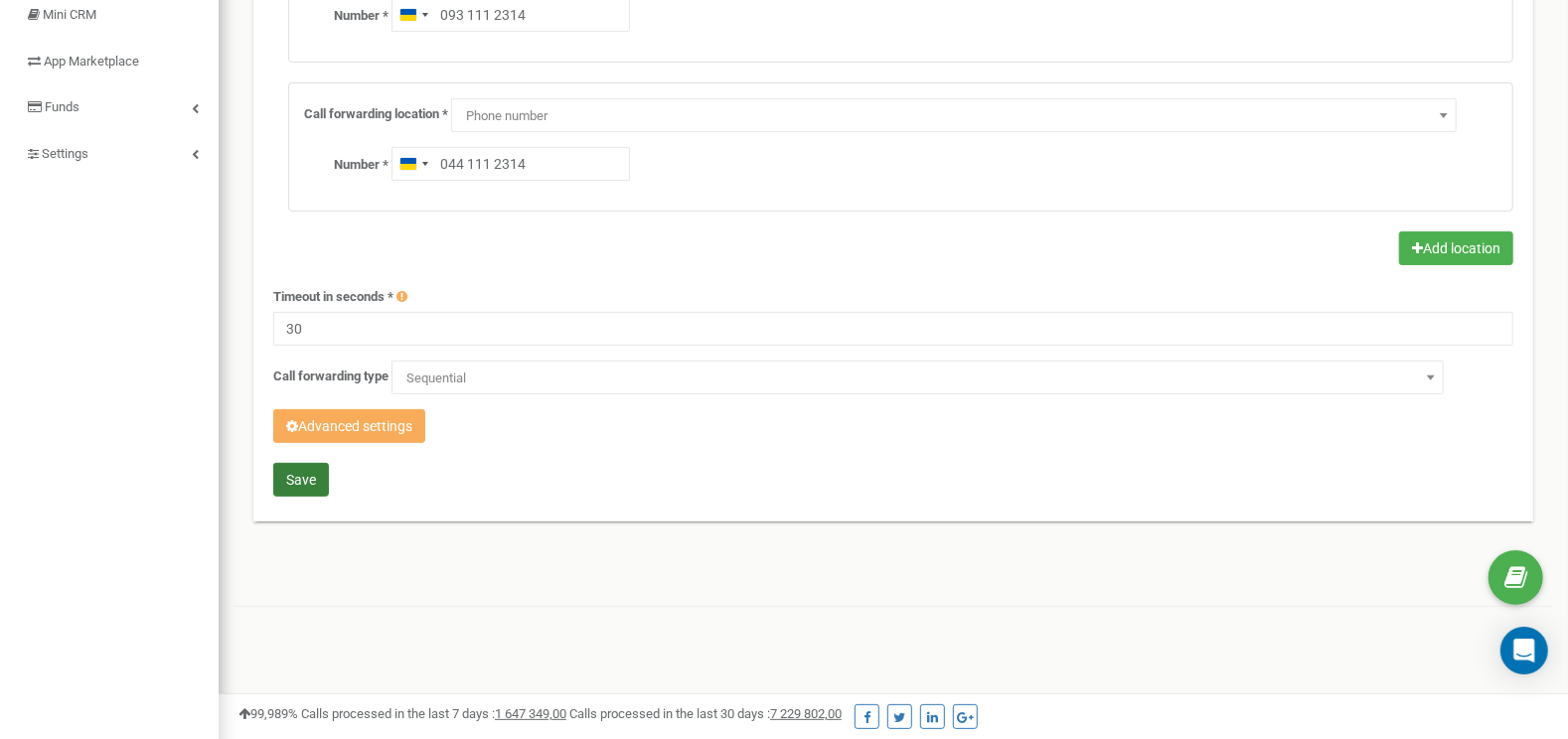 click on "Save" at bounding box center [301, 480] 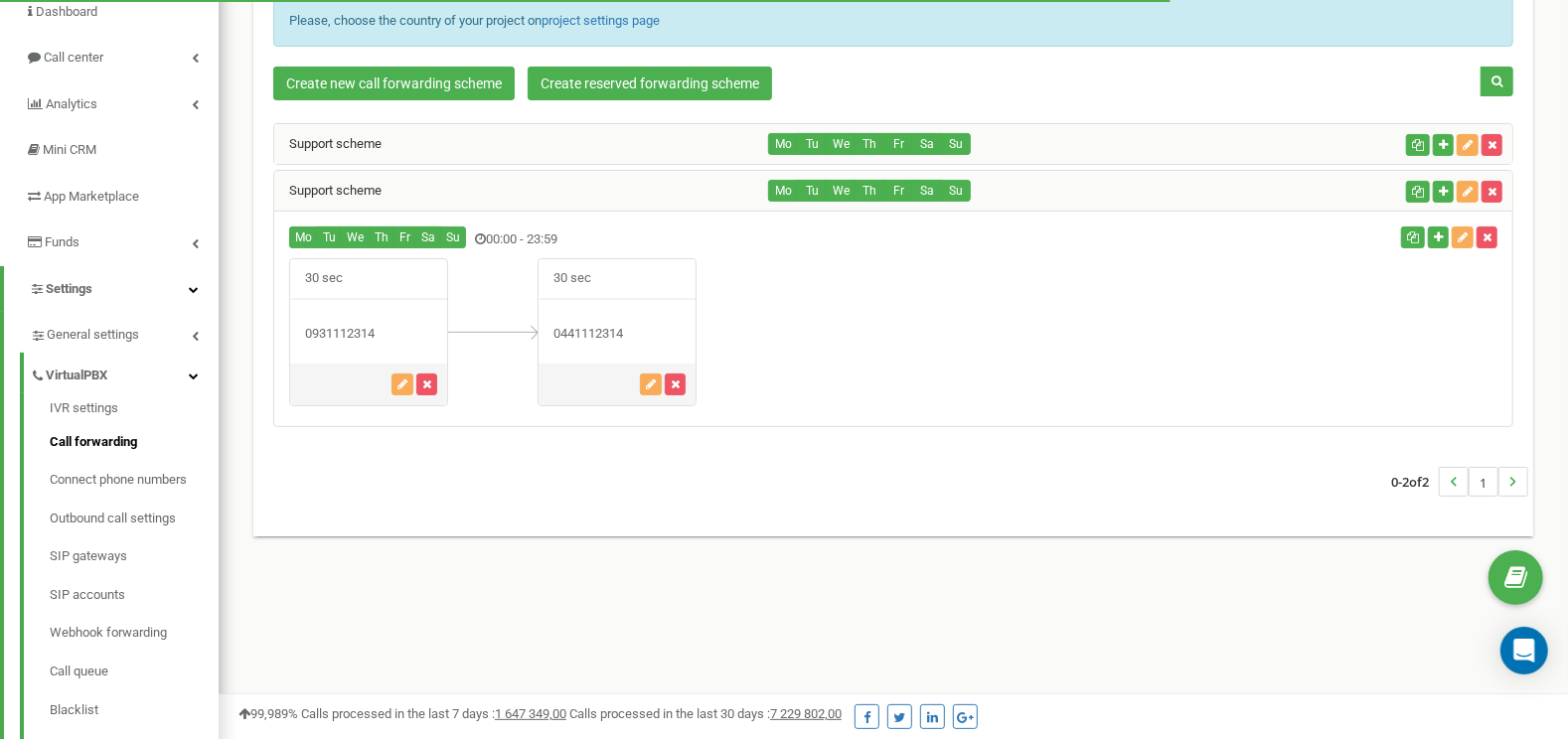 scroll, scrollTop: 178, scrollLeft: 0, axis: vertical 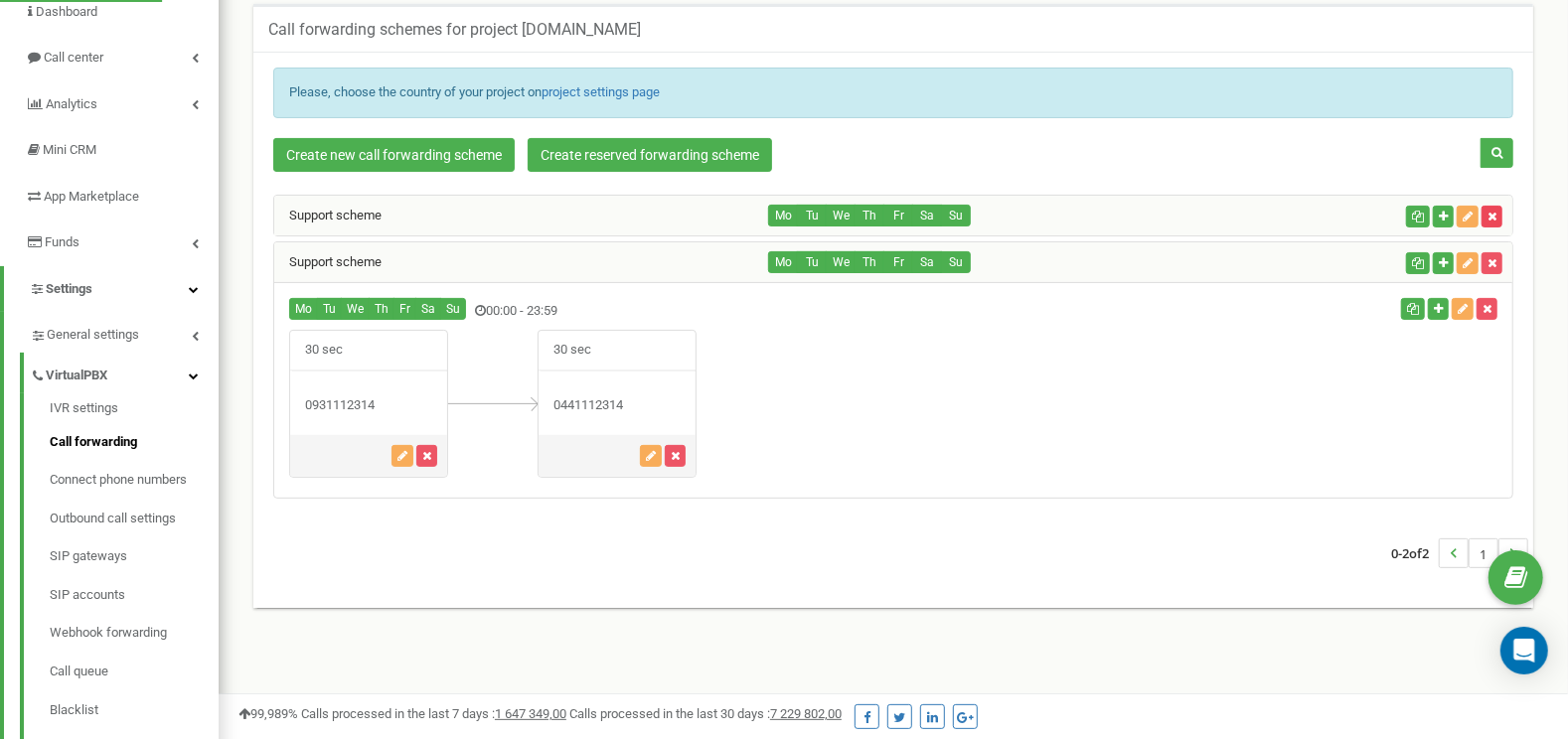click at bounding box center (1491, 217) 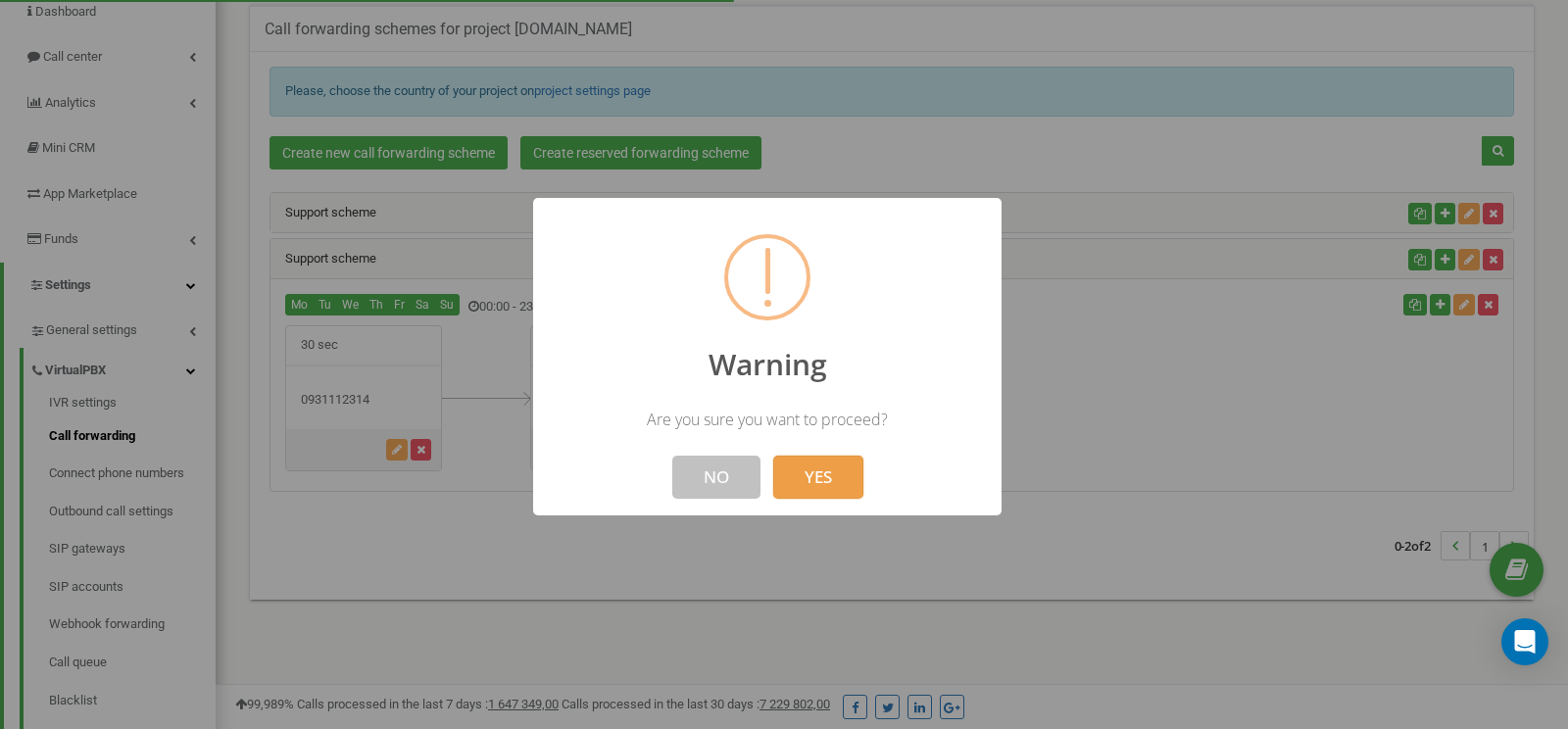 click on "YES" at bounding box center [818, 477] 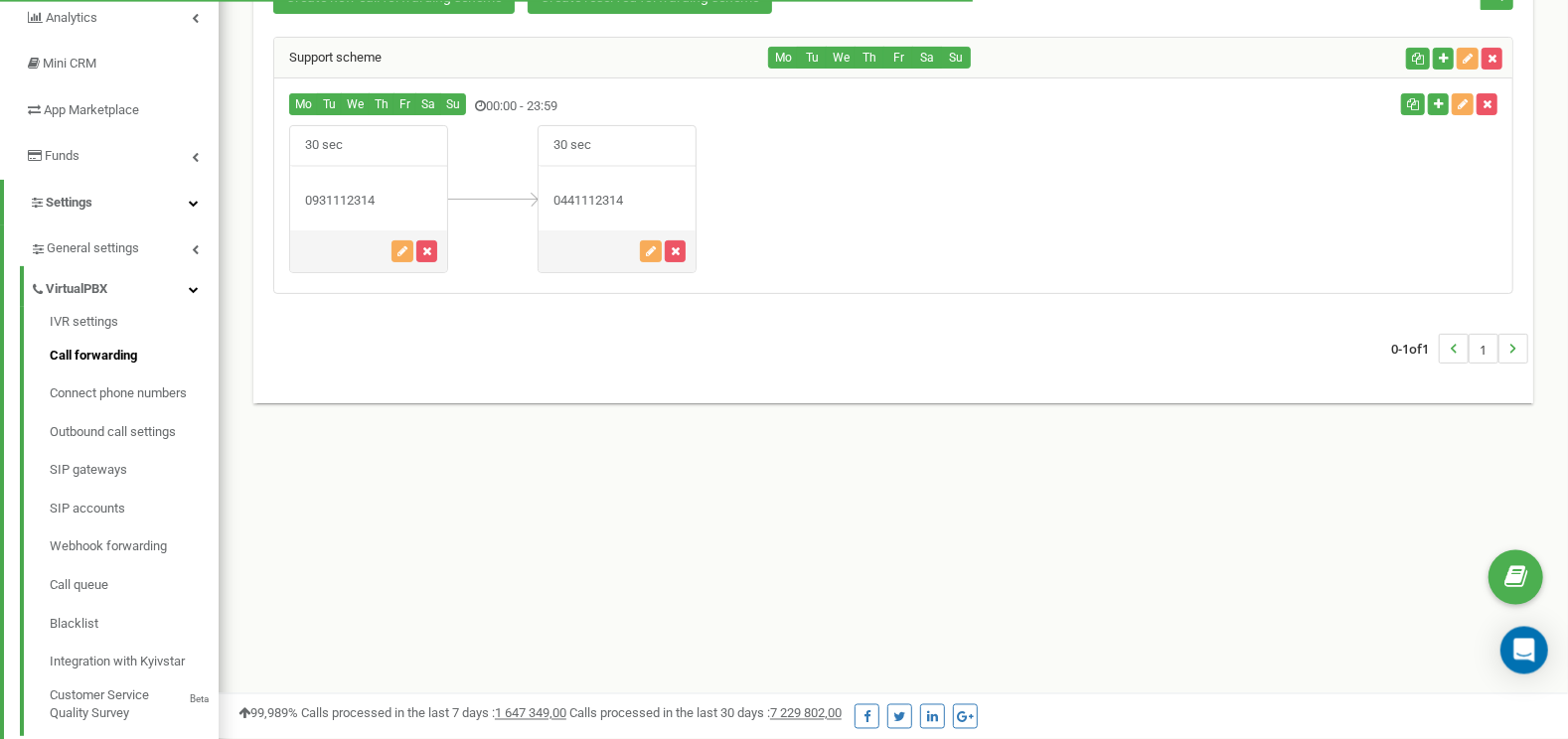 scroll, scrollTop: 234, scrollLeft: 0, axis: vertical 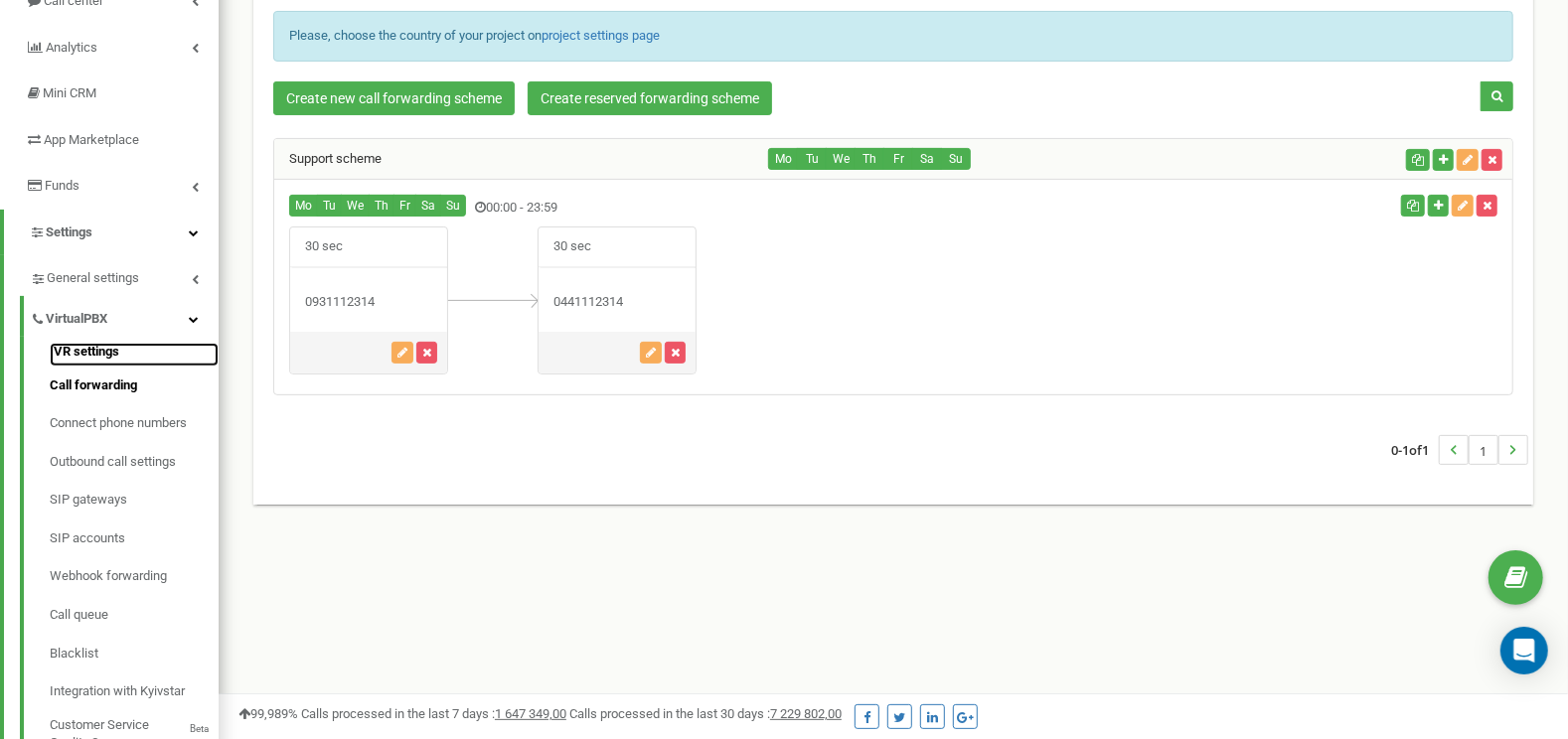 click on "IVR settings" at bounding box center [134, 355] 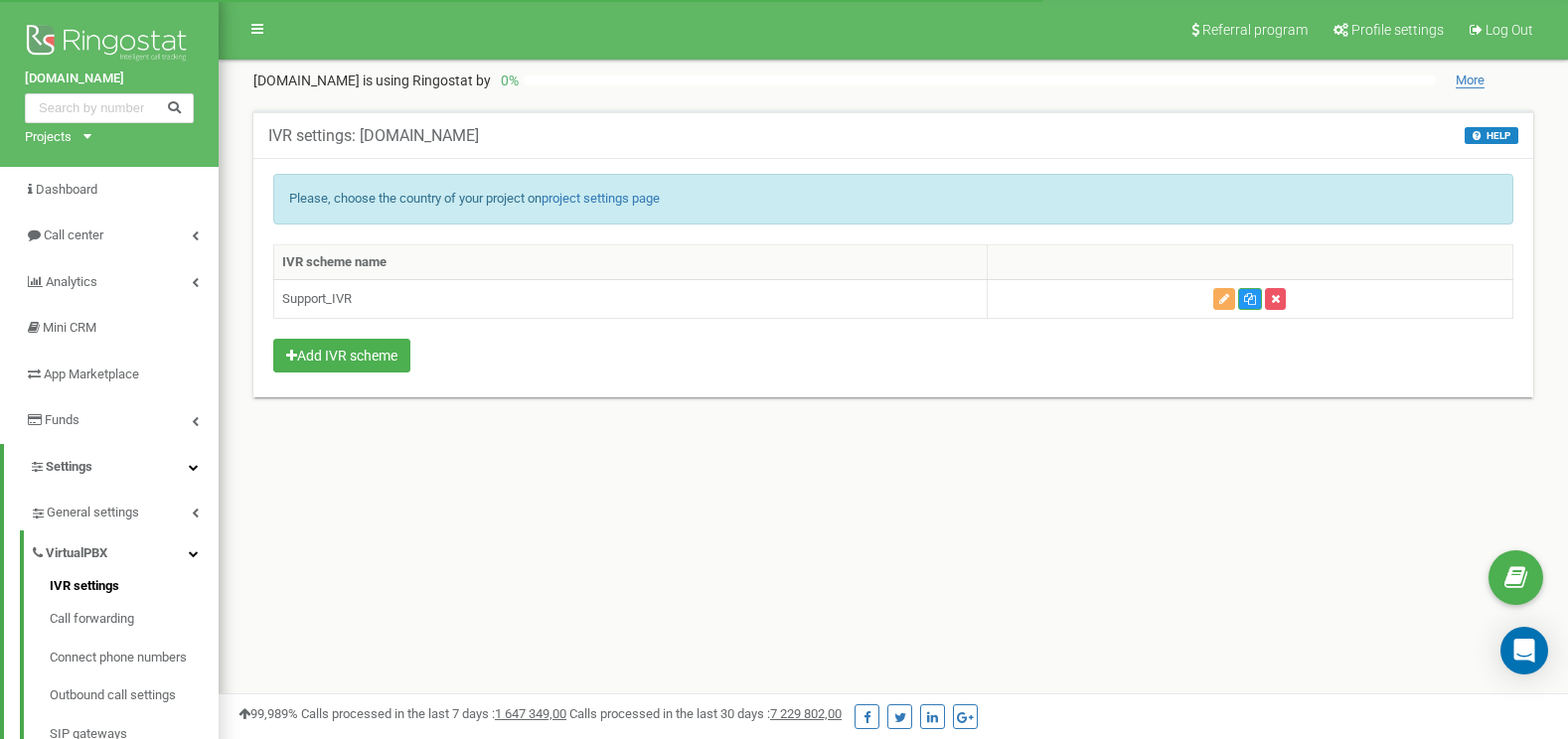 scroll, scrollTop: 0, scrollLeft: 0, axis: both 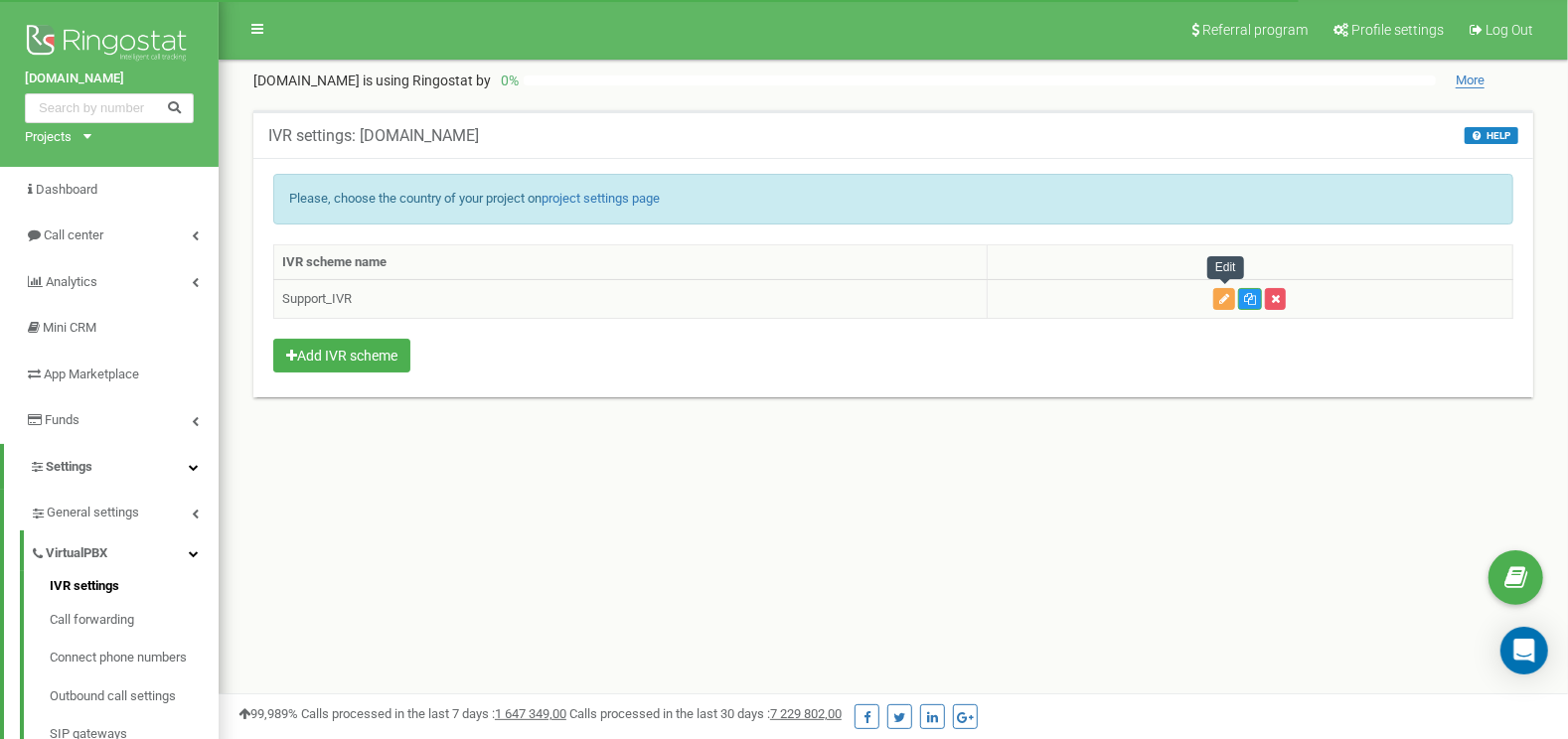 click at bounding box center (1224, 299) 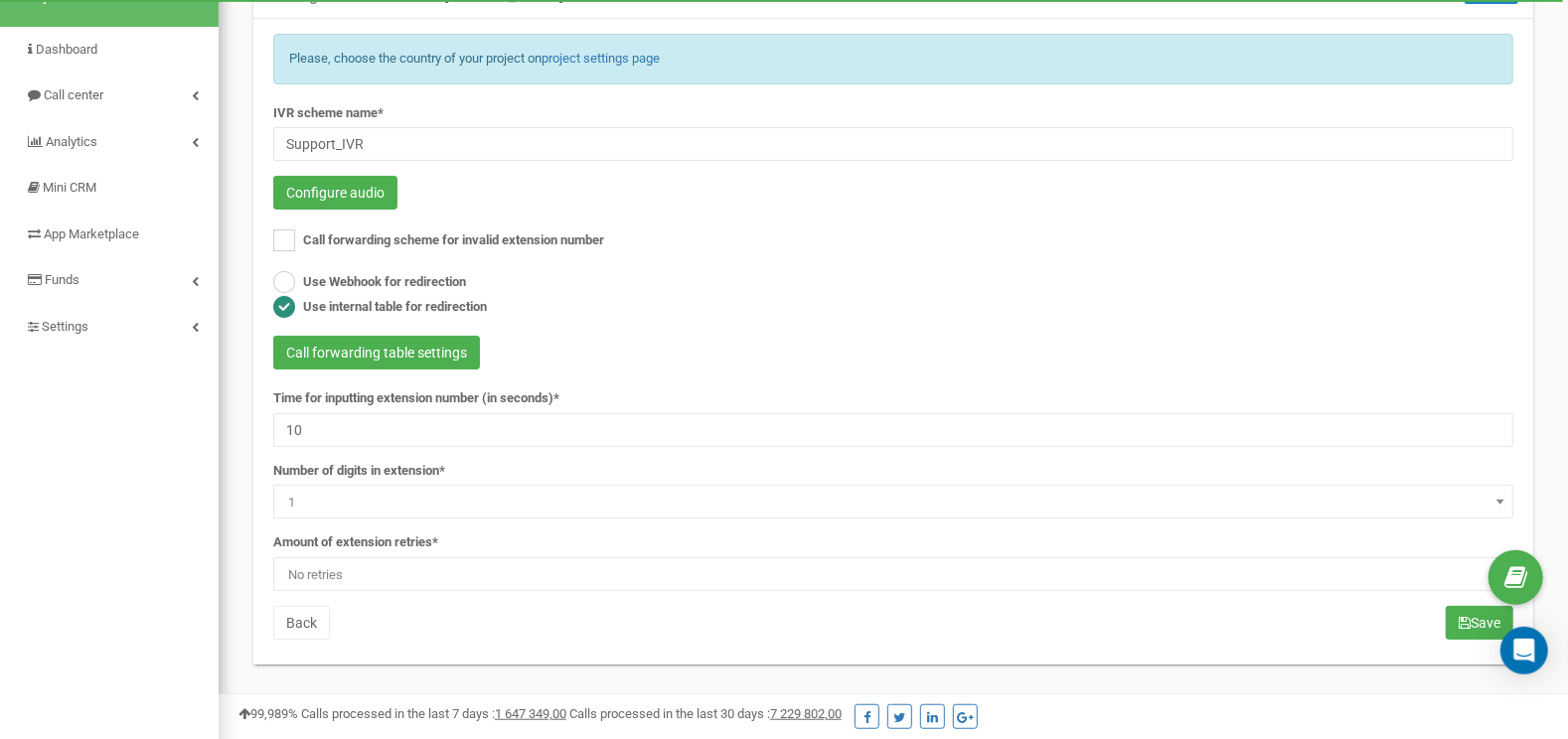 scroll, scrollTop: 104, scrollLeft: 0, axis: vertical 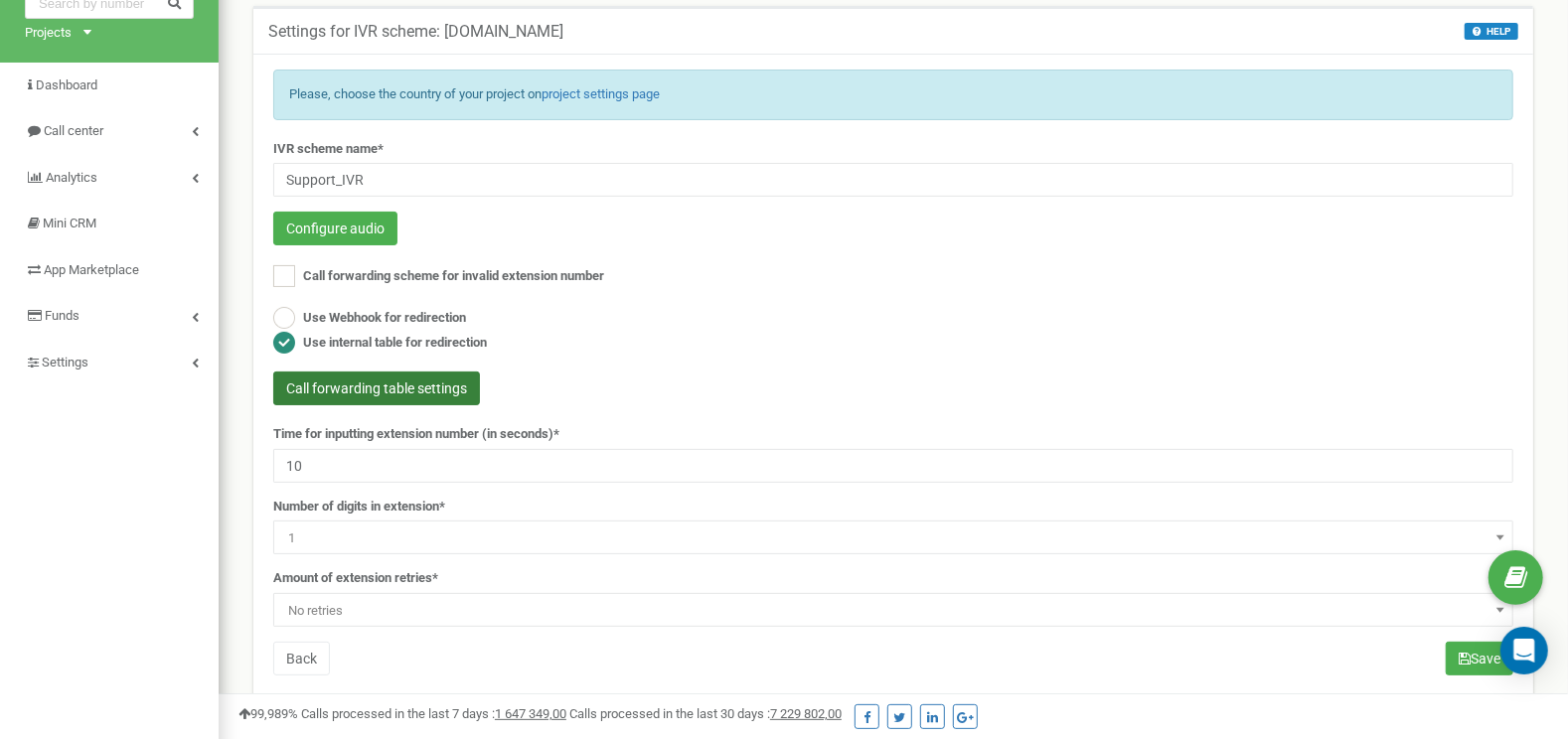 click on "Call forwarding table settings" at bounding box center (377, 388) 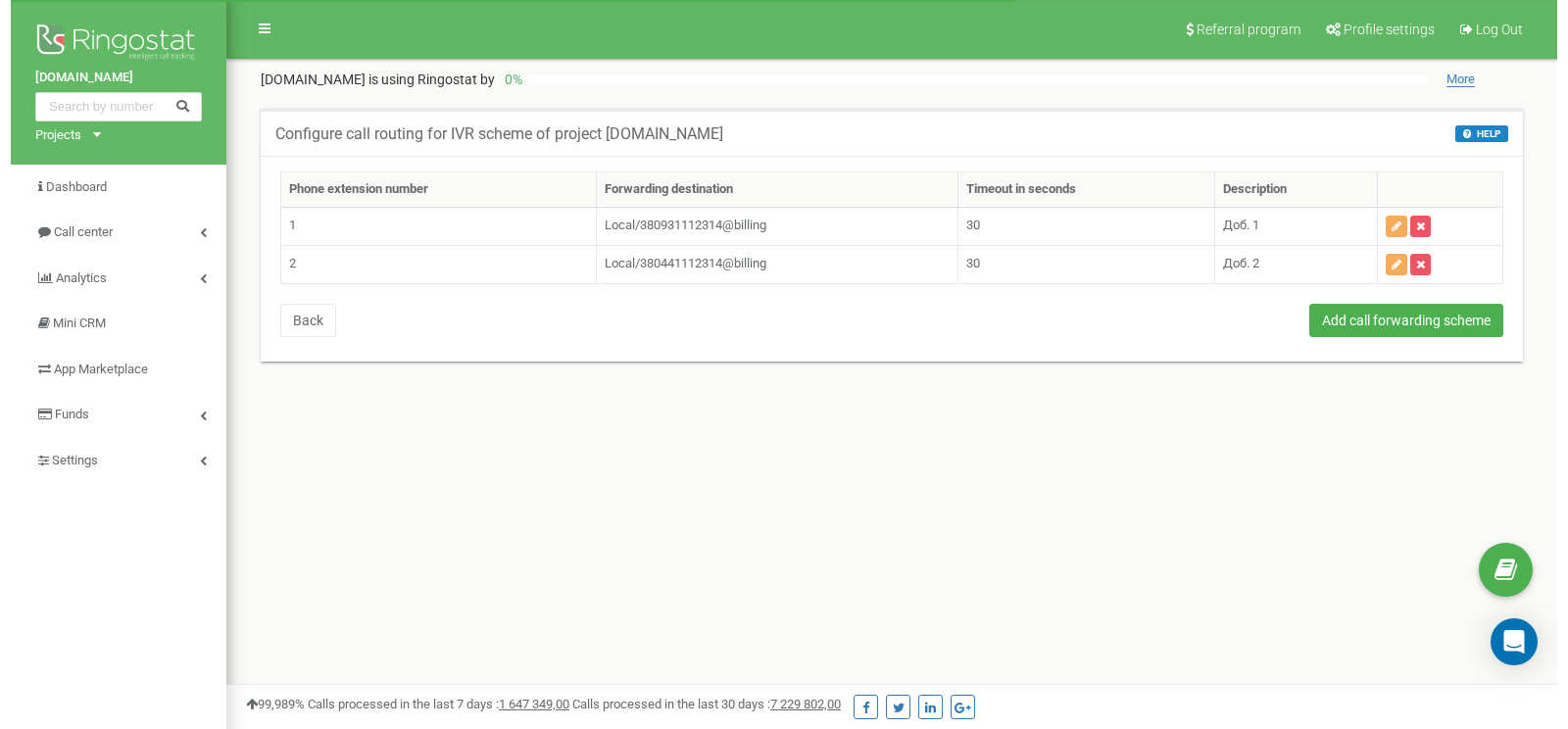 scroll, scrollTop: 0, scrollLeft: 0, axis: both 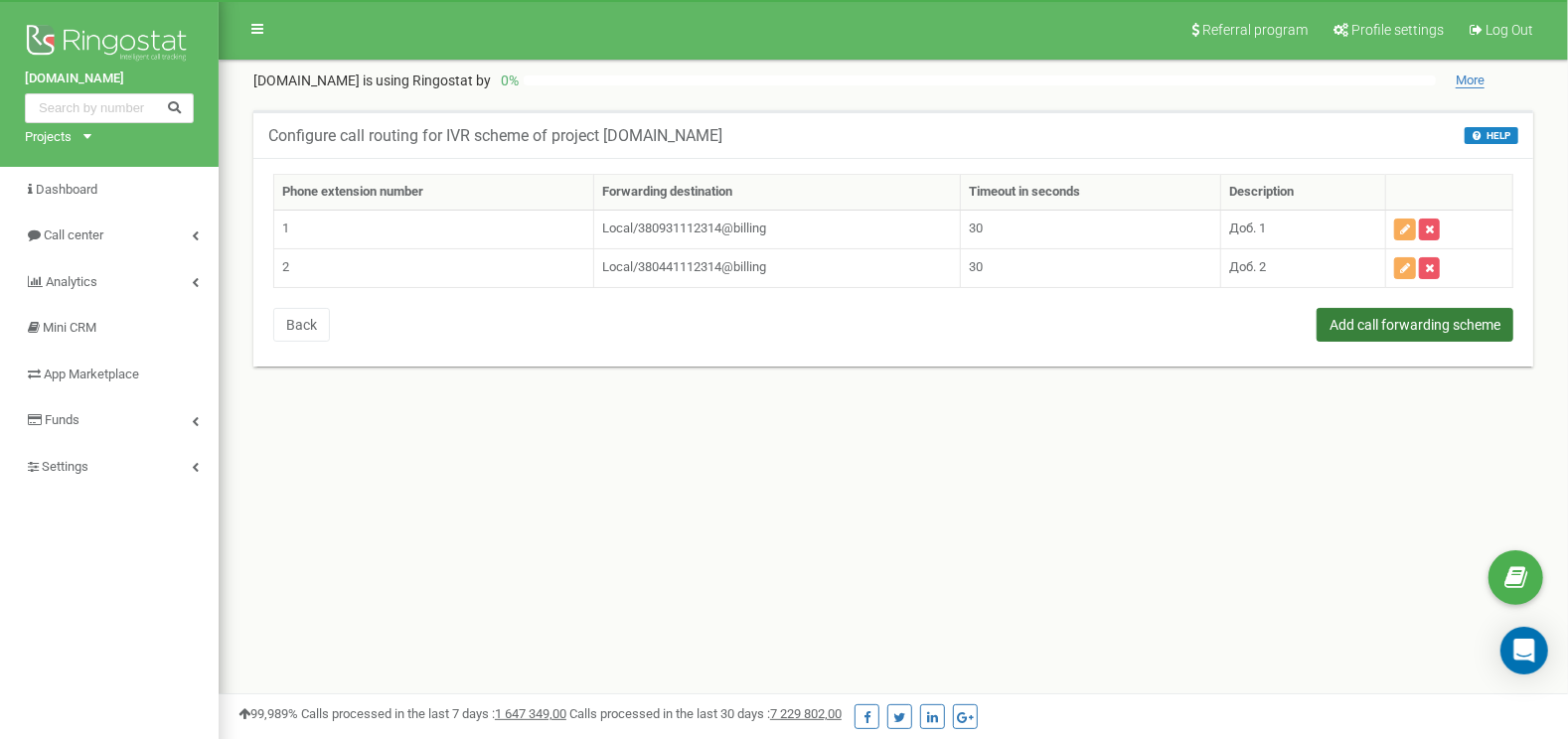 click on "Add call forwarding scheme" at bounding box center [1415, 325] 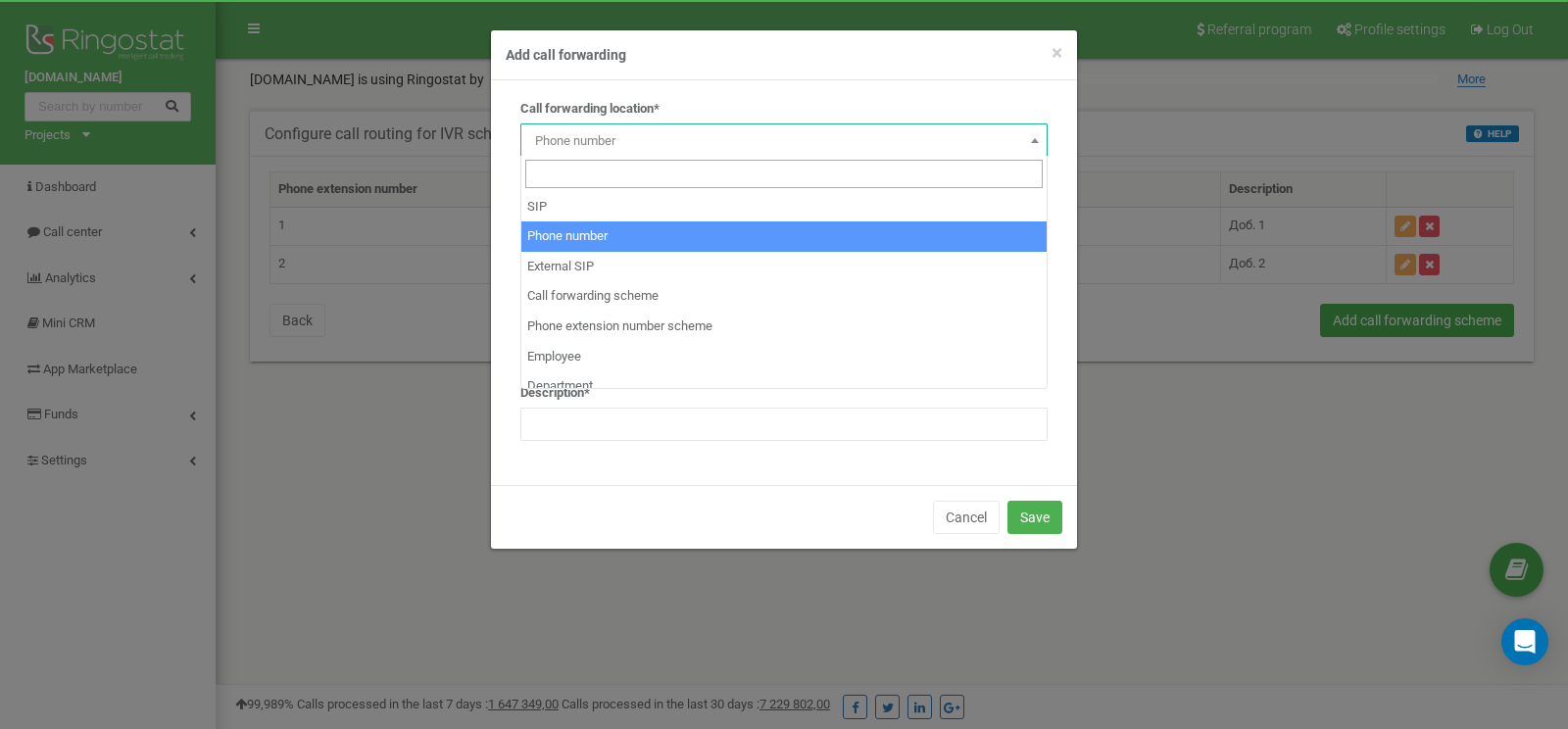 click on "Phone number" at bounding box center (784, 141) 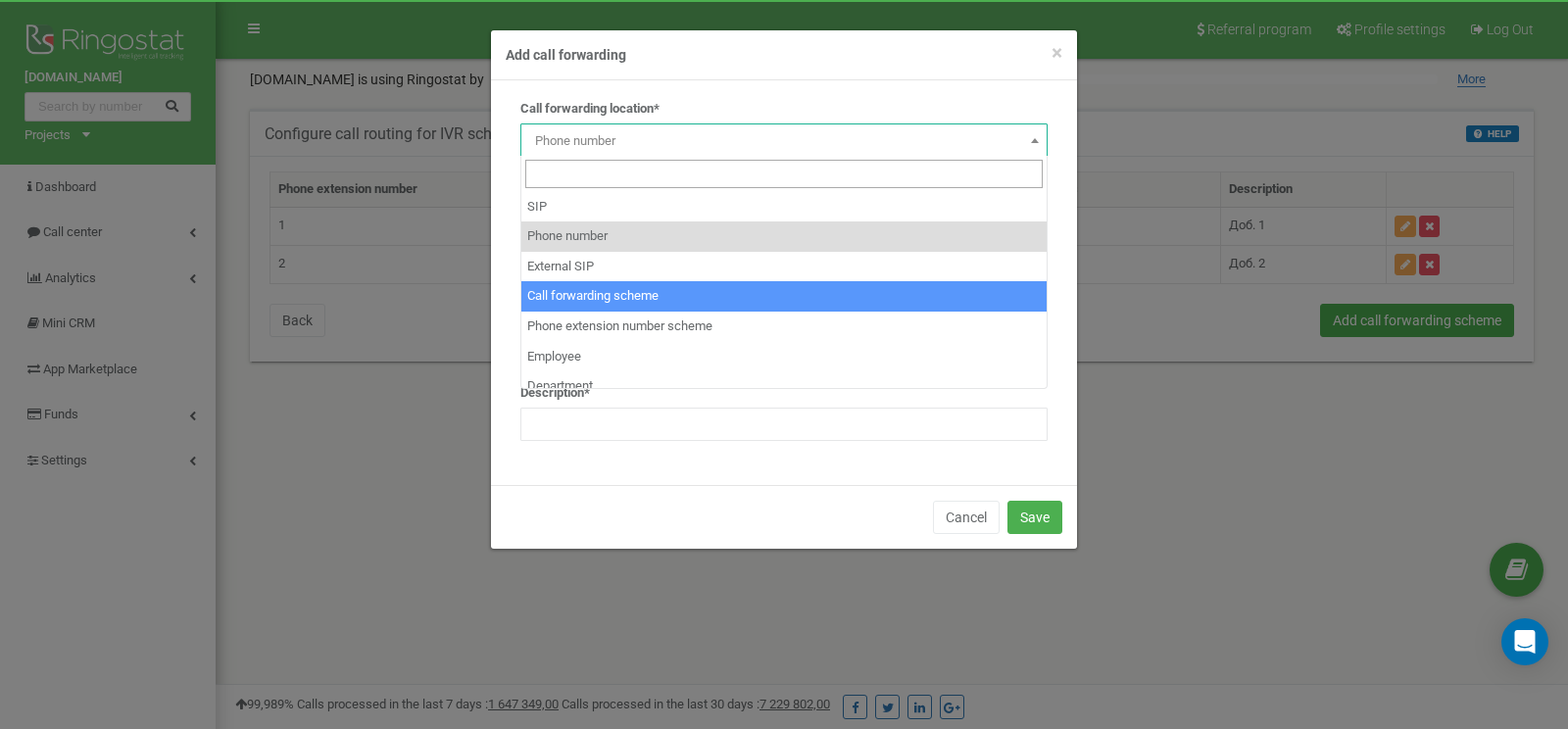 select on "BranchId" 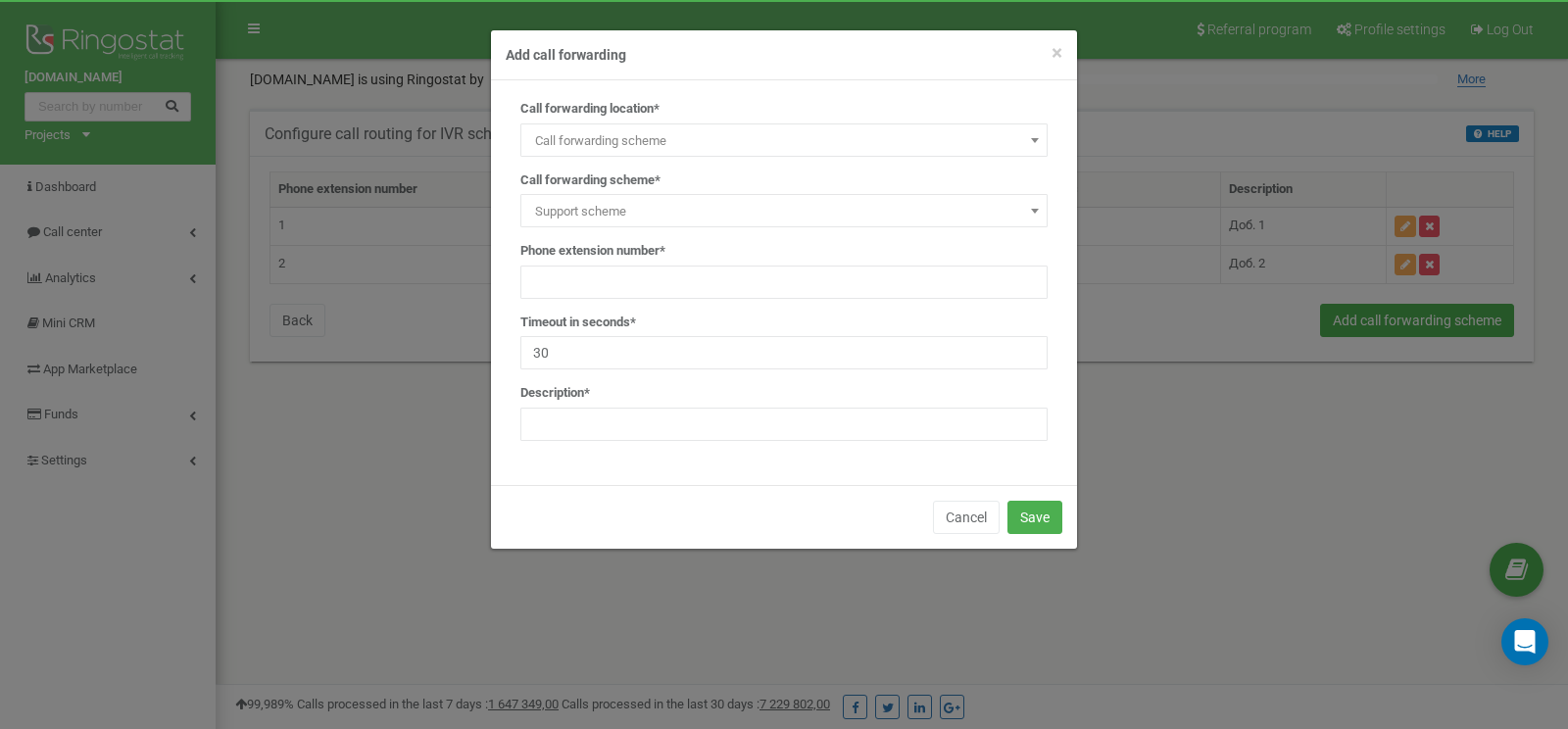 click on "Call forwarding scheme*
Support scheme
Support scheme" at bounding box center (784, 200) 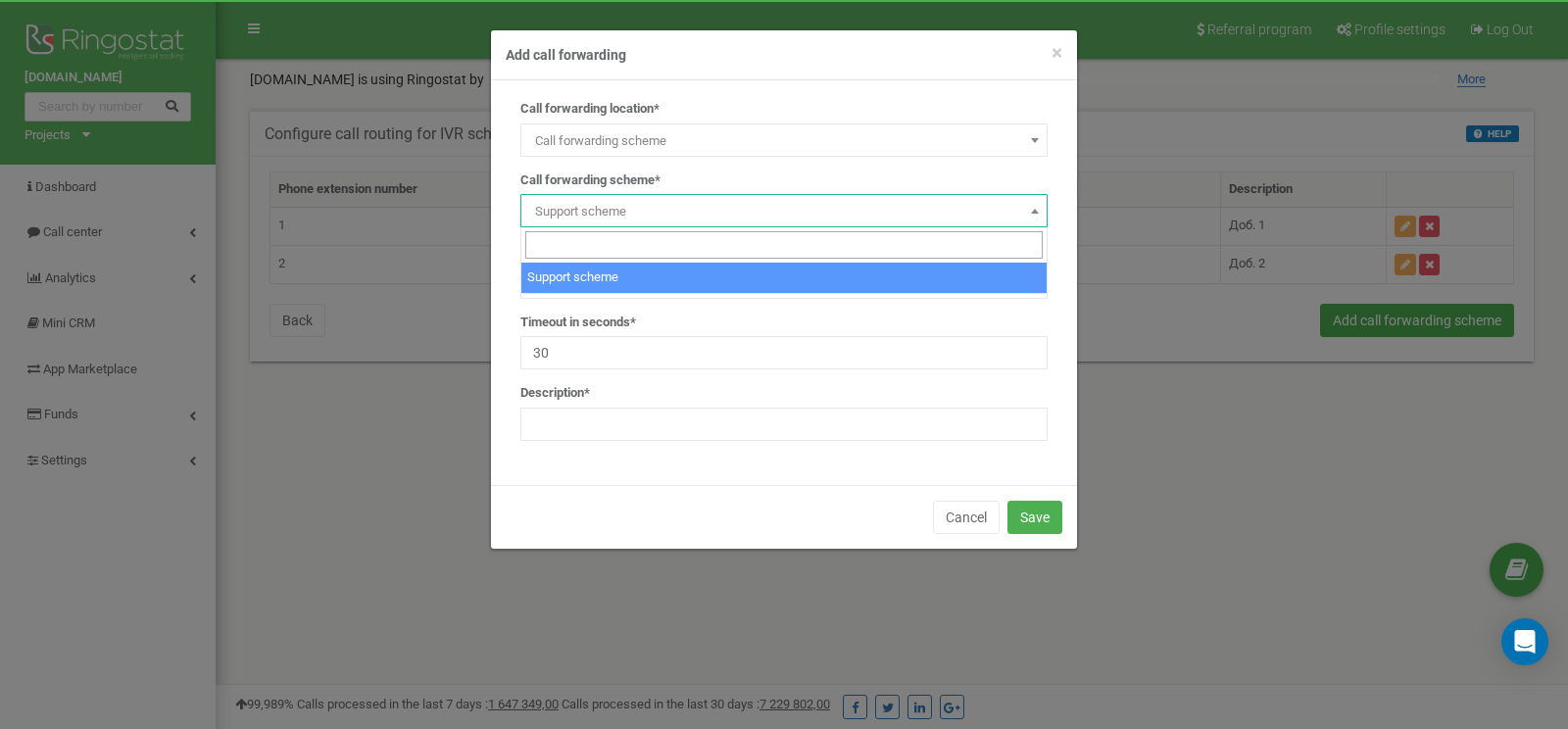 click on "Support scheme" at bounding box center (784, 212) 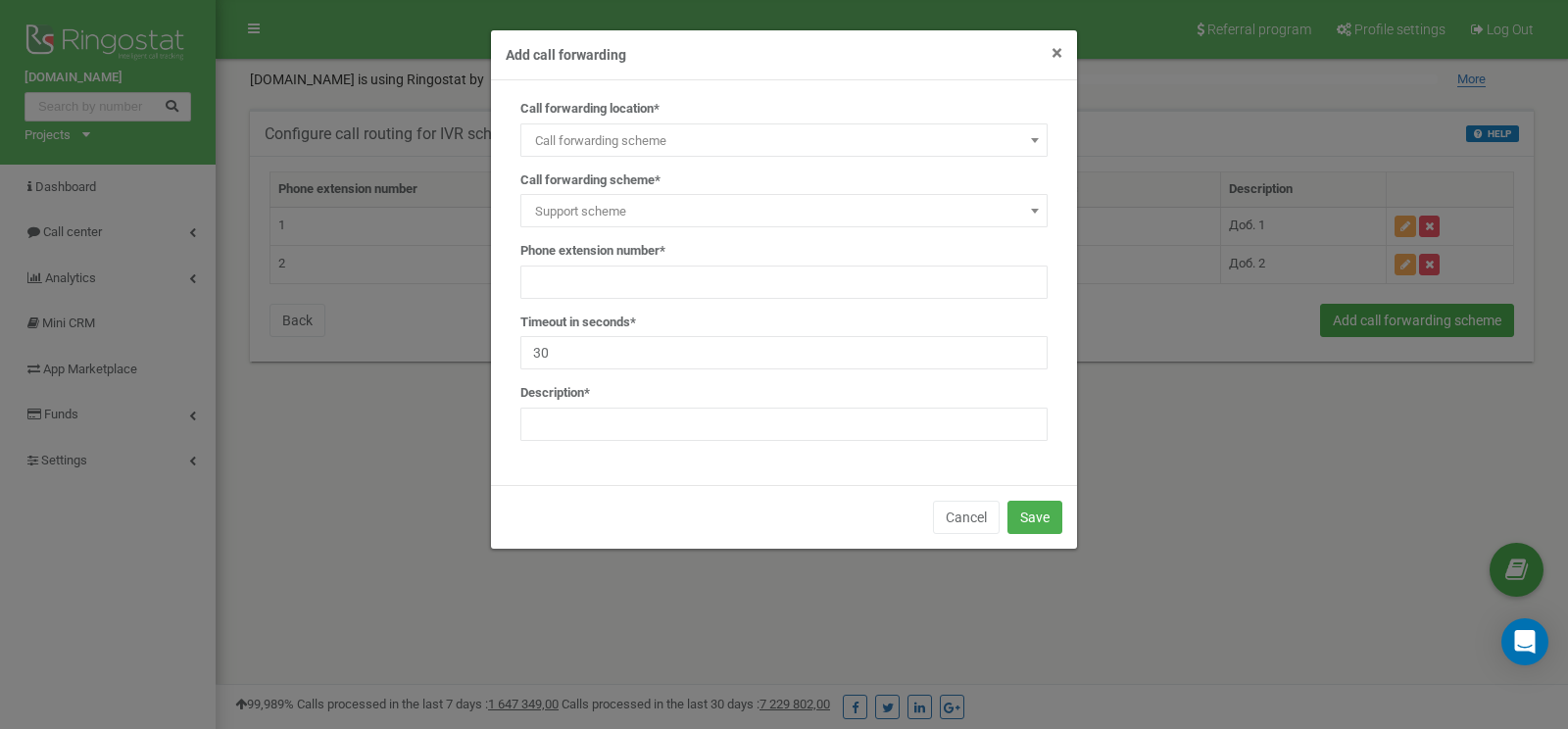 click on "×" at bounding box center [1056, 53] 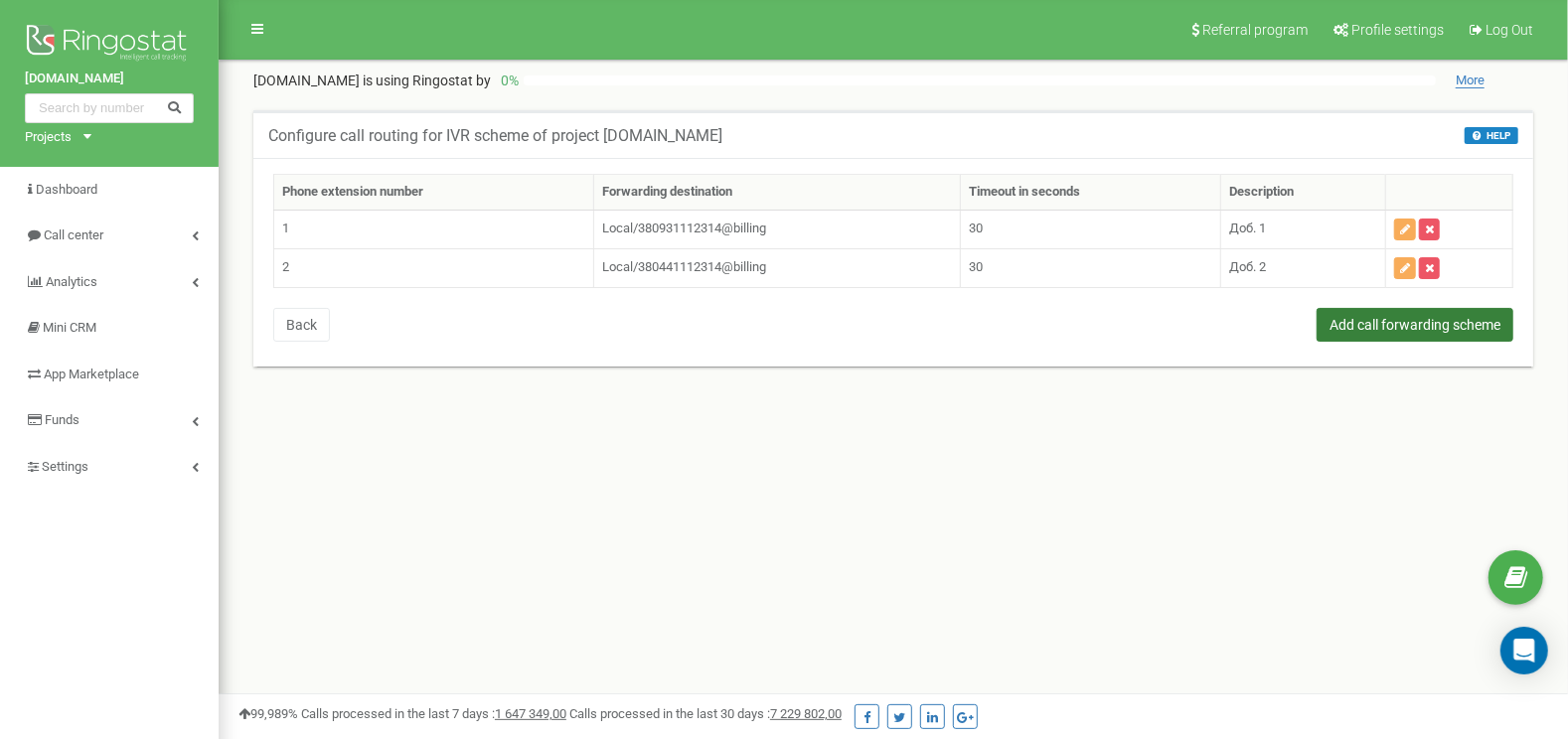 click on "Add call forwarding scheme" at bounding box center [1415, 325] 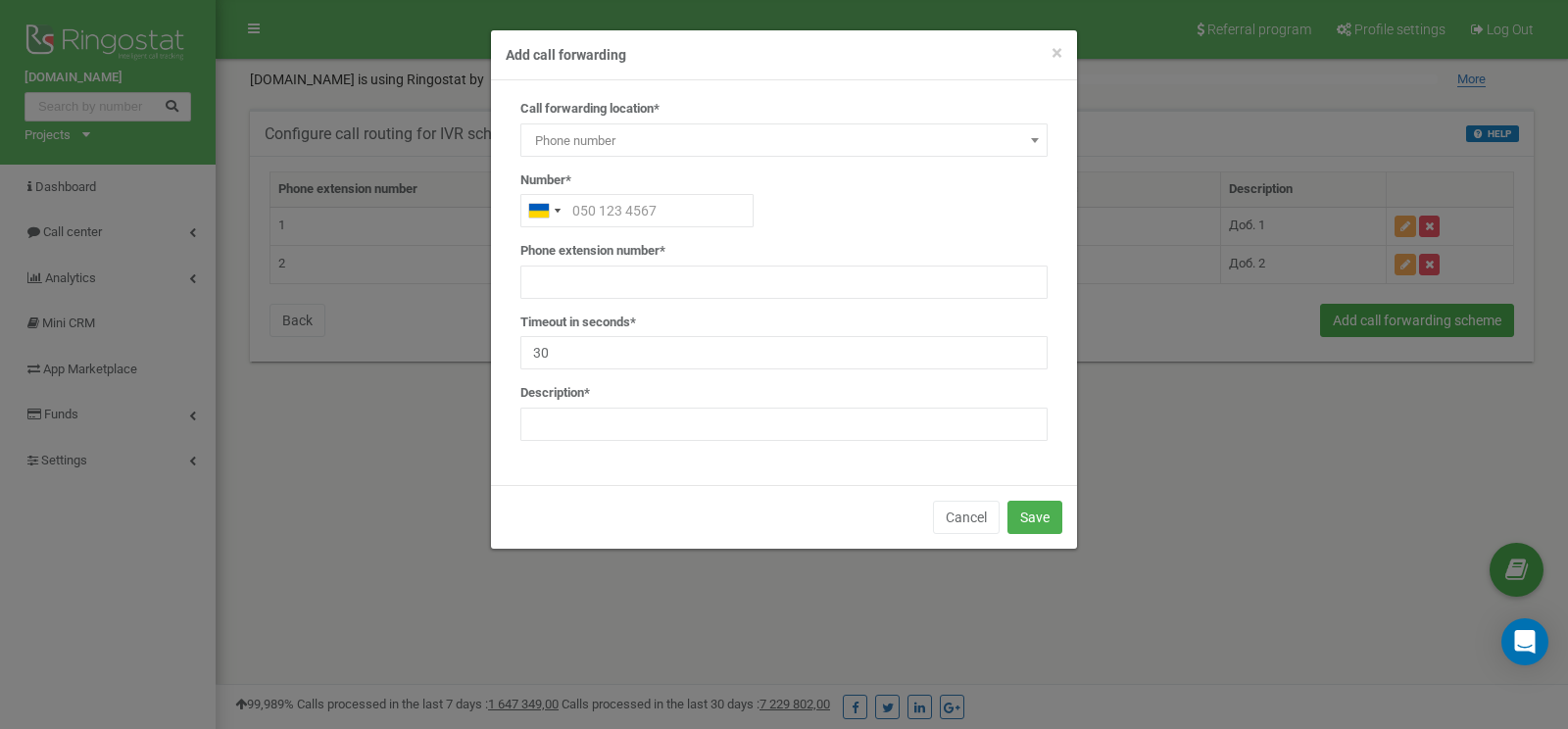 click on "Phone number" at bounding box center [784, 141] 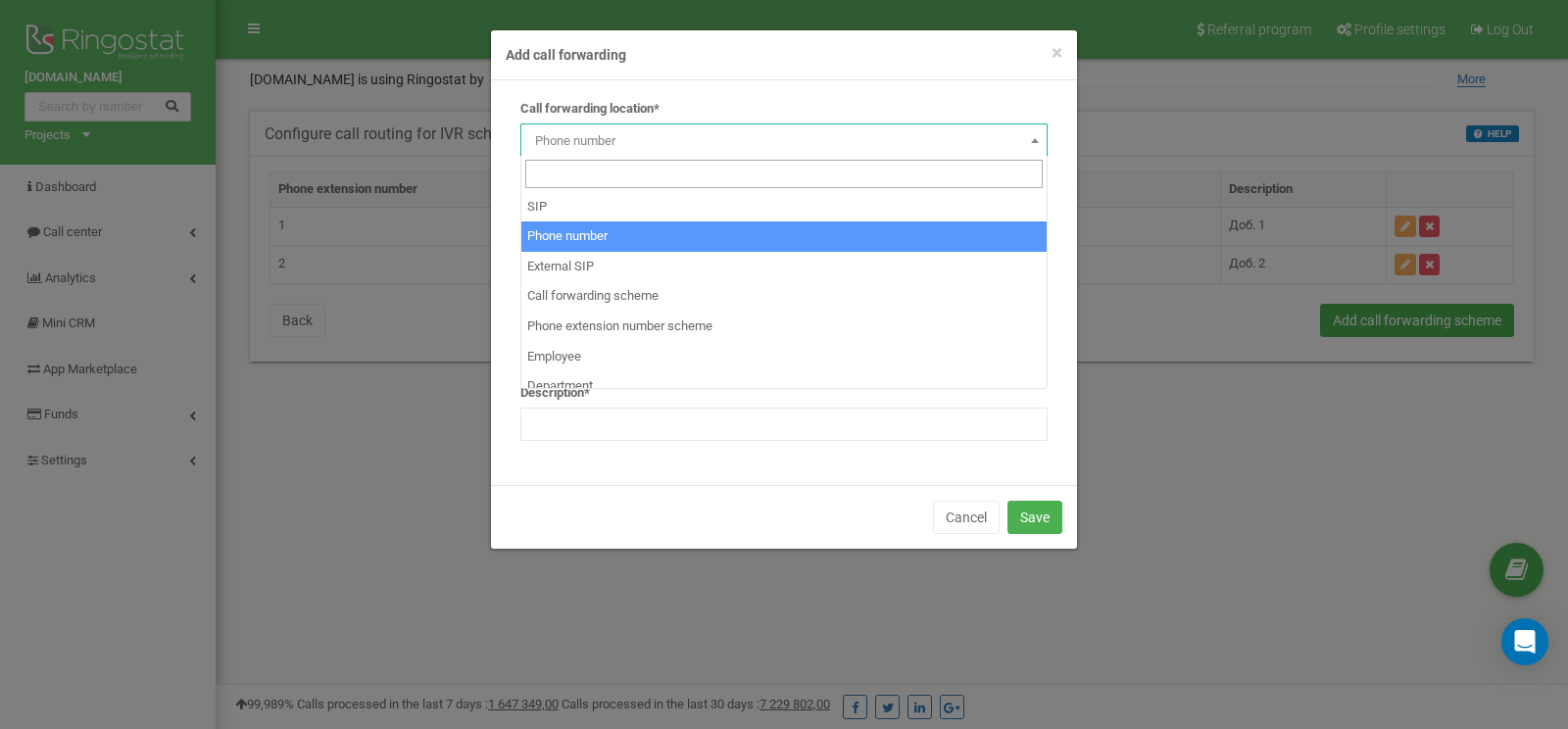 click on "Phone number" at bounding box center (784, 141) 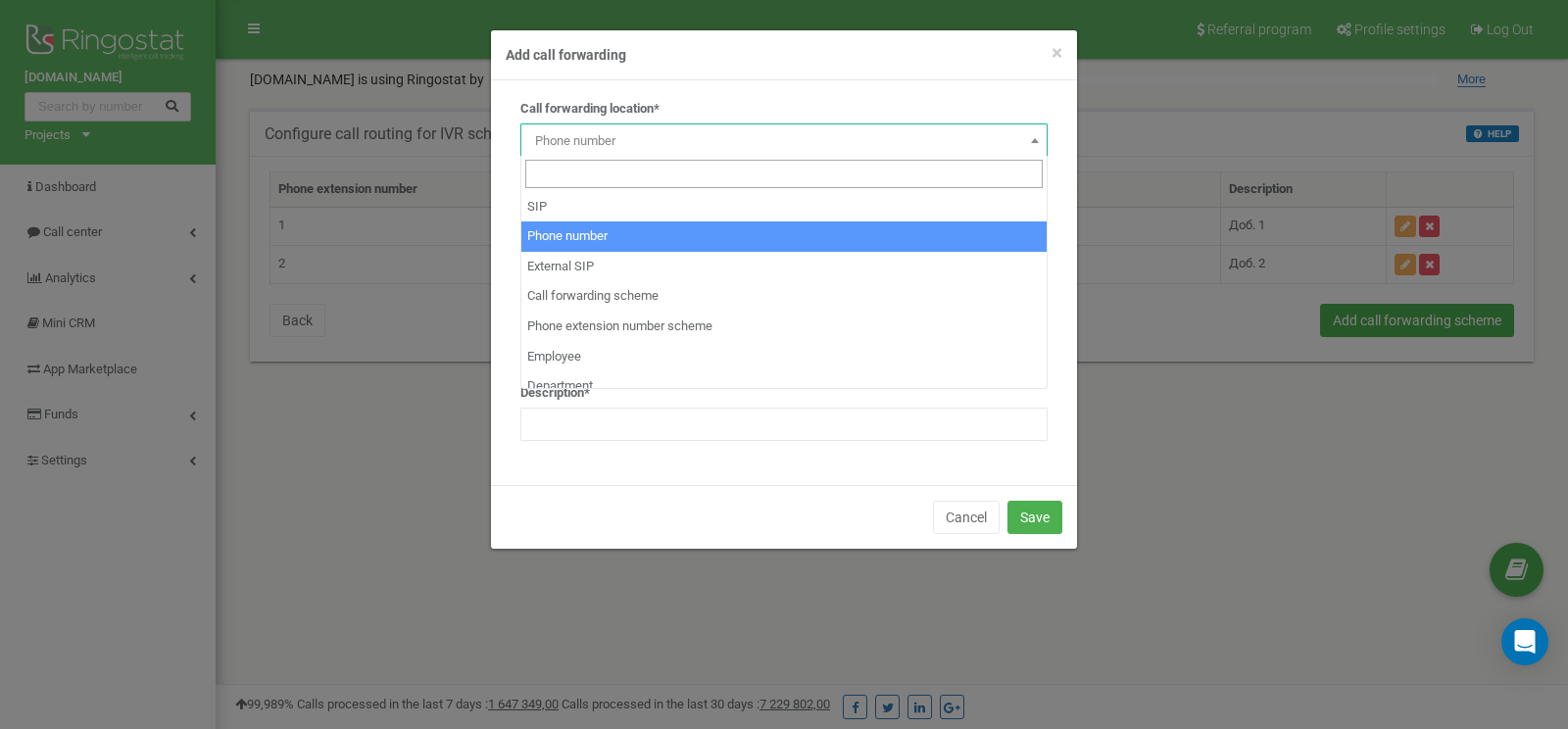 click on "Phone number" at bounding box center (784, 141) 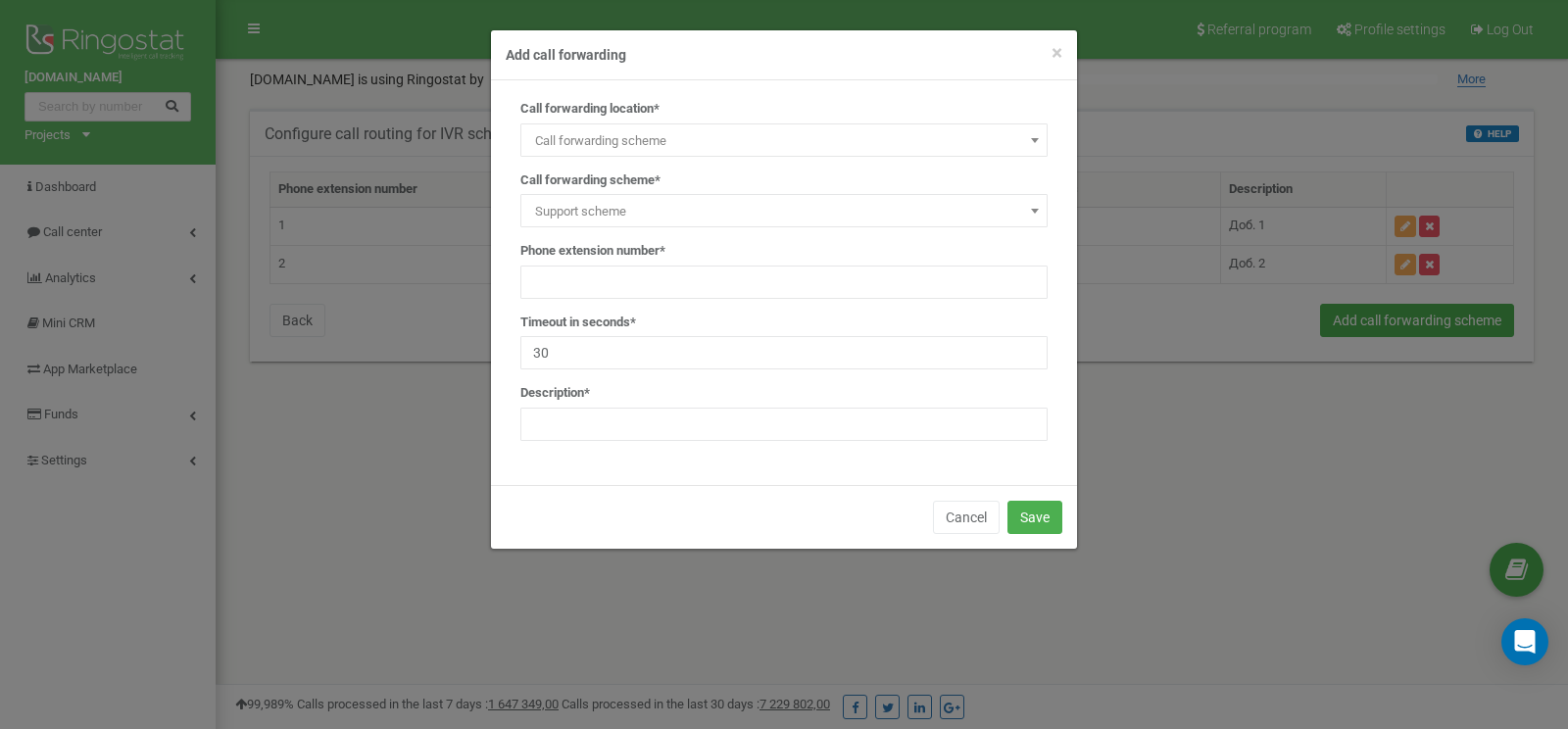 click on "Call forwarding scheme" at bounding box center (784, 141) 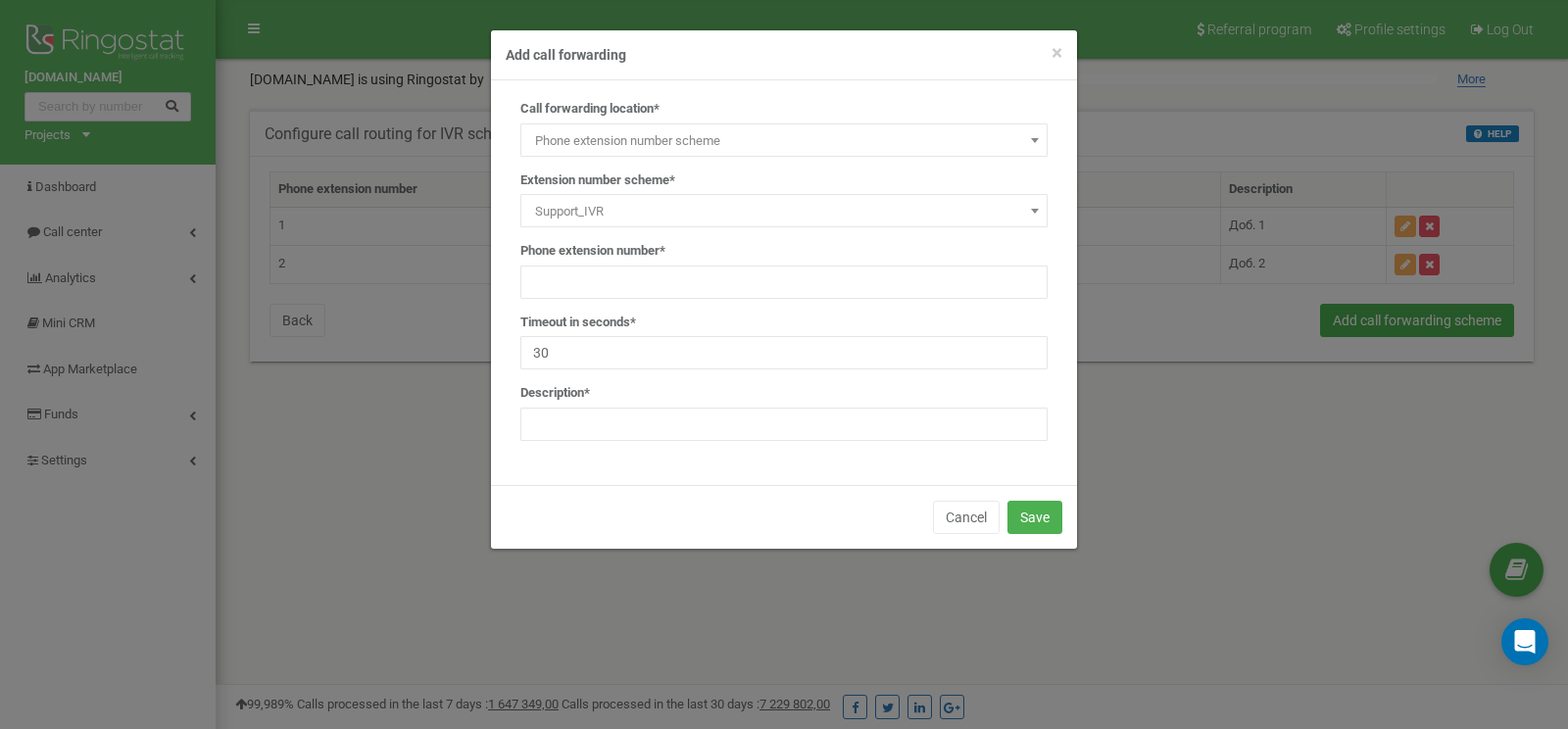click on "Support_IVR" at bounding box center [784, 212] 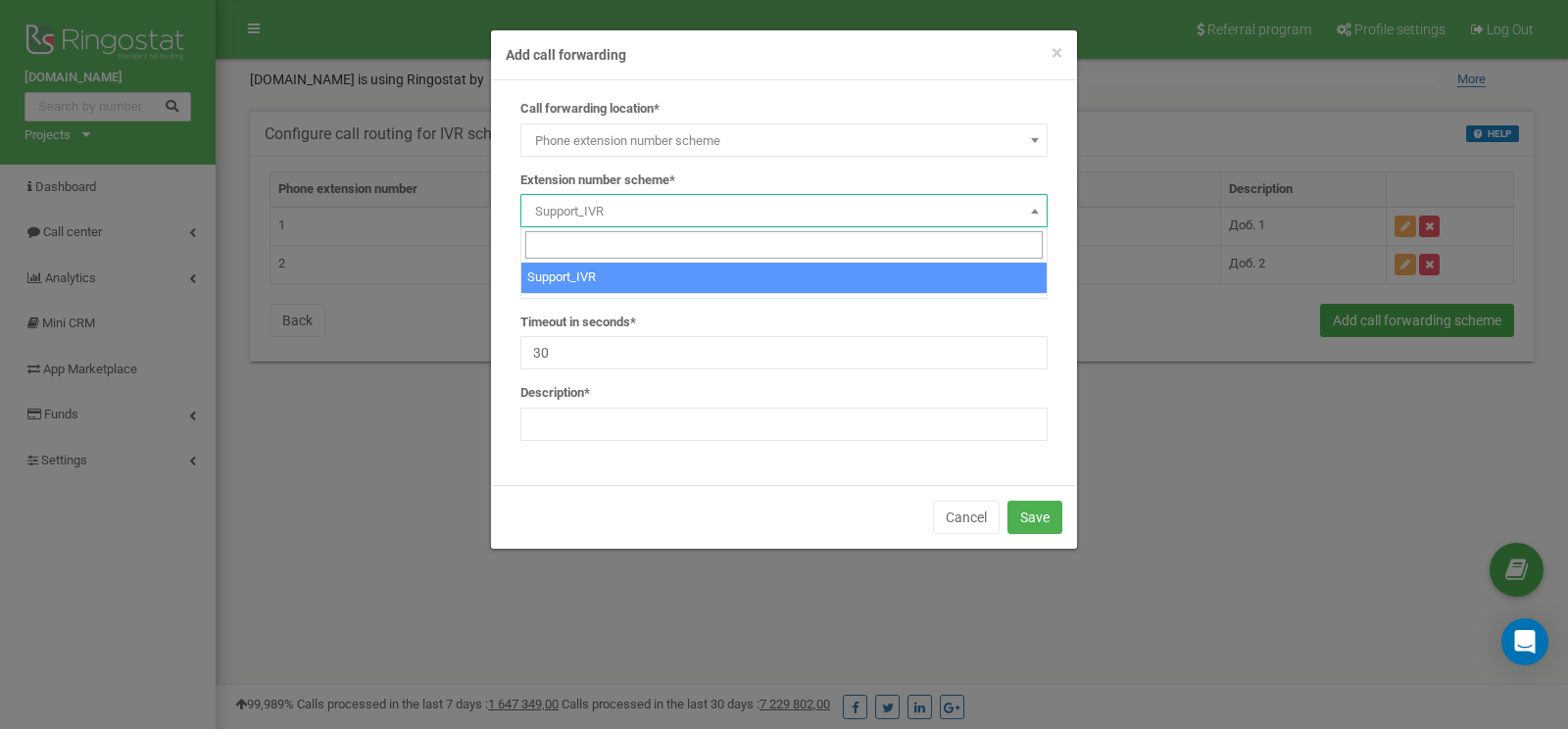 click on "Support_IVR" at bounding box center (784, 212) 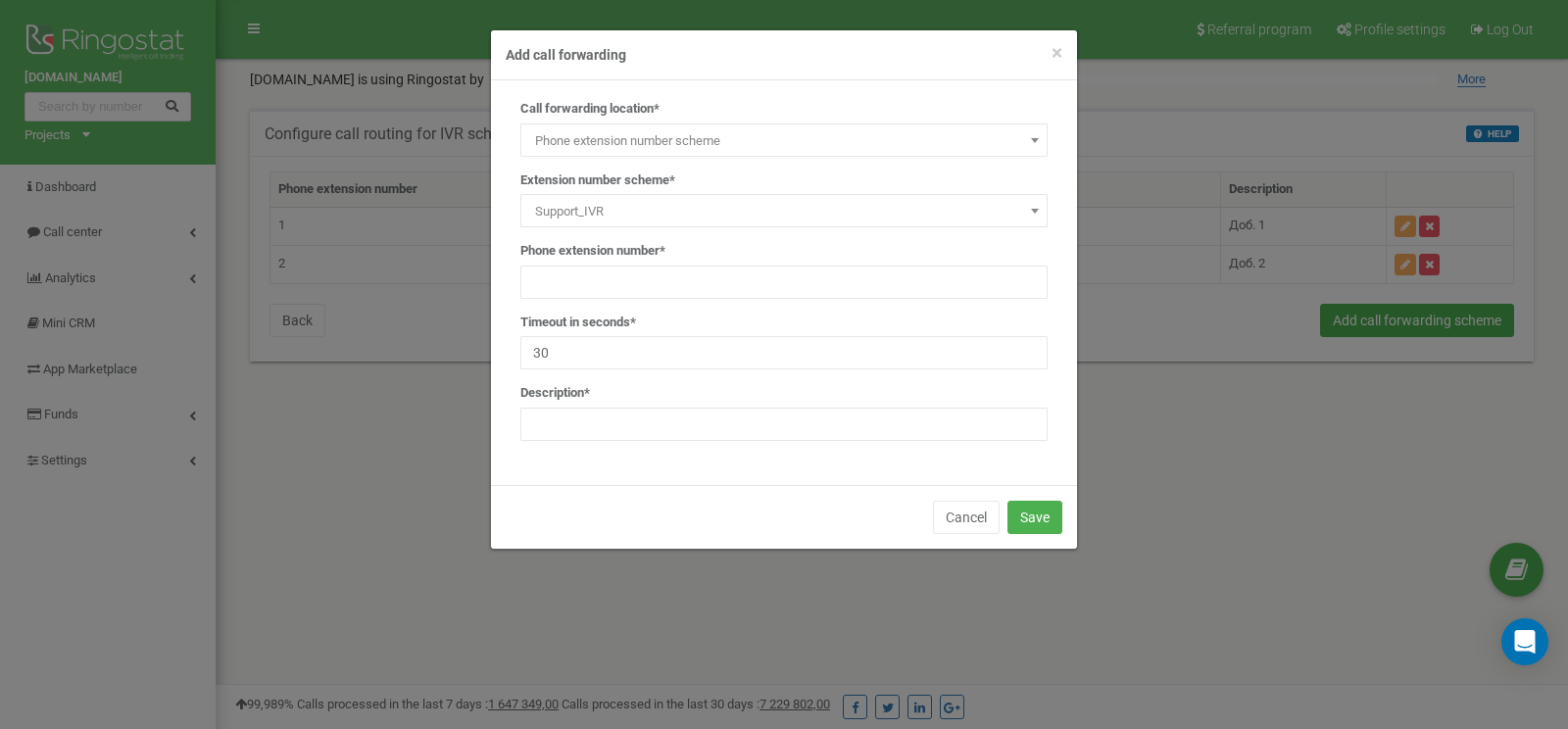 click on "Phone extension number scheme" at bounding box center [784, 141] 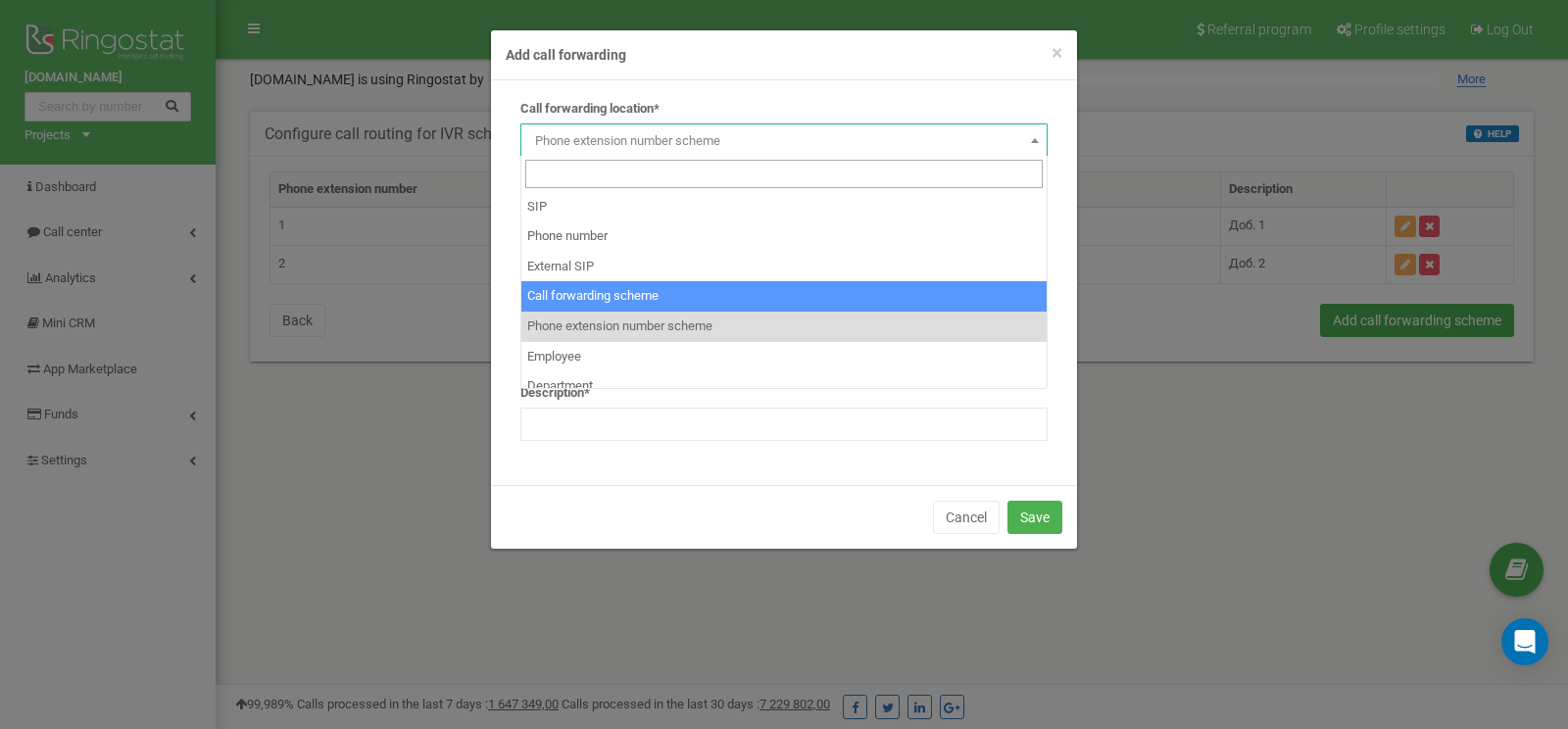 select on "BranchId" 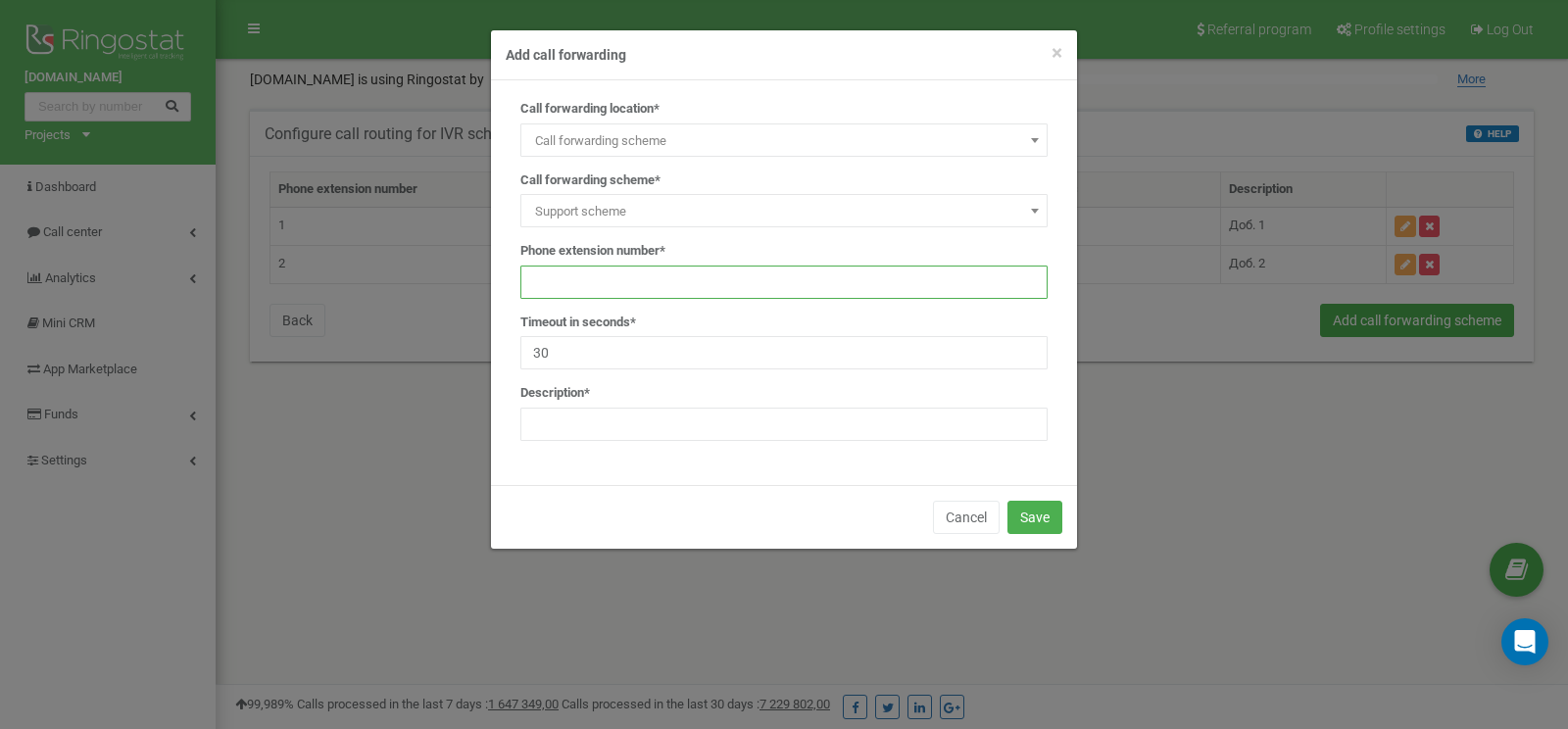 click at bounding box center (784, 282) 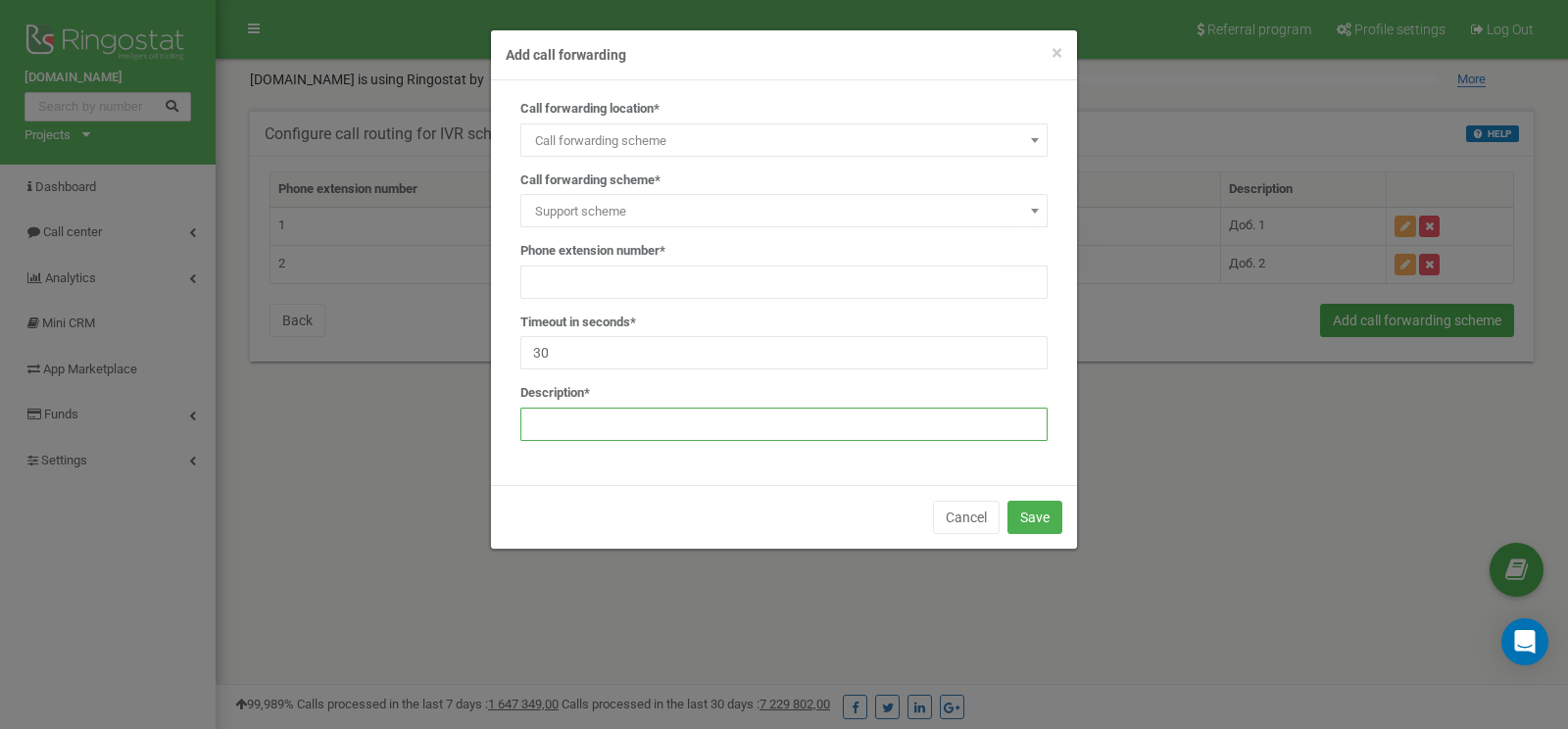 click at bounding box center (784, 424) 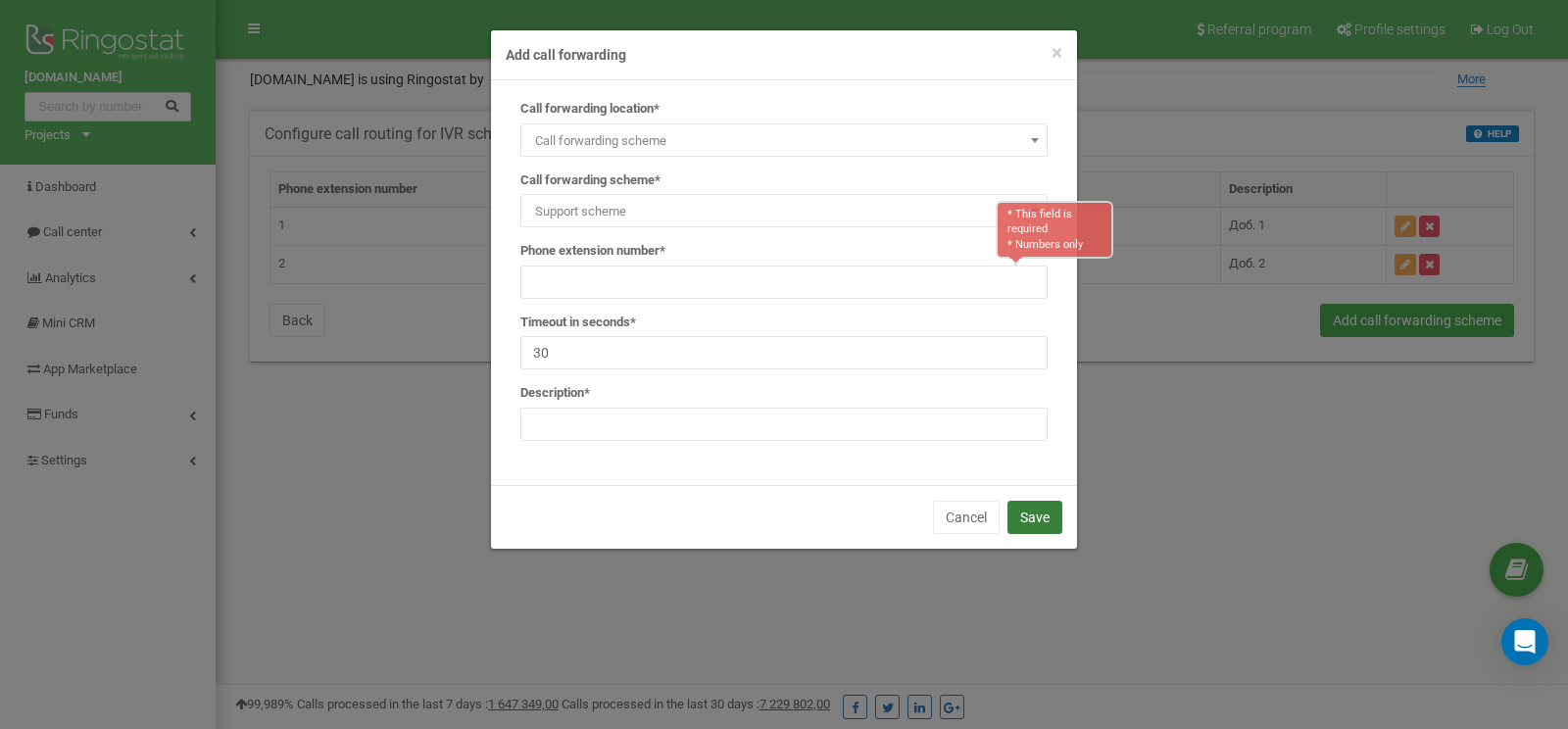 click on "Save" at bounding box center (1035, 517) 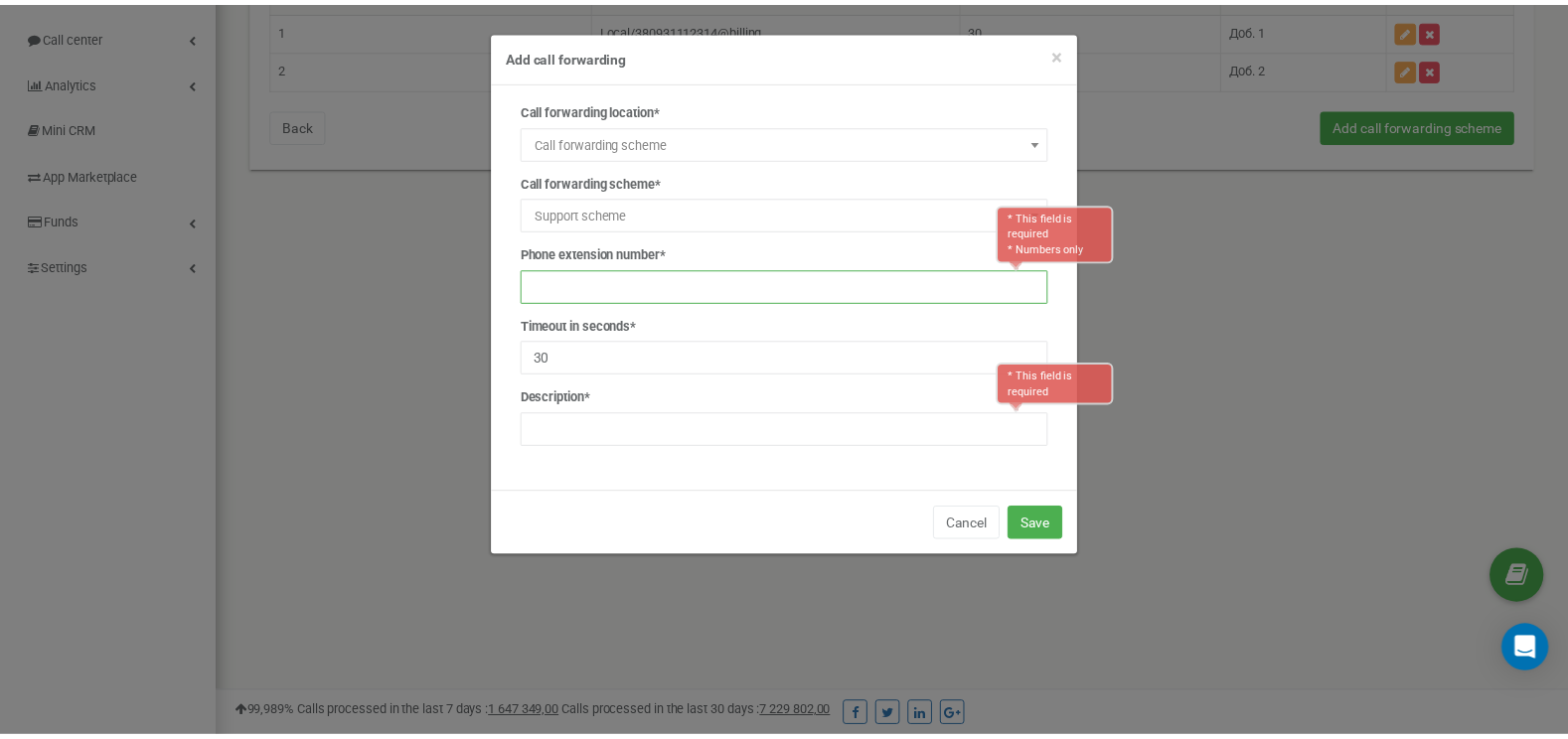 scroll, scrollTop: 203, scrollLeft: 0, axis: vertical 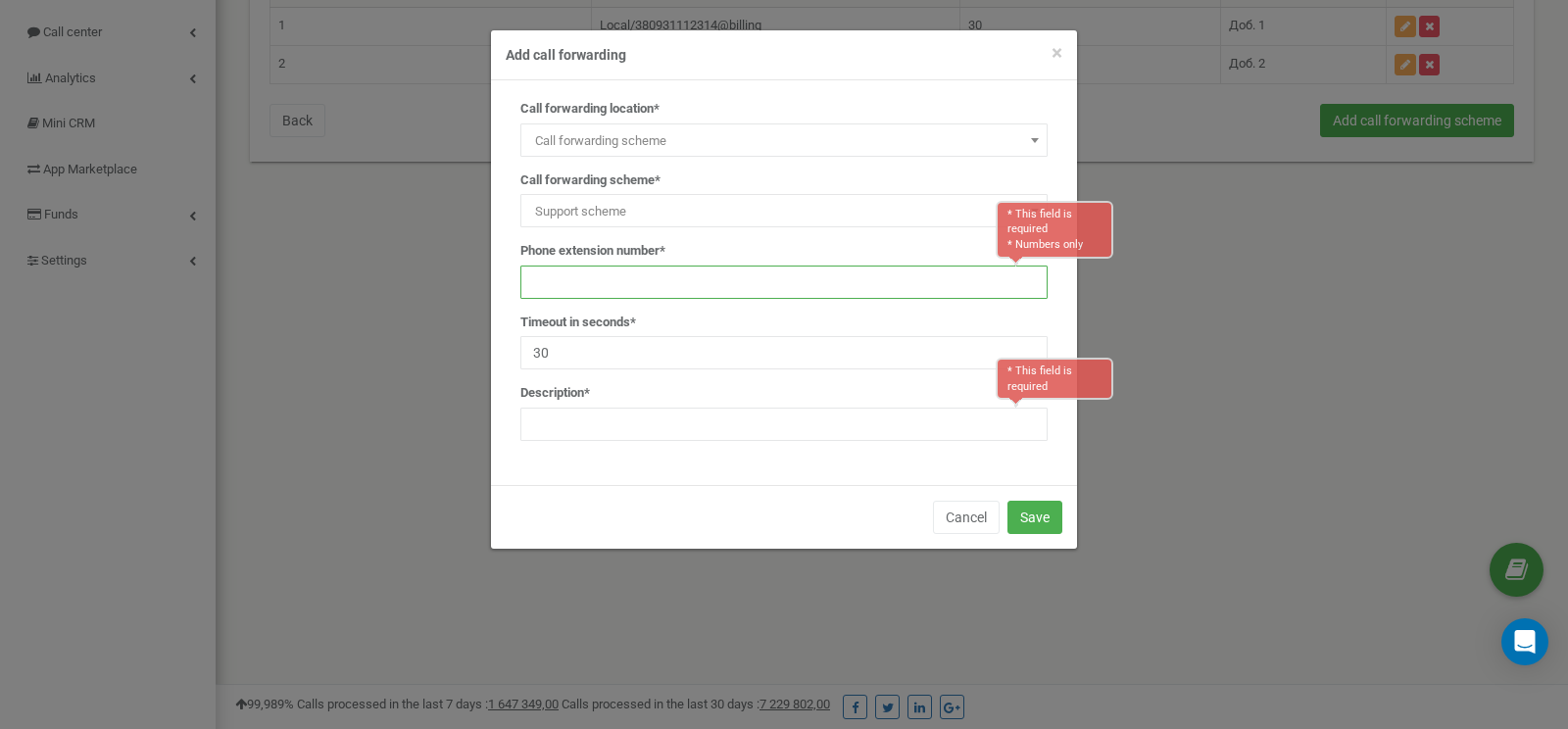 click at bounding box center (784, 282) 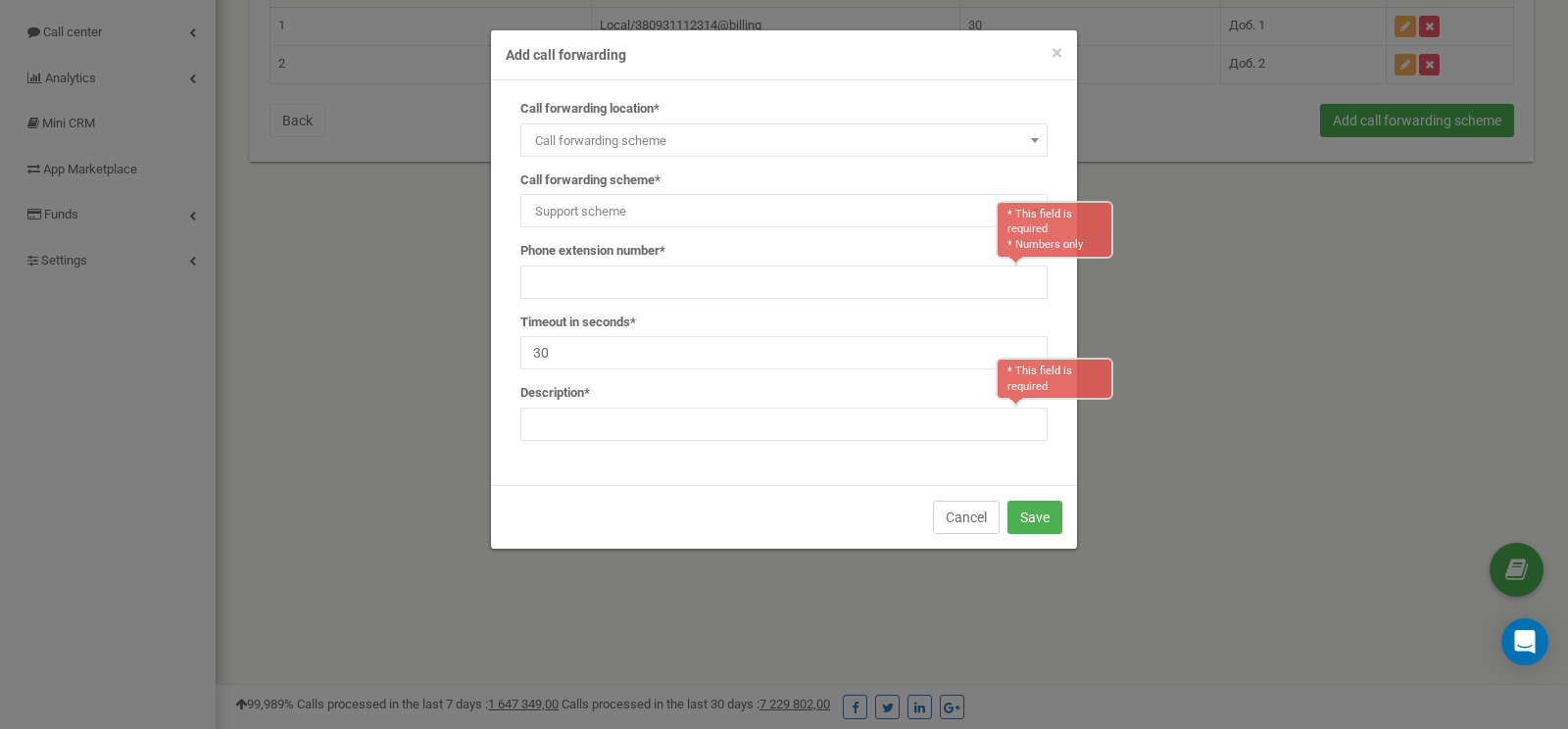 click on "Cancel" at bounding box center [966, 517] 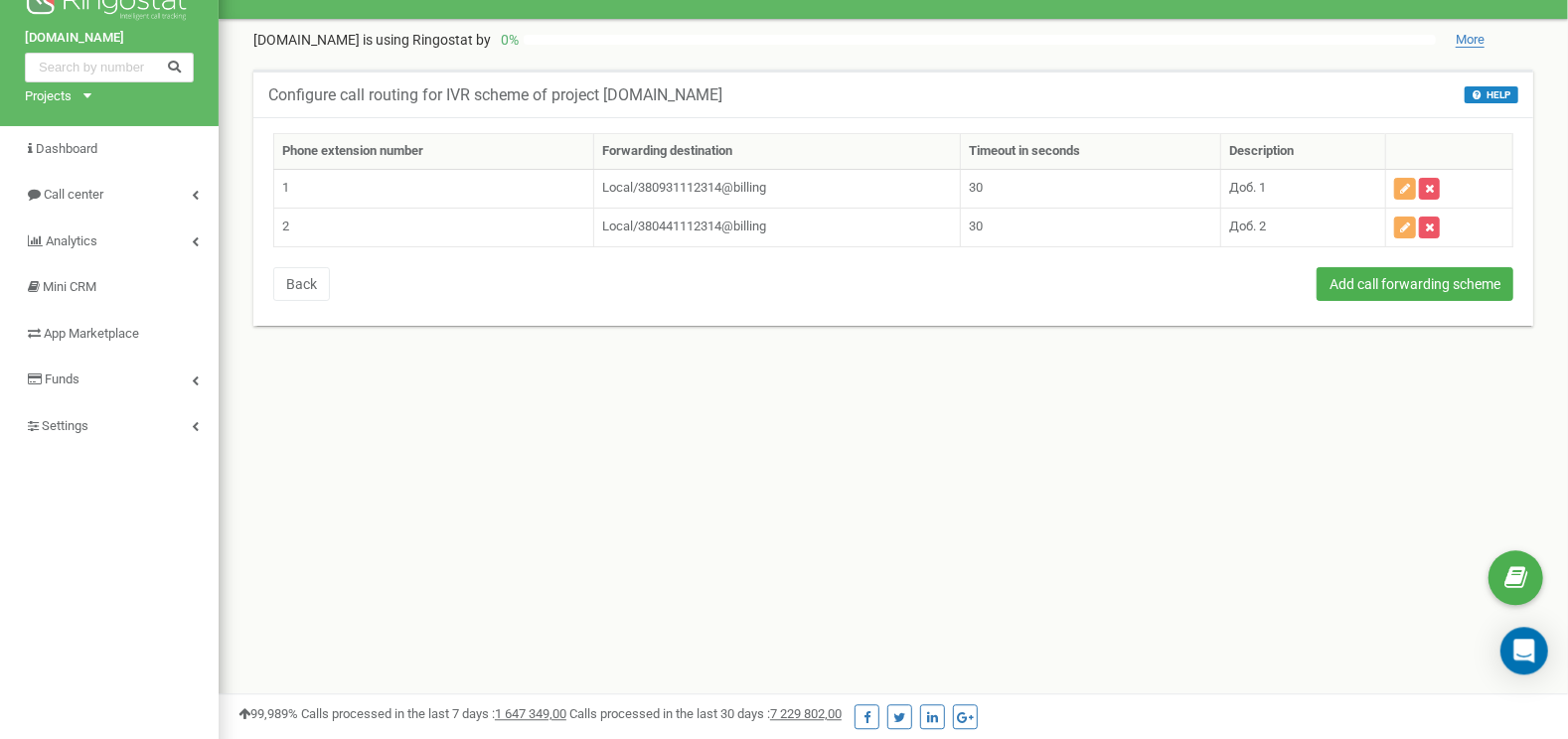 scroll, scrollTop: 0, scrollLeft: 0, axis: both 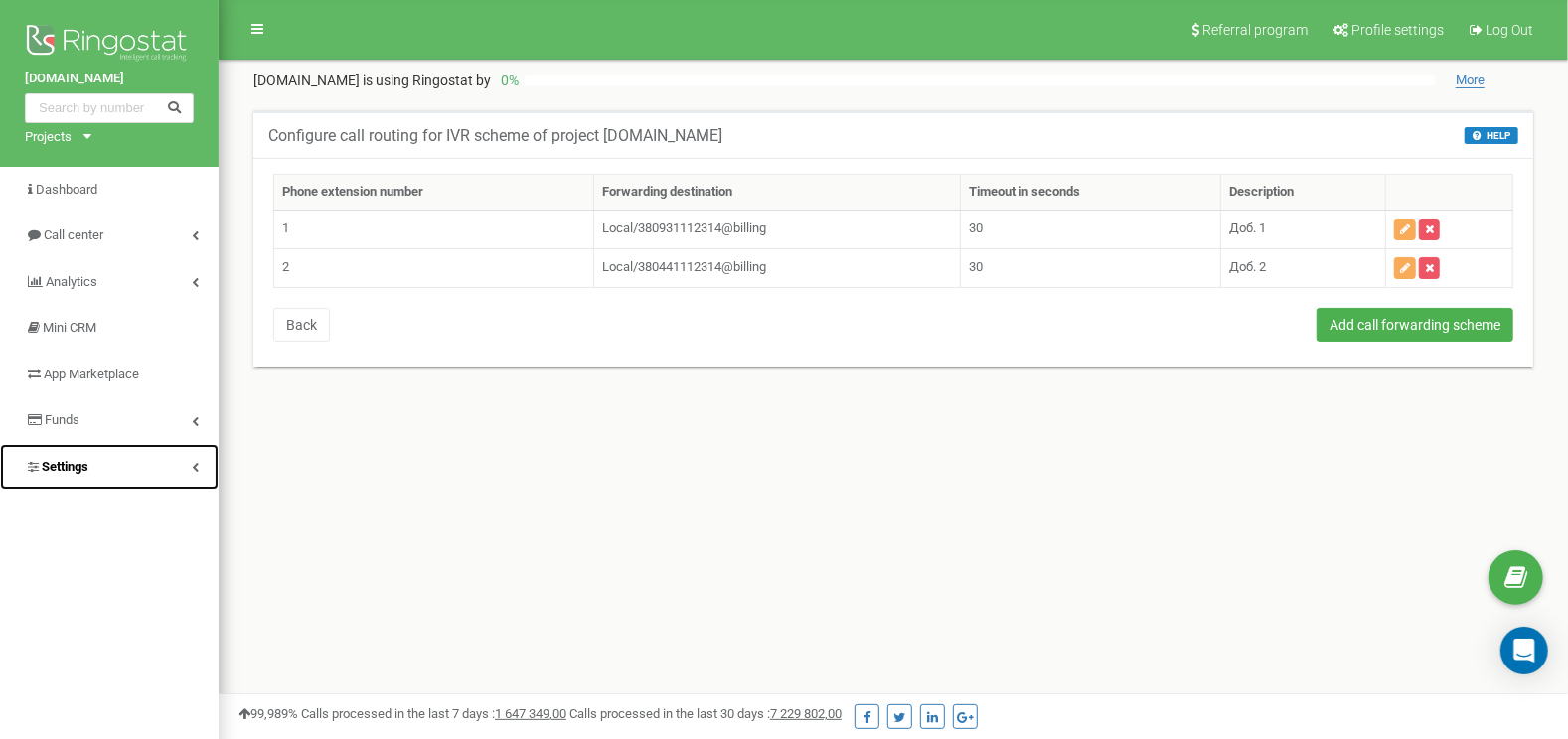 click on "Settings" at bounding box center [109, 467] 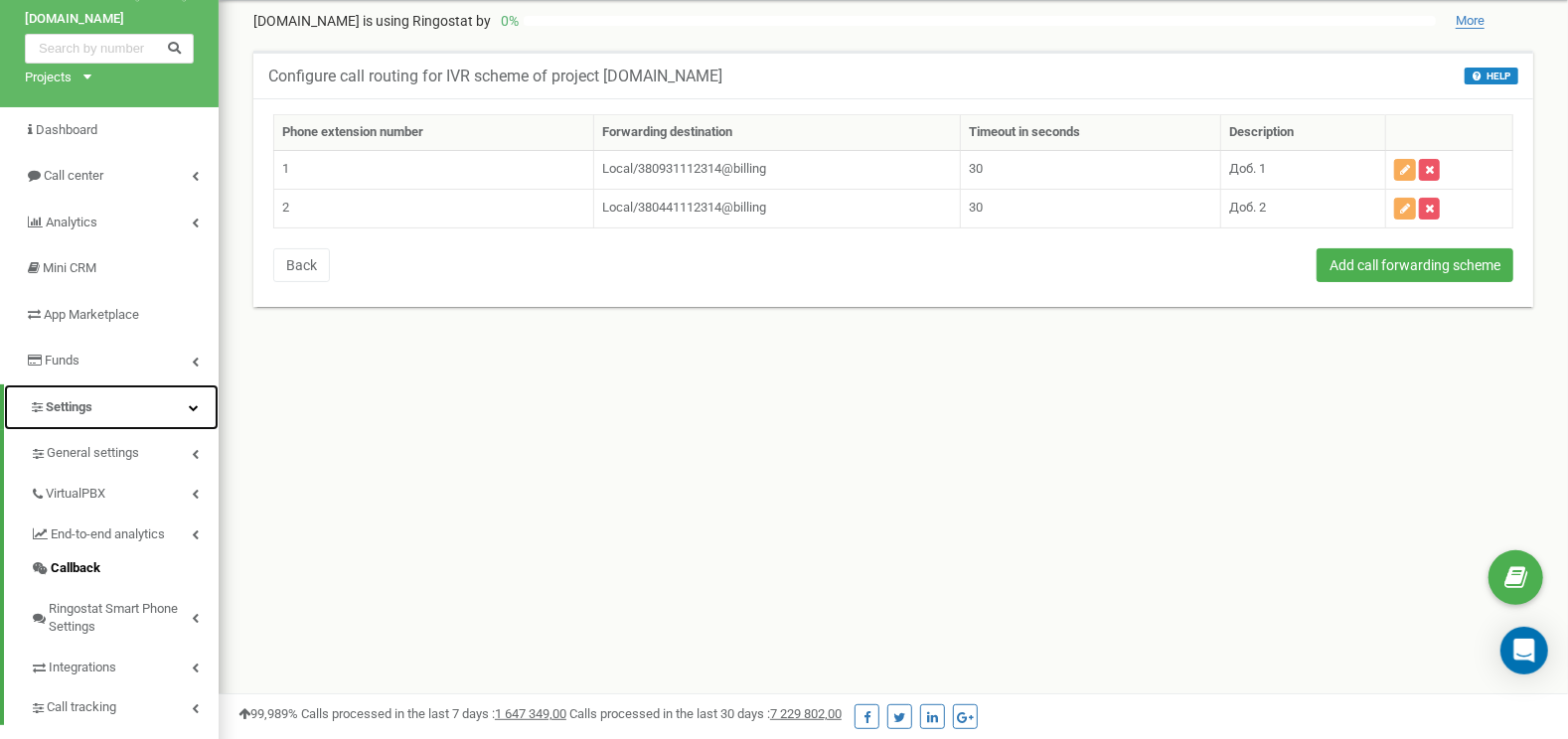 scroll, scrollTop: 104, scrollLeft: 0, axis: vertical 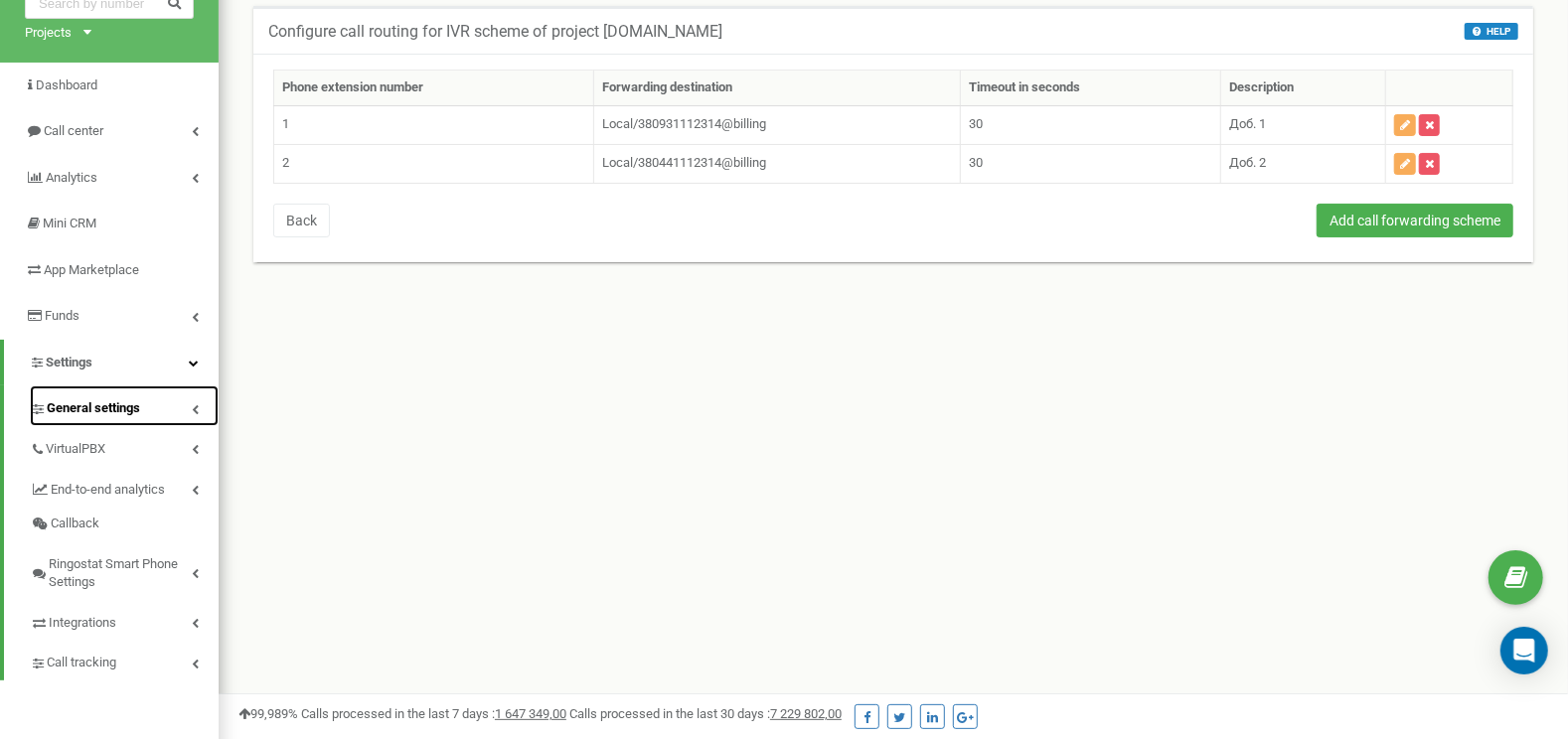 click on "General settings" at bounding box center [124, 405] 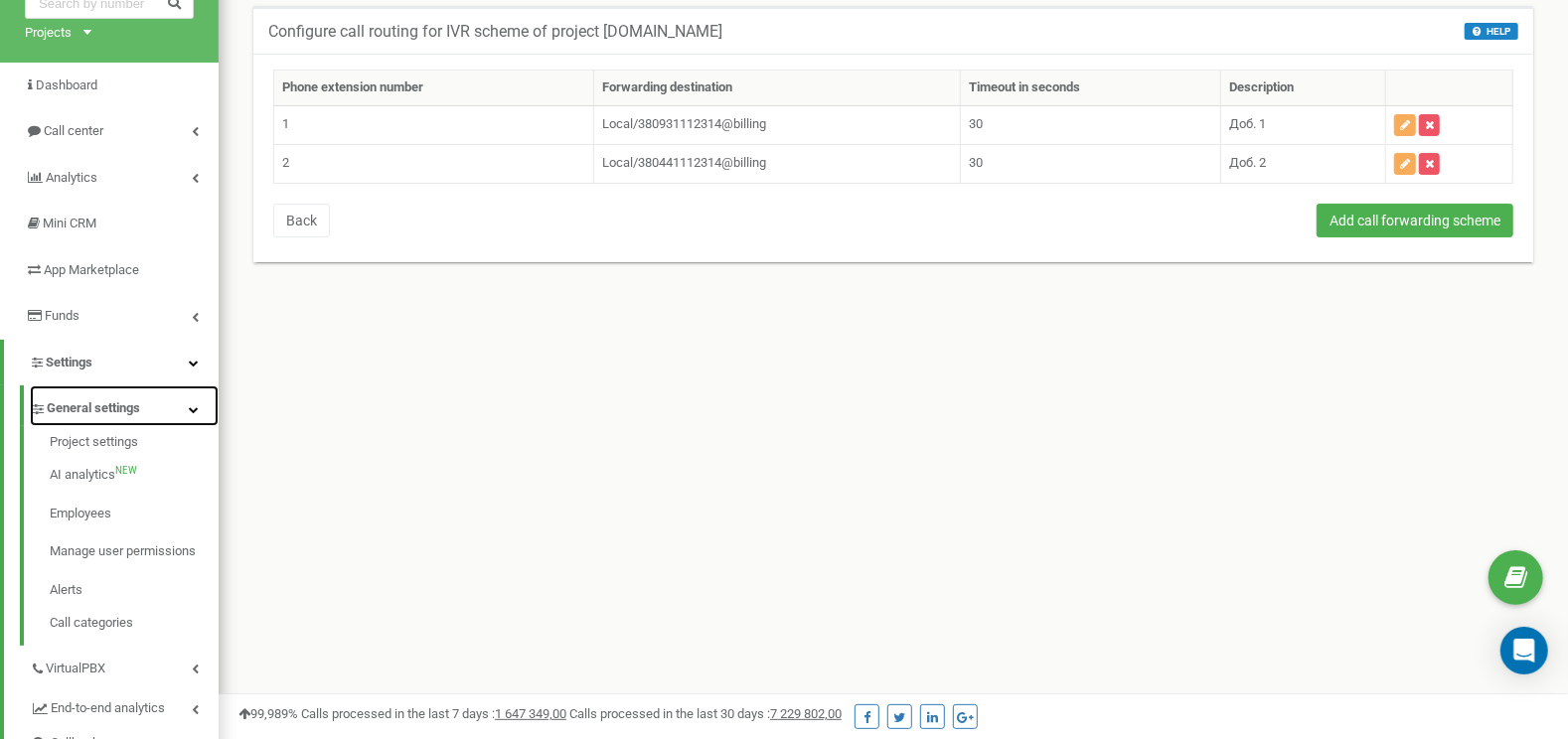 click on "General settings" at bounding box center [124, 405] 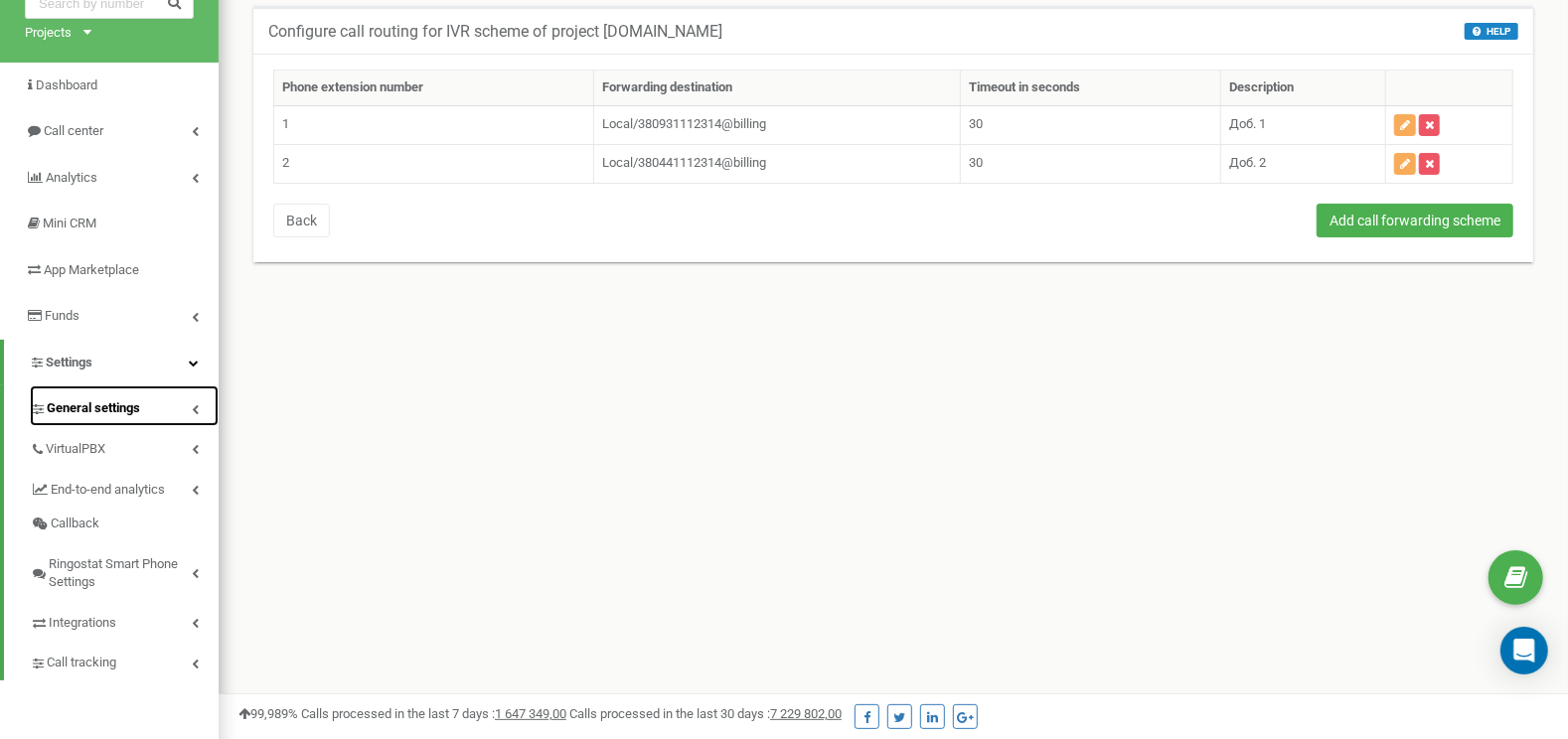 click on "General settings" at bounding box center [124, 405] 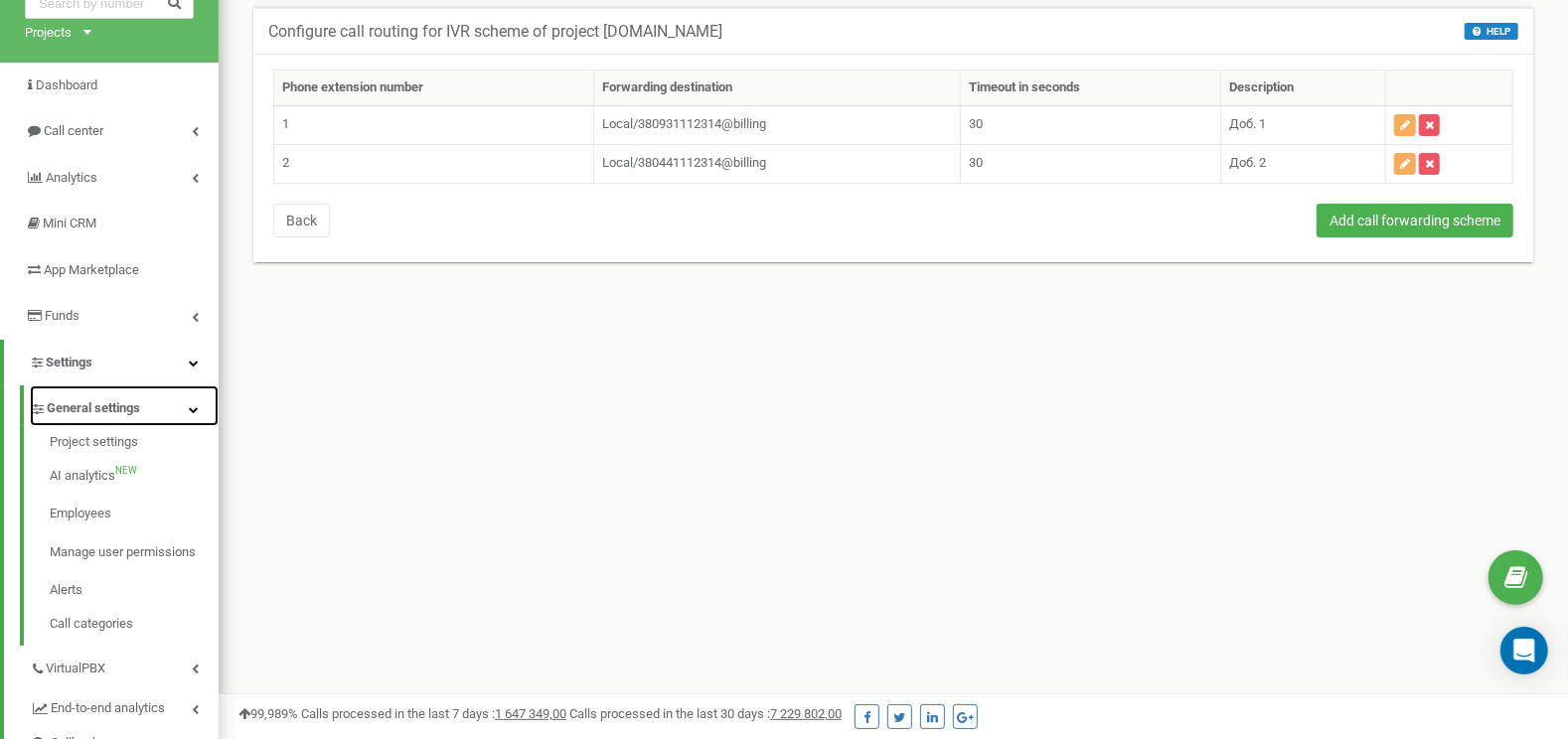 click on "General settings" at bounding box center [124, 405] 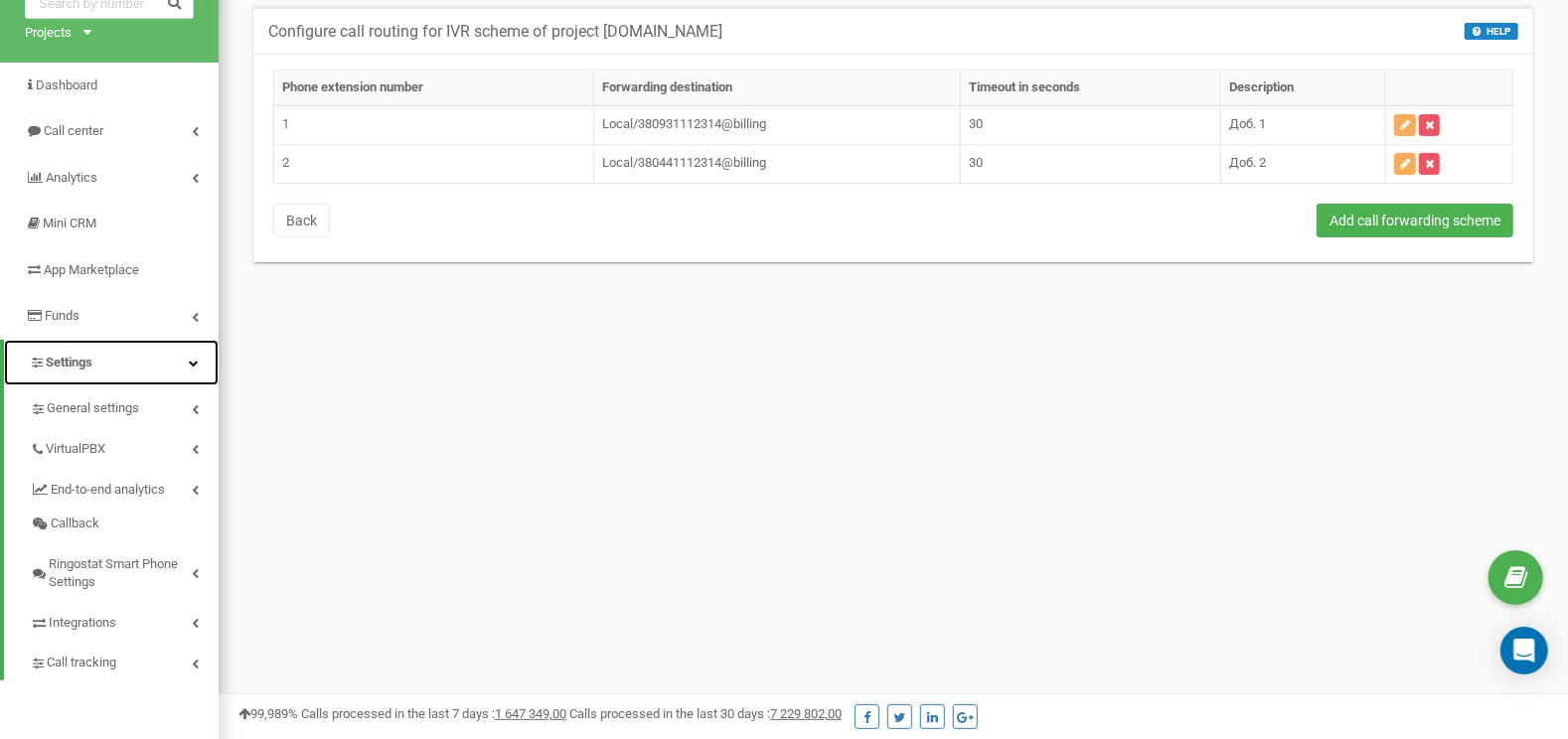 click on "Settings" at bounding box center [111, 363] 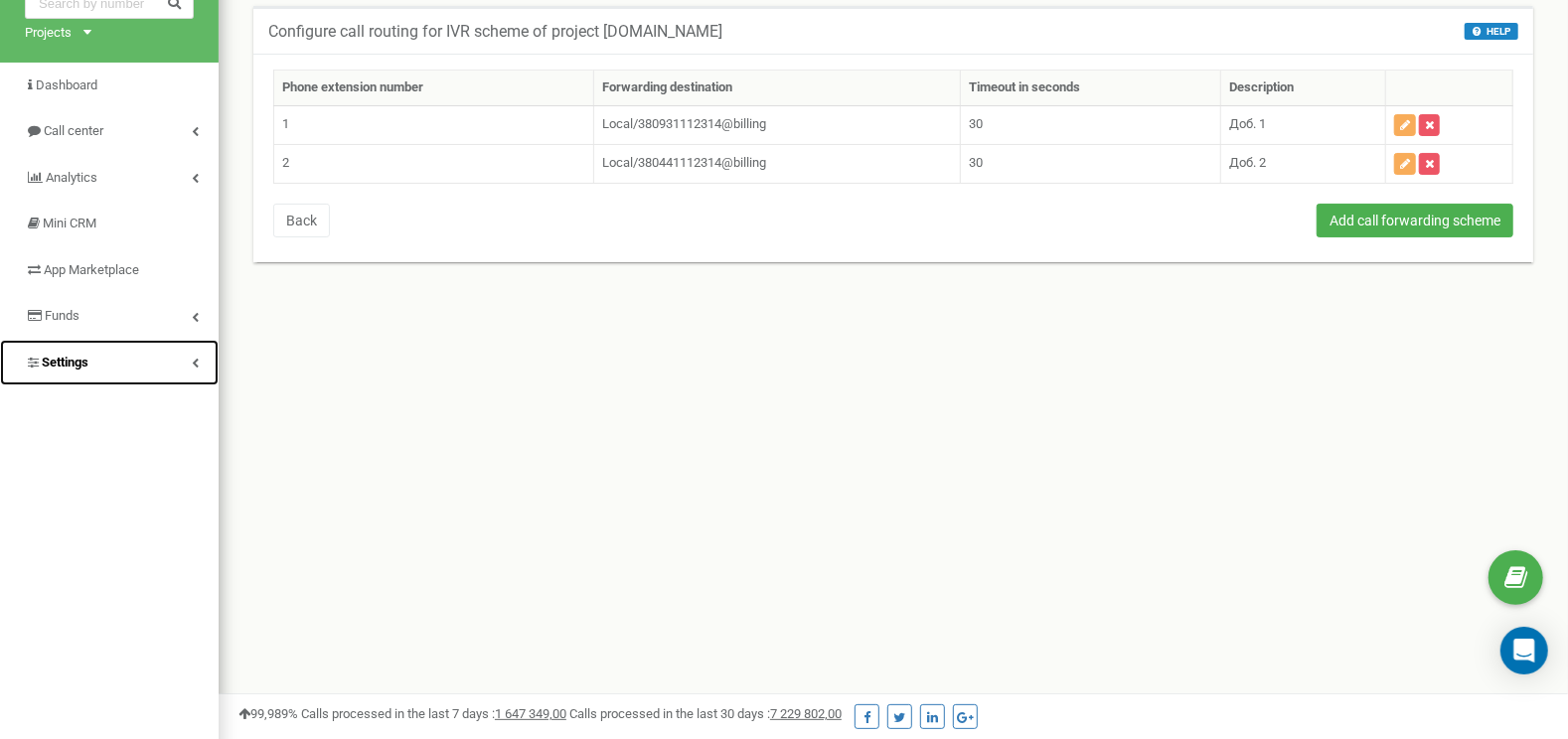 click on "Settings" at bounding box center [109, 363] 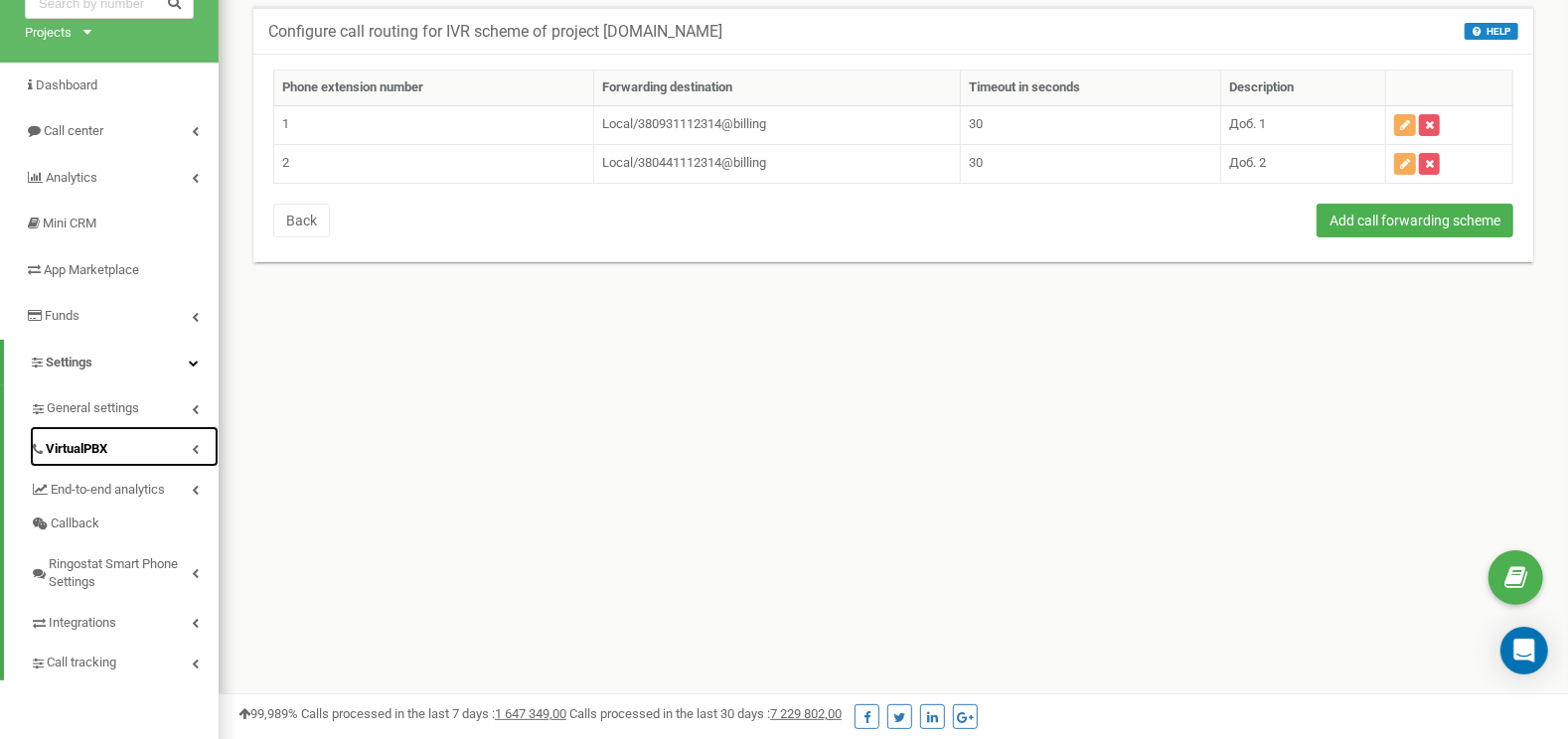 click on "VirtualPBX" at bounding box center (124, 446) 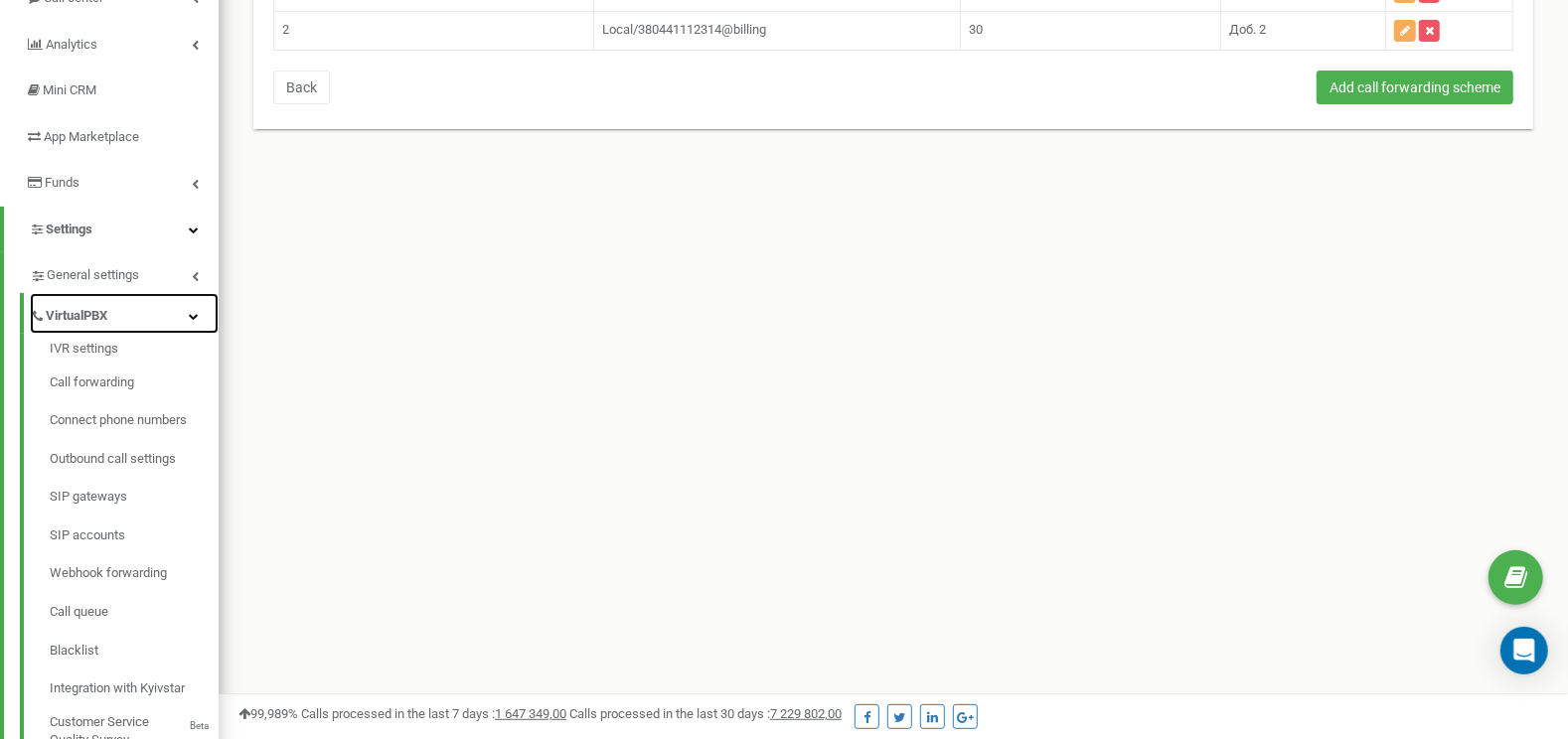 scroll, scrollTop: 313, scrollLeft: 0, axis: vertical 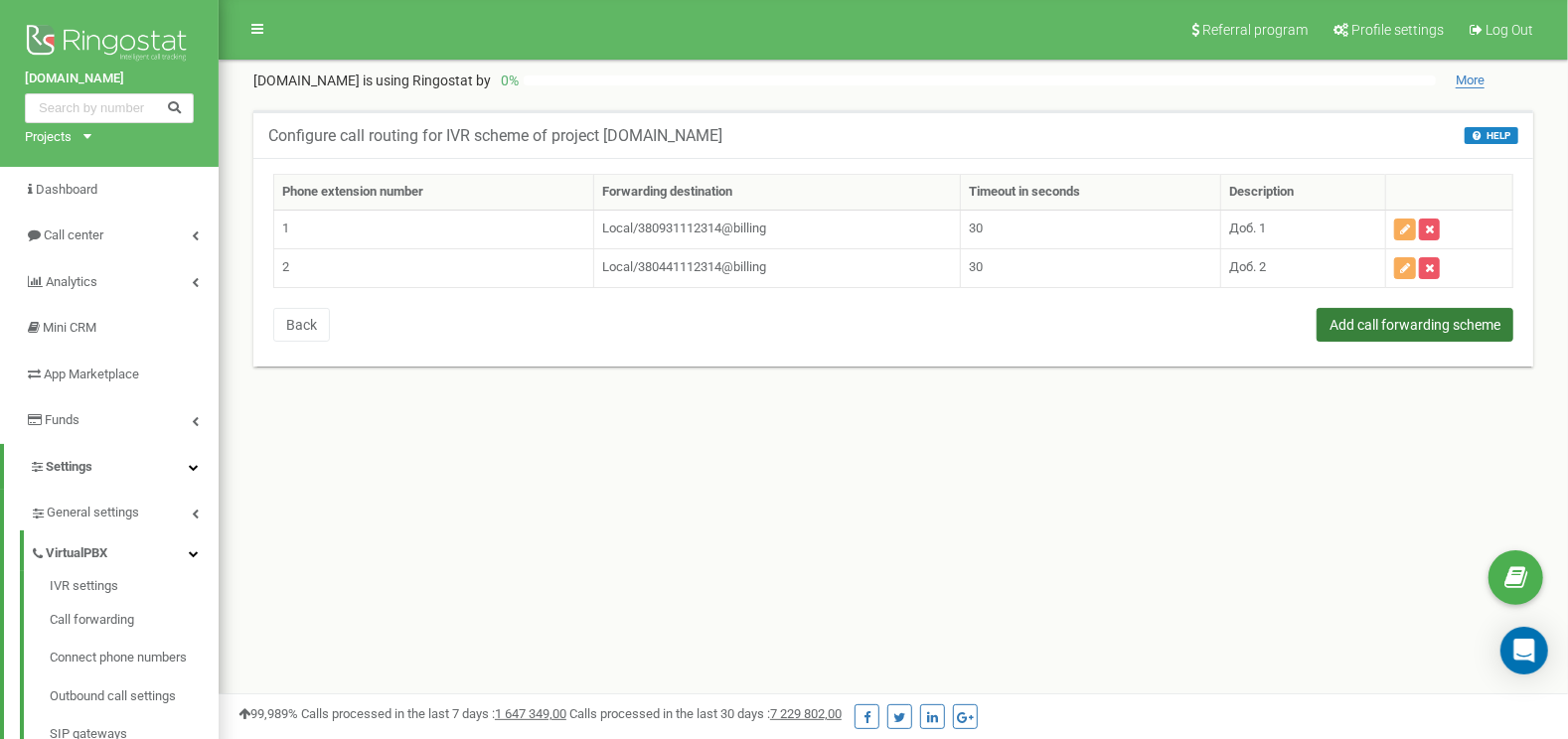 click on "Add call forwarding scheme" at bounding box center [1415, 325] 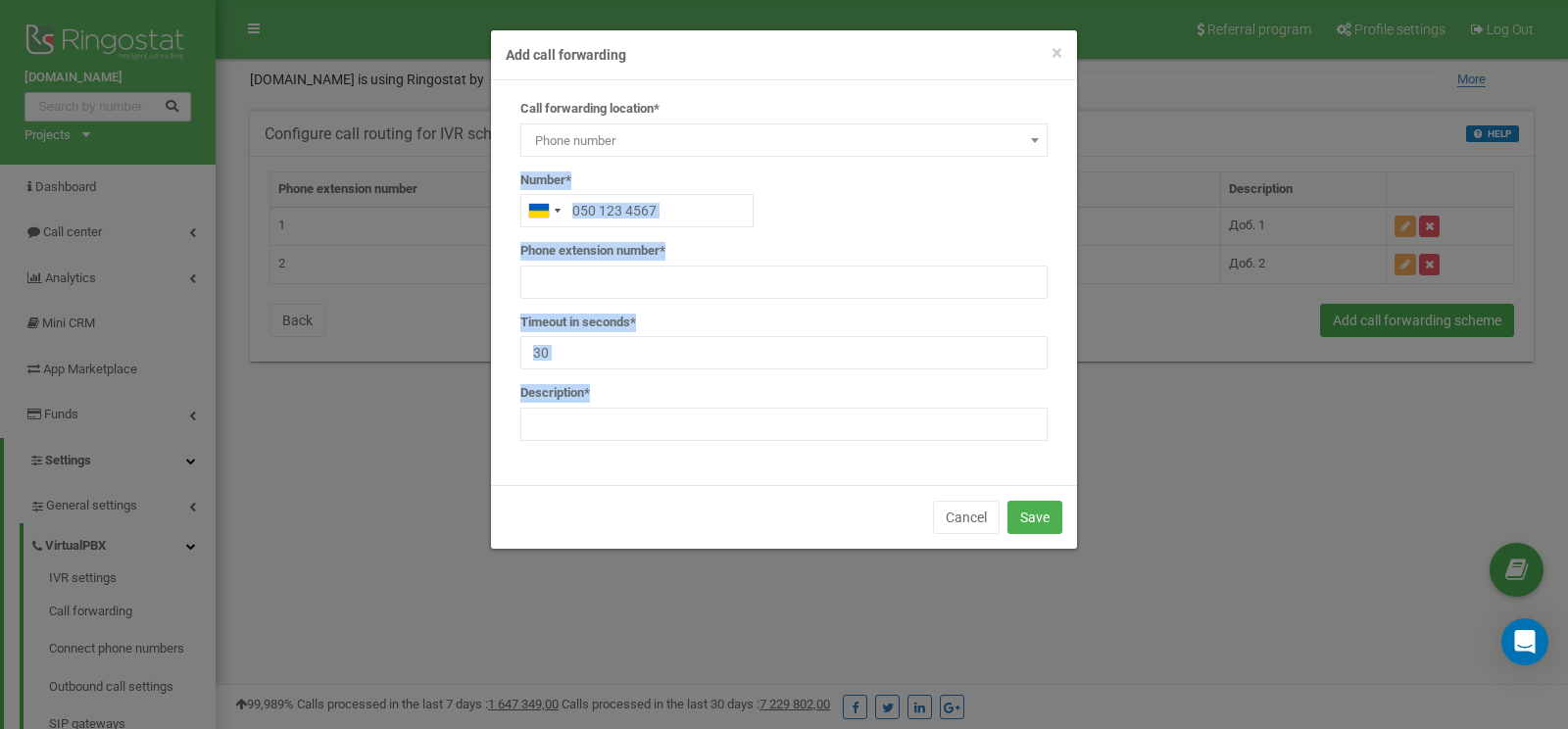 drag, startPoint x: 788, startPoint y: 51, endPoint x: 1131, endPoint y: 92, distance: 345.442 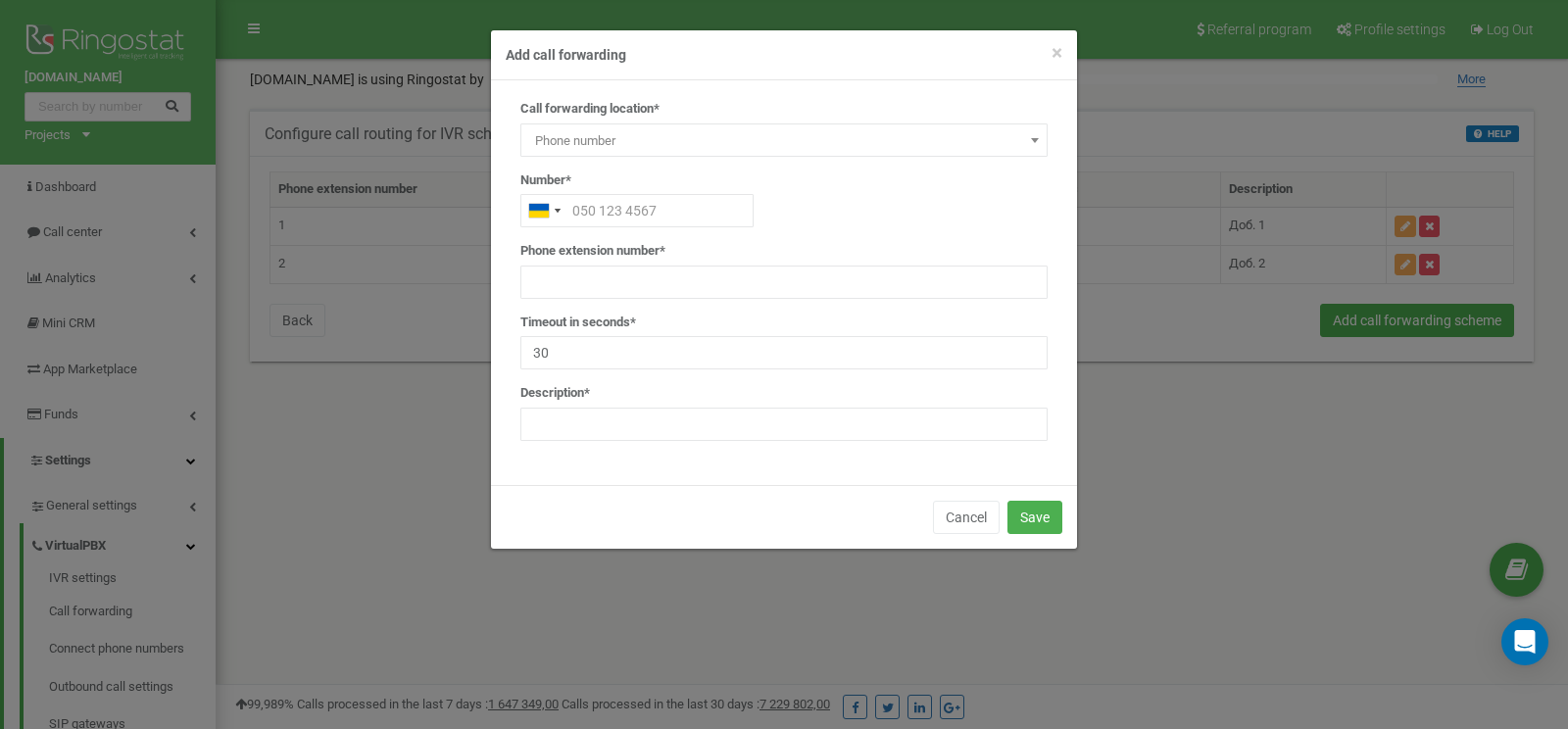 click on "Phone number" at bounding box center [784, 141] 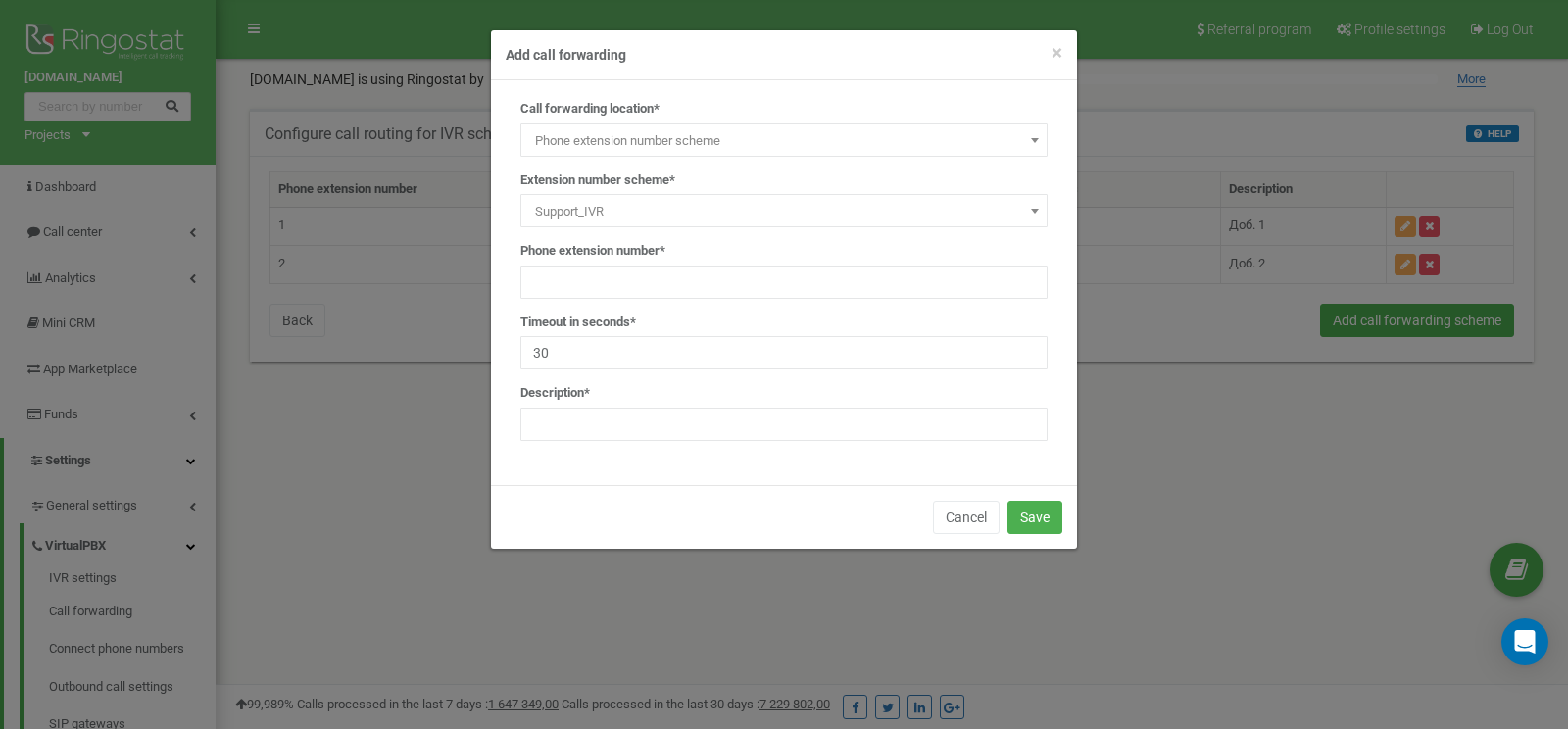 click on "Support_IVR" at bounding box center [784, 212] 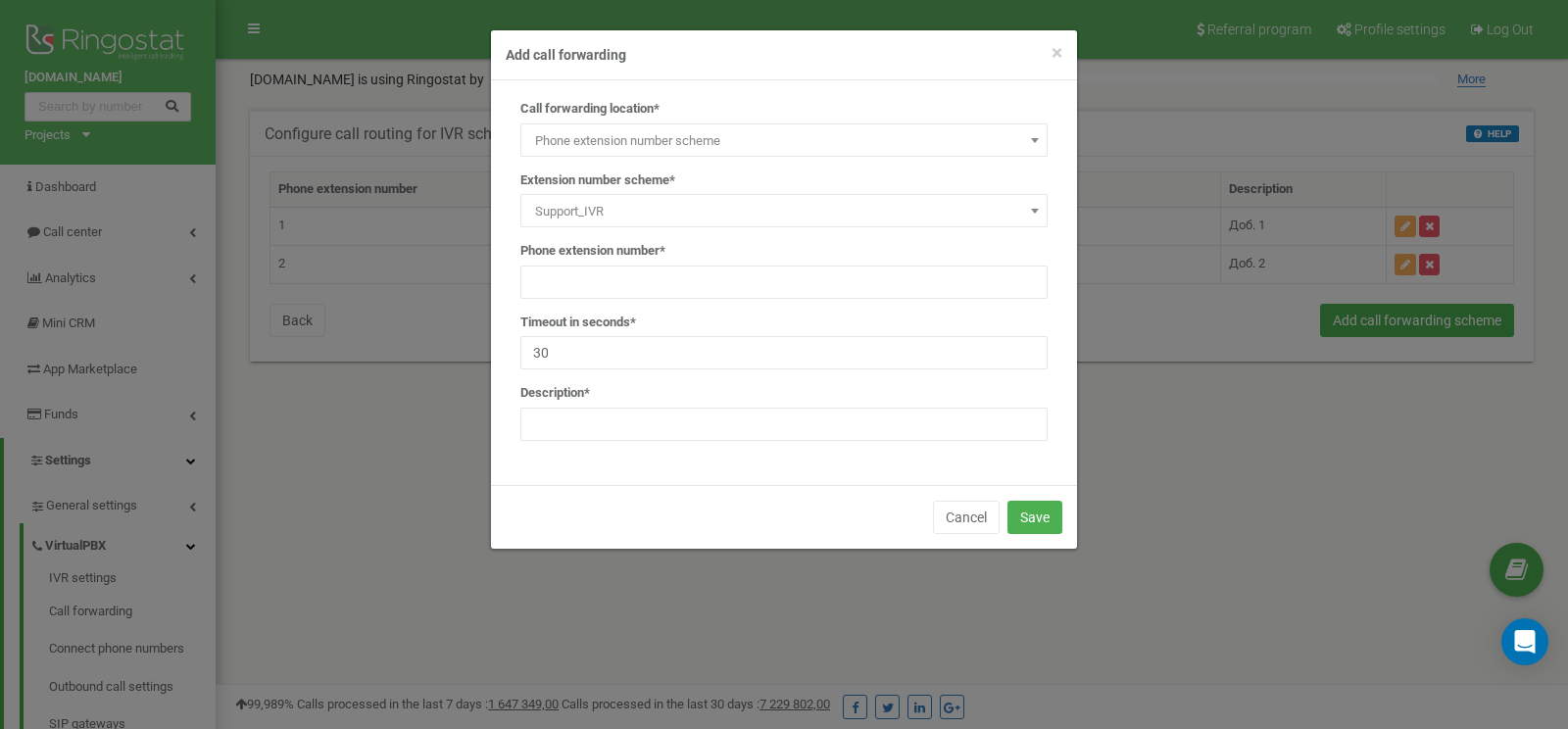 click on "Support_IVR" at bounding box center (784, 212) 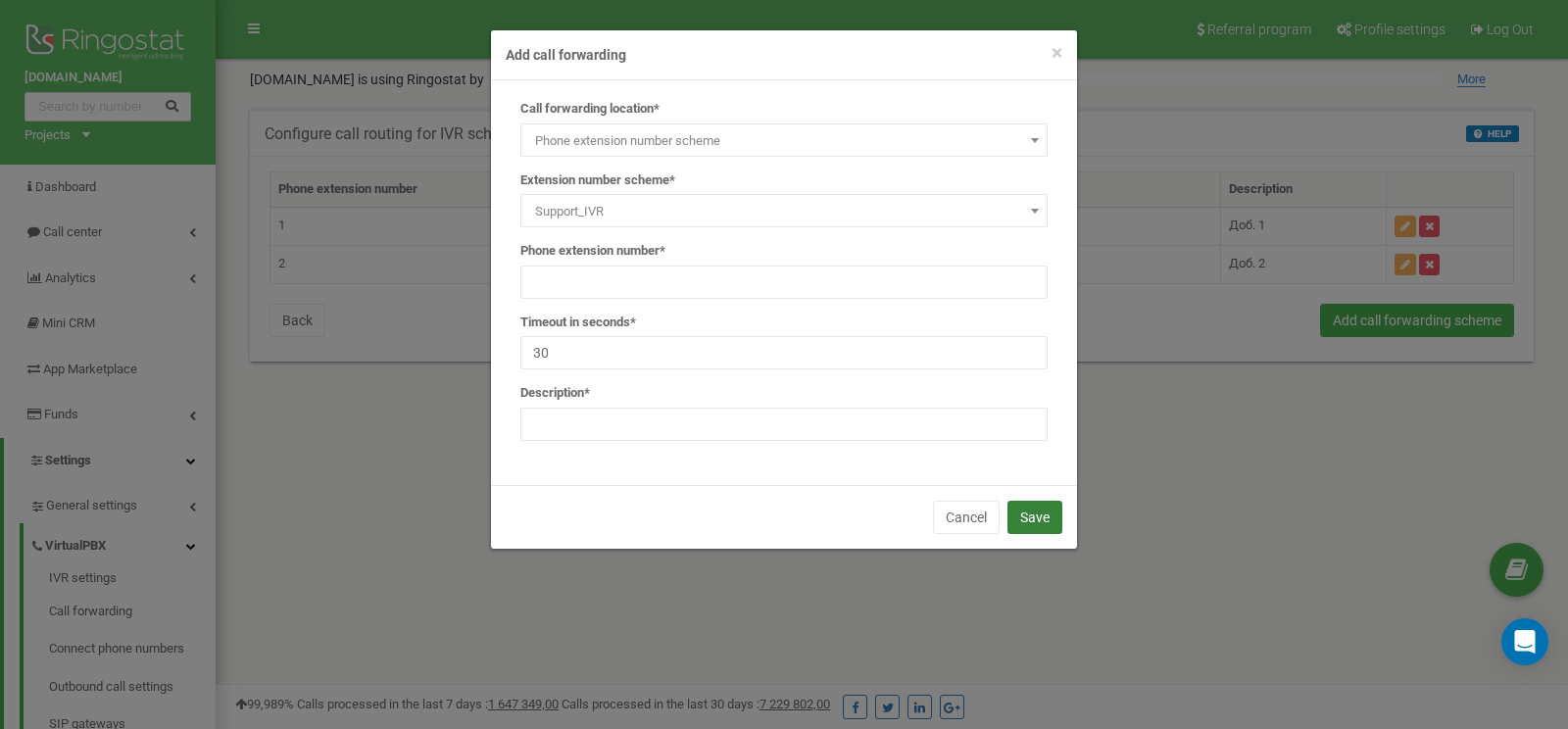 click on "Save" at bounding box center [1035, 517] 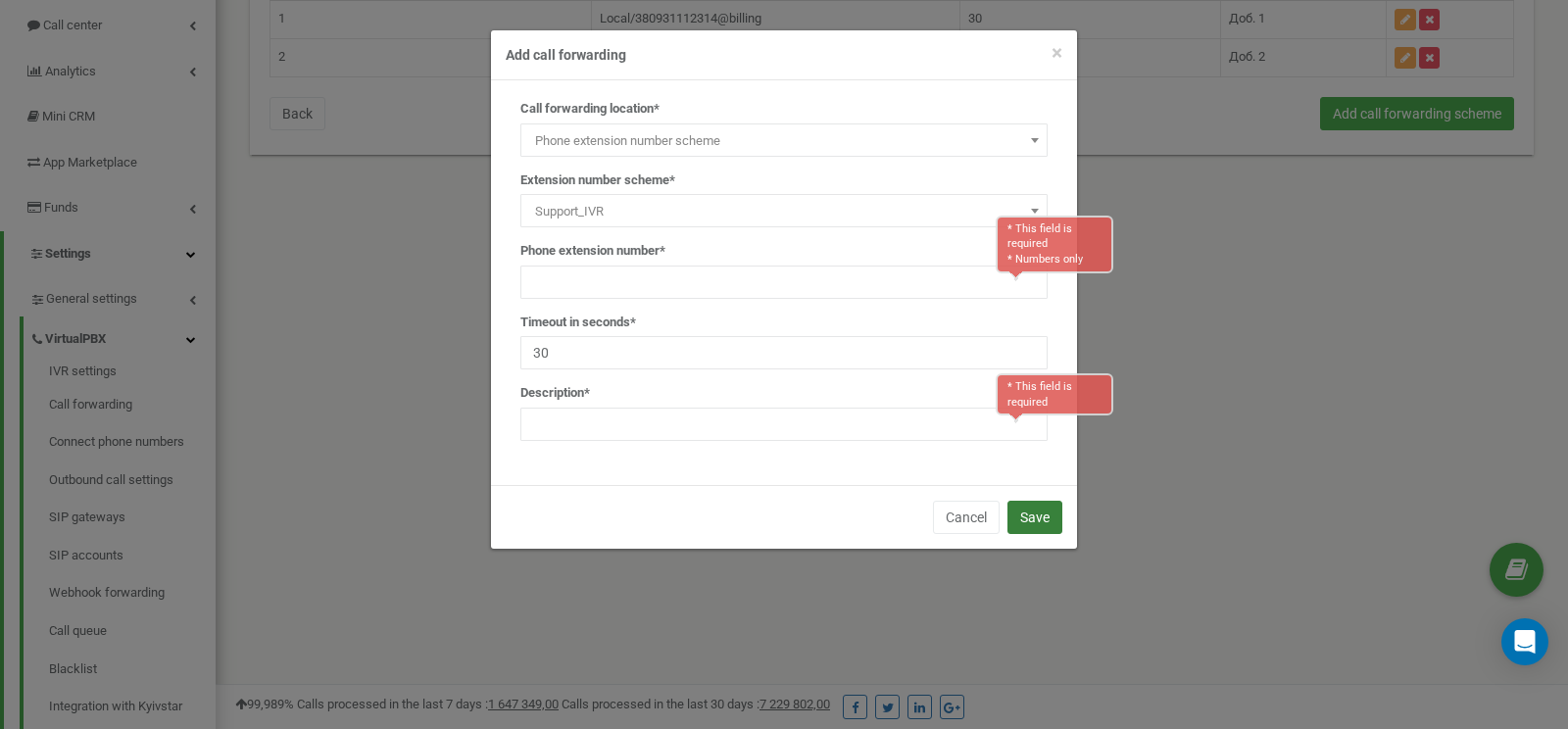 scroll, scrollTop: 215, scrollLeft: 0, axis: vertical 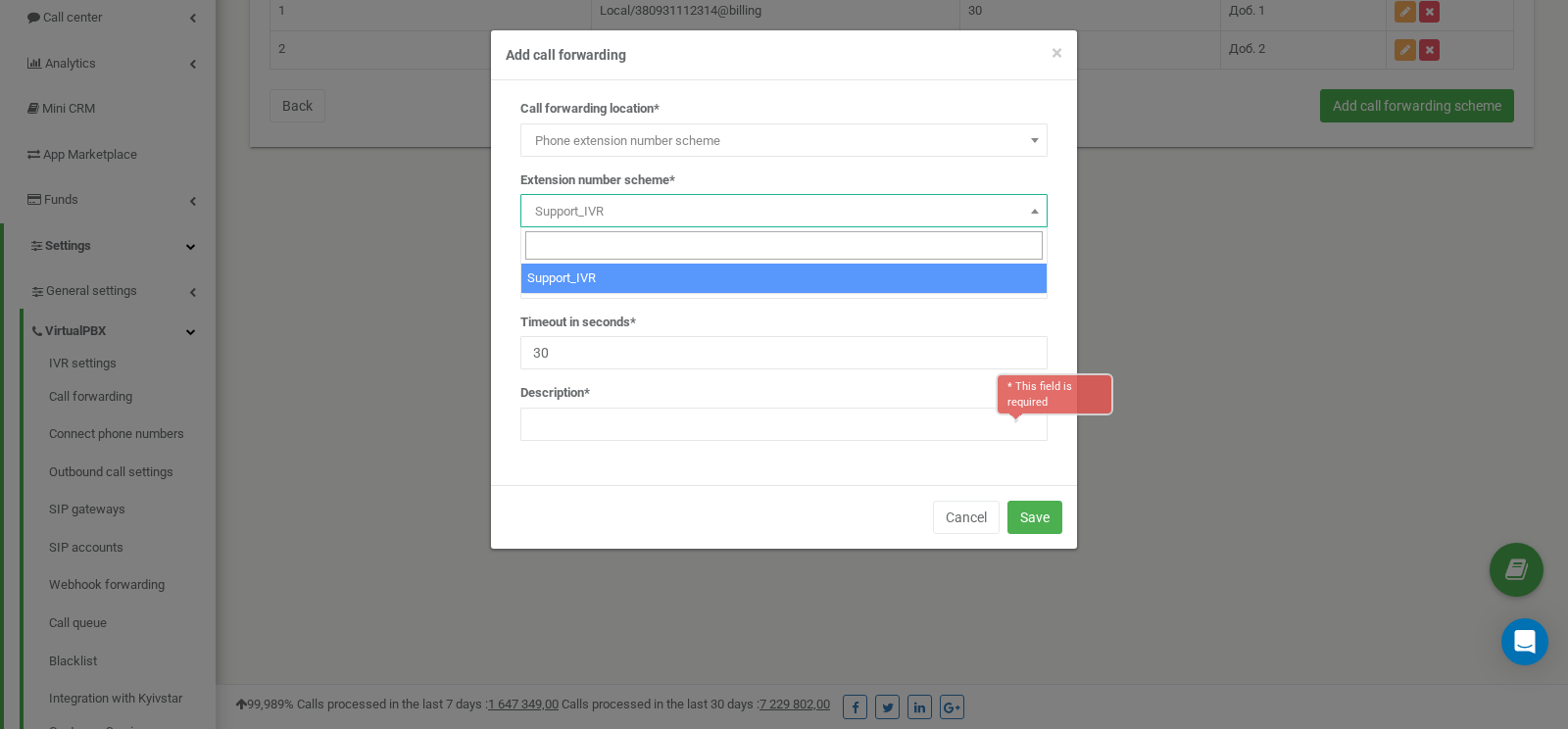 click on "Support_IVR" at bounding box center (784, 212) 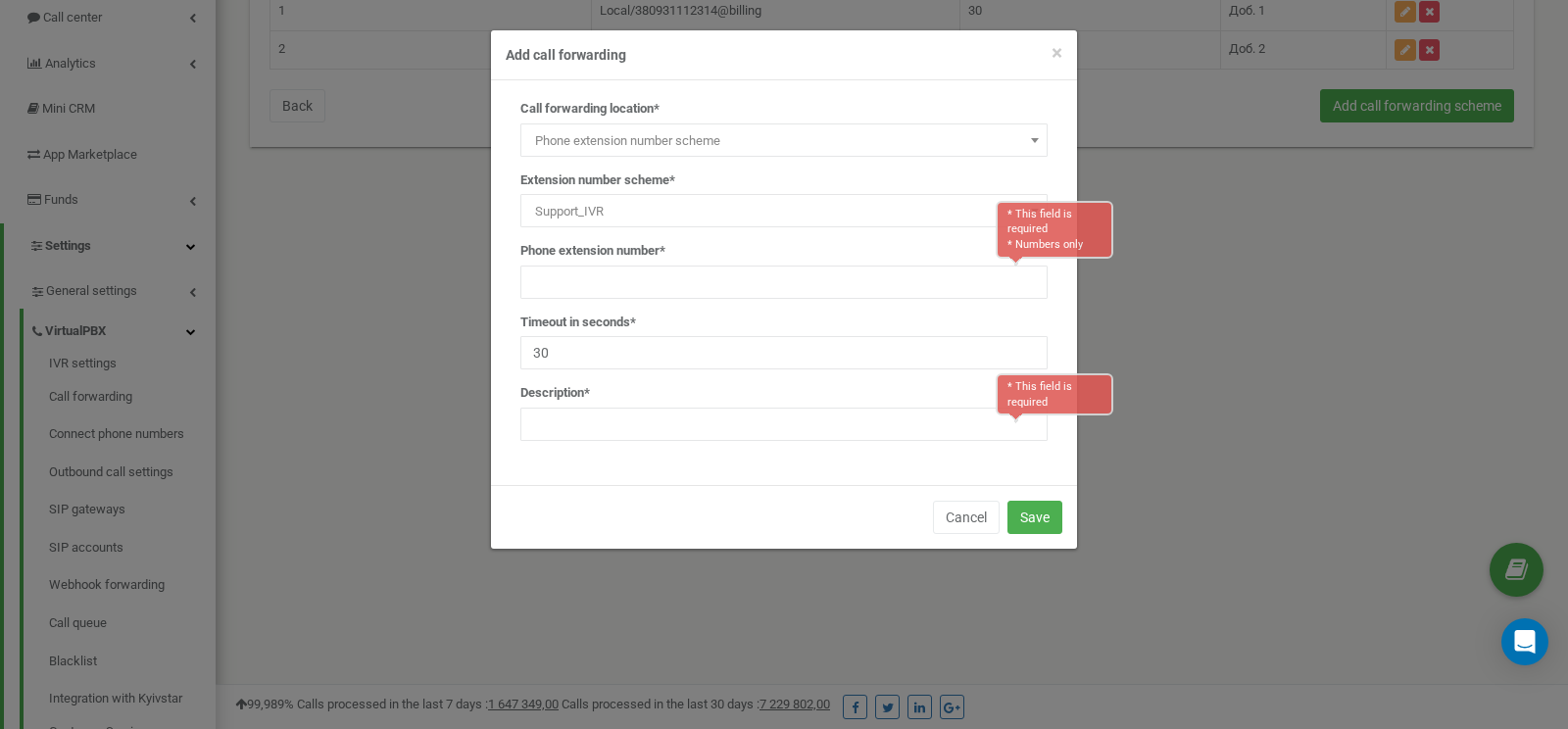 click on "Support_IVR" at bounding box center (784, 212) 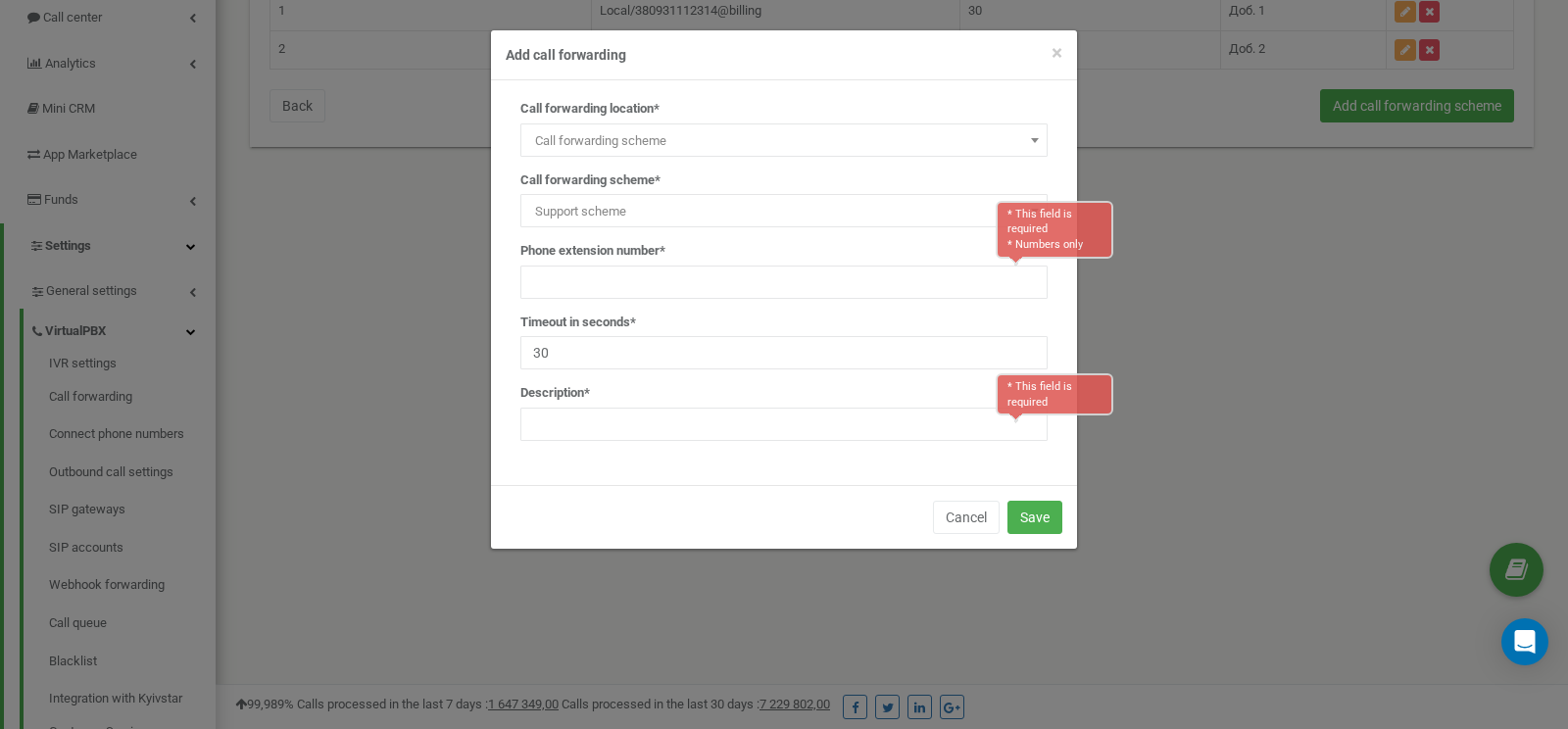 click on "Call forwarding scheme" at bounding box center [784, 141] 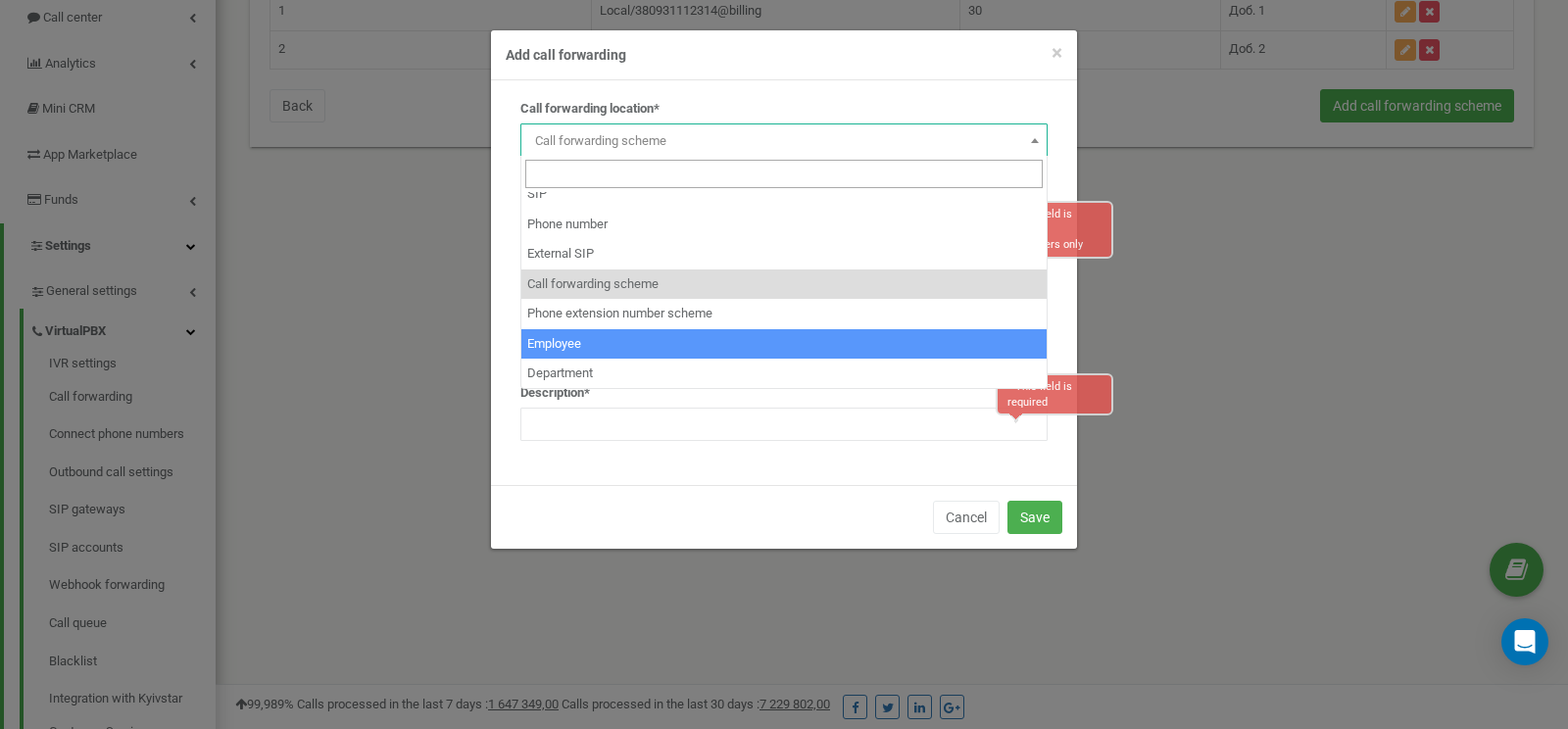 scroll, scrollTop: 0, scrollLeft: 0, axis: both 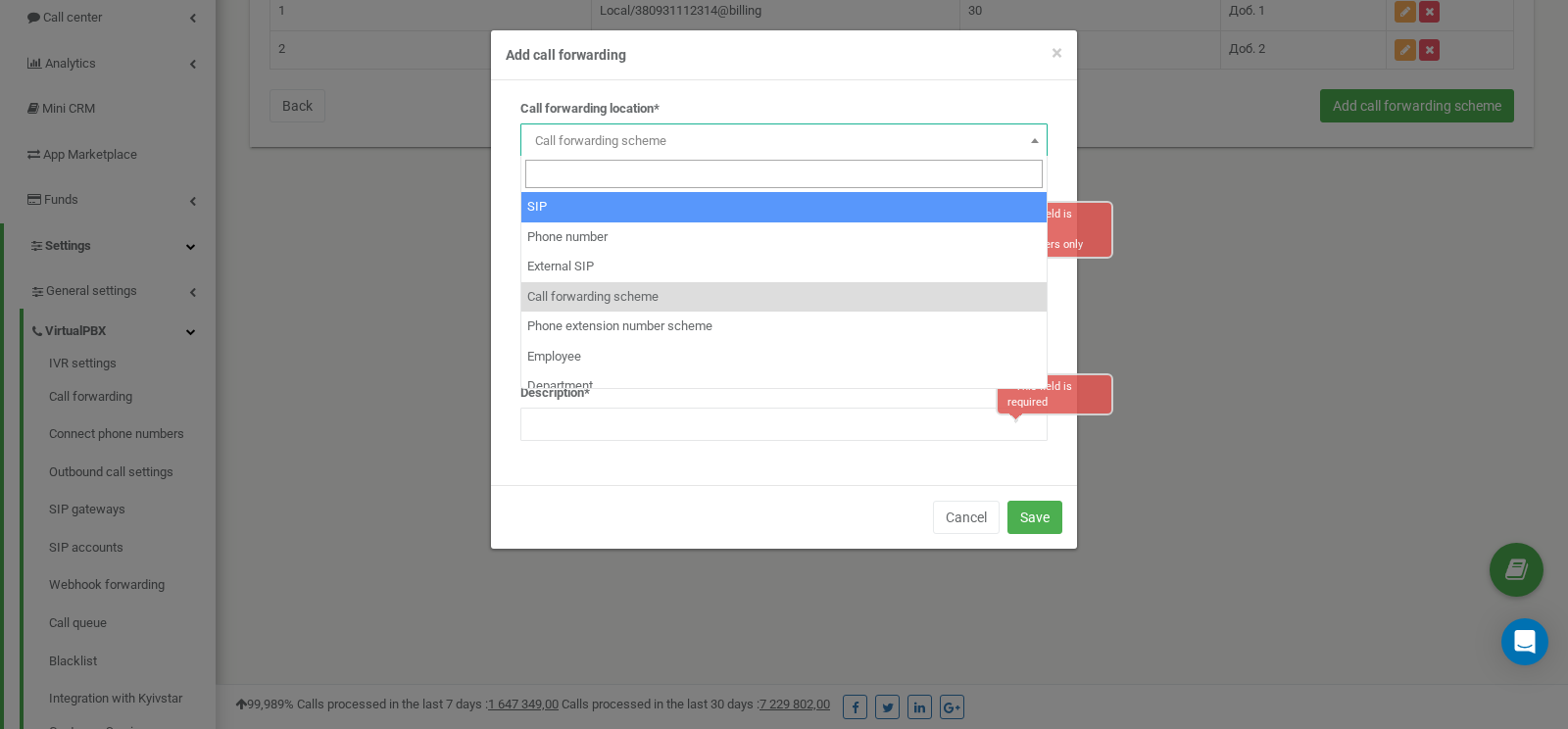 select on "SIP" 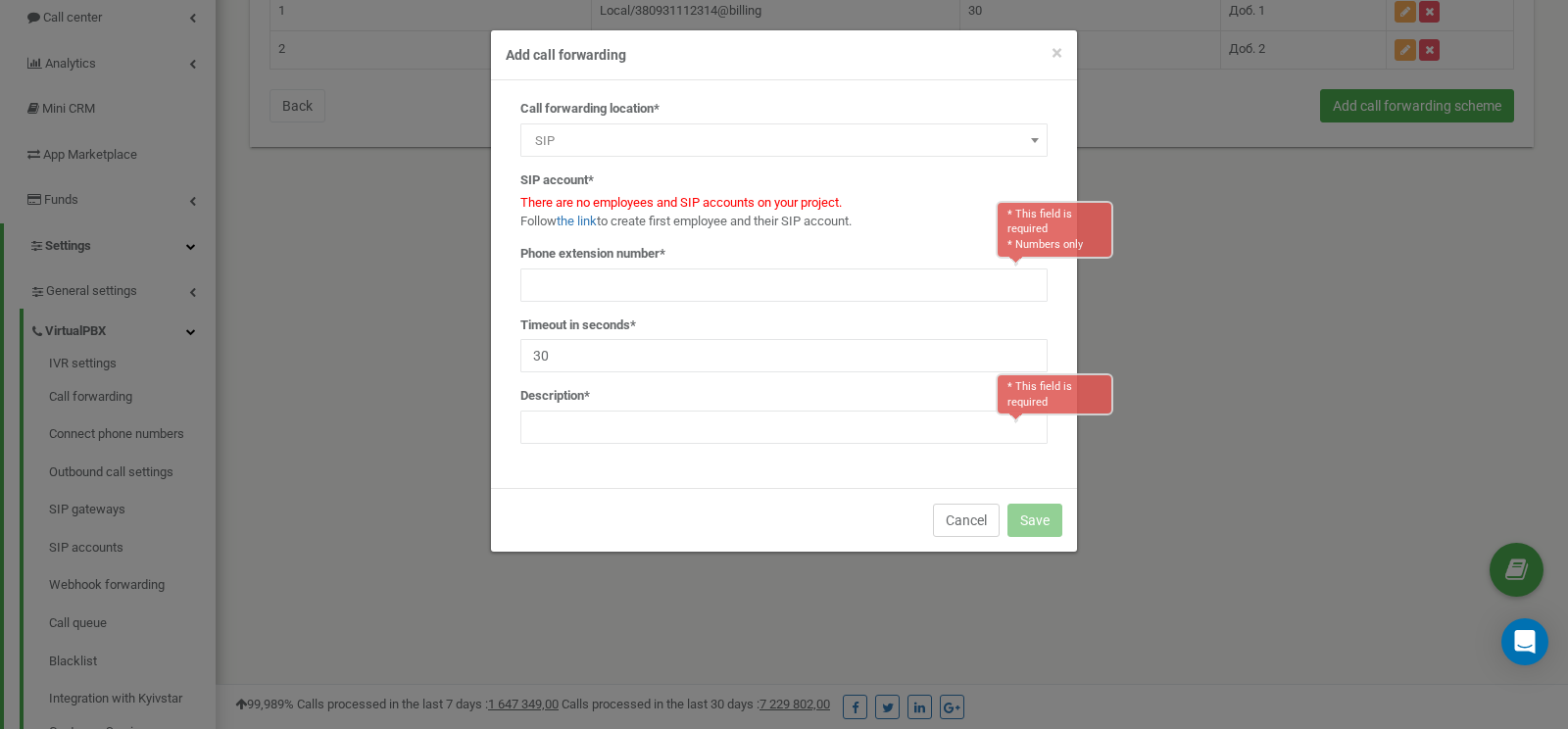 click on "Cancel" at bounding box center (966, 520) 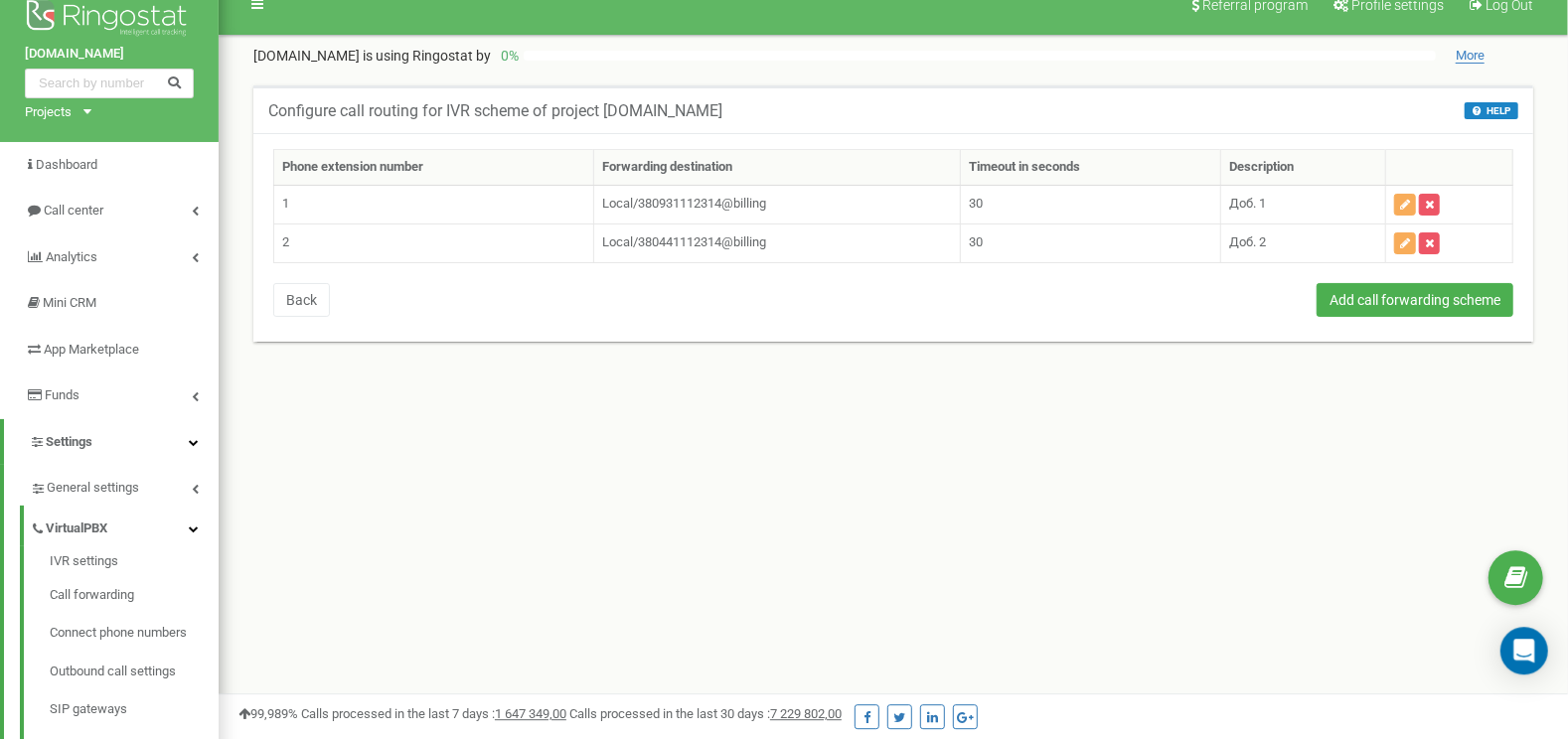 scroll, scrollTop: 0, scrollLeft: 0, axis: both 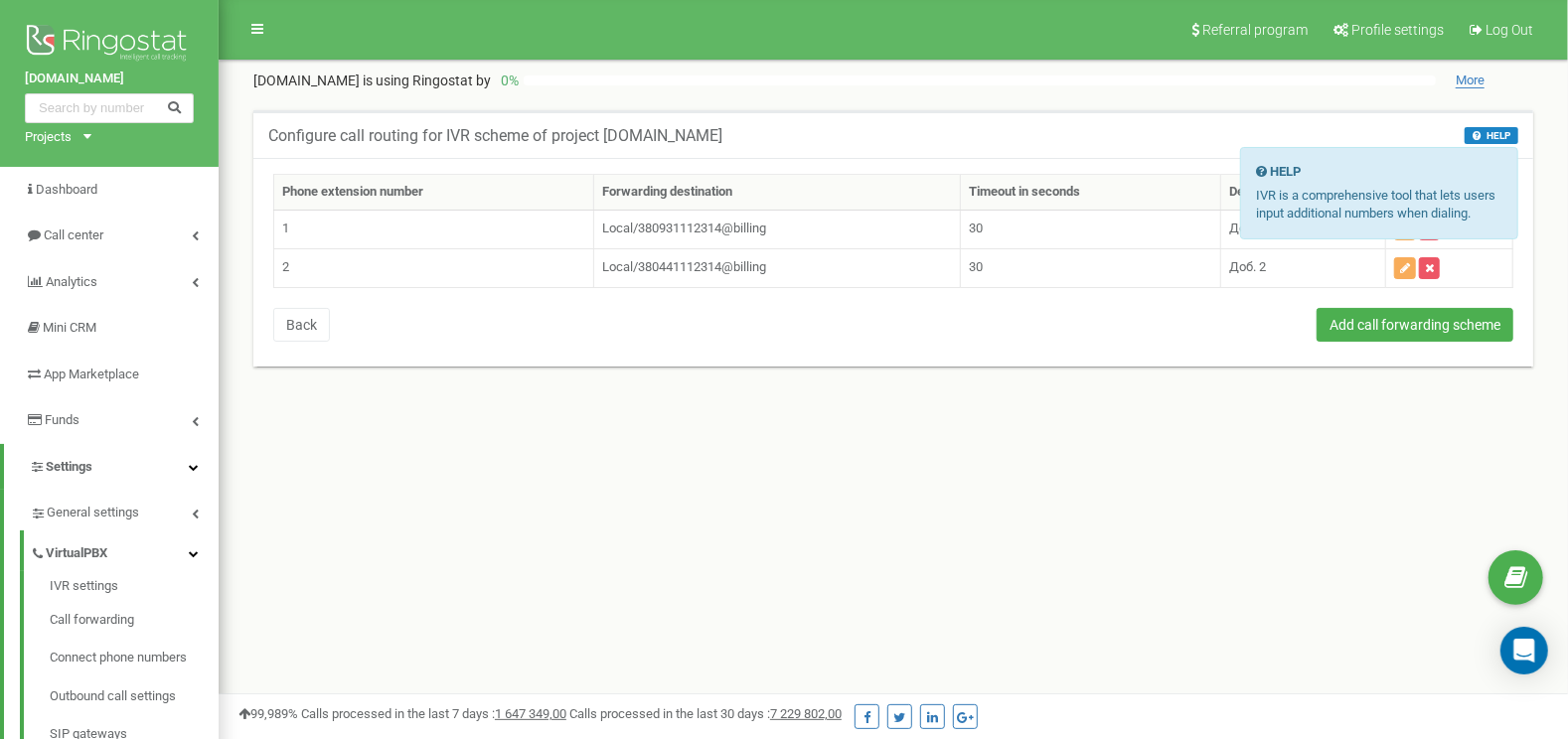 click on "HELP" at bounding box center (1491, 135) 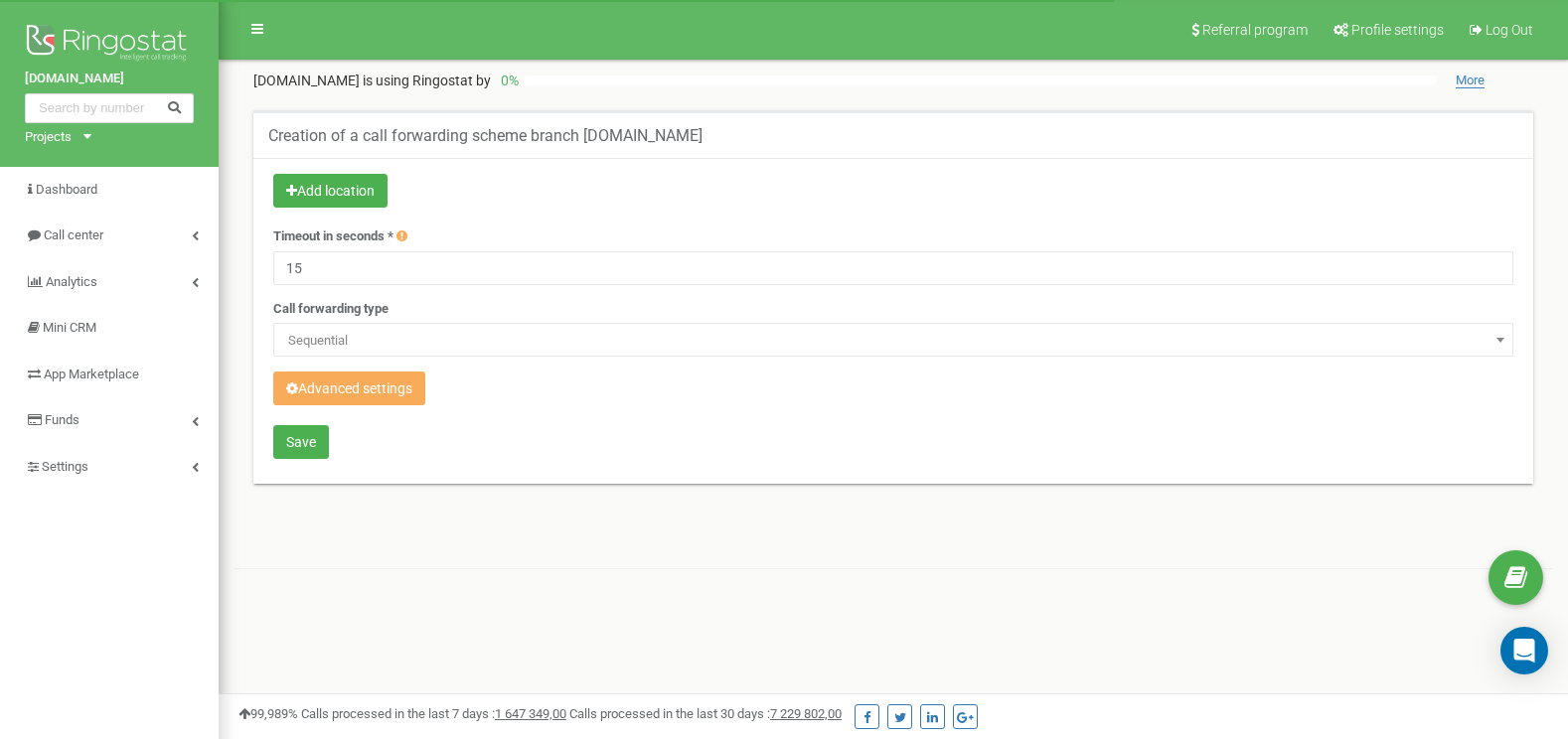 scroll, scrollTop: 0, scrollLeft: 0, axis: both 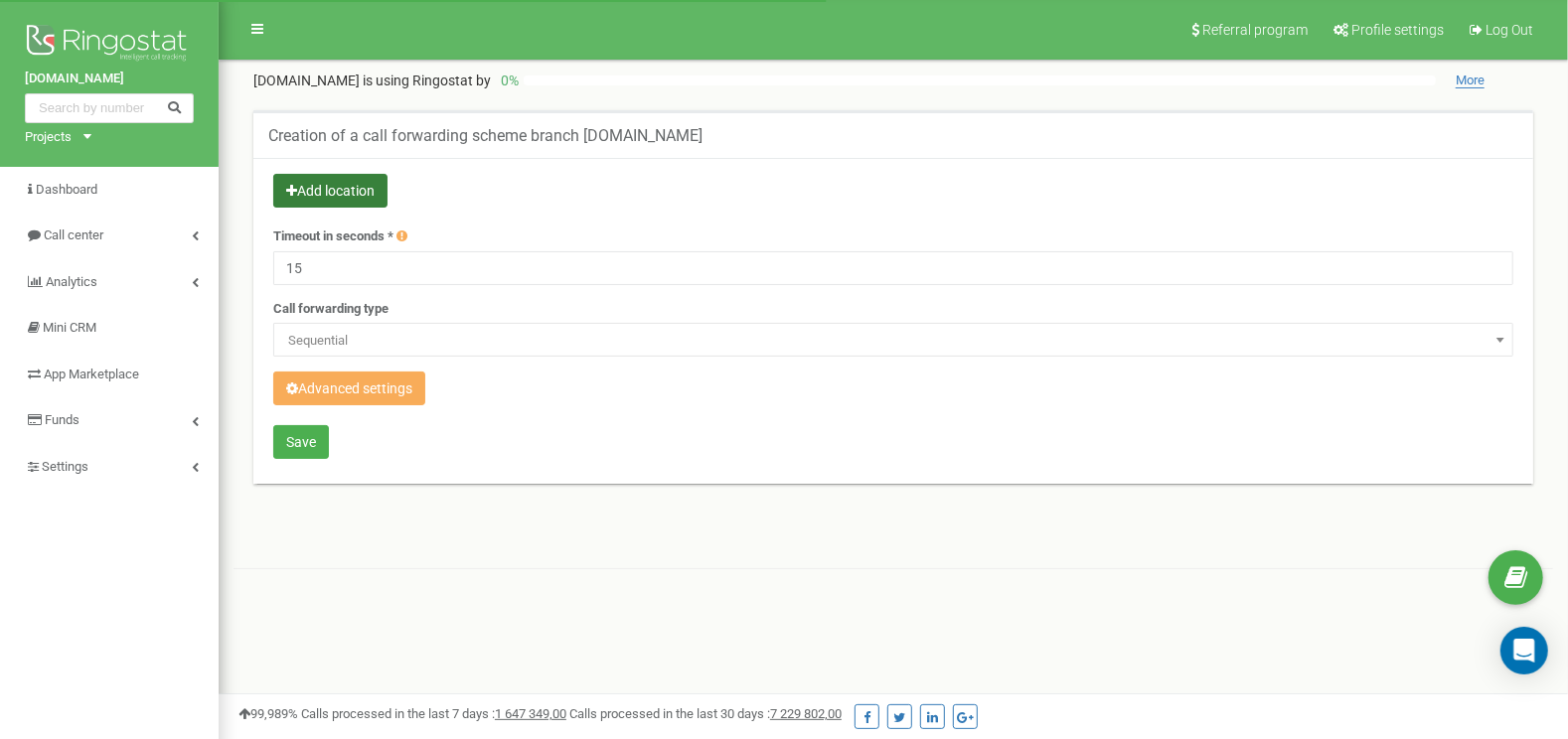 click on "Add location" at bounding box center (330, 191) 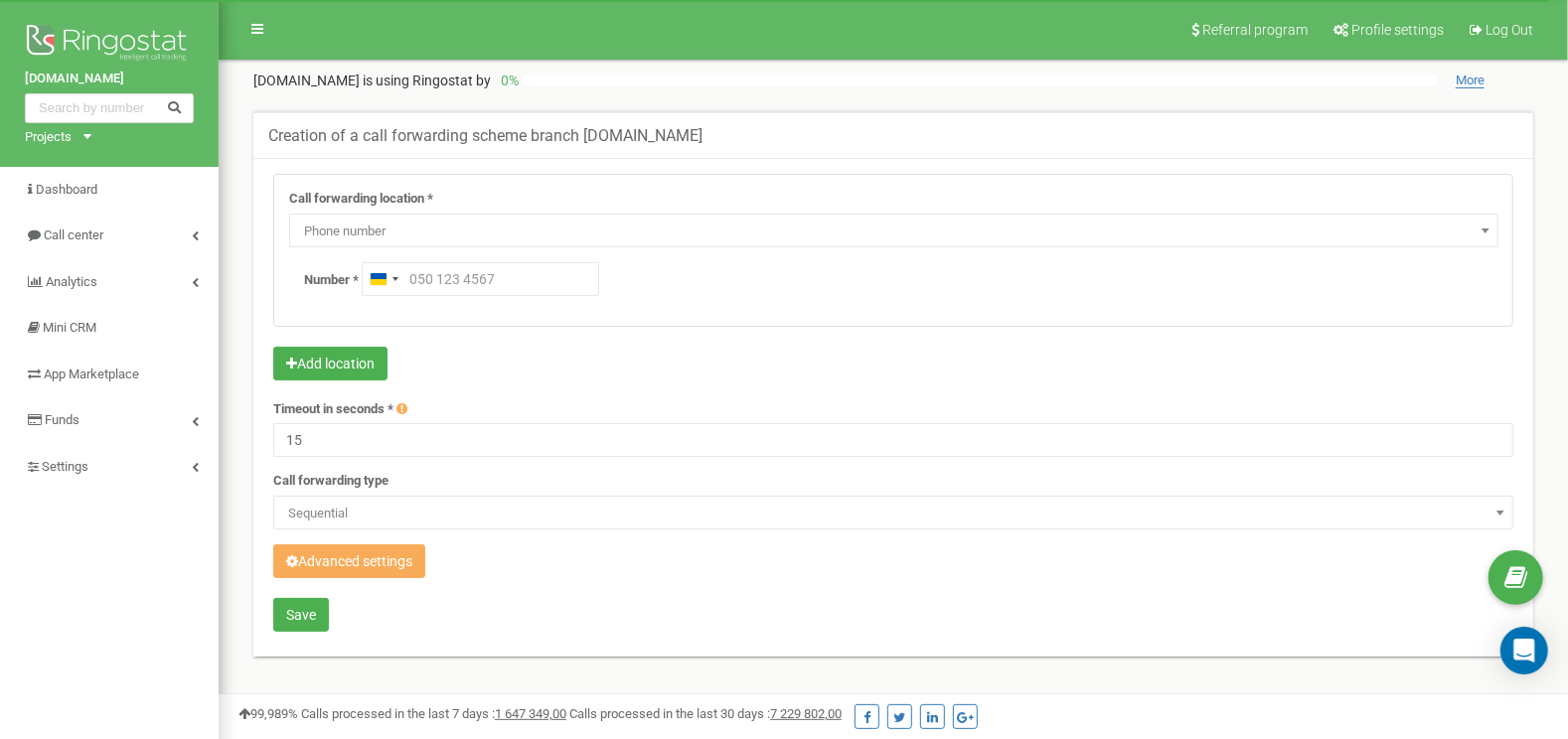 click on "Phone number" at bounding box center (893, 231) 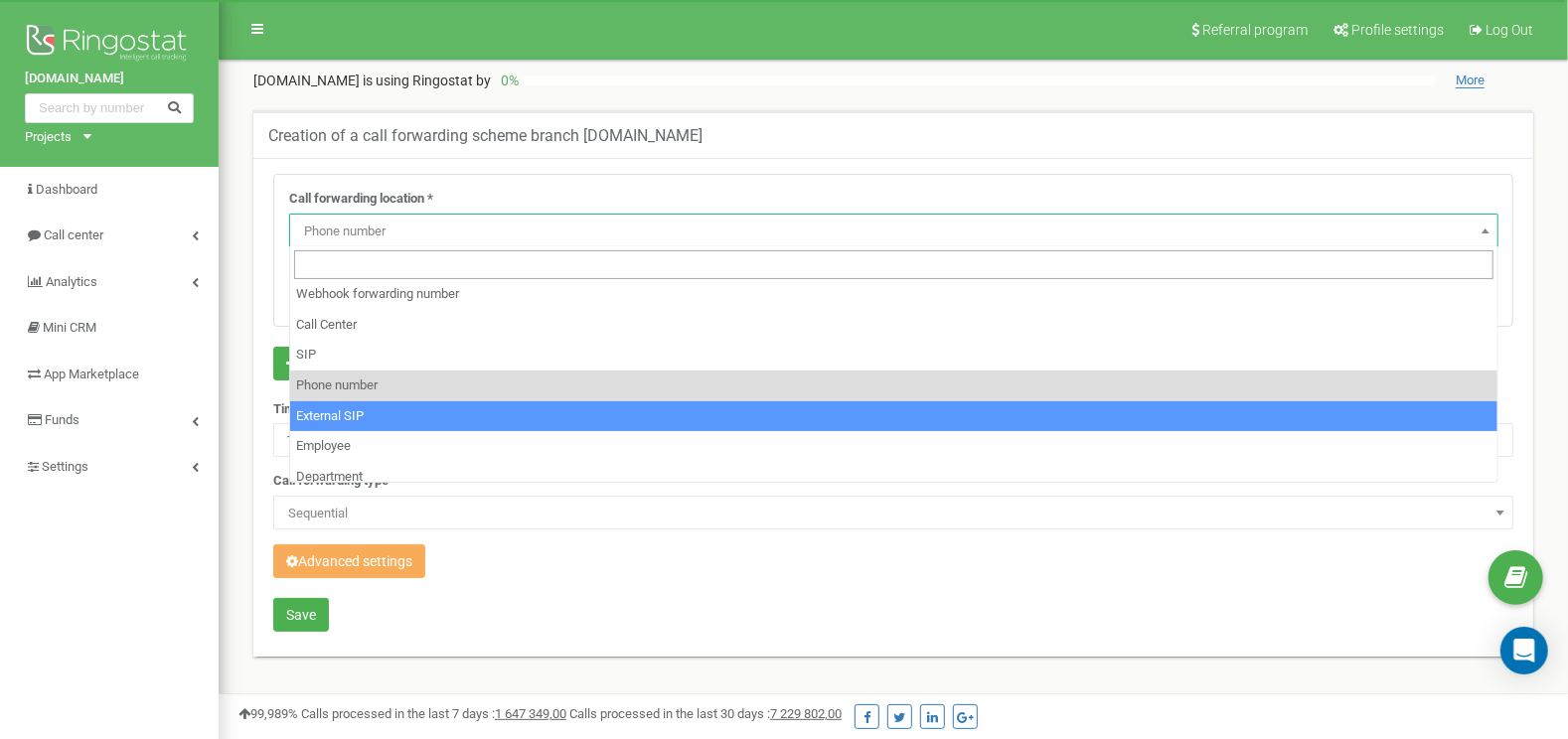 scroll, scrollTop: 105, scrollLeft: 0, axis: vertical 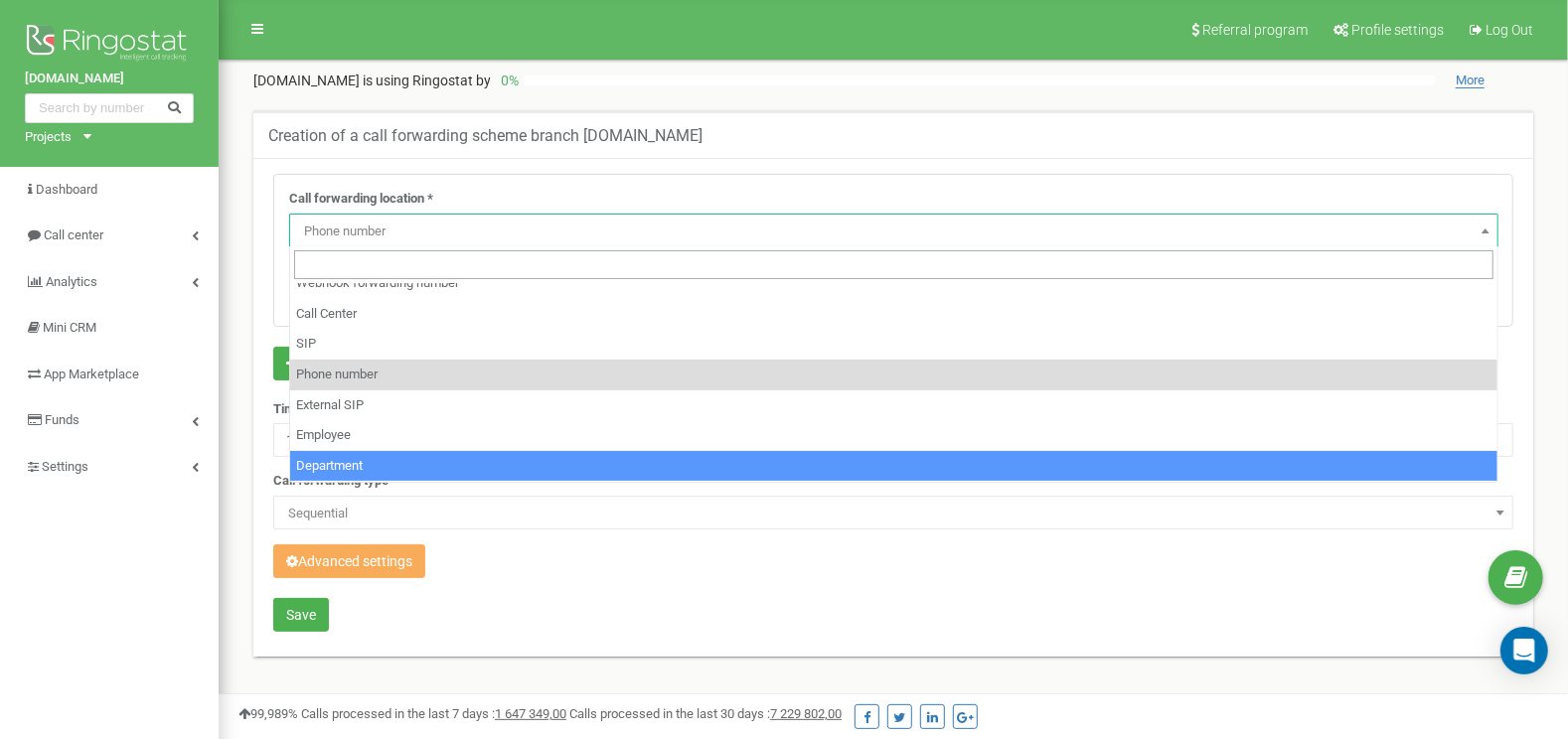click on "Call forwarding location *
Do not use
Voicemail
IVR
Webhook forwarding number
Call Center
SIP
Phone number
External SIP
Employee
Department
Phone number
Recording before the Voicemail *
New audio for Voicemail
Voicemail Standard audio non-working hours RU
Voicemail Standard audio in work time RU
Voicemail Standard audio in work time UK
Voicemail Standard audio non-working hours UK
Voicemail Standard audio in work time BG
Voicemail Standard audio non-working hours BG
Voicemail Standard audio in work time PL
Voicemail Standard audio non-working hours PL
Voicemail Standard audio unavailable EN
New audio for Voicemail
Recording name *
New audio for Voicemail" at bounding box center (893, 407) 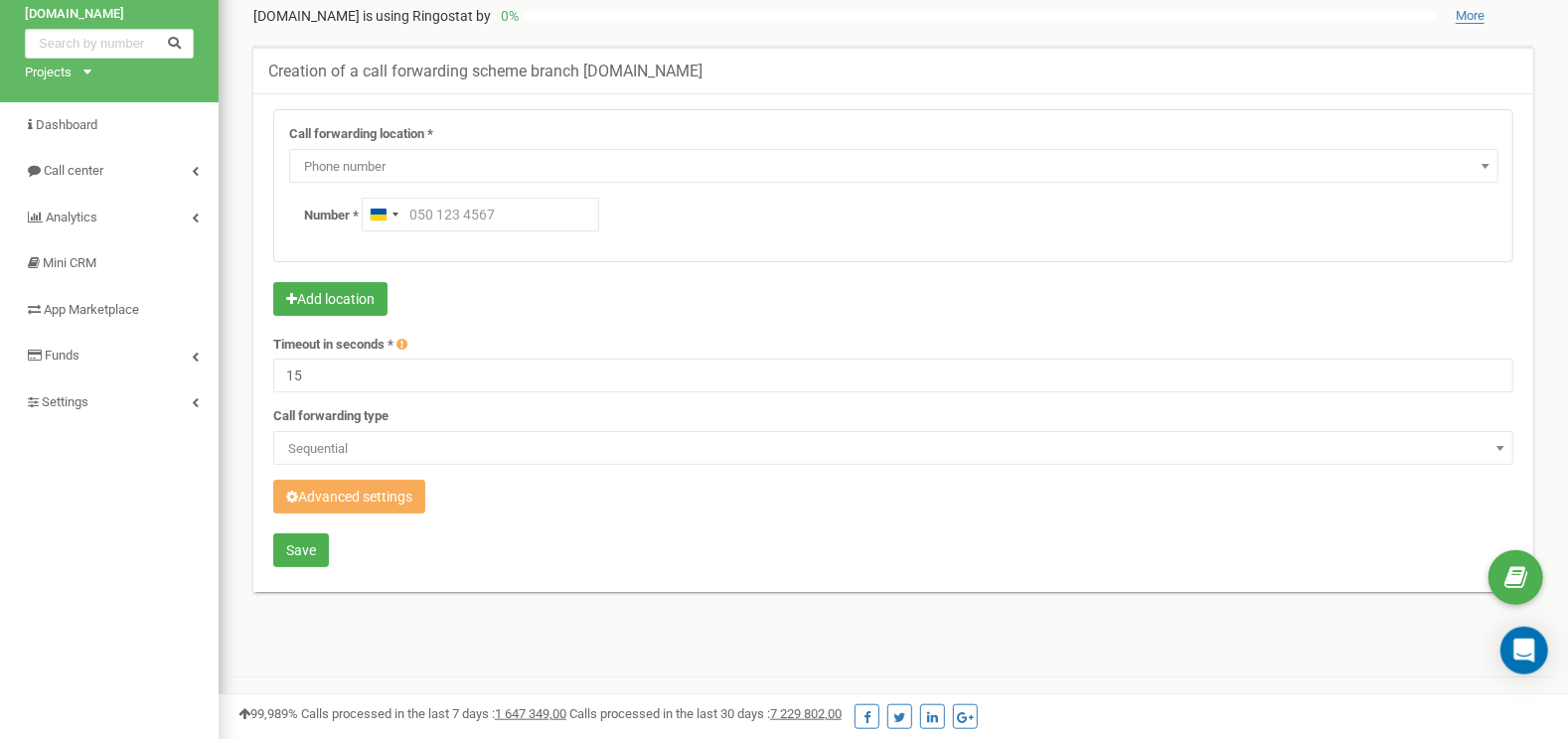 scroll, scrollTop: 104, scrollLeft: 0, axis: vertical 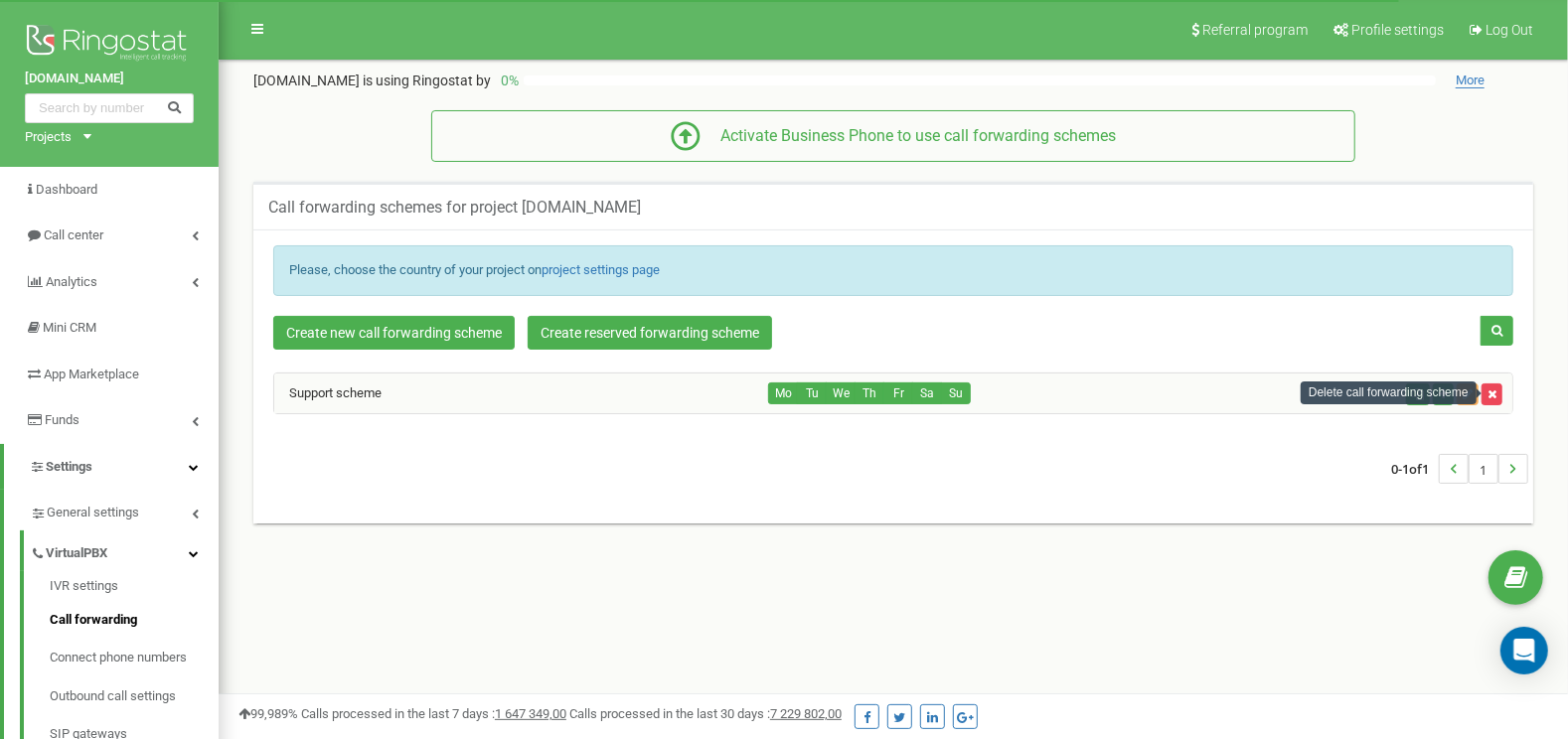 click at bounding box center [1491, 394] 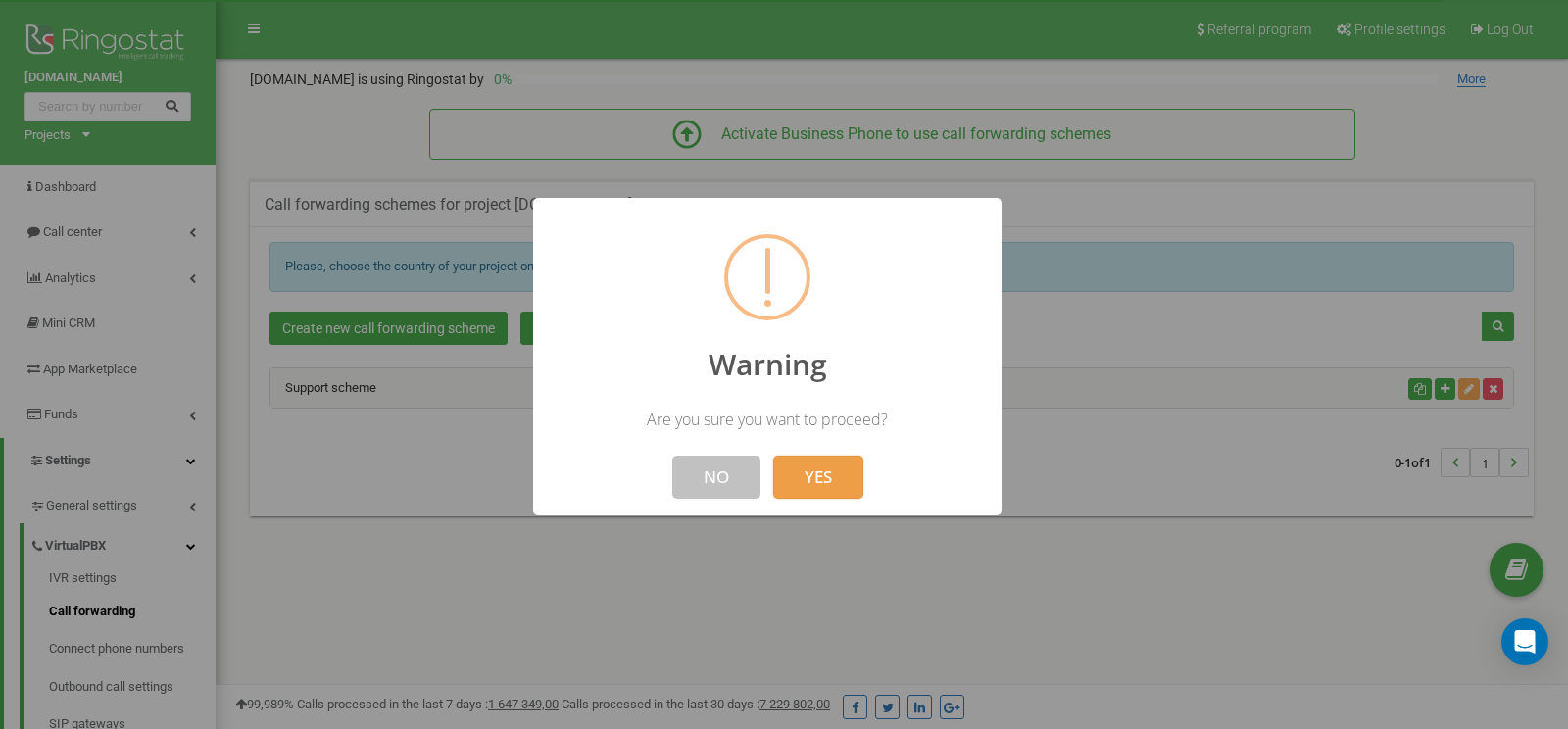 click on "YES" at bounding box center [818, 477] 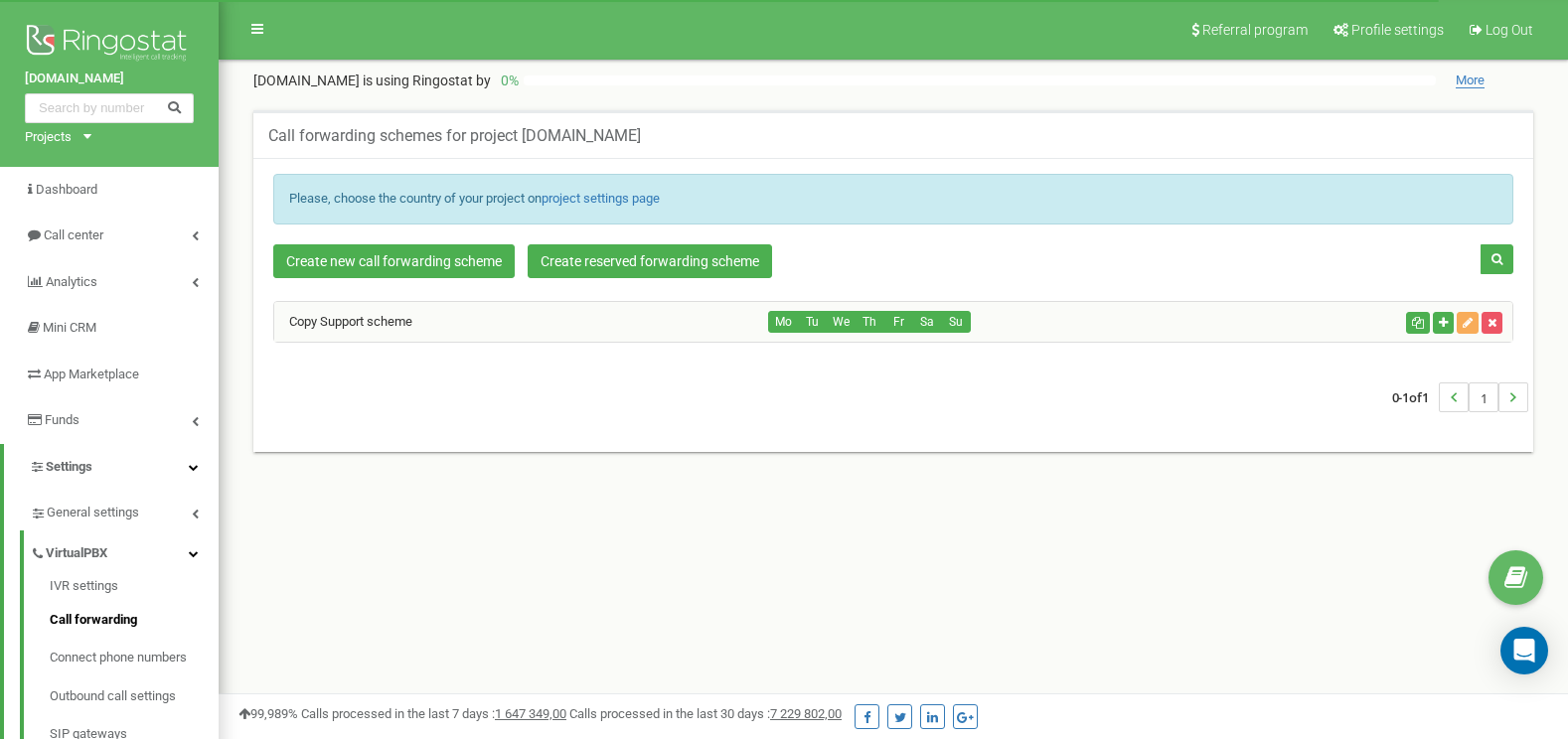 scroll, scrollTop: 0, scrollLeft: 0, axis: both 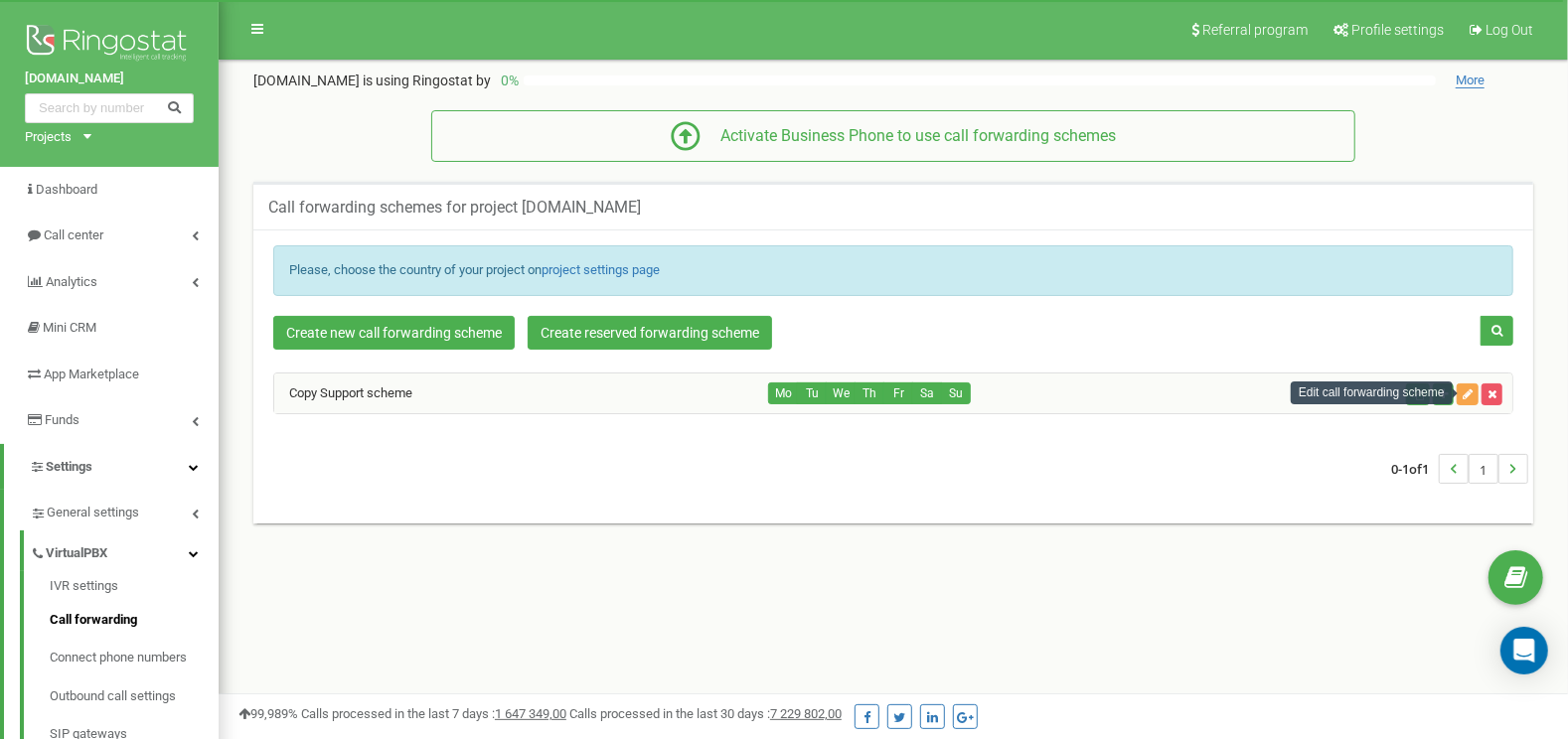 click at bounding box center [1468, 394] 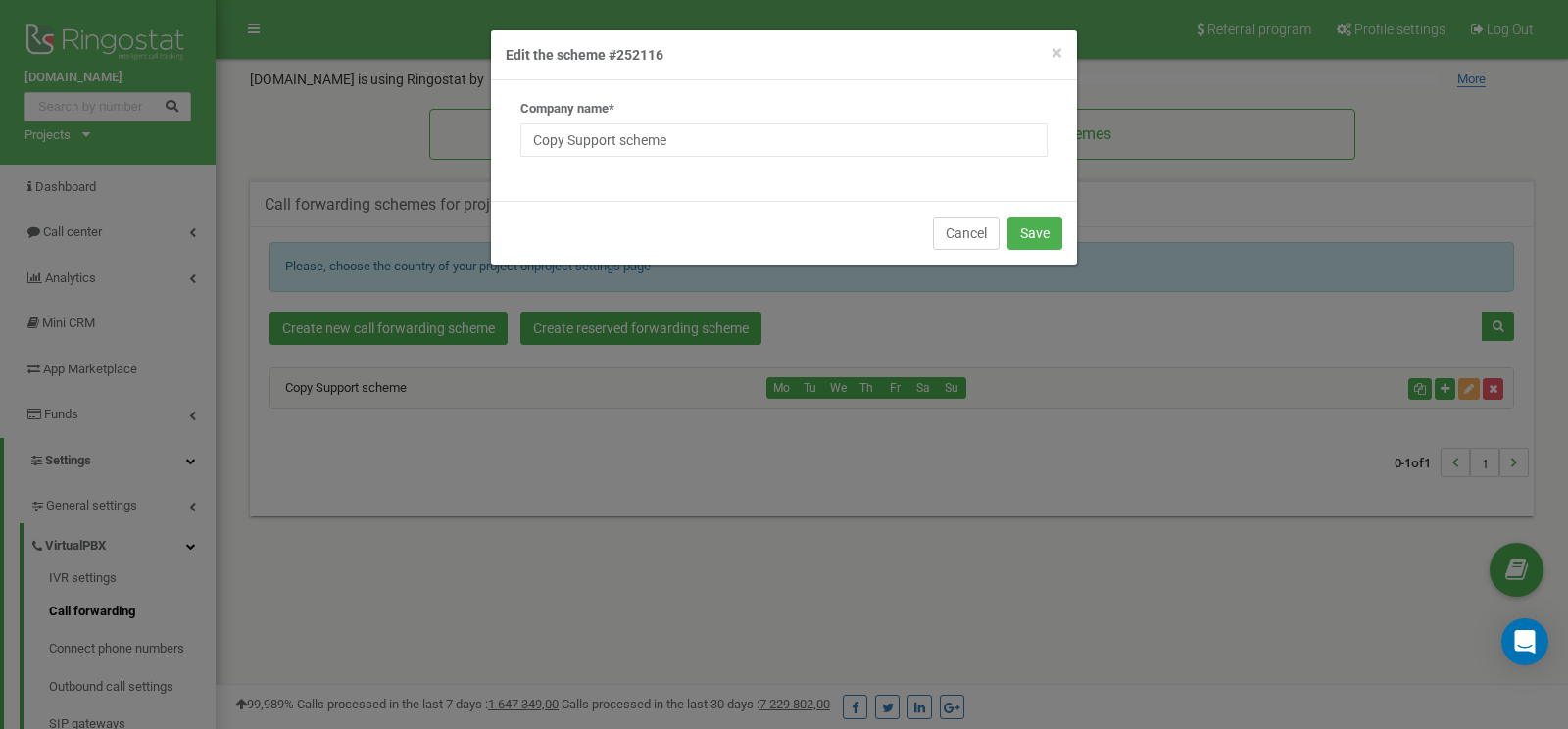 click on "Cancel" at bounding box center (966, 233) 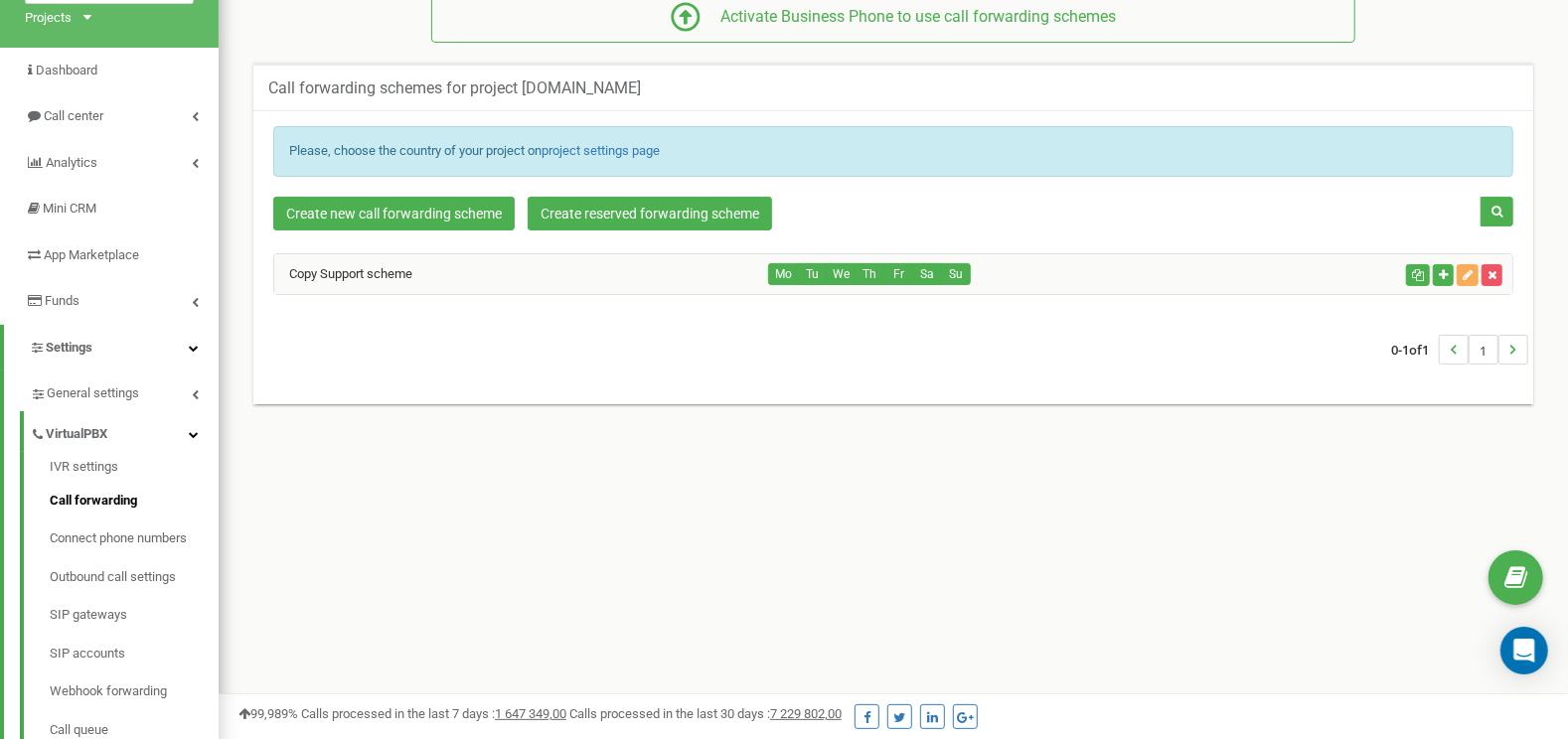 scroll, scrollTop: 209, scrollLeft: 0, axis: vertical 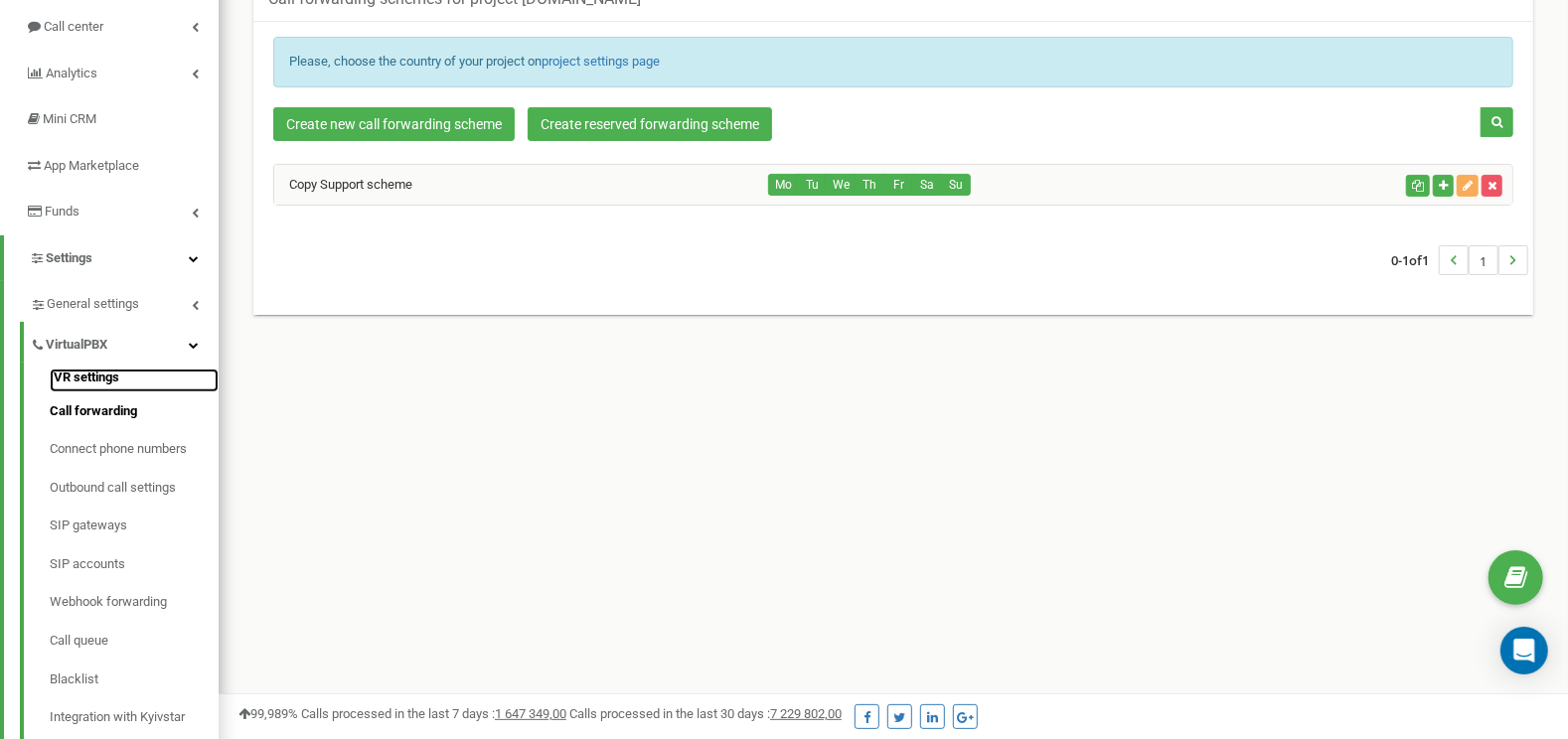 click on "IVR settings" at bounding box center (134, 380) 